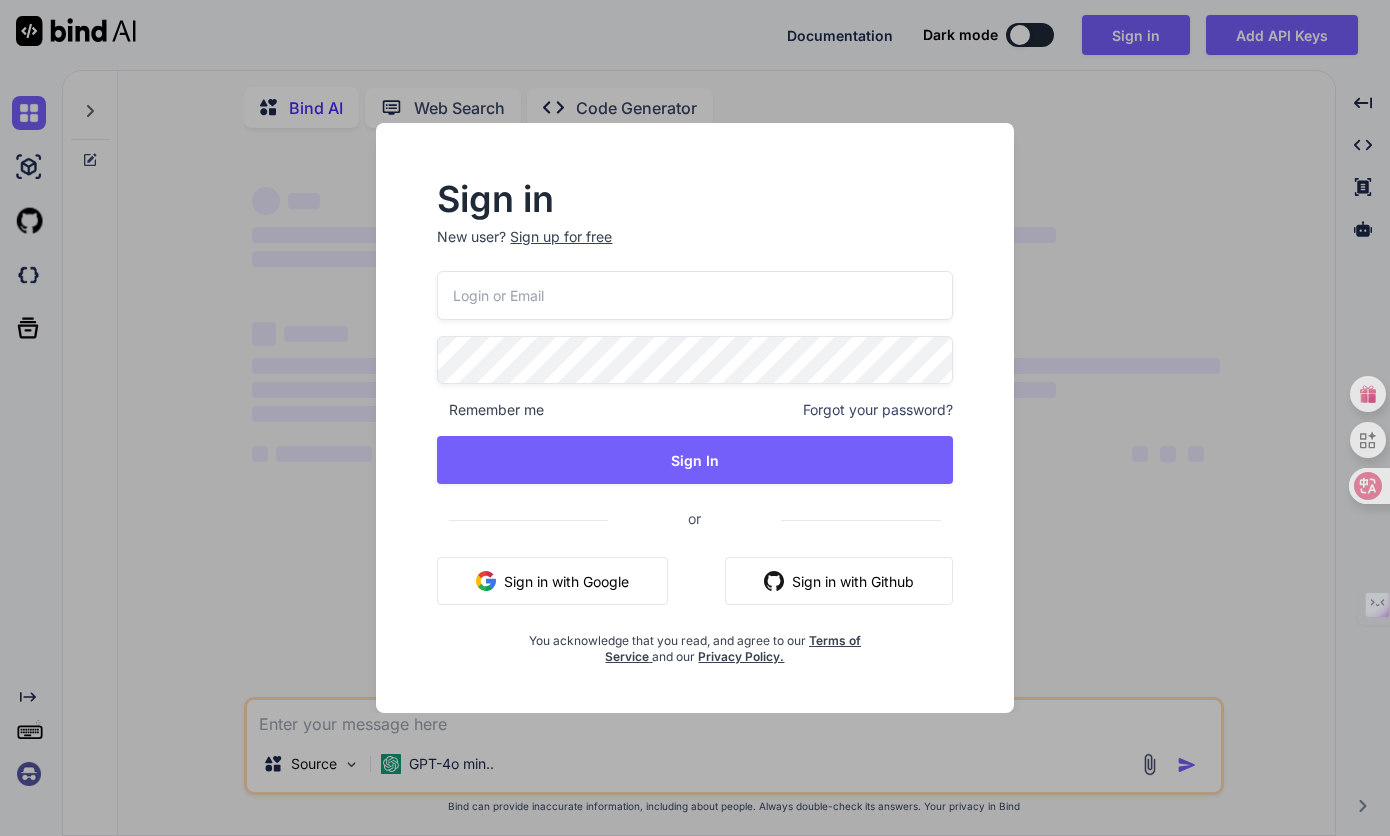 scroll, scrollTop: 0, scrollLeft: 0, axis: both 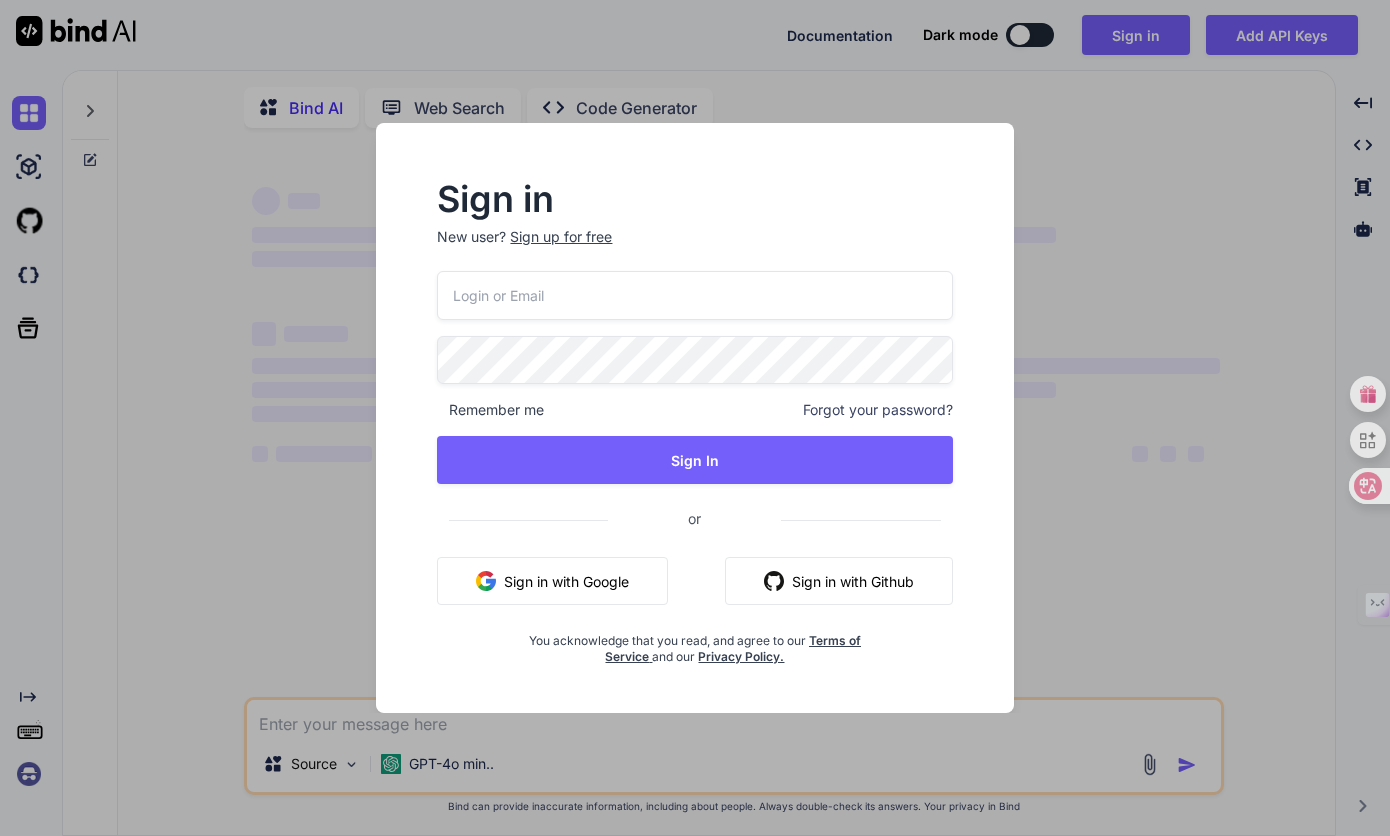 type on "z" 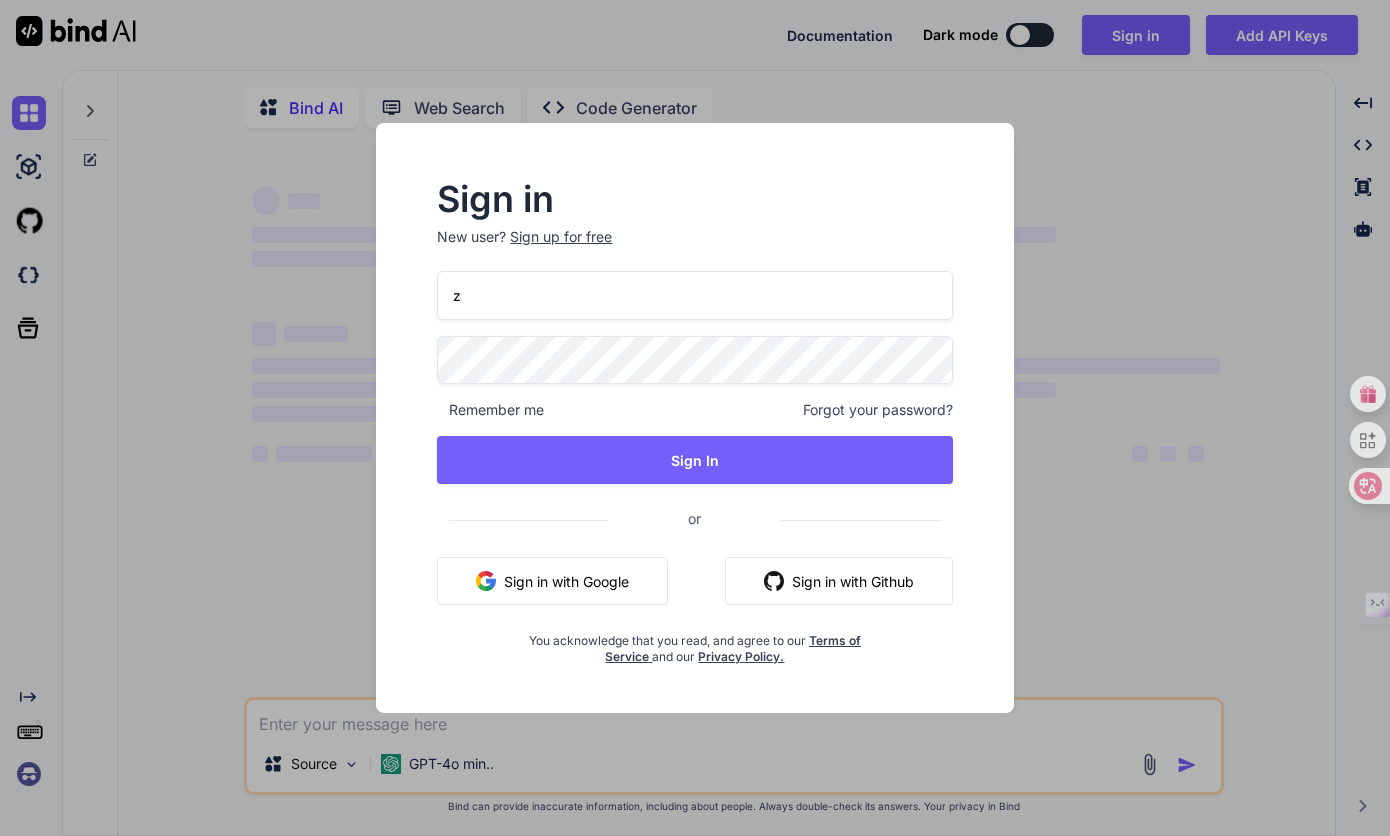 type on "x" 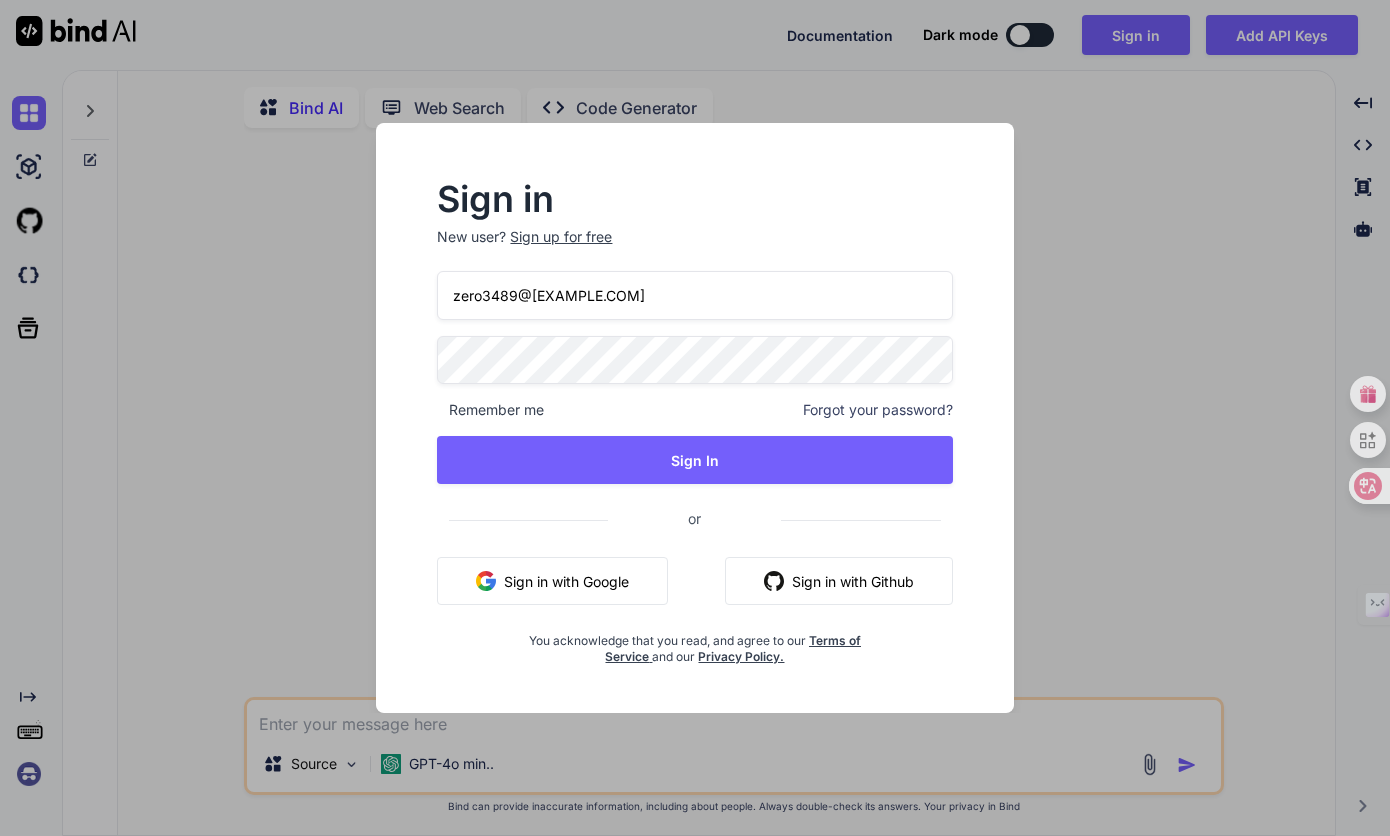 type on "zero3489@[EXAMPLE.COM]" 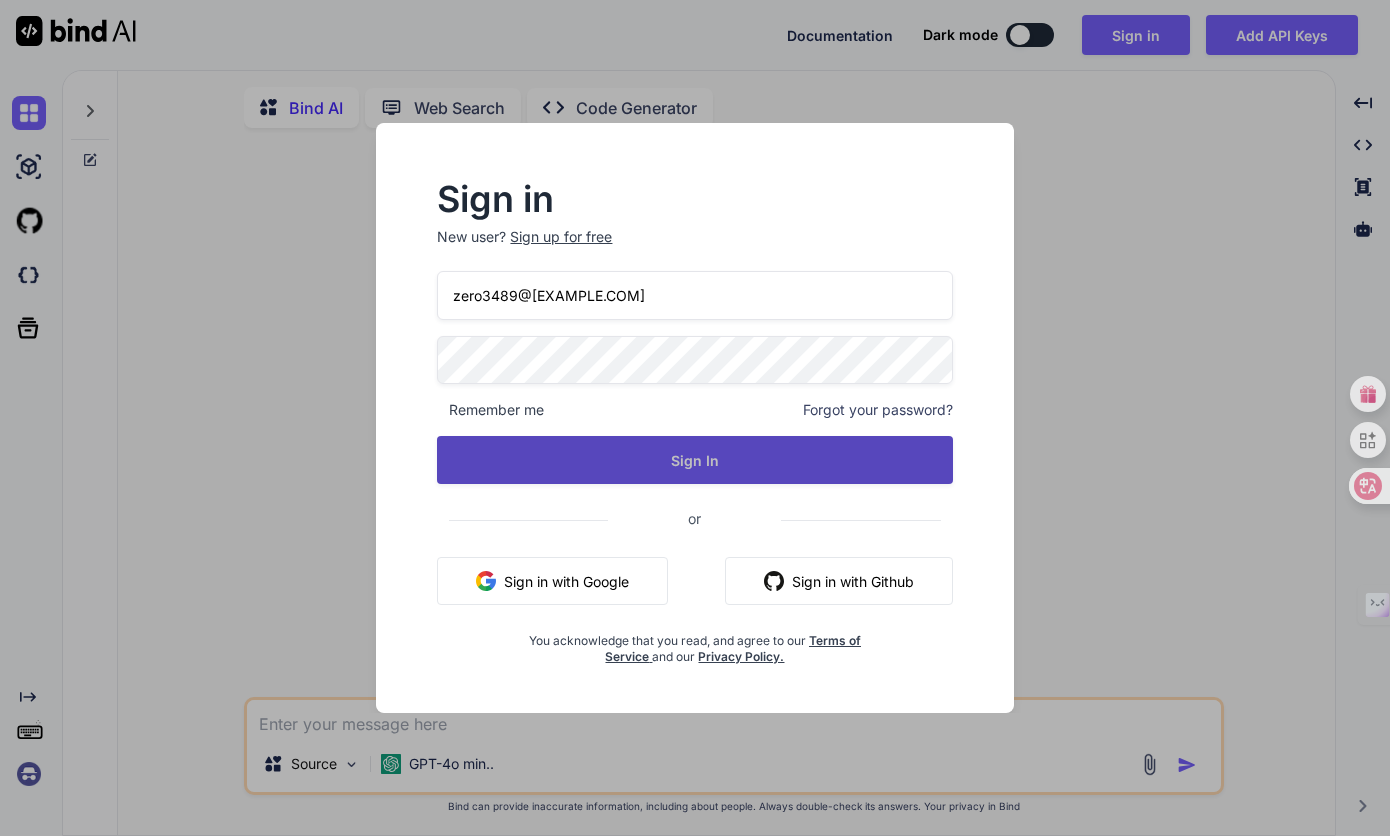 click on "Sign In" at bounding box center (694, 460) 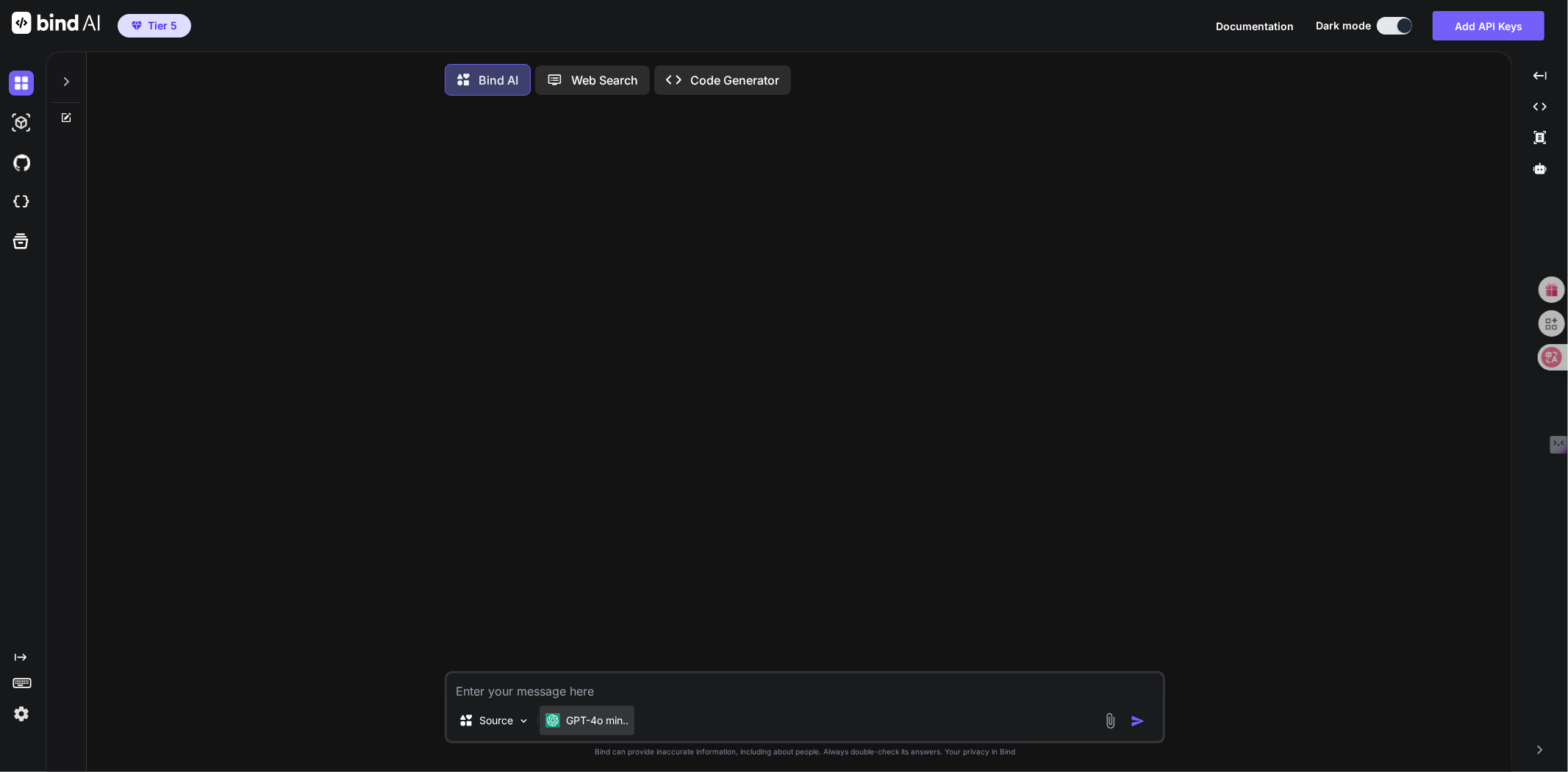 click on "GPT-4o min.." at bounding box center (597, 721) 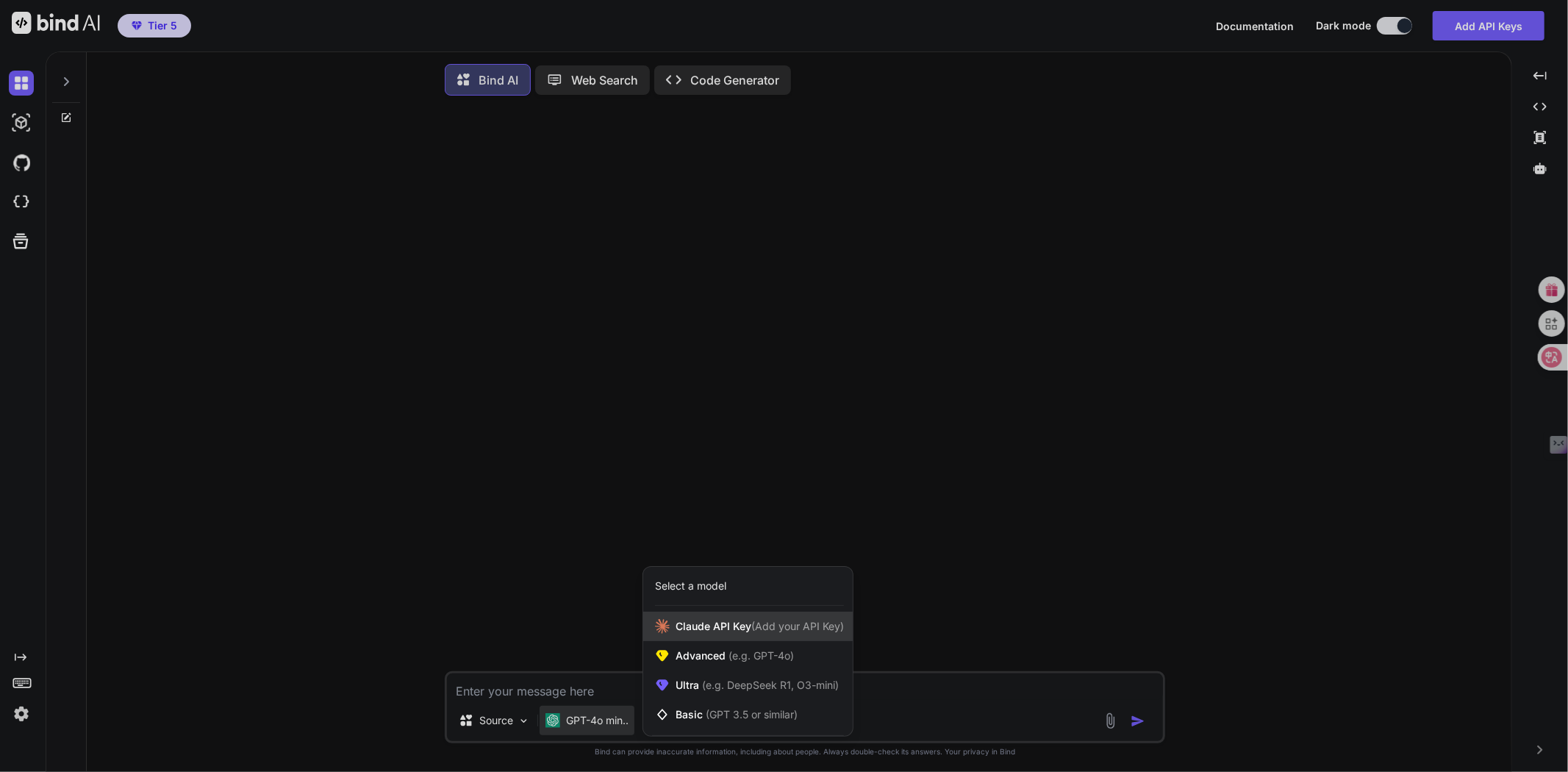 click on "Claude API Key  (Add your API Key)" at bounding box center [748, 626] 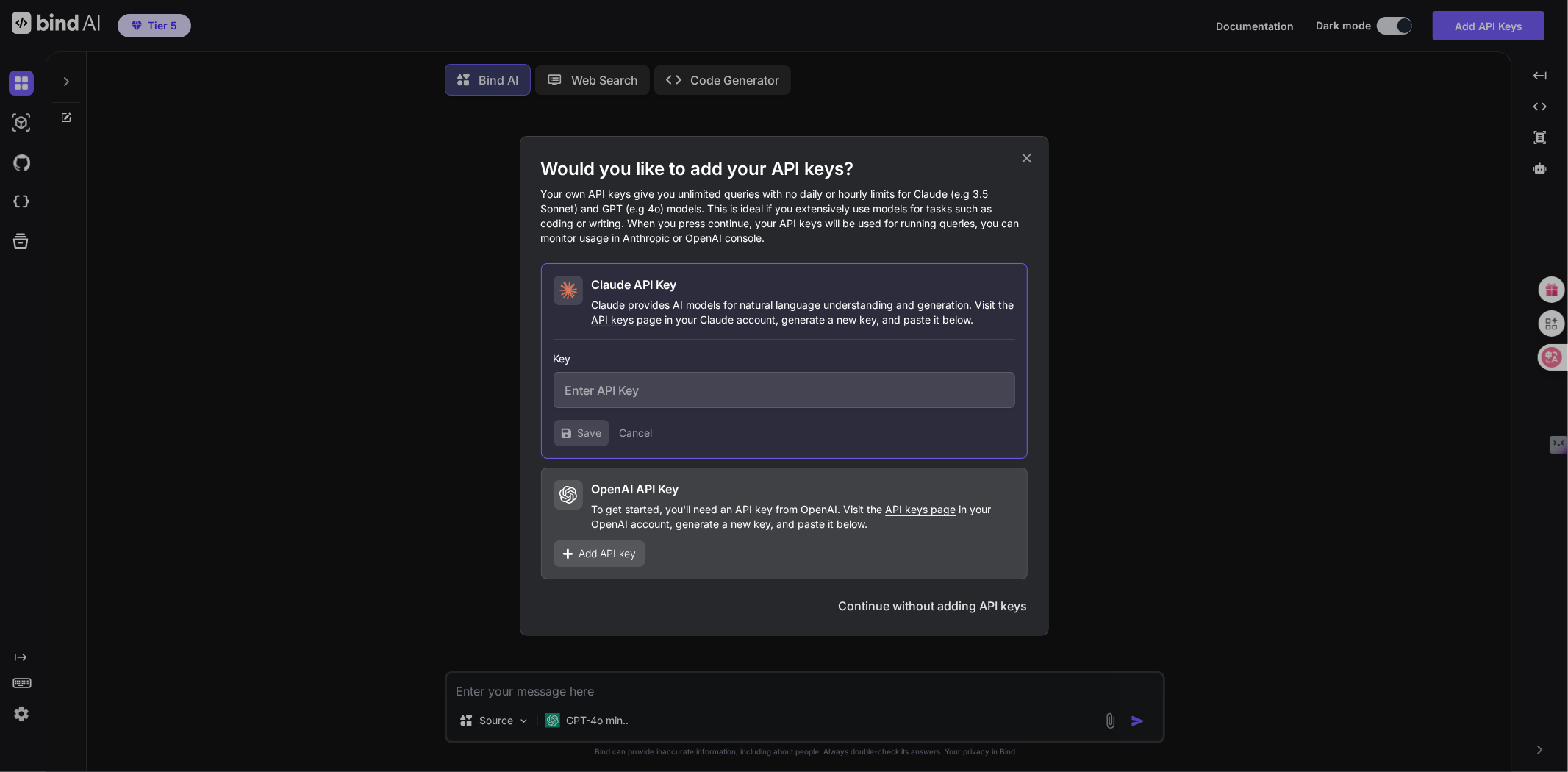click 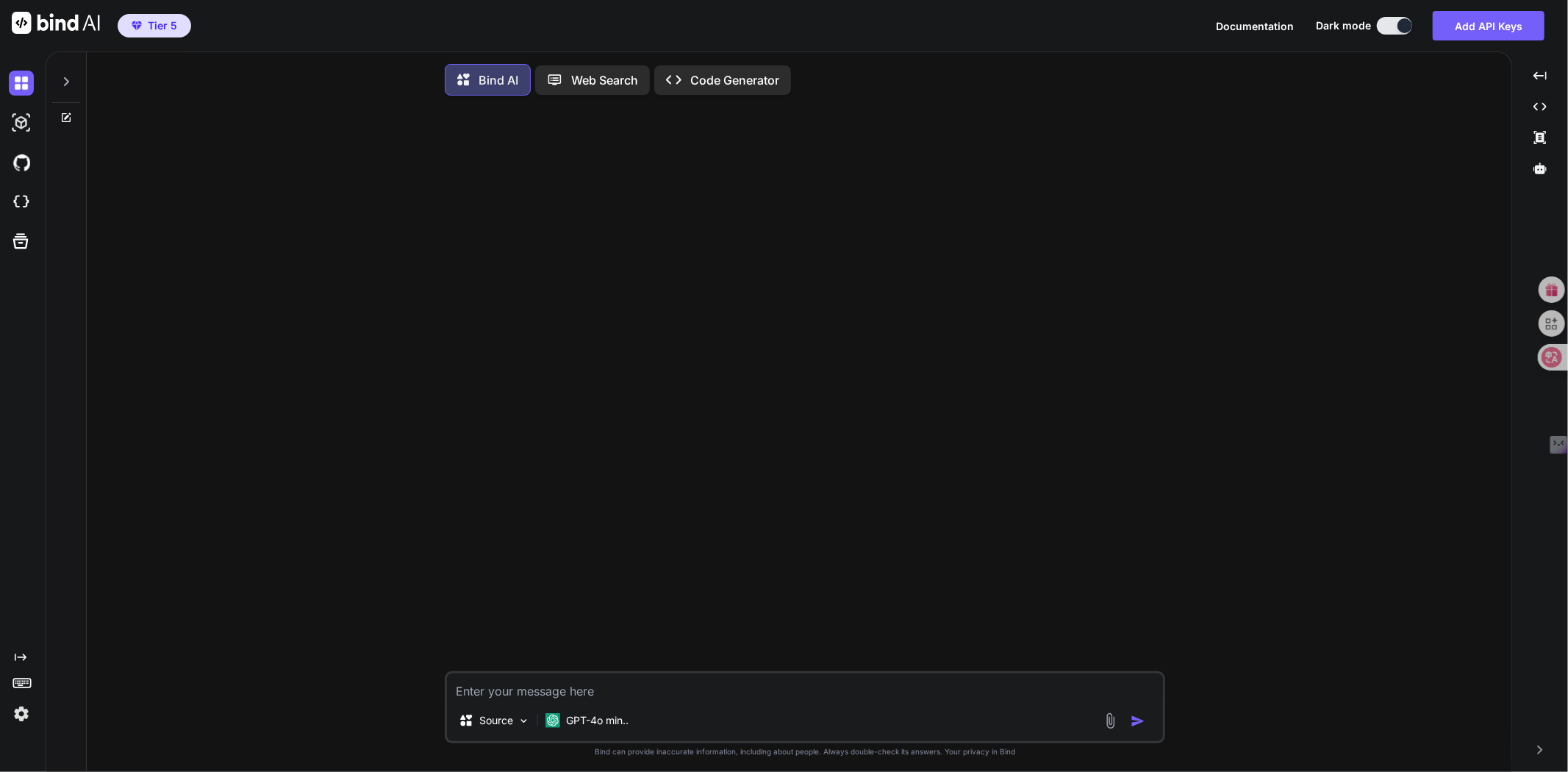 click at bounding box center (21, 714) 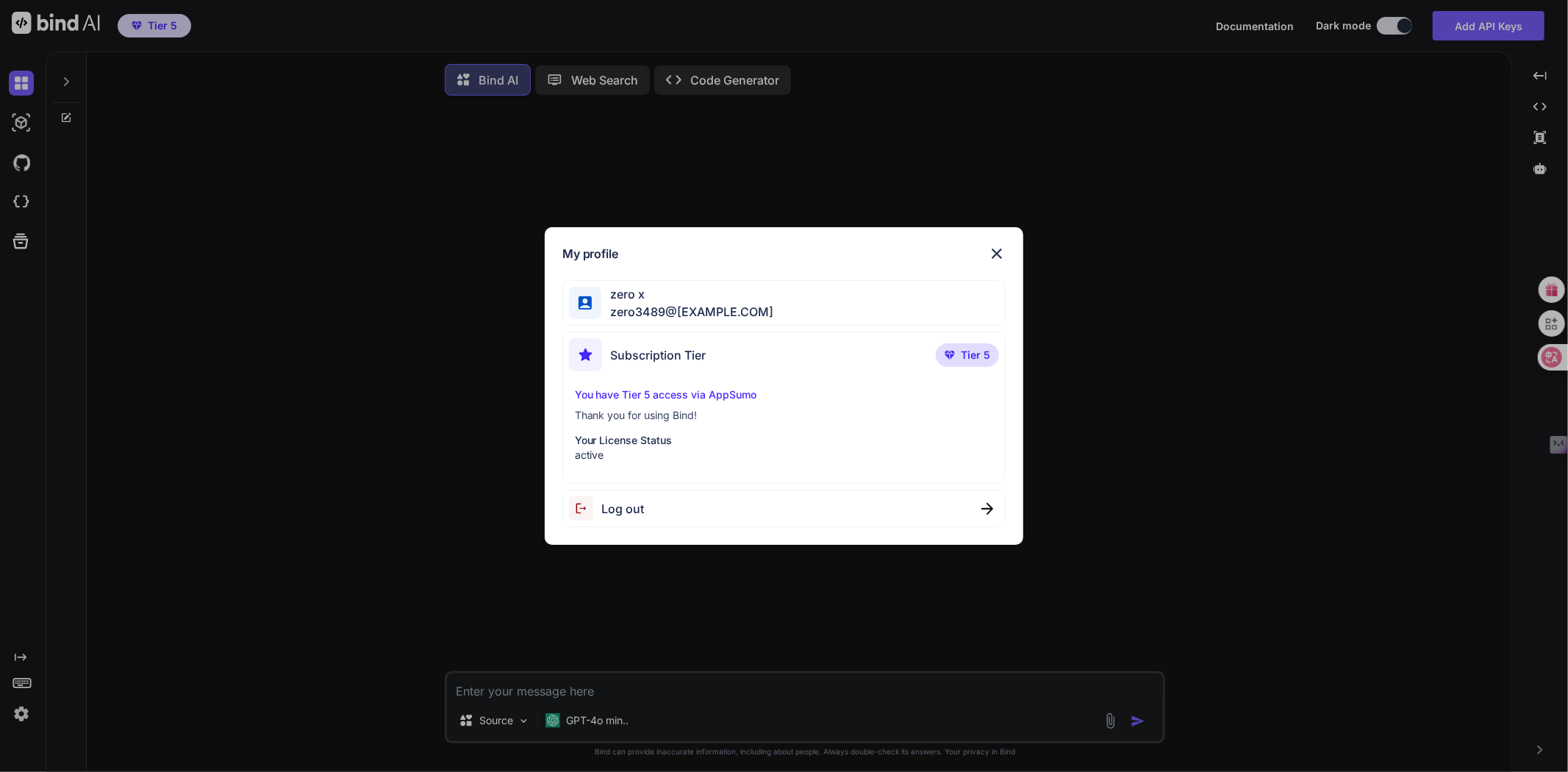 click at bounding box center [997, 254] 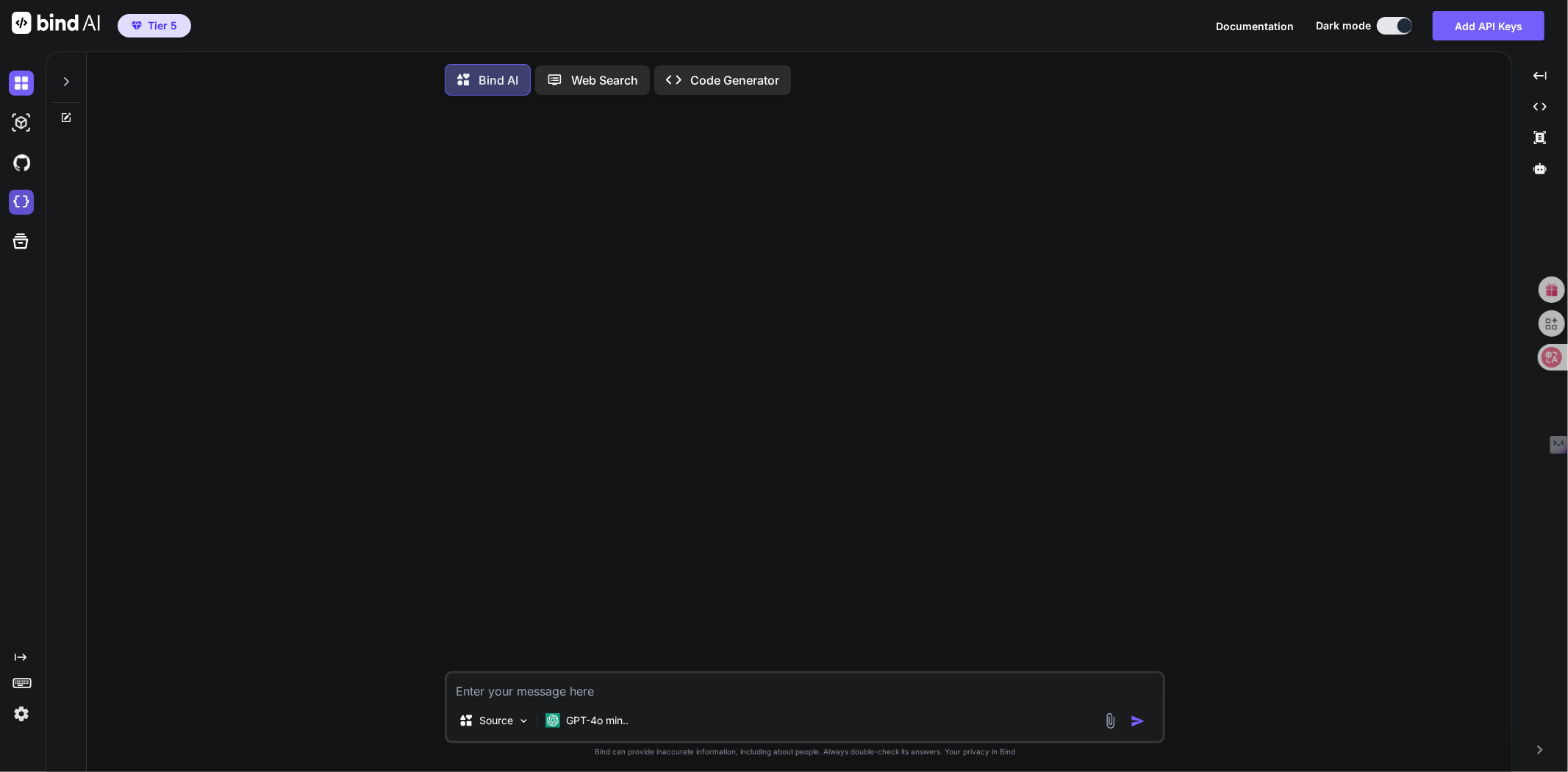 click at bounding box center [21, 202] 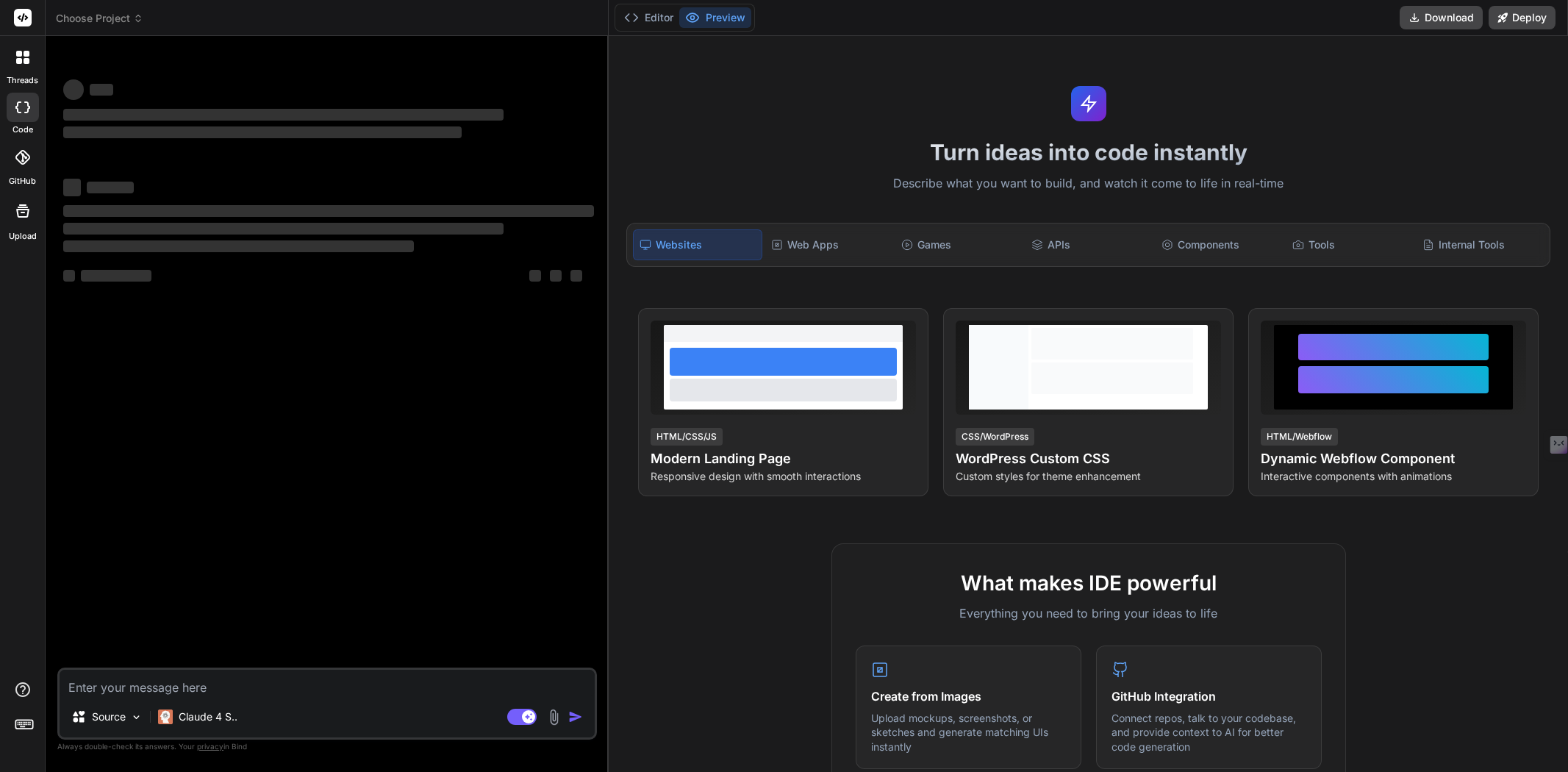 scroll, scrollTop: 0, scrollLeft: 0, axis: both 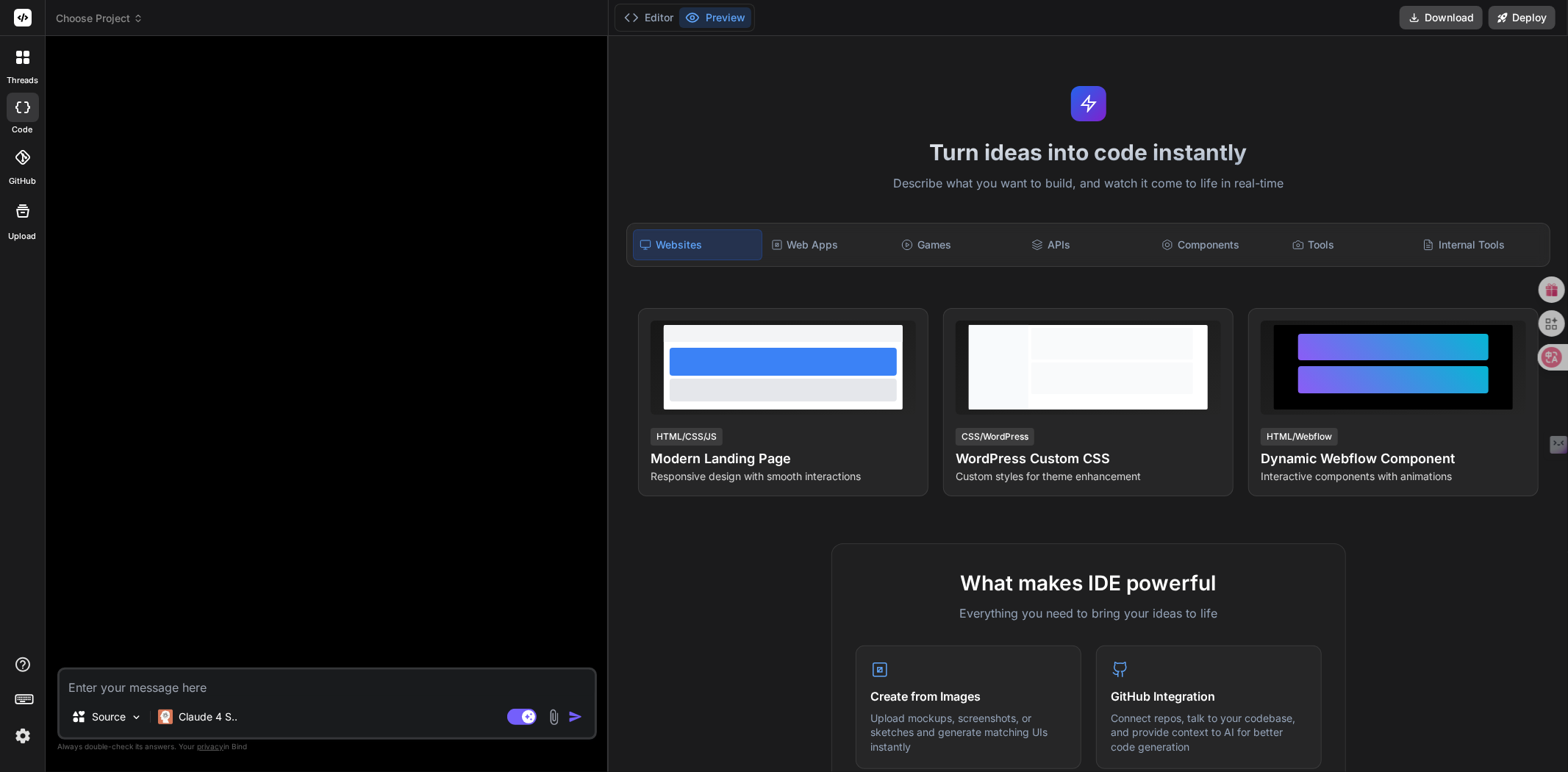 click at bounding box center [327, 683] 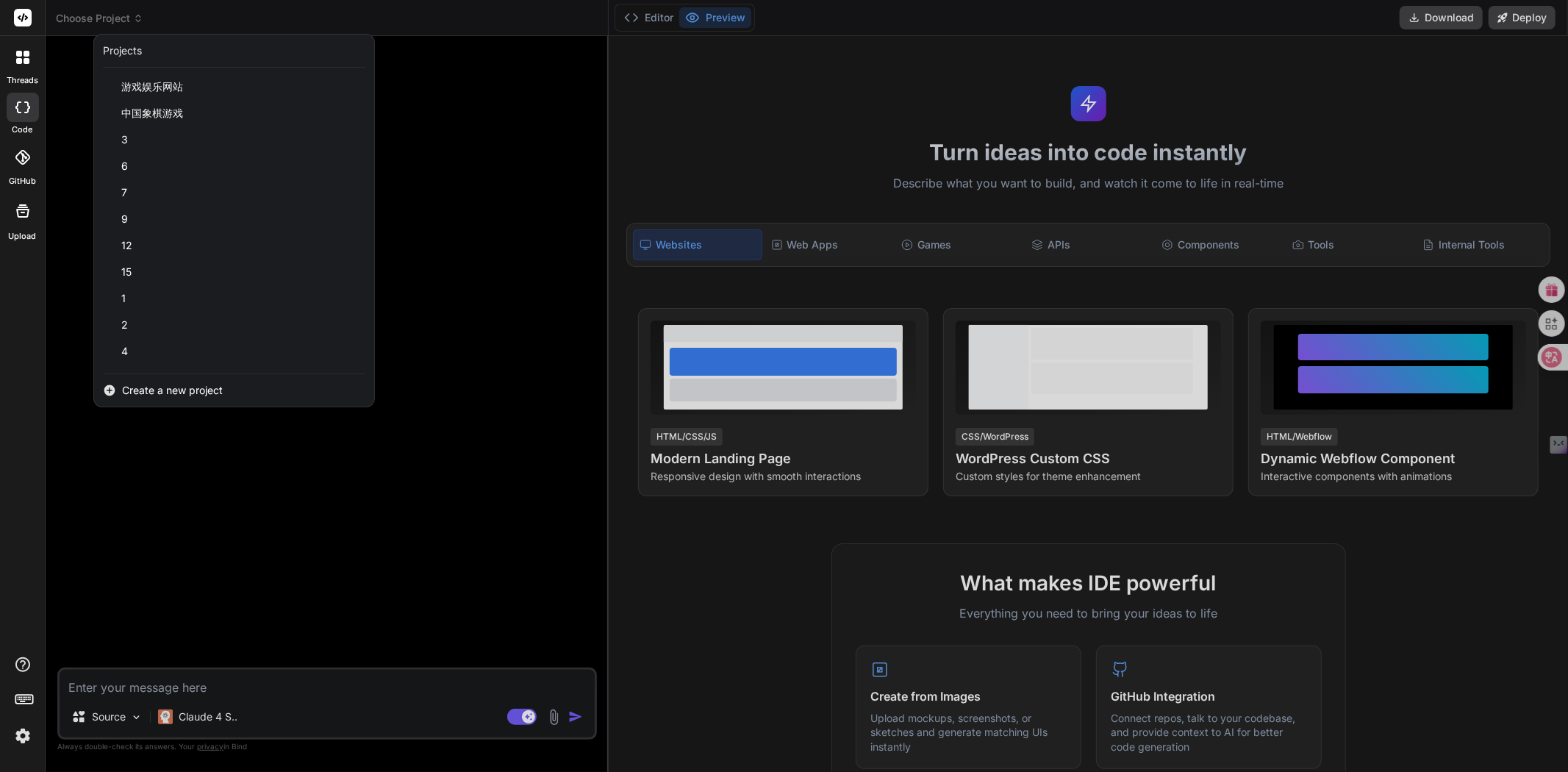 click at bounding box center (784, 386) 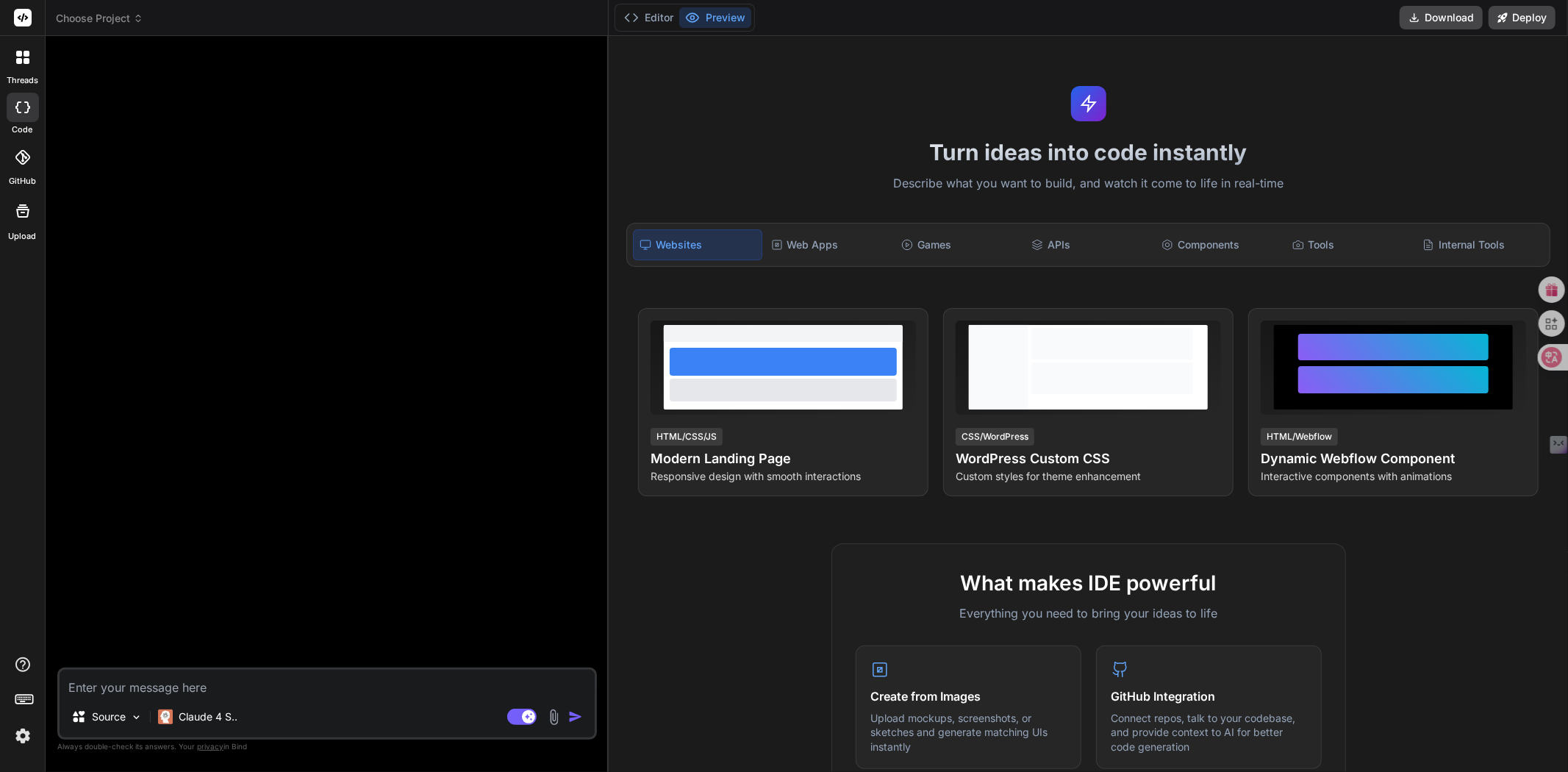 drag, startPoint x: 115, startPoint y: 313, endPoint x: 142, endPoint y: 459, distance: 148.47559 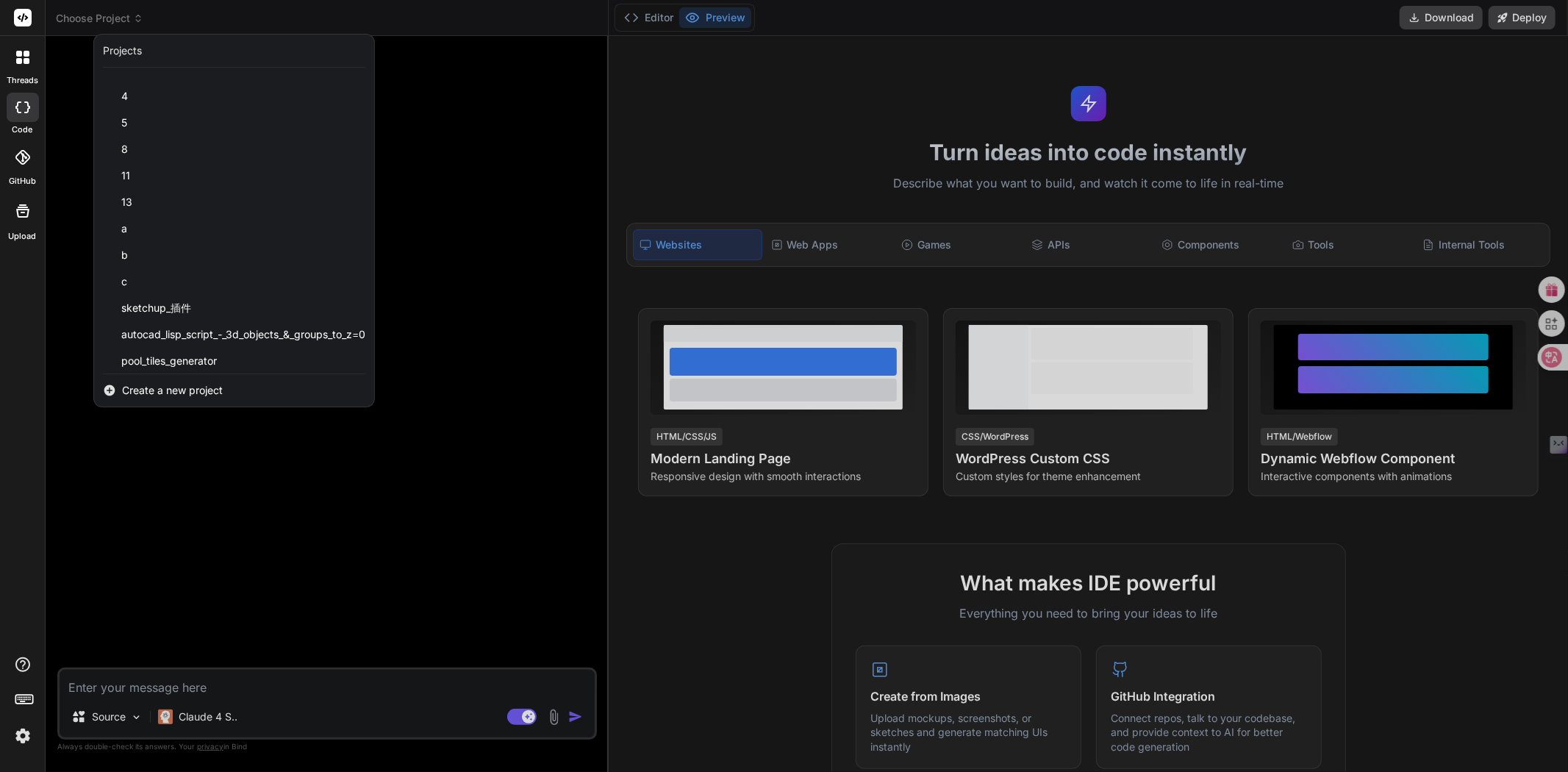 scroll, scrollTop: 261, scrollLeft: 0, axis: vertical 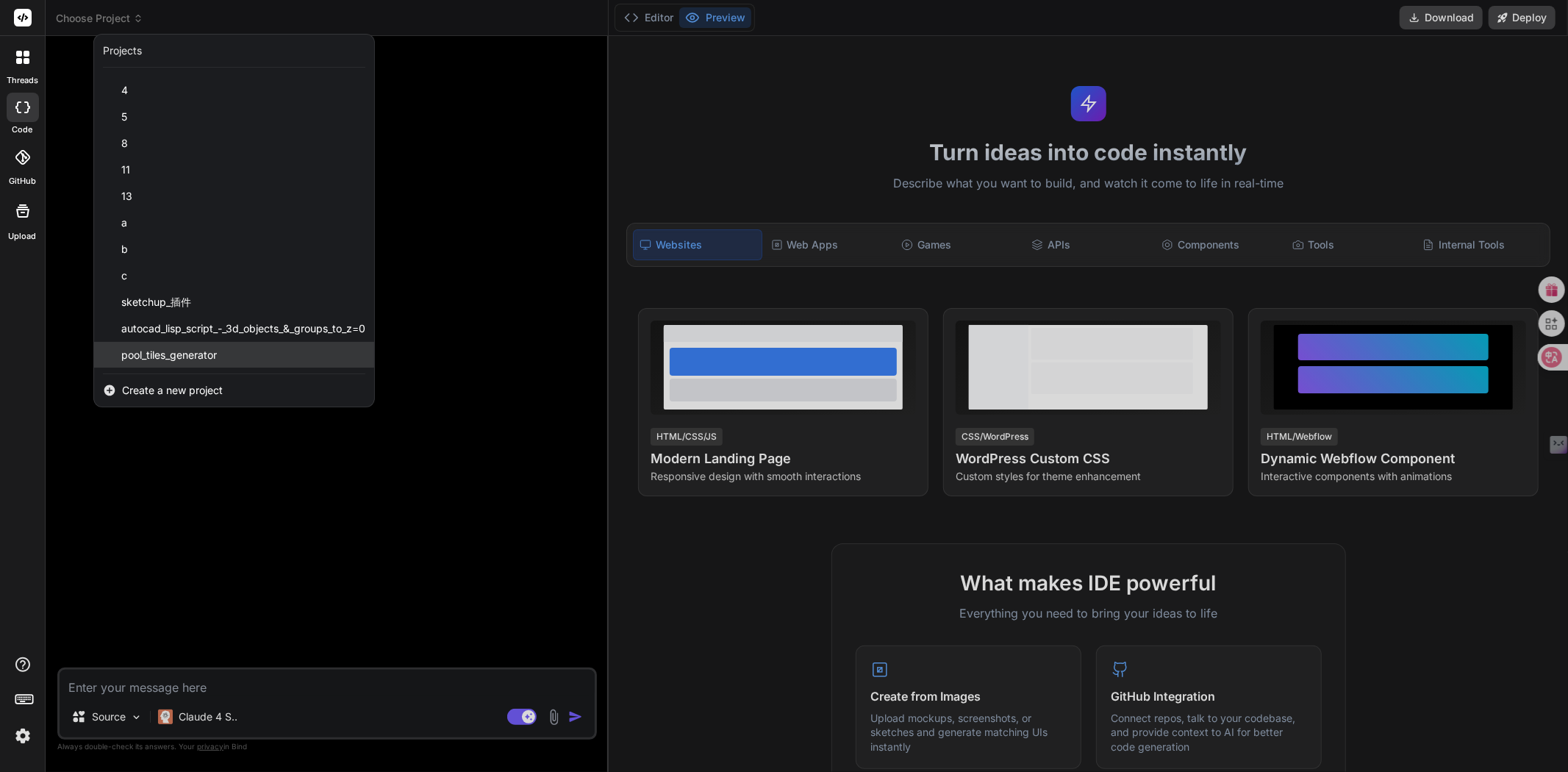click on "pool_tiles_generator" at bounding box center [169, 355] 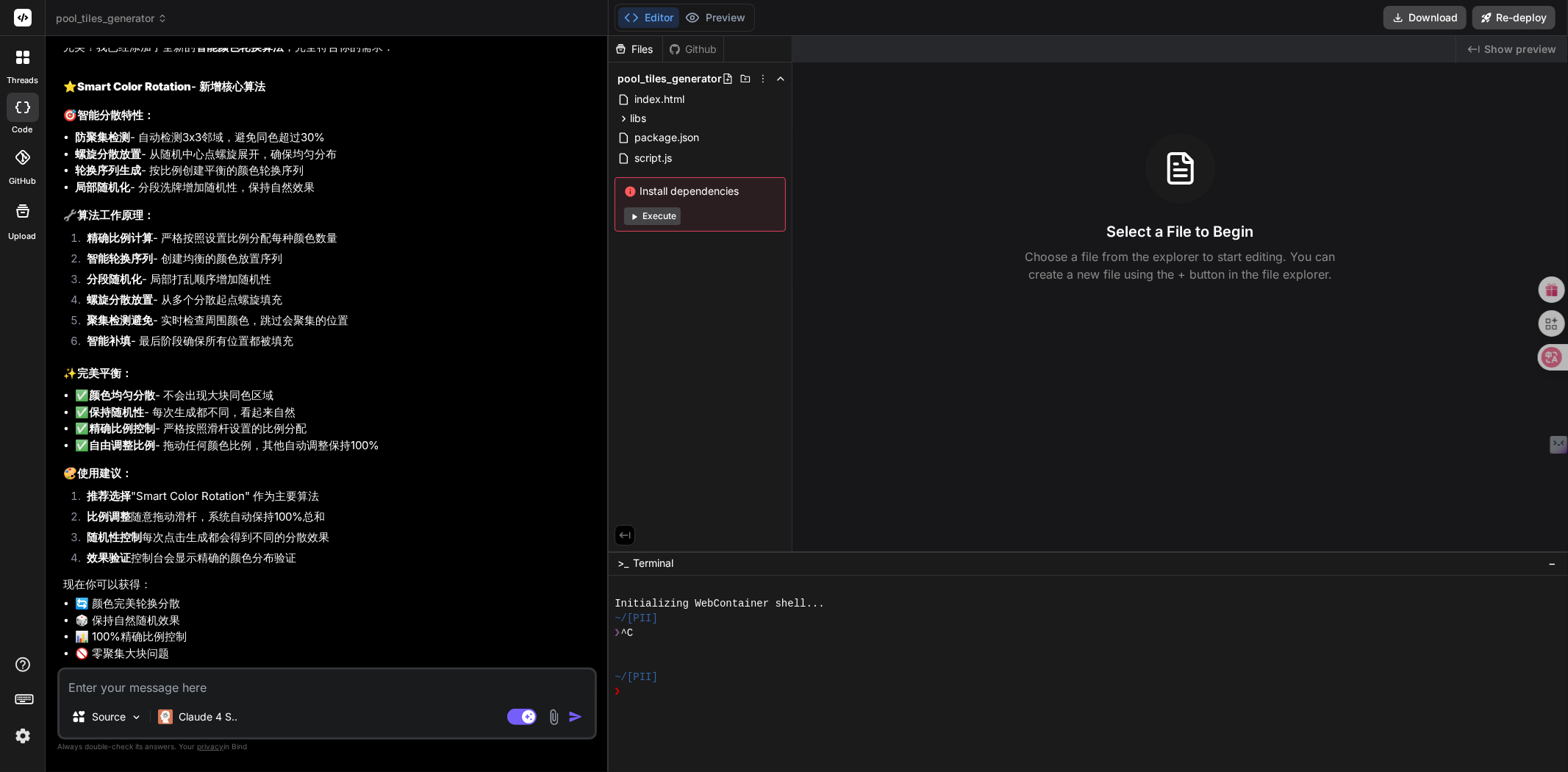 scroll, scrollTop: 3364, scrollLeft: 0, axis: vertical 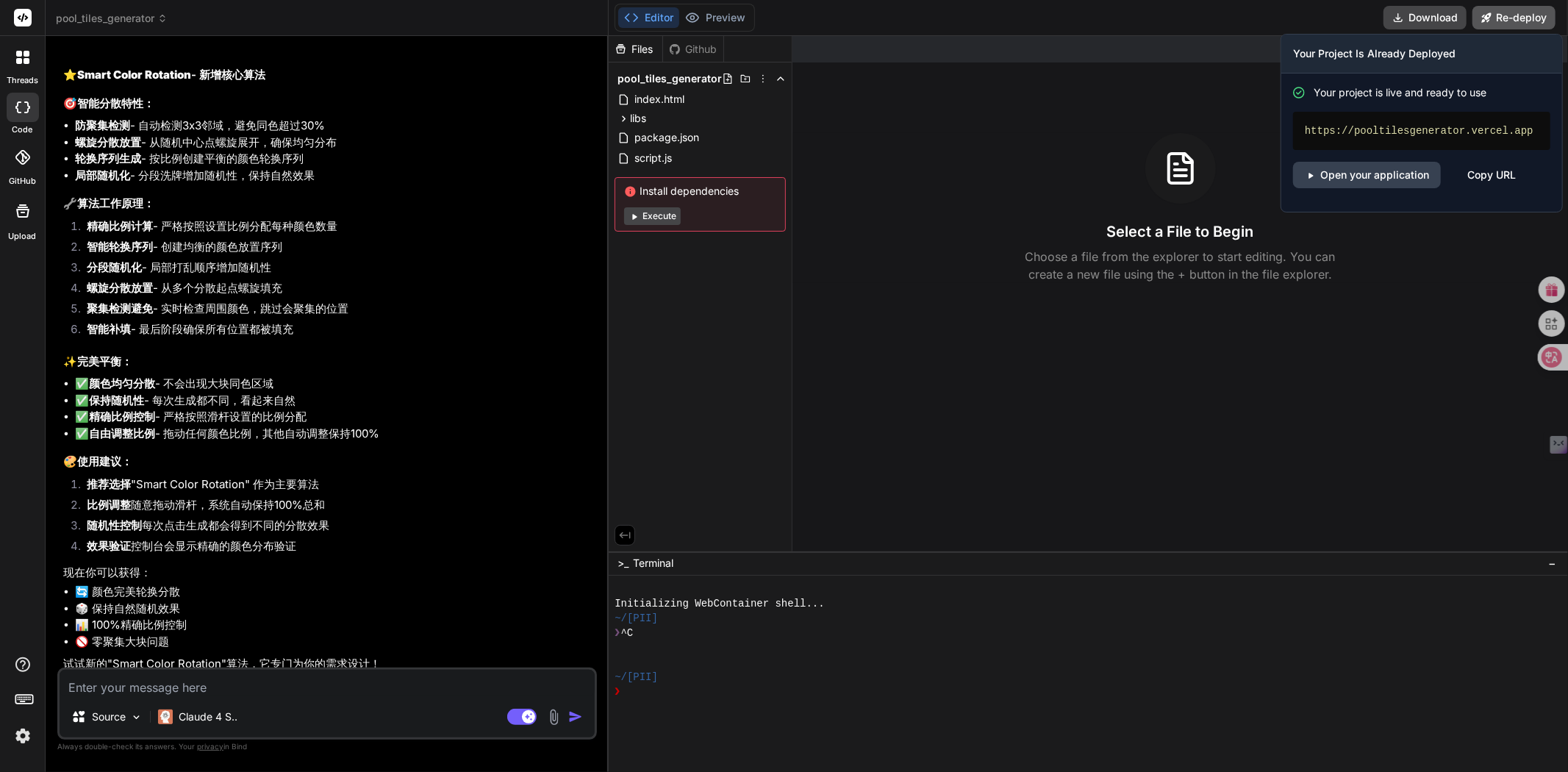 click on "Re-deploy" at bounding box center [1514, 18] 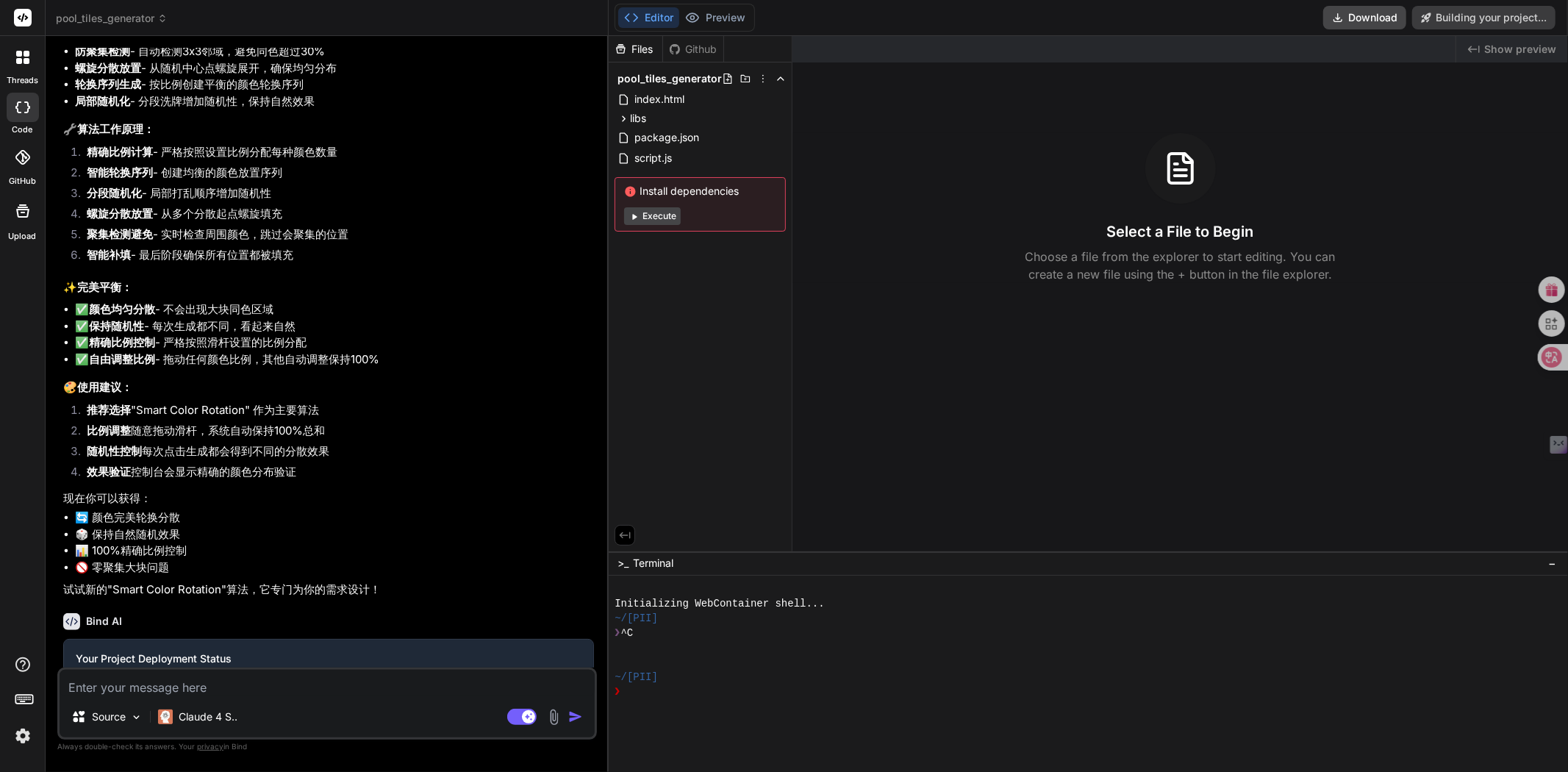 scroll, scrollTop: 3492, scrollLeft: 0, axis: vertical 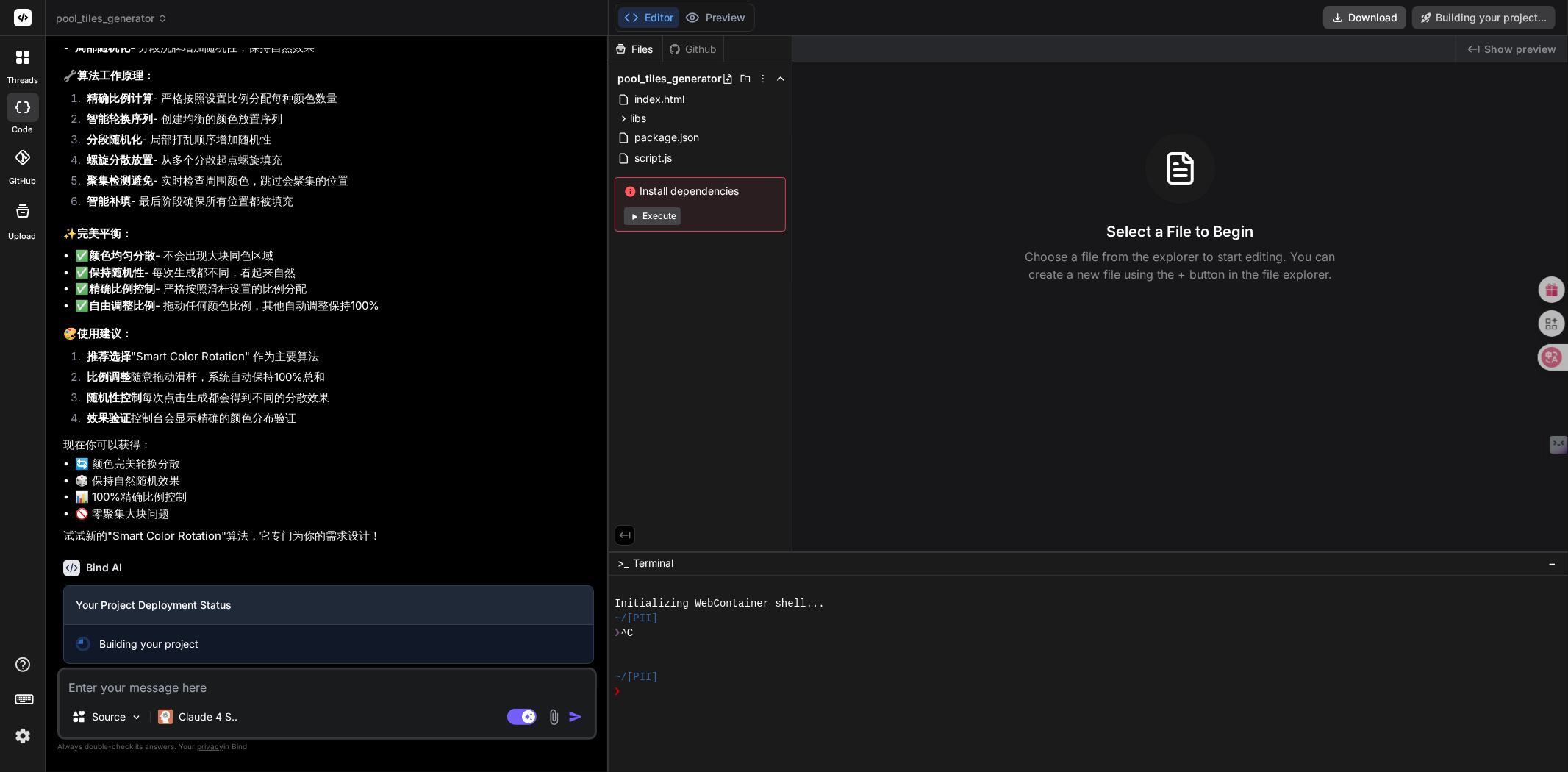type on "x" 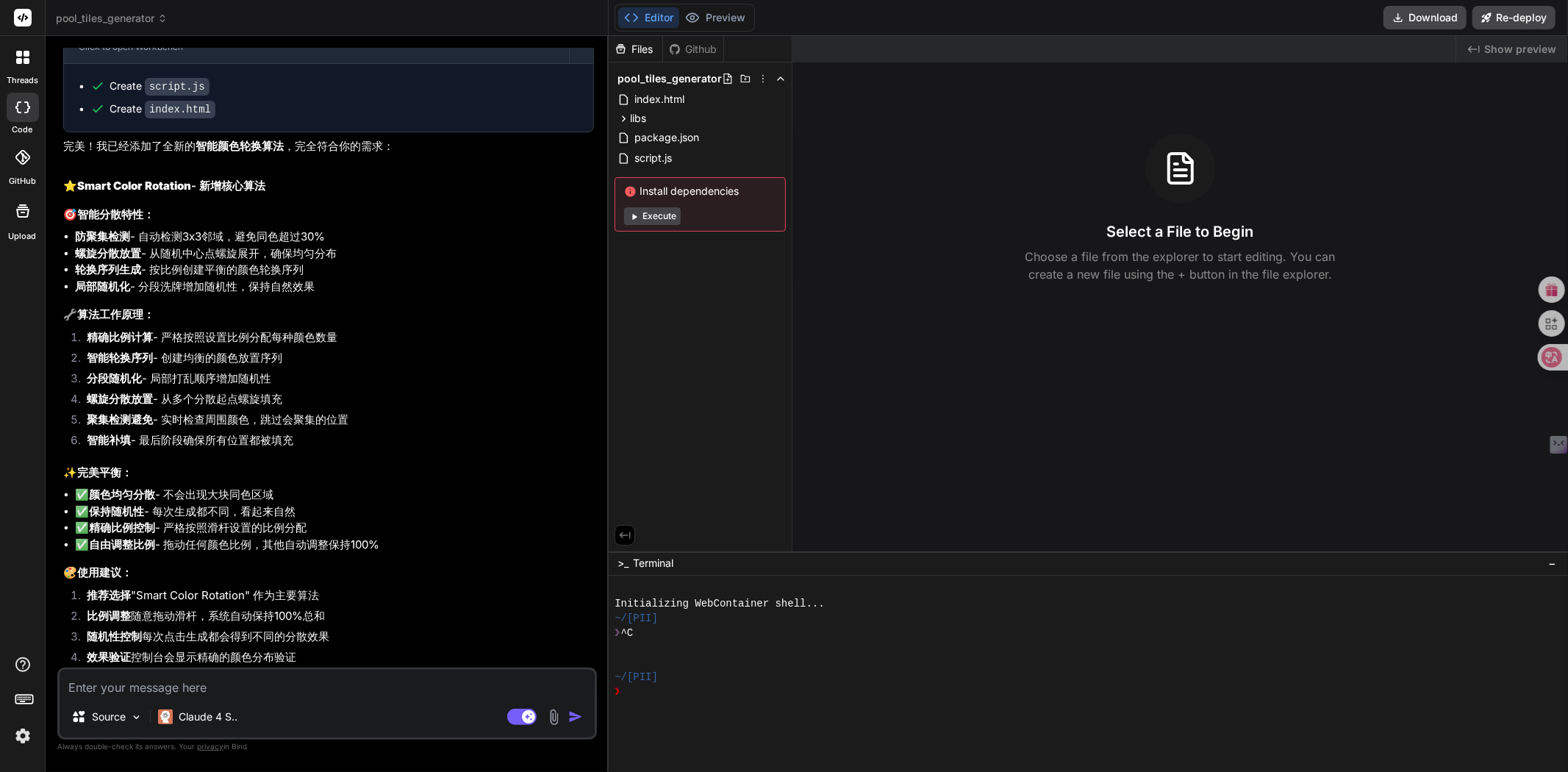 scroll, scrollTop: 3247, scrollLeft: 0, axis: vertical 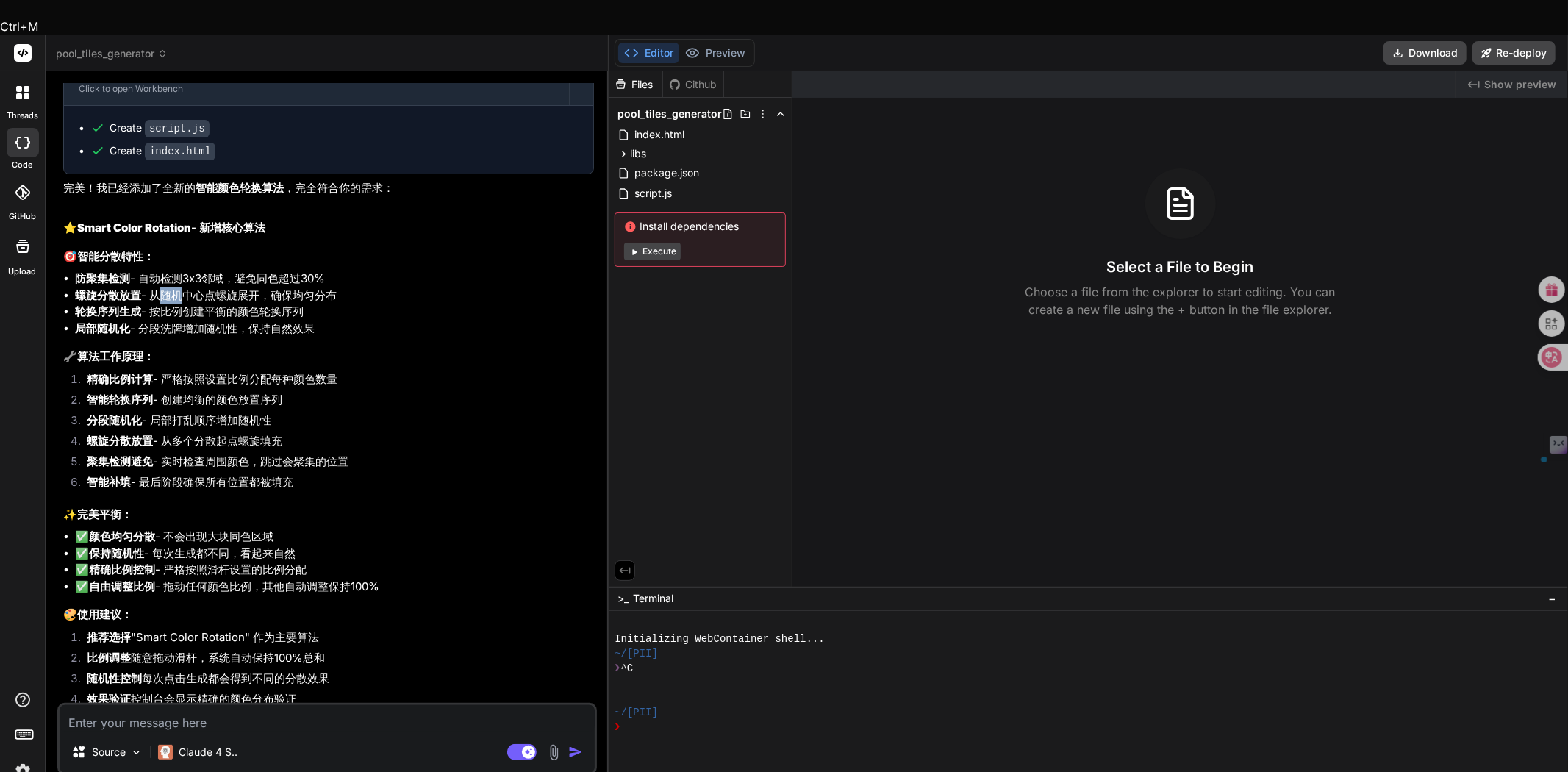 drag, startPoint x: 151, startPoint y: 254, endPoint x: 221, endPoint y: 253, distance: 70.007142 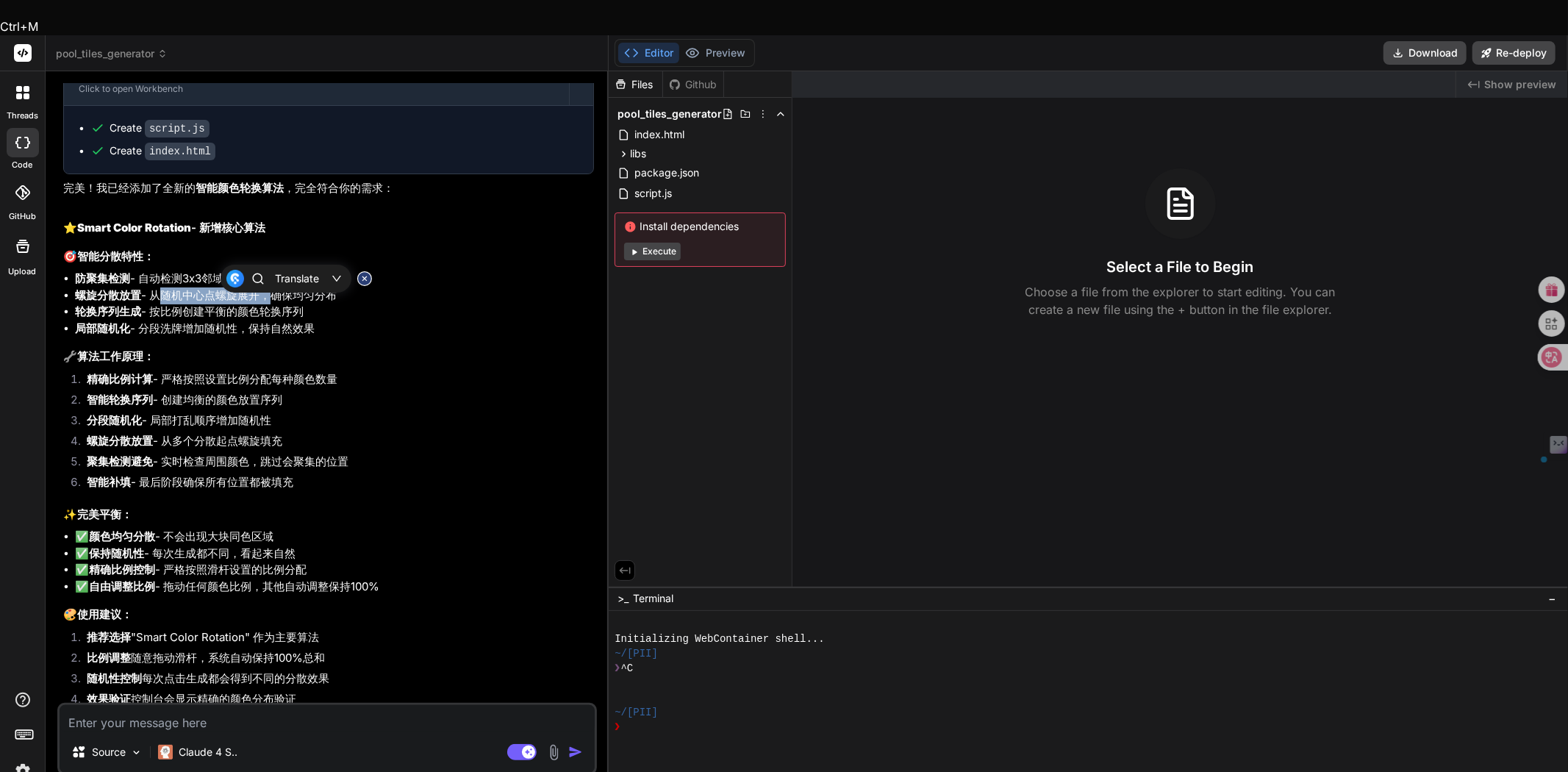 drag, startPoint x: 261, startPoint y: 252, endPoint x: 152, endPoint y: 260, distance: 109.29318 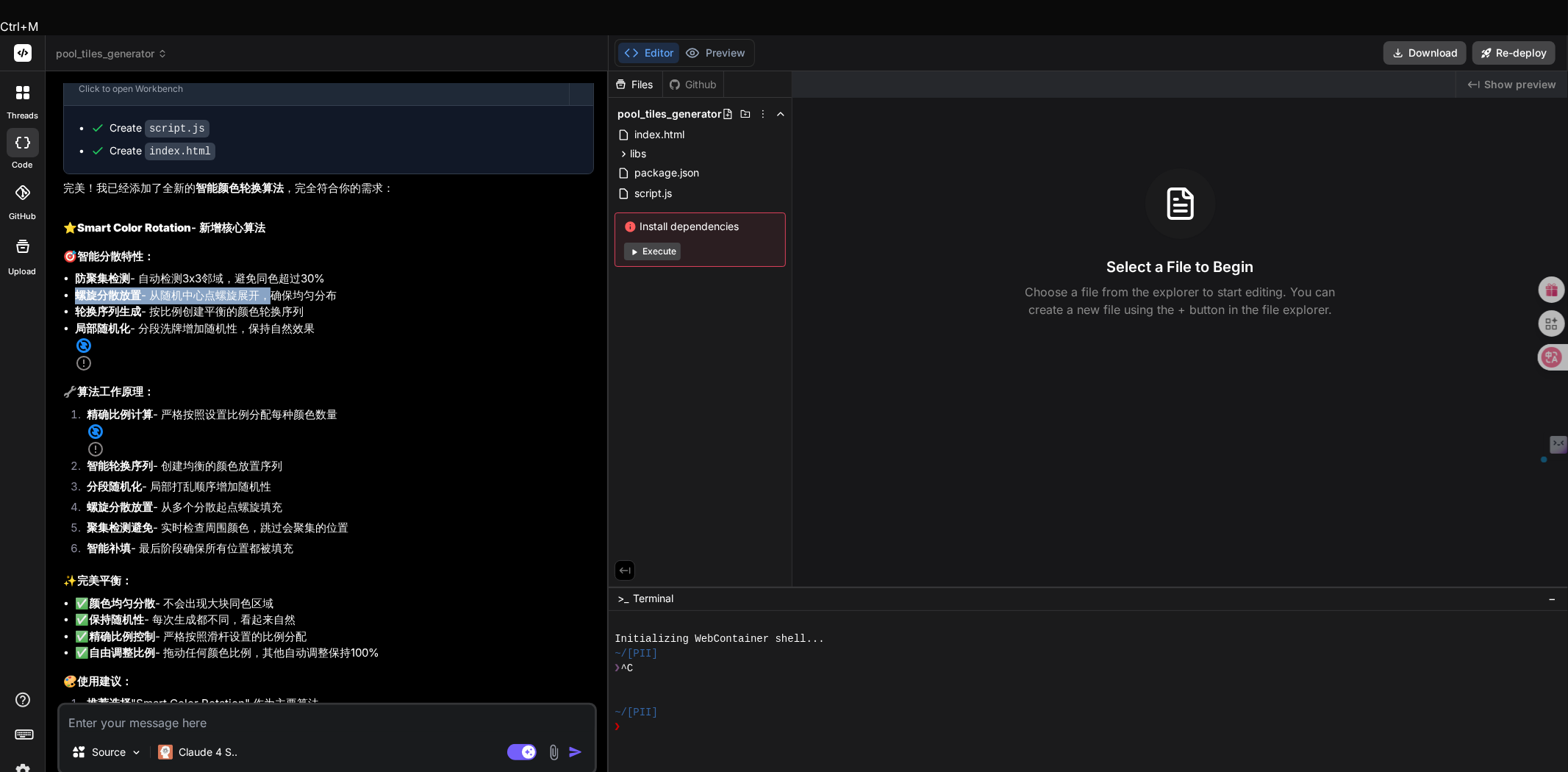 drag, startPoint x: 74, startPoint y: 252, endPoint x: 259, endPoint y: 257, distance: 185.06756 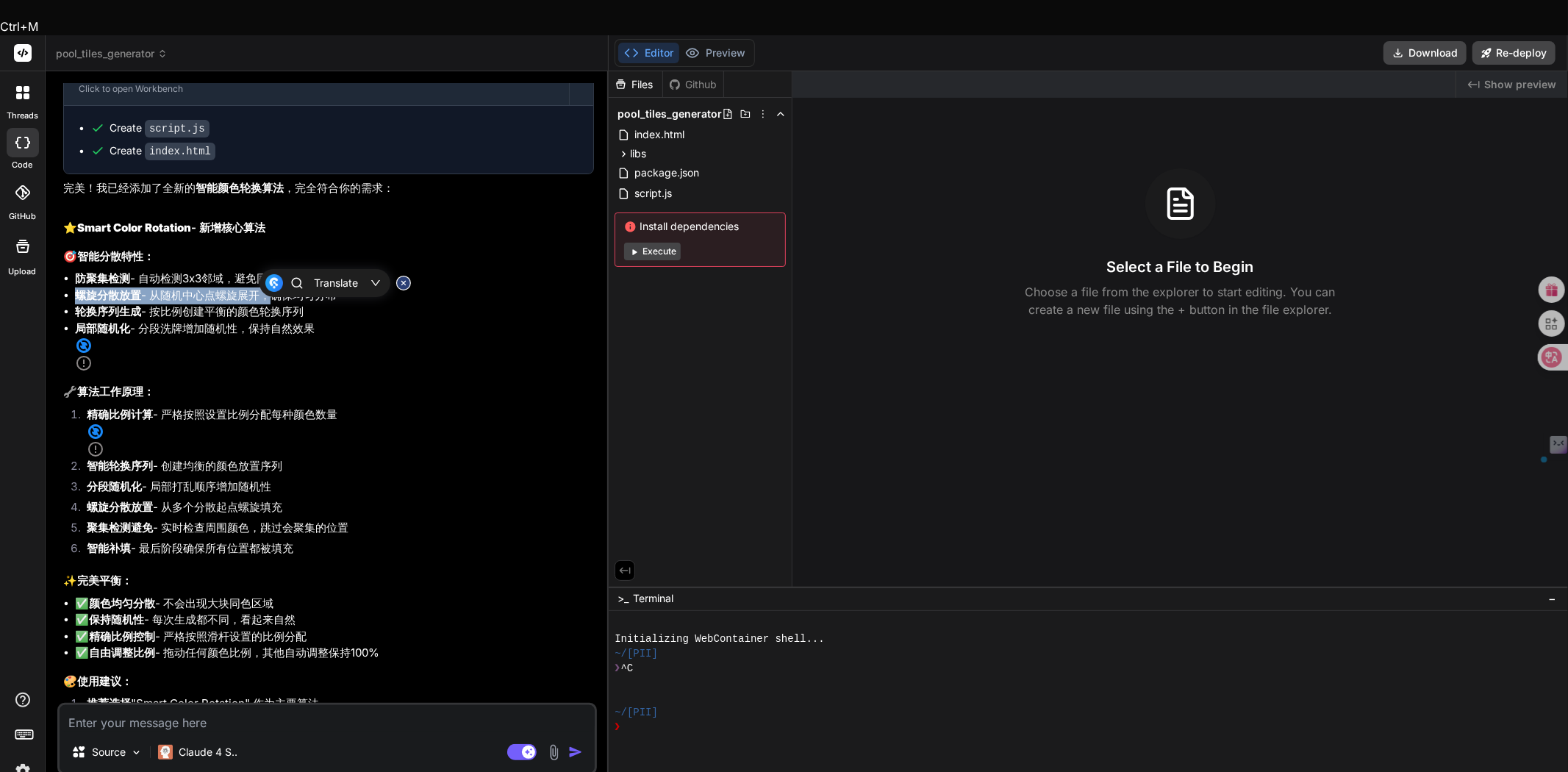 copy on "螺旋分散放置  - 从随机中心点螺旋展开" 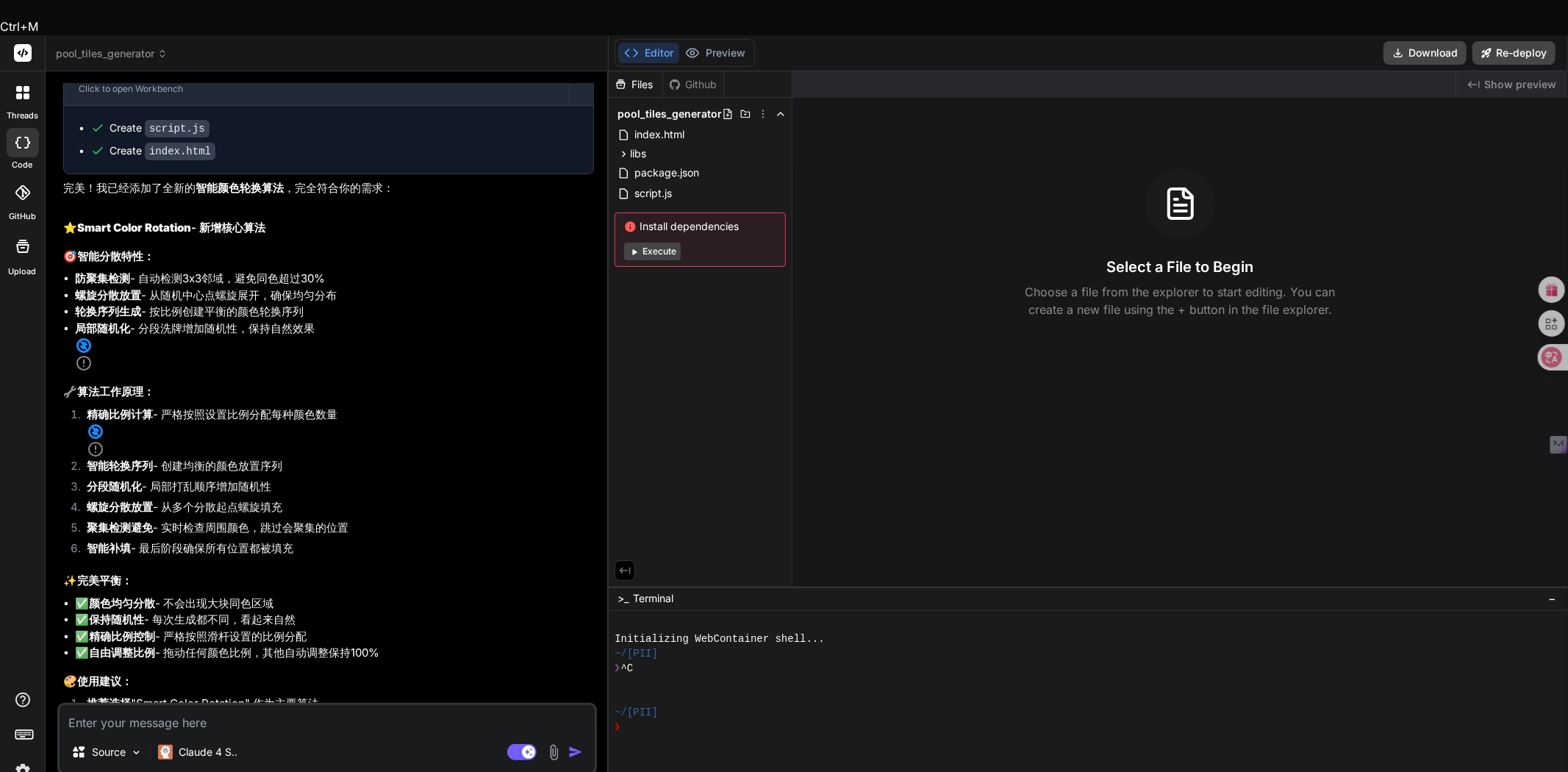 click at bounding box center (327, 718) 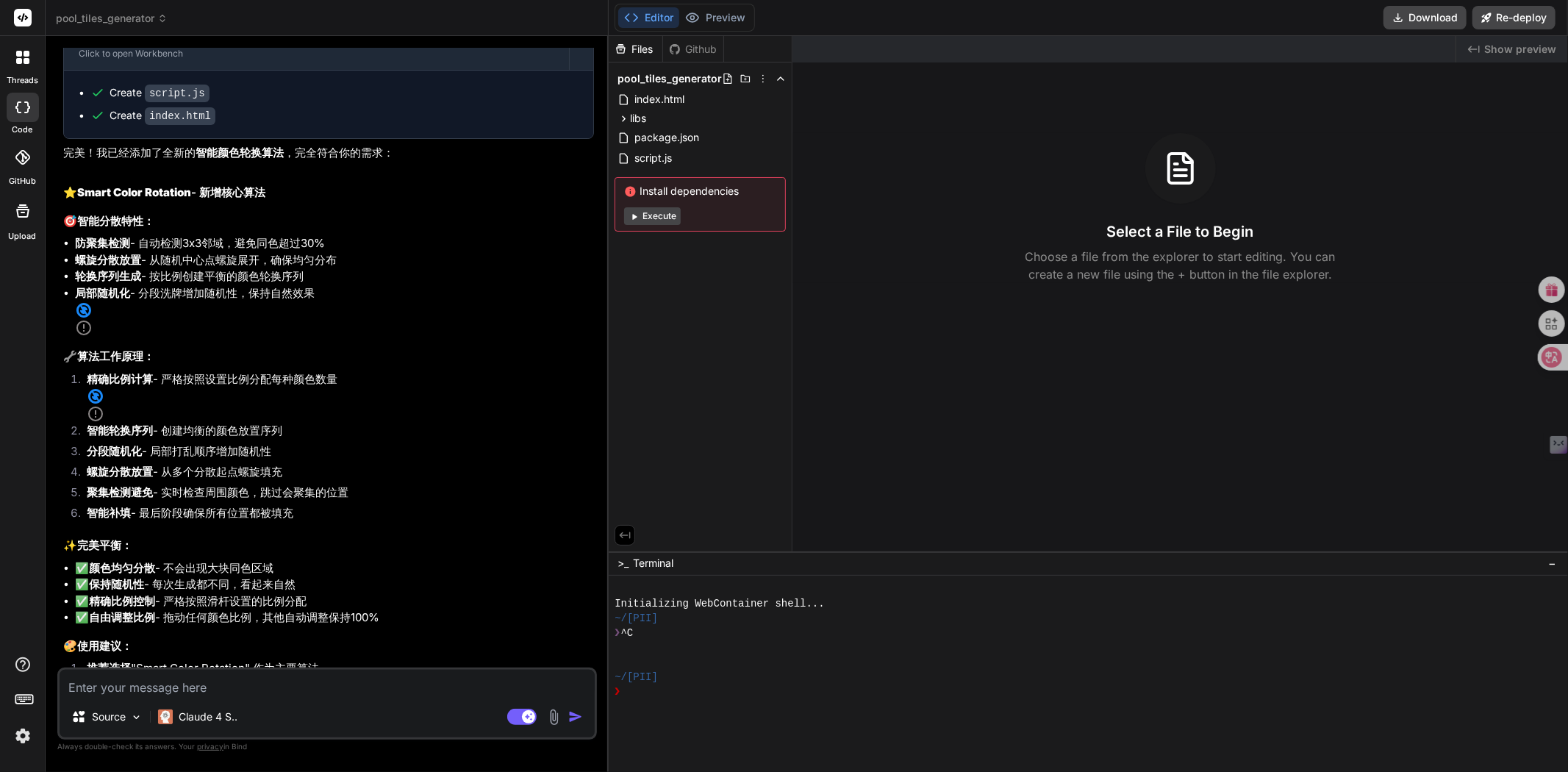 paste on "螺旋分散放置 - 从随机中心点螺旋展开" 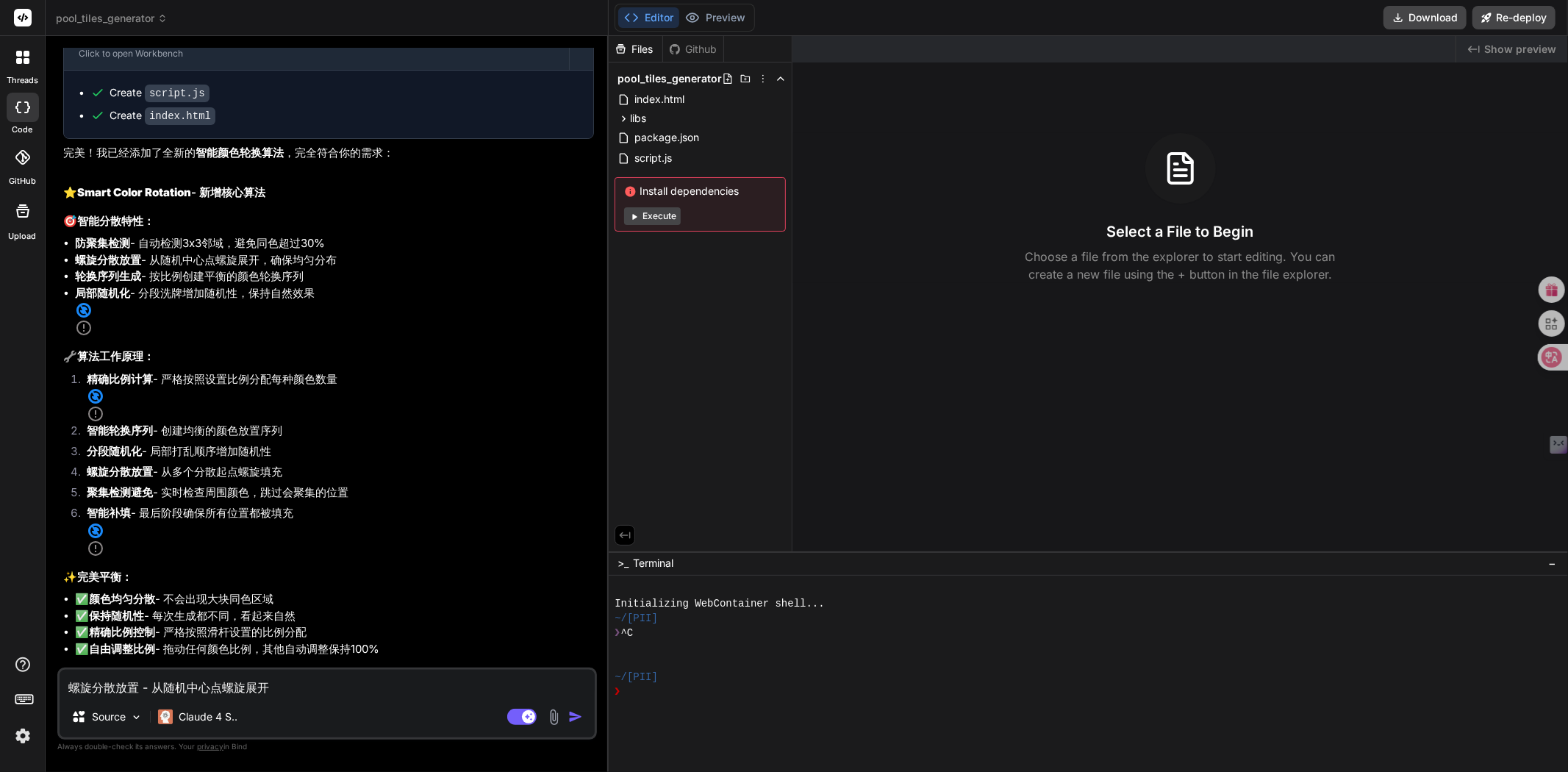 click on "螺旋分散放置 - 从随机中心点螺旋展开" at bounding box center [327, 683] 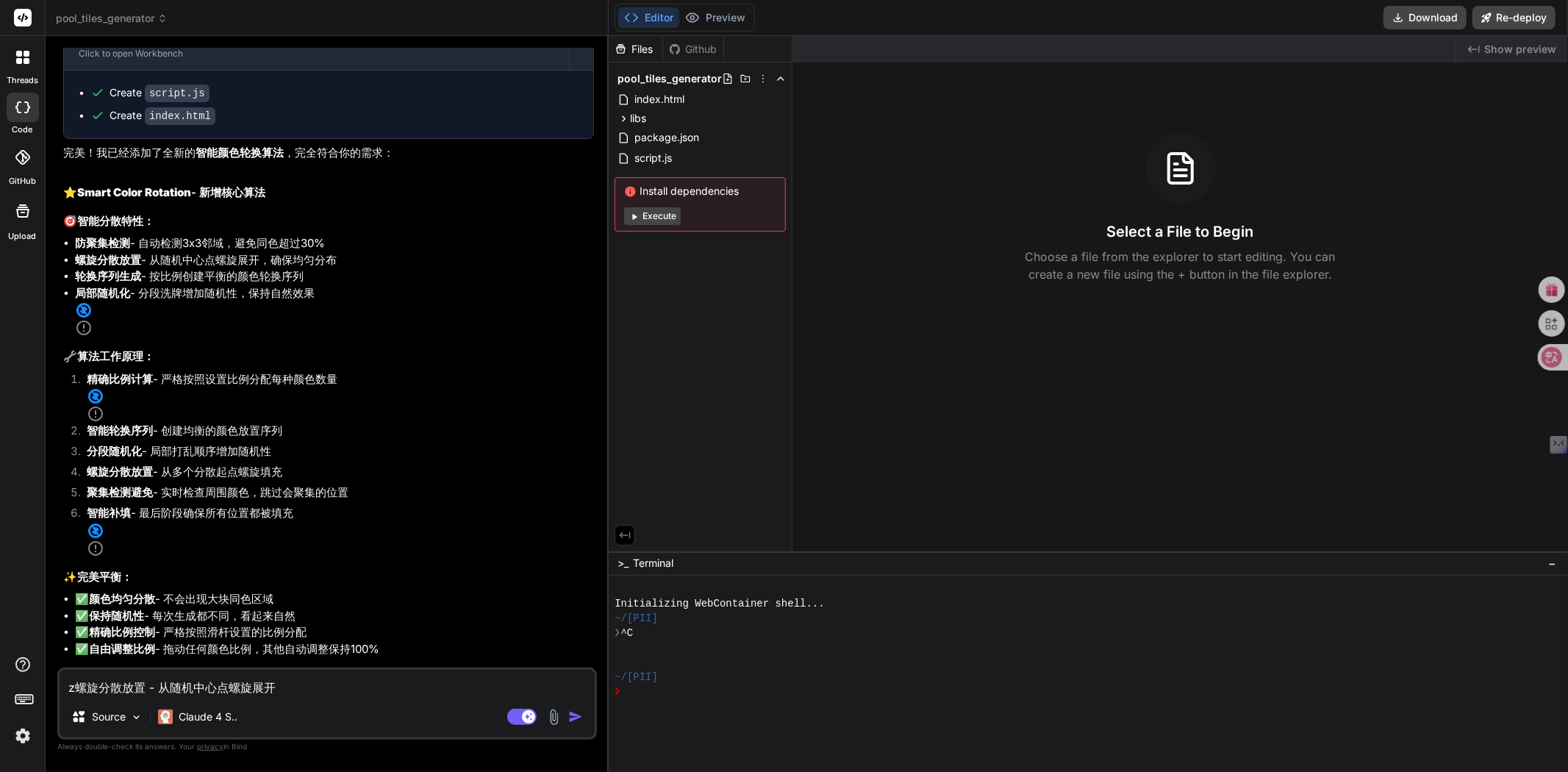 type on "zh螺旋分散放置 - 从随机中心点螺旋展开" 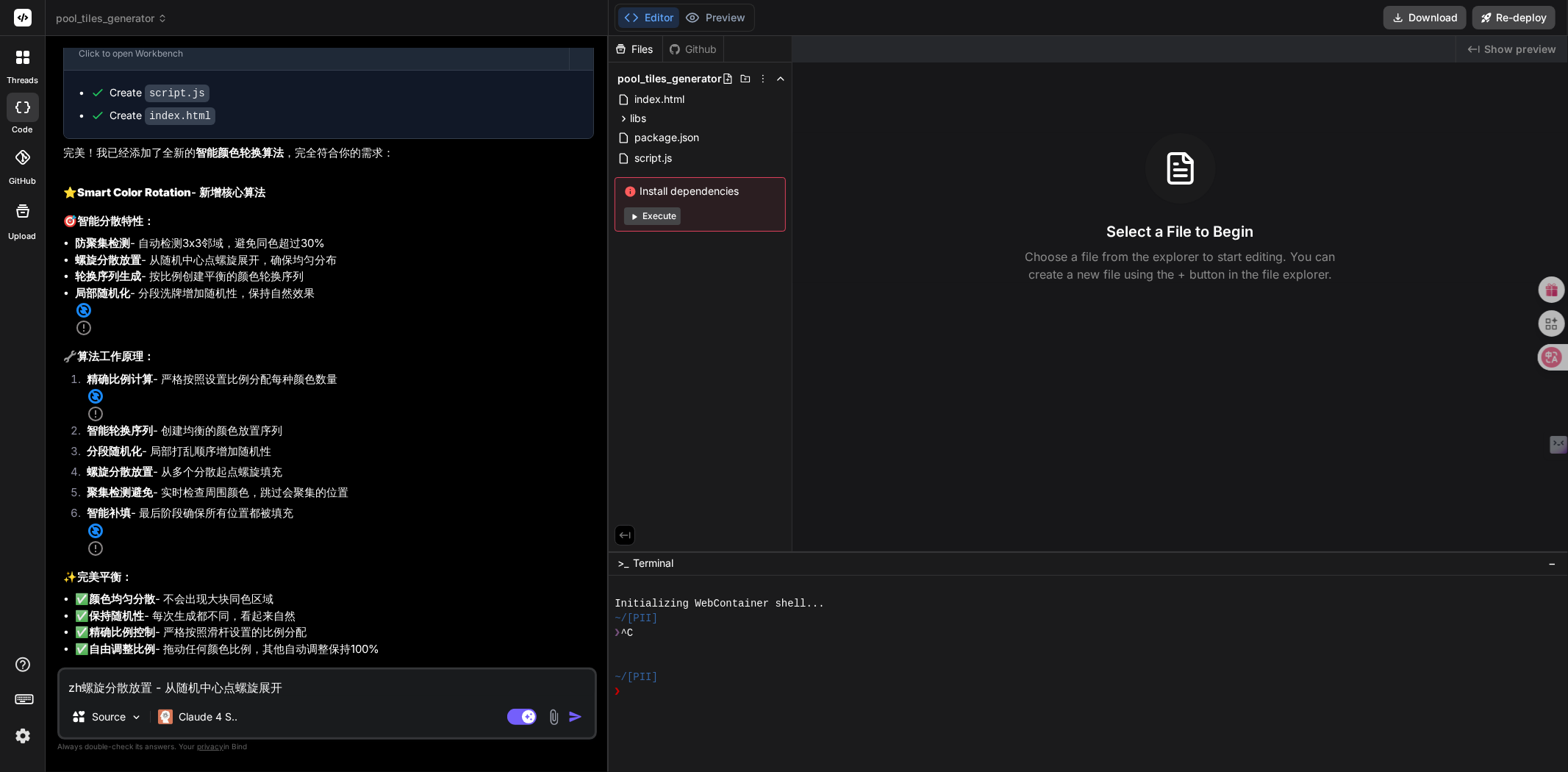 type on "zhe螺旋分散放置 - 从随机中心点螺旋展开" 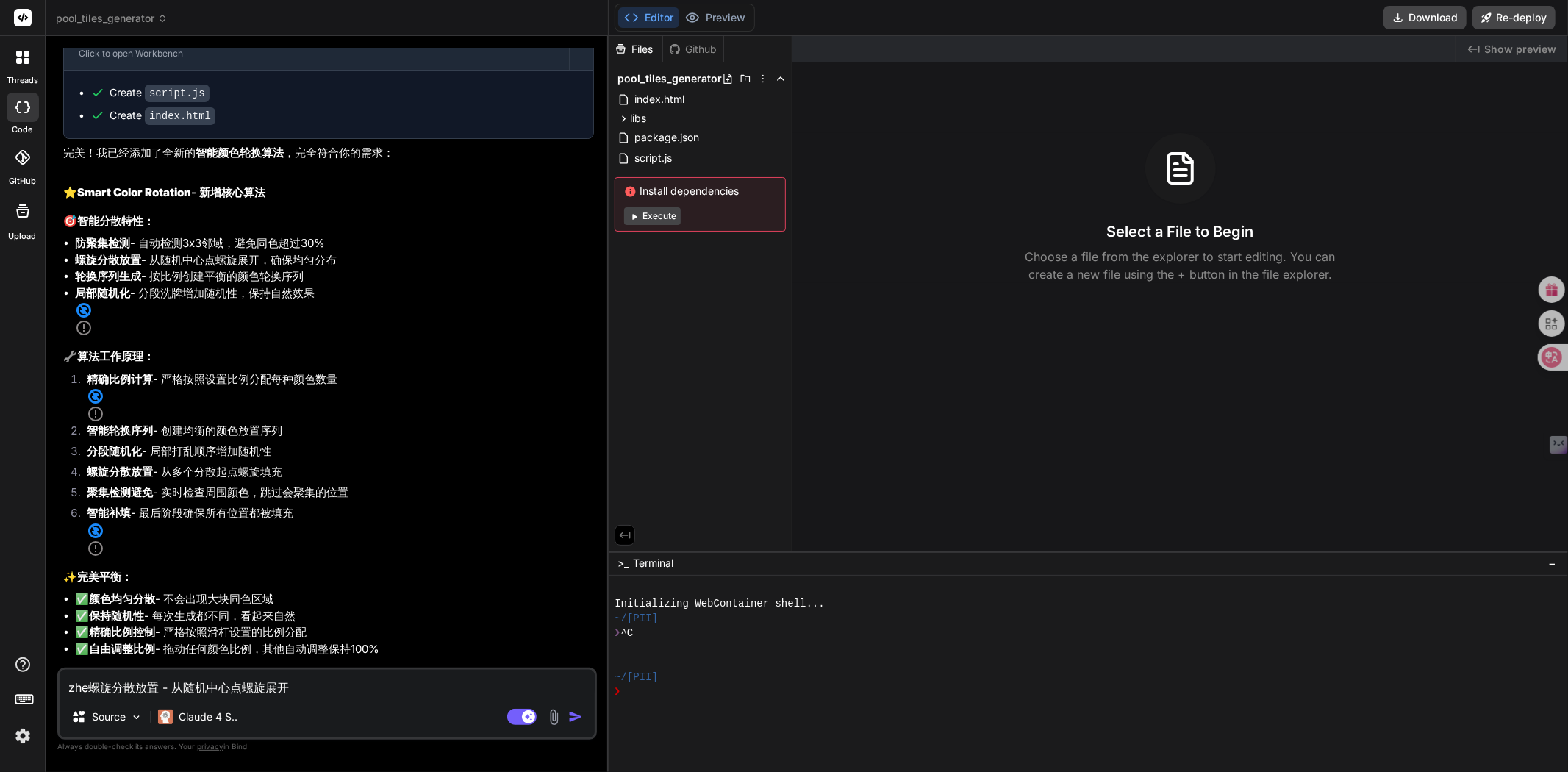 type on "[ANONYMIZED]螺旋分散放置 - 从随机中心点螺旋展开" 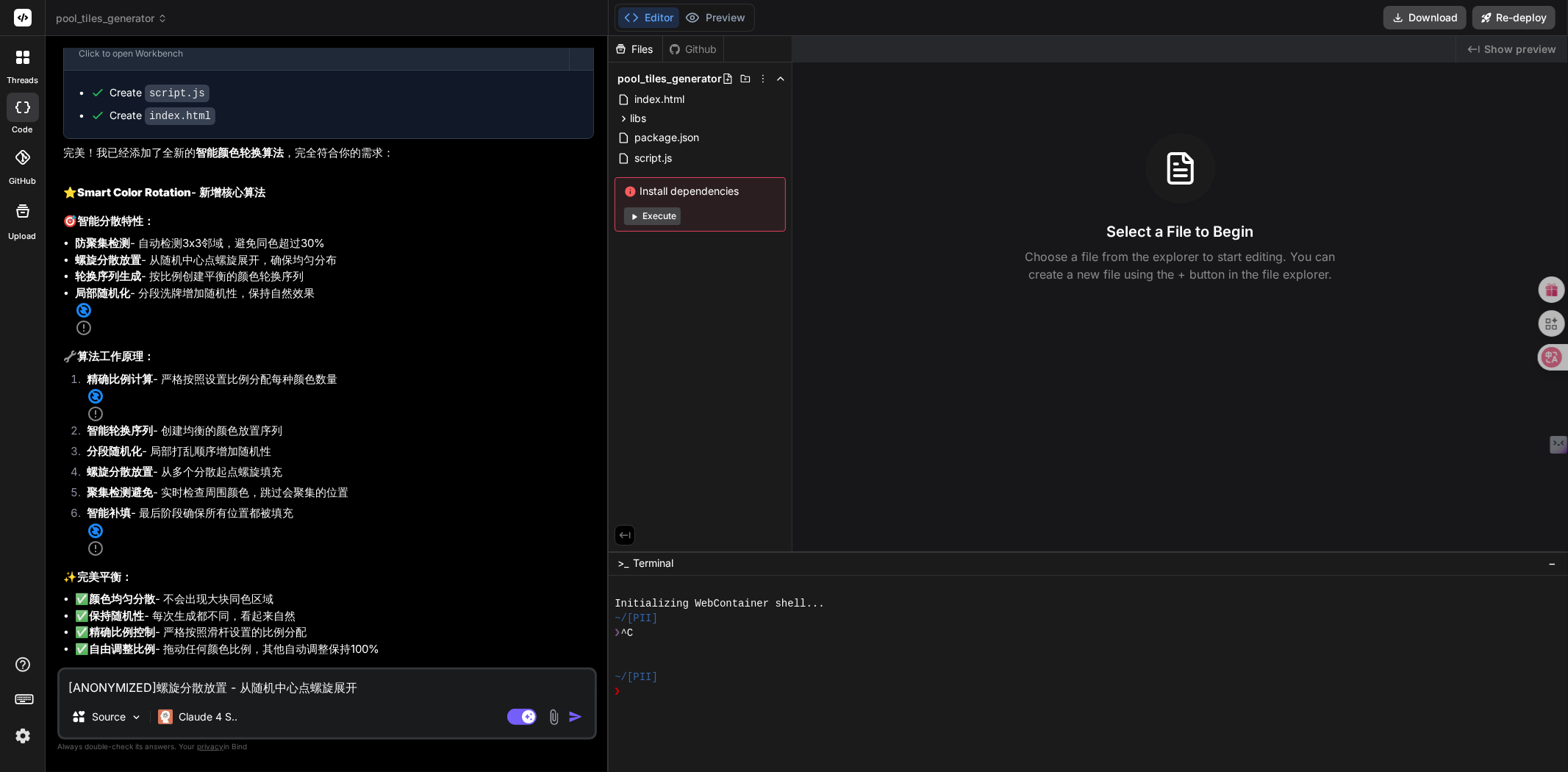 type on "zhege螺旋分散放置 - 从随机中心点螺旋展开" 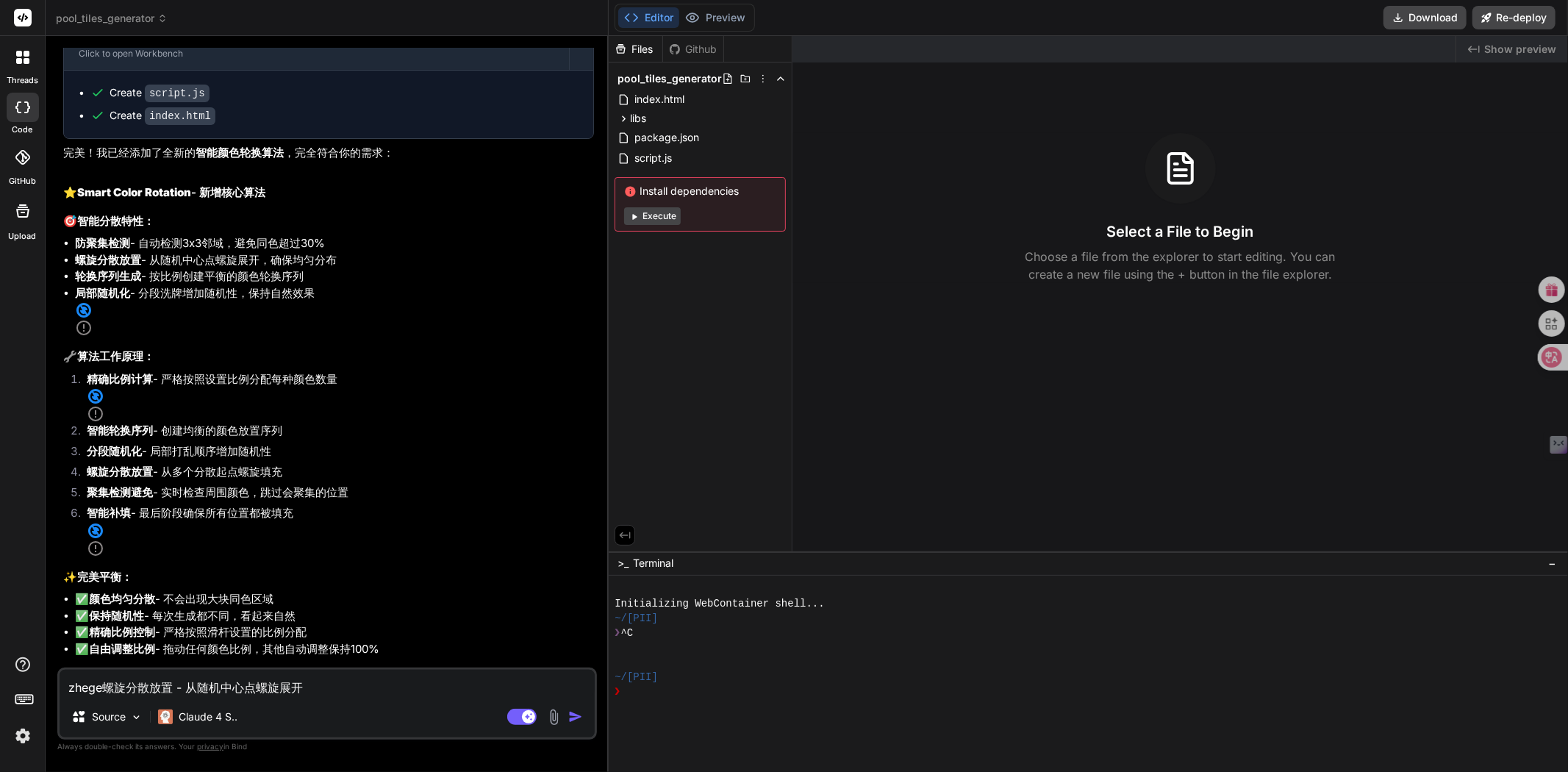 type on "[ANONYMIZED]螺旋分散放置 - 从随机中心点螺旋展开" 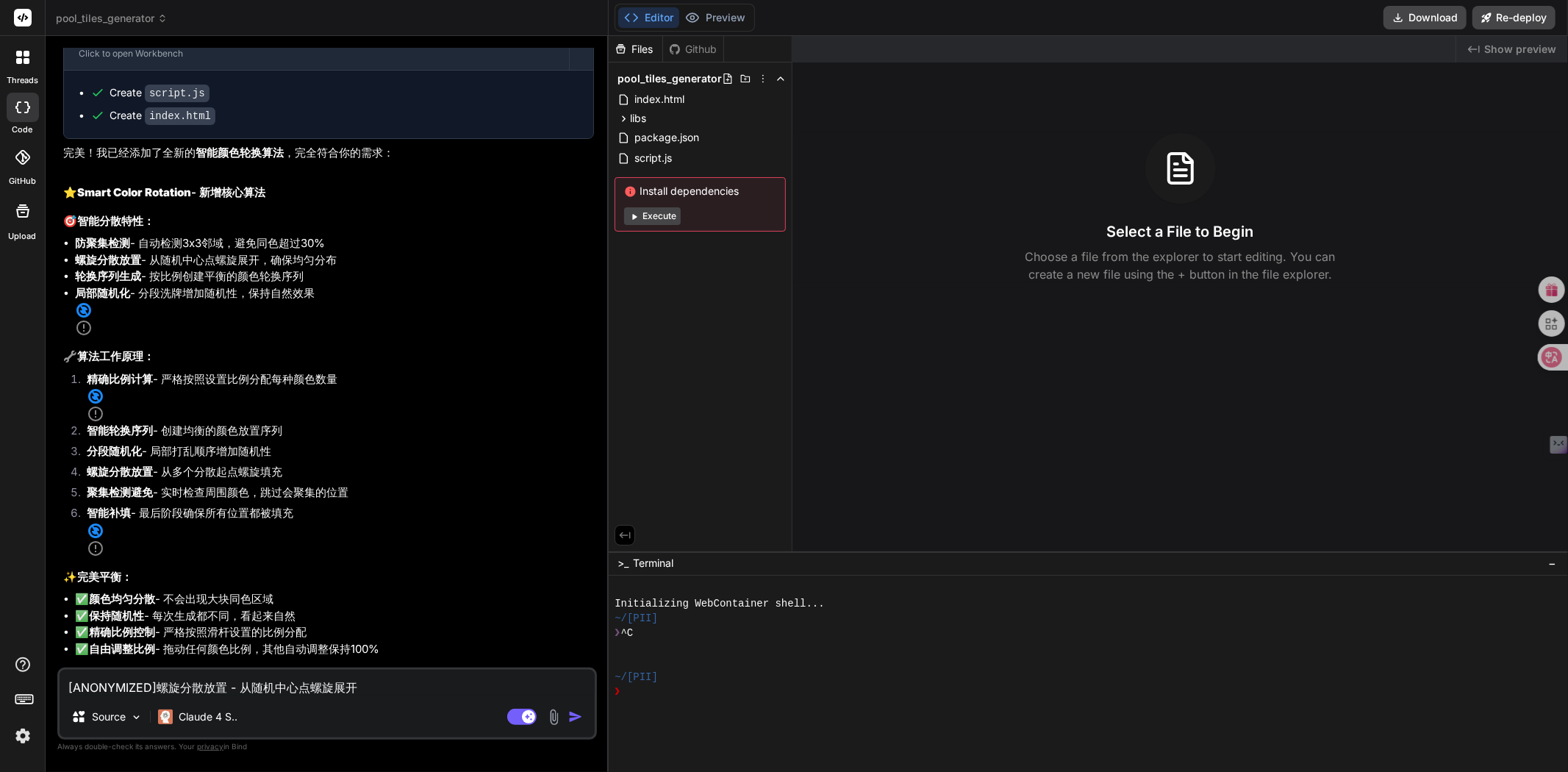 type on "zhe螺旋分散放置 - 从随机中心点螺旋展开" 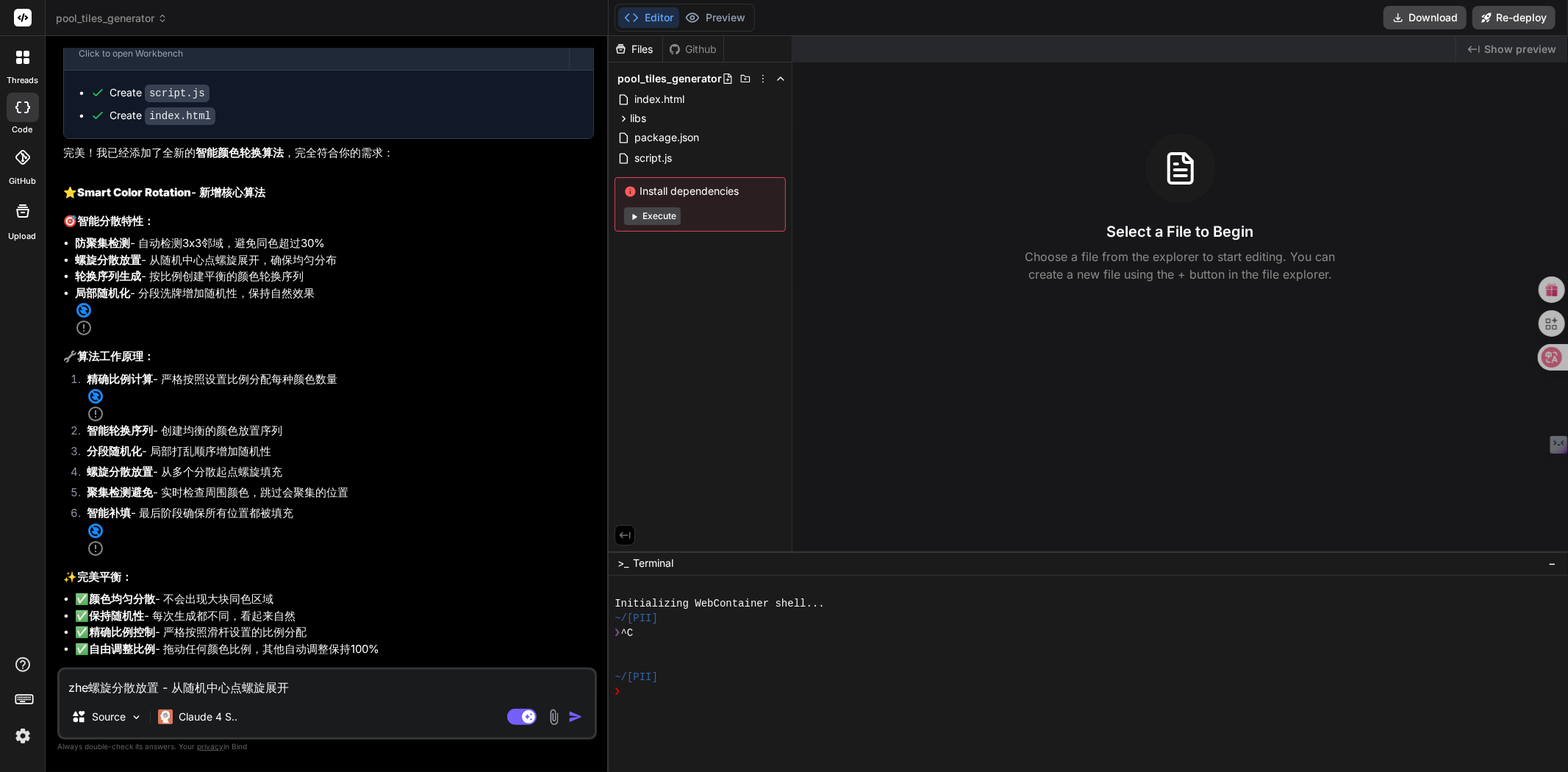 type on "zh螺旋分散放置 - 从随机中心点螺旋展开" 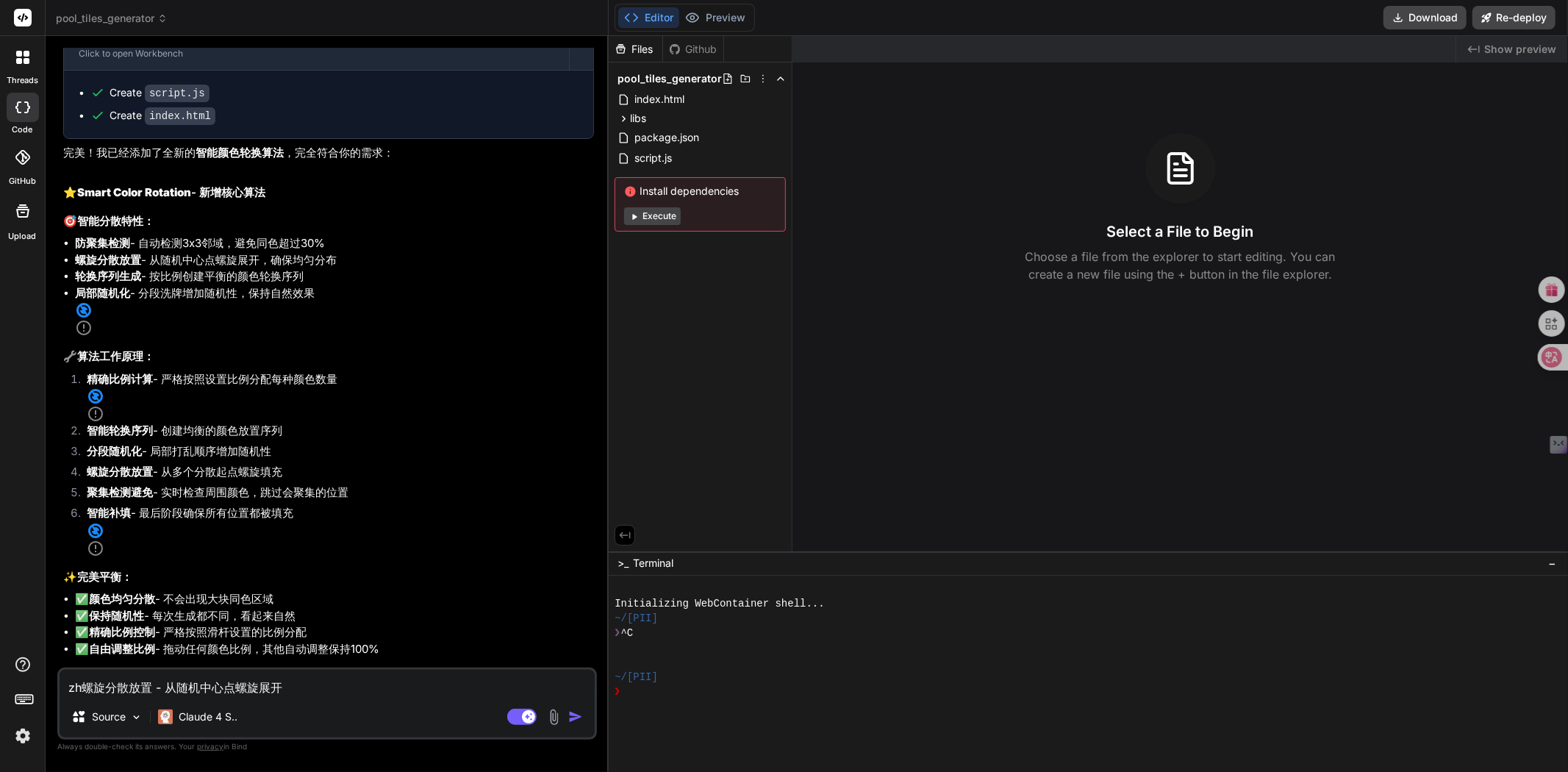 type on "z螺旋分散放置 - 从随机中心点螺旋展开" 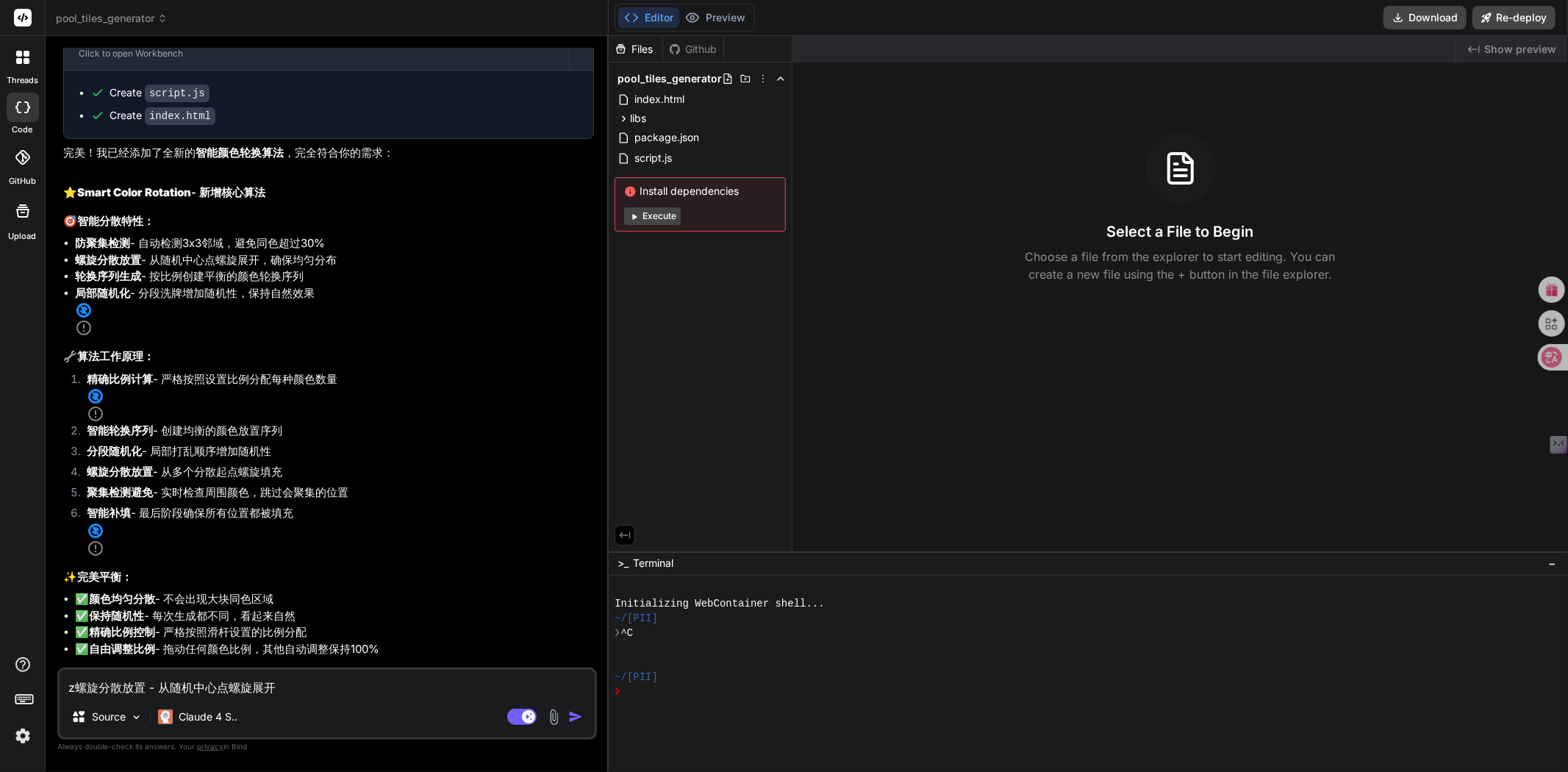 type on "螺旋分散放置 - 从随机中心点螺旋展开" 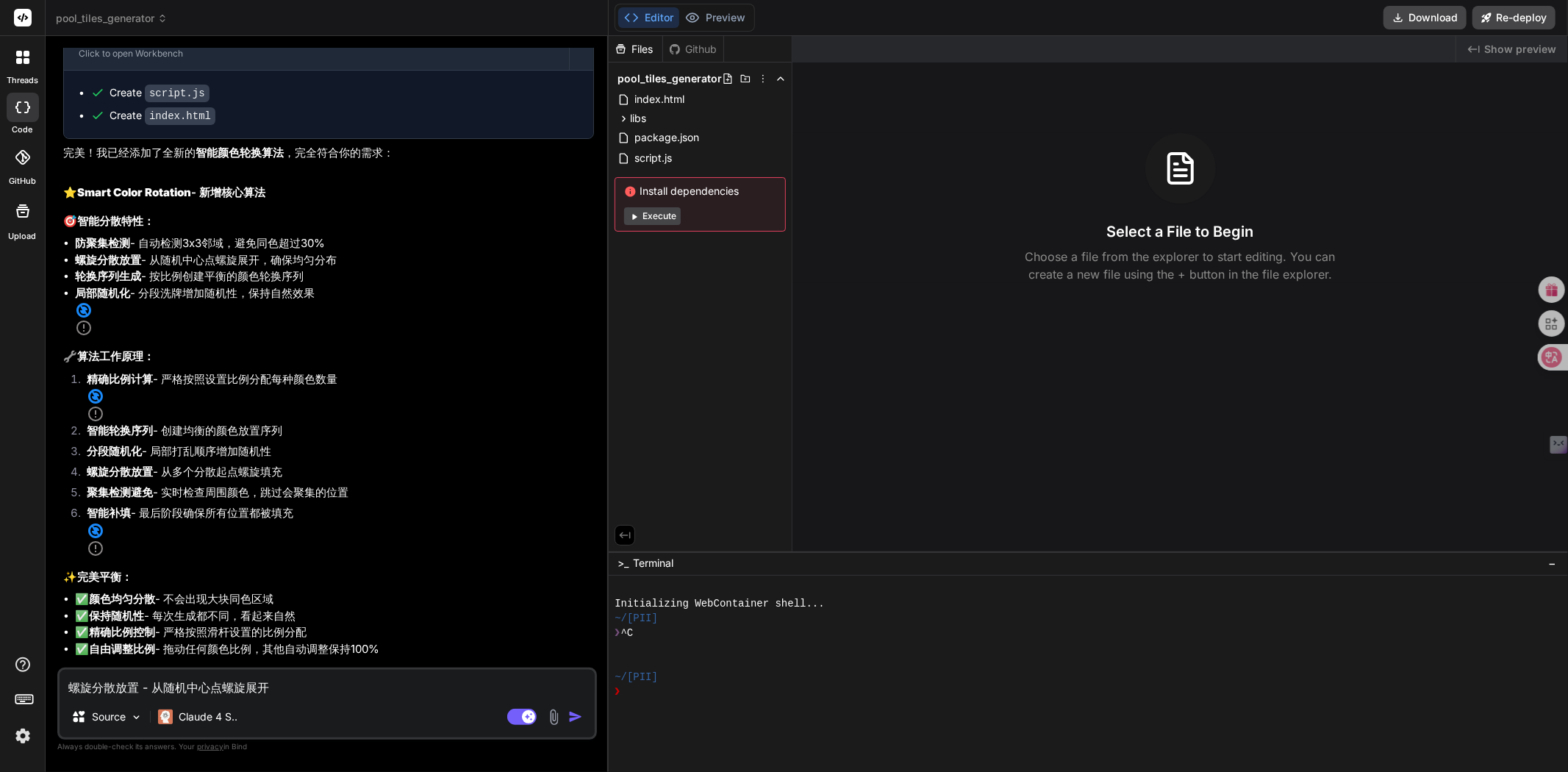 type on "z螺旋分散放置 - 从随机中心点螺旋展开" 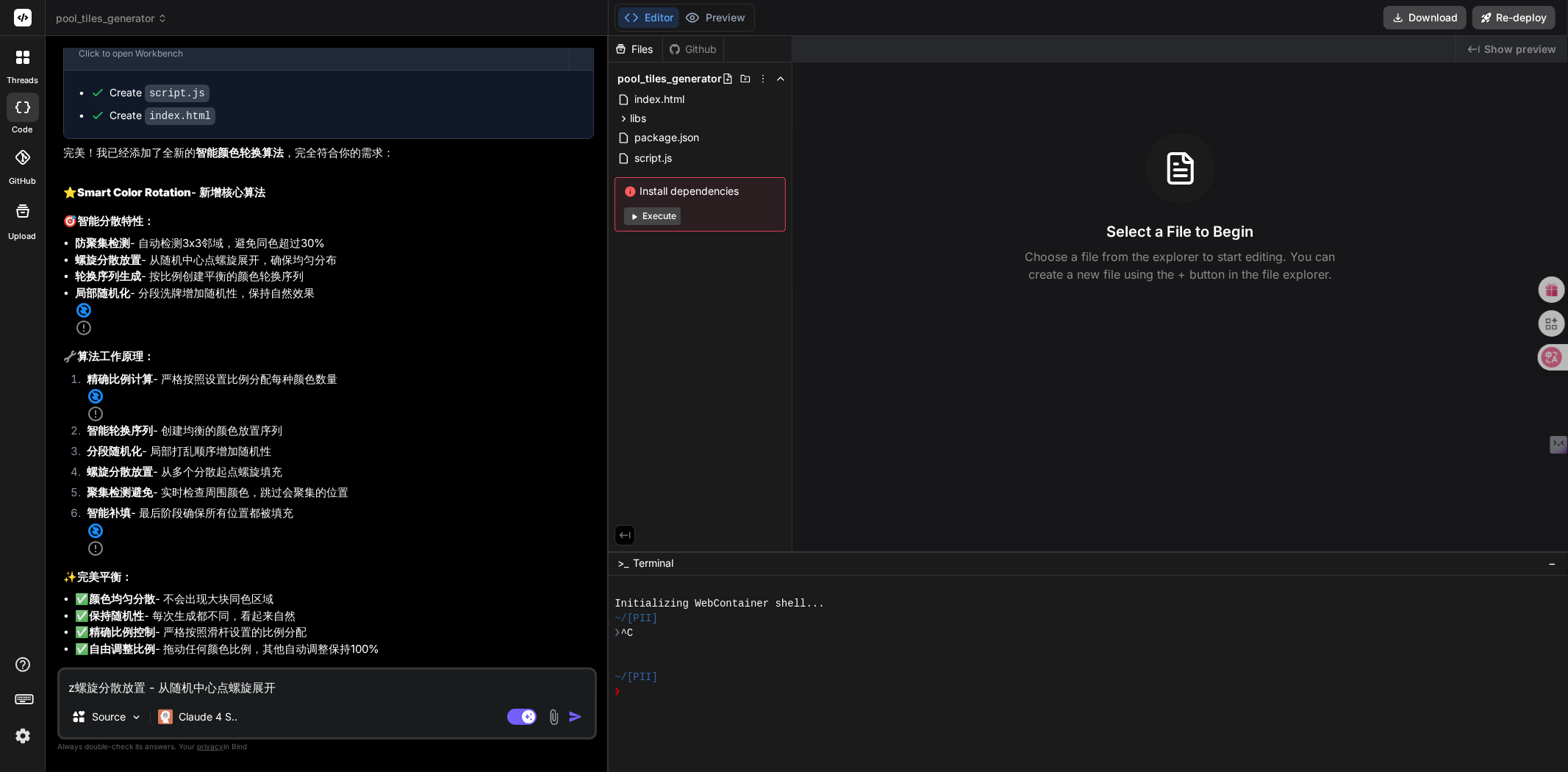 type on "zh螺旋分散放置 - 从随机中心点螺旋展开" 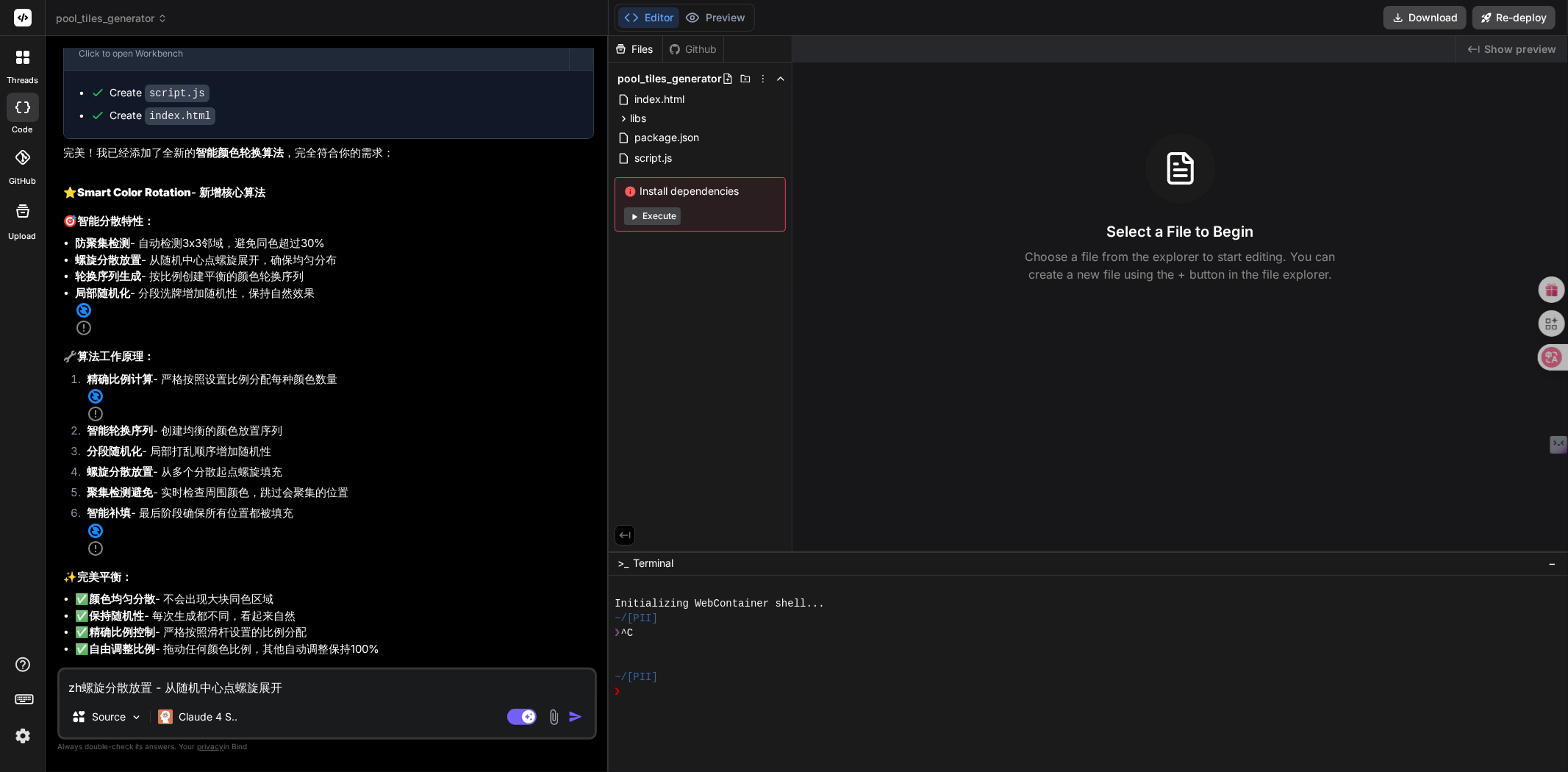 type on "zhe螺旋分散放置 - 从随机中心点螺旋展开" 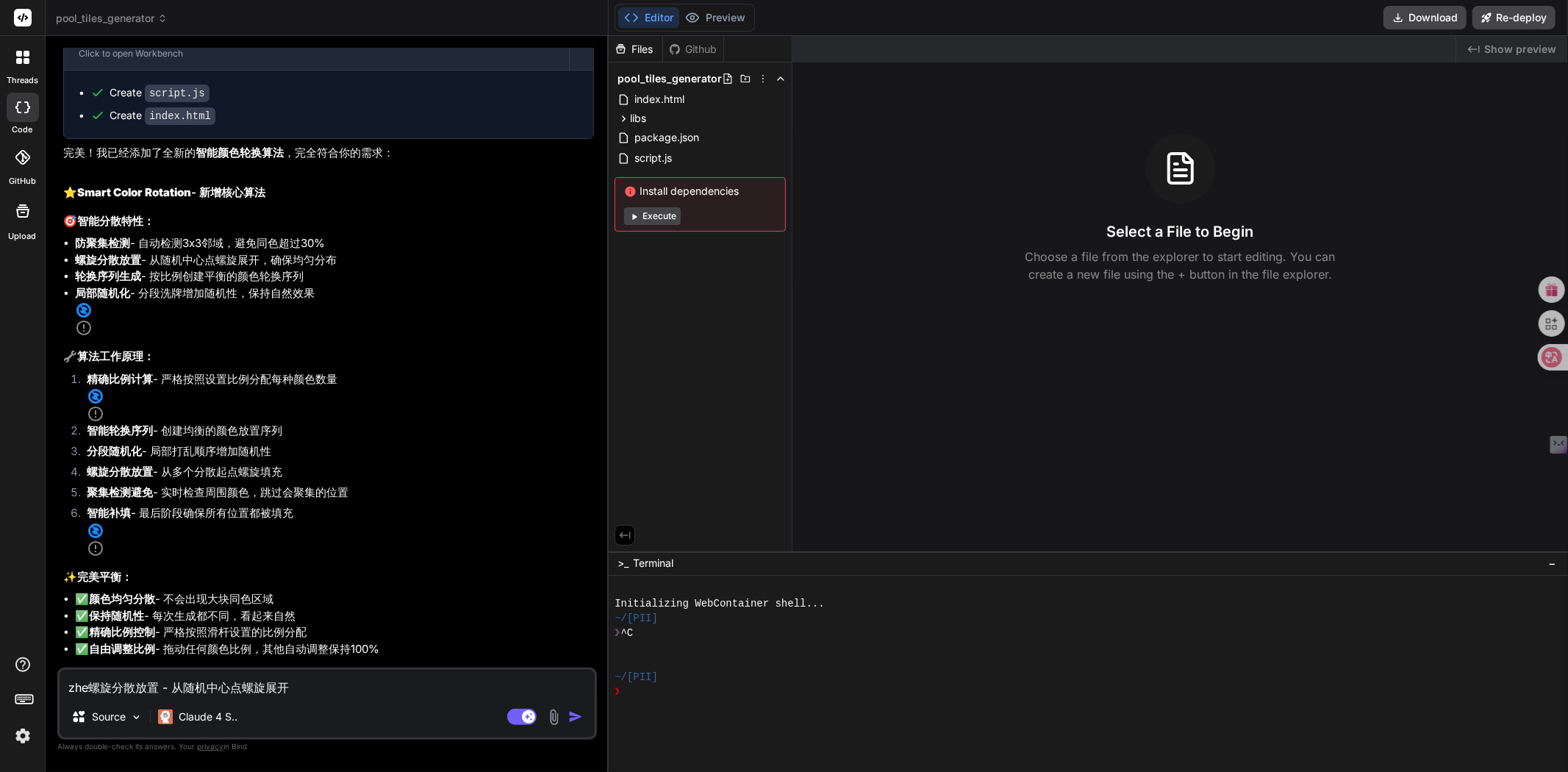 type on "zhe'g螺旋分散放置 - 从随机中心点螺旋展开" 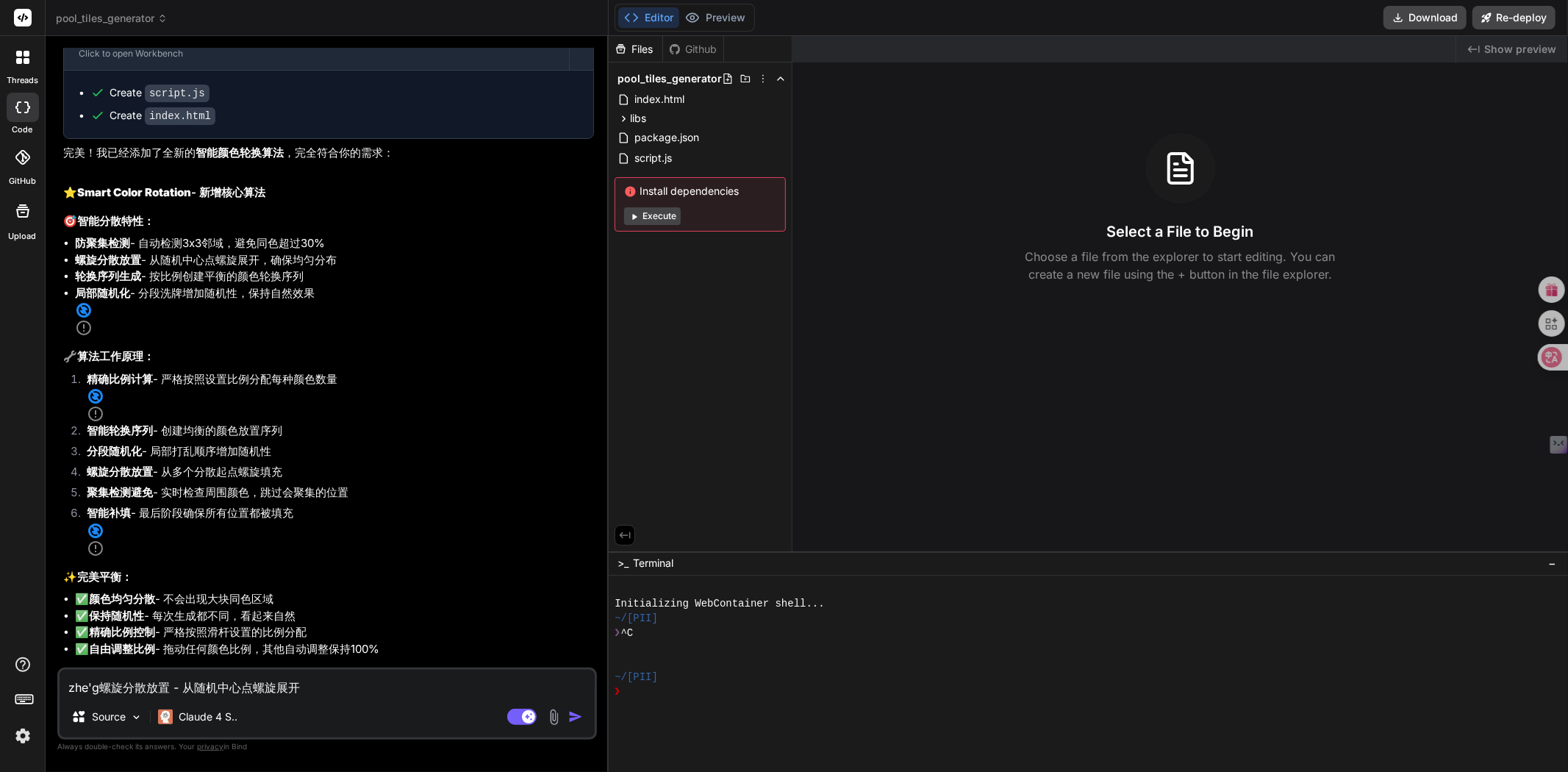 type on "zhe'ge螺旋分散放置 - 从随机中心点螺旋展开" 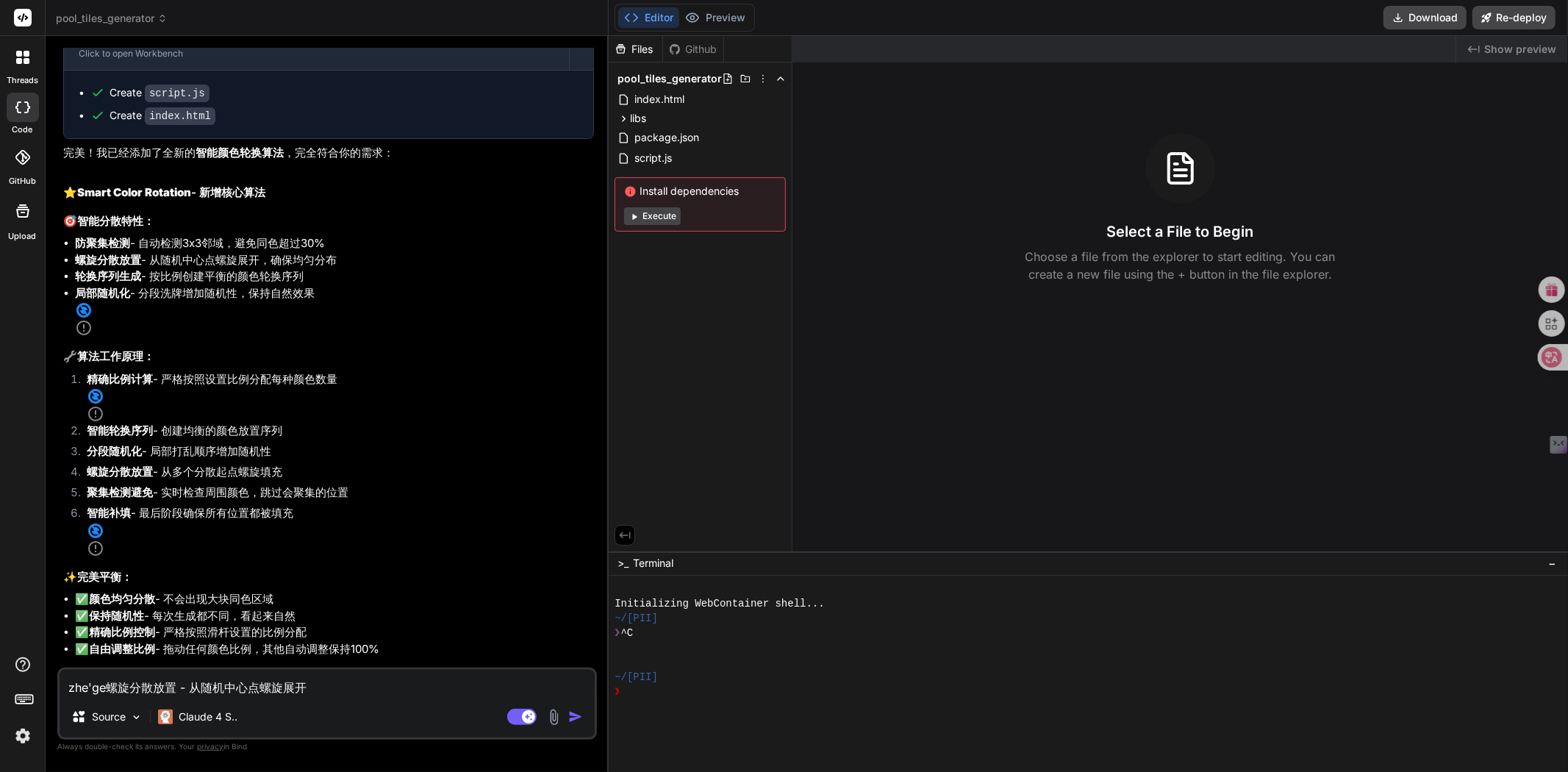 type on "这个螺旋分散放置 - 从随机中心点螺旋展开" 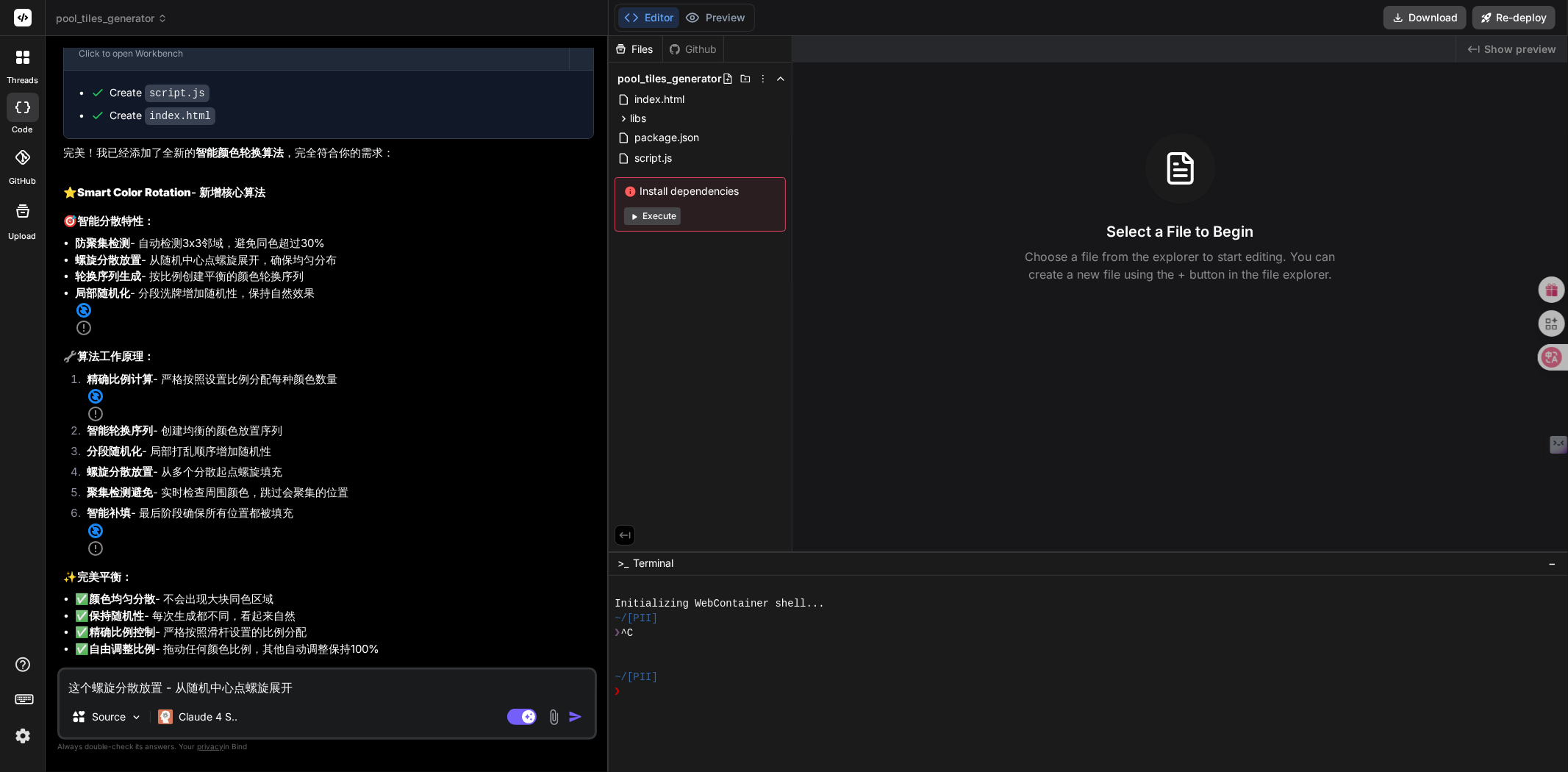 type on "x" 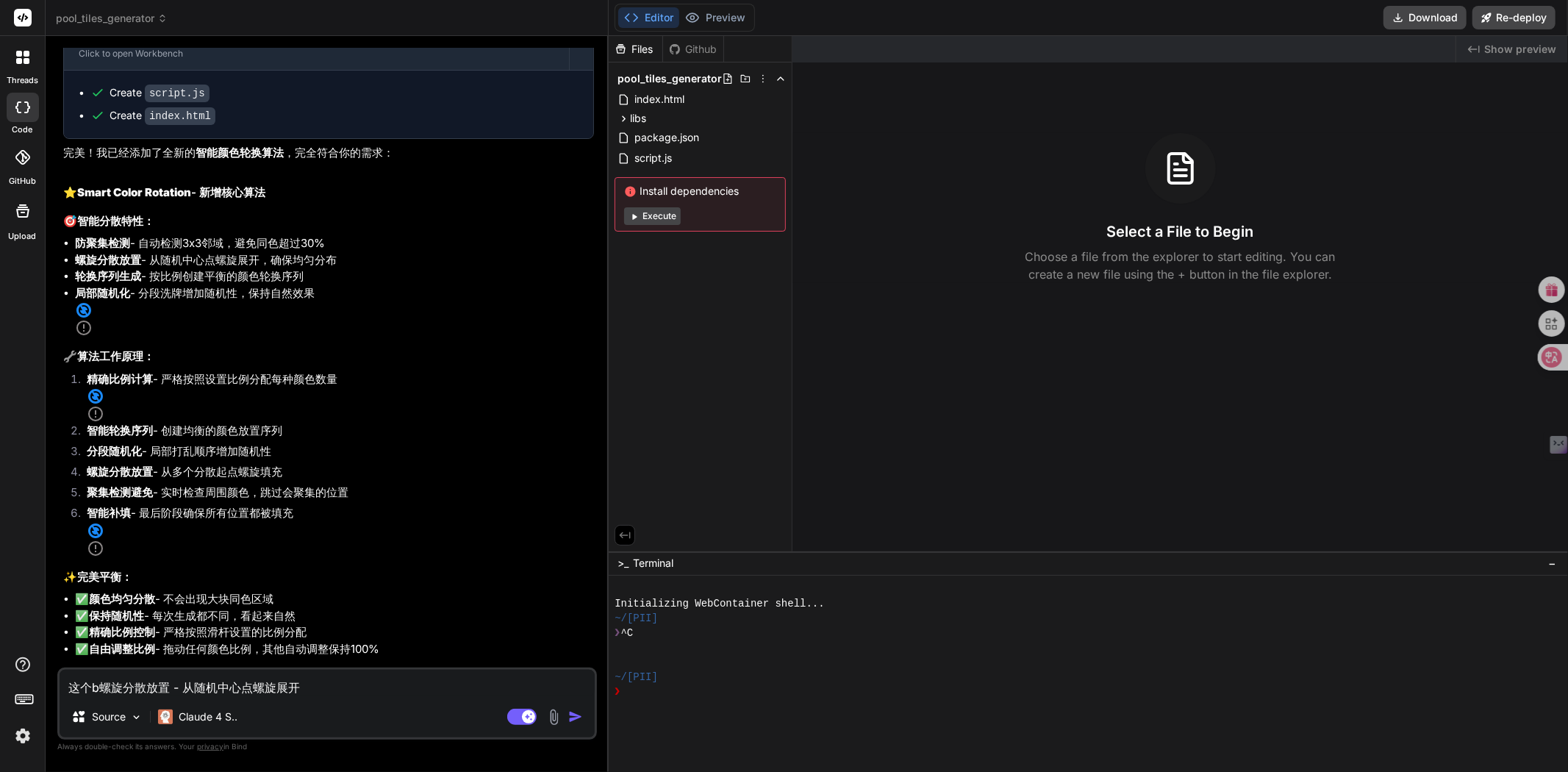 type on "这个bu螺旋分散放置 - 从随机中心点螺旋展开" 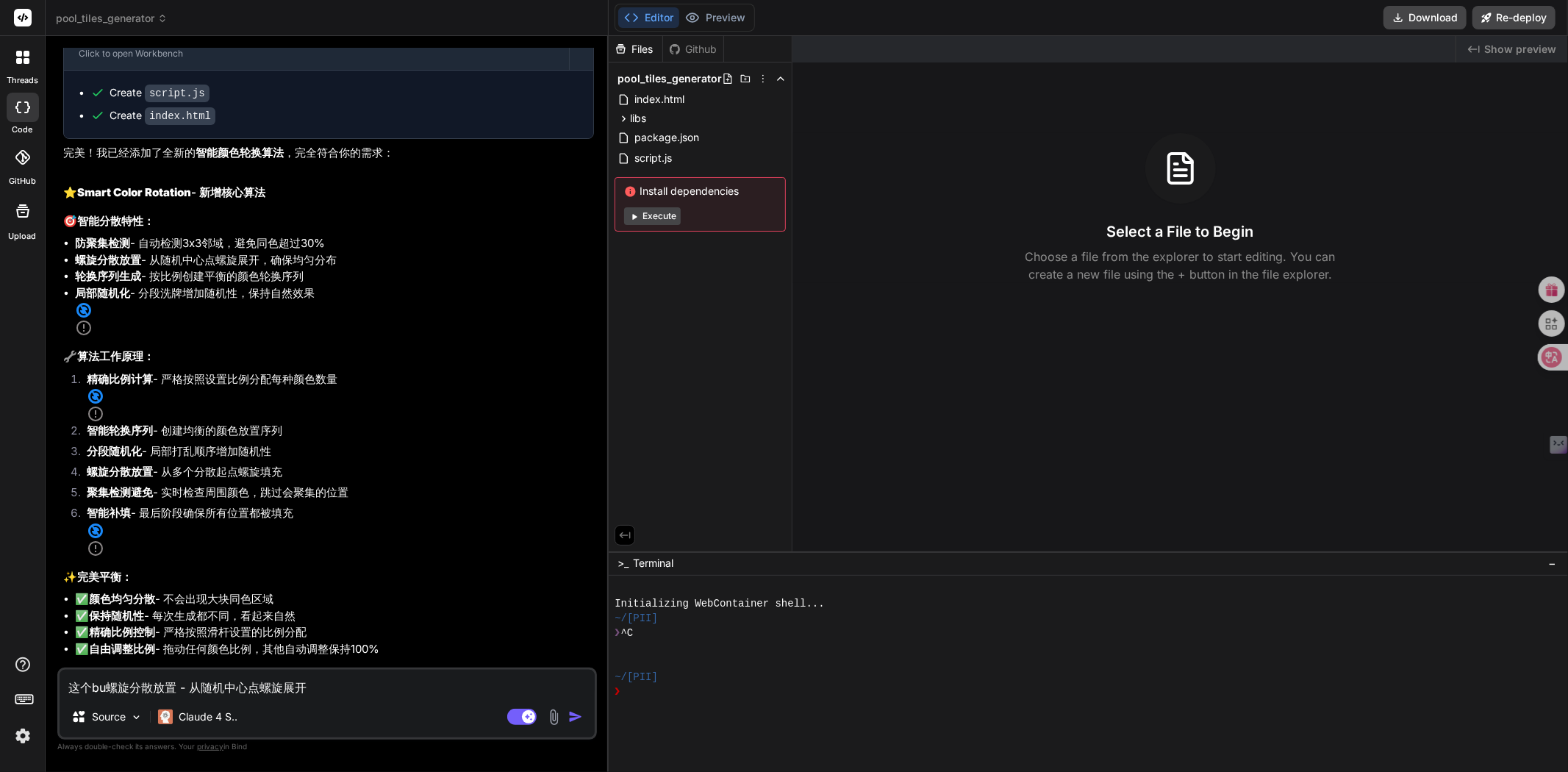 type on "这个bu'y螺旋分散放置 - 从随机中心点螺旋展开" 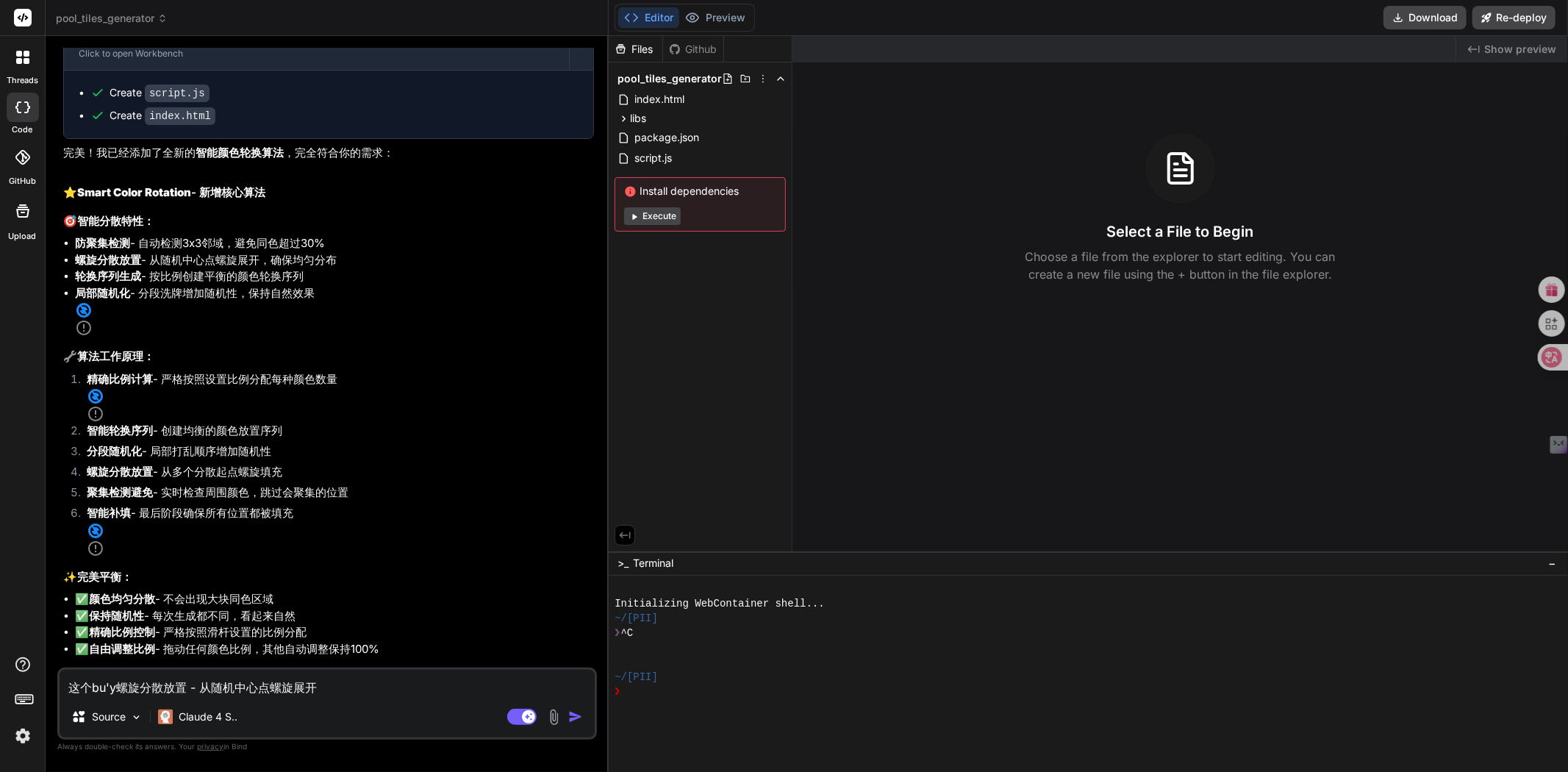 type on "这个bu'ya螺旋分散放置 - 从随机中心点螺旋展开" 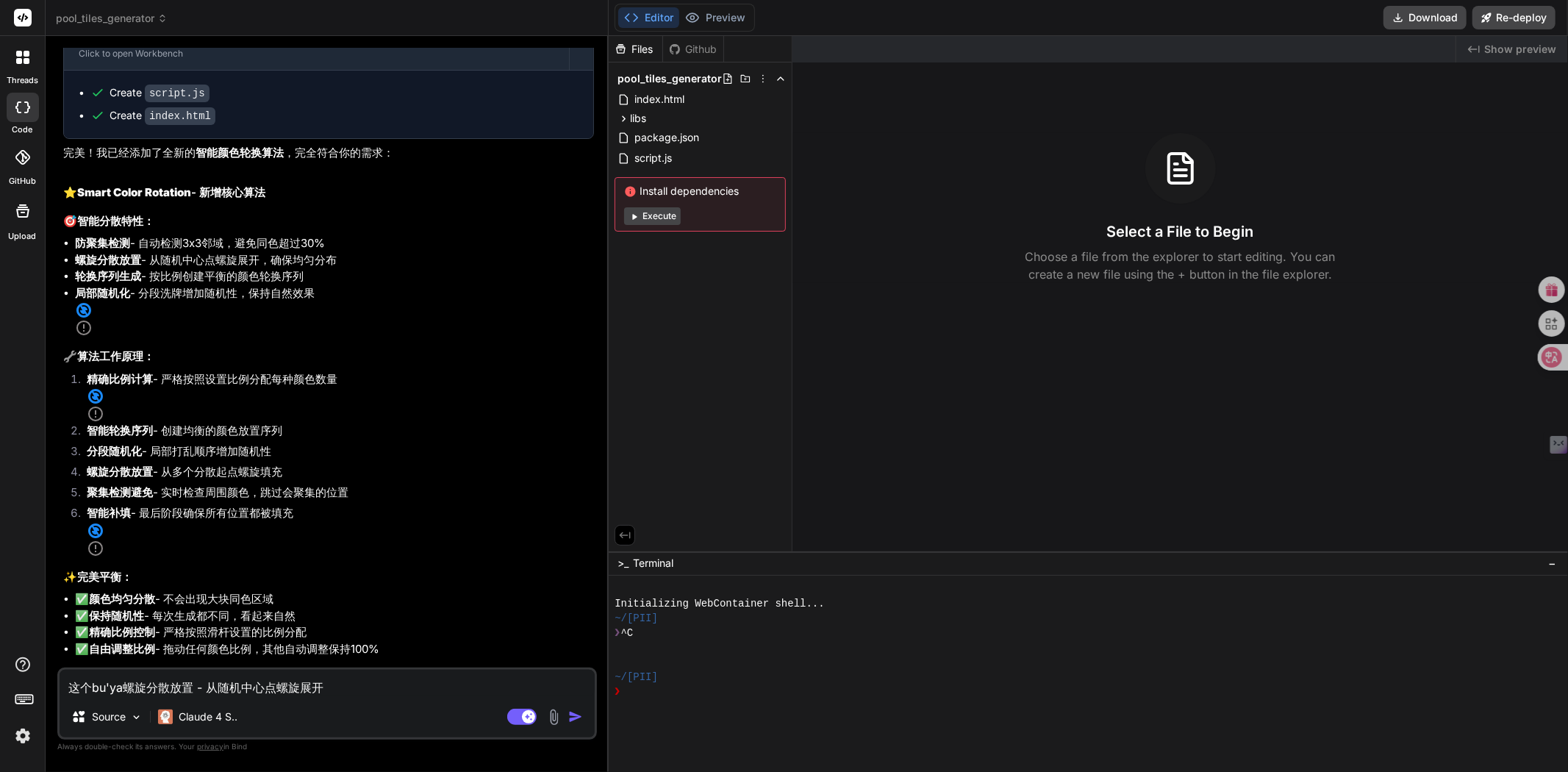 type on "这个bu'yao螺旋分散放置 - 从随机中心点螺旋展开" 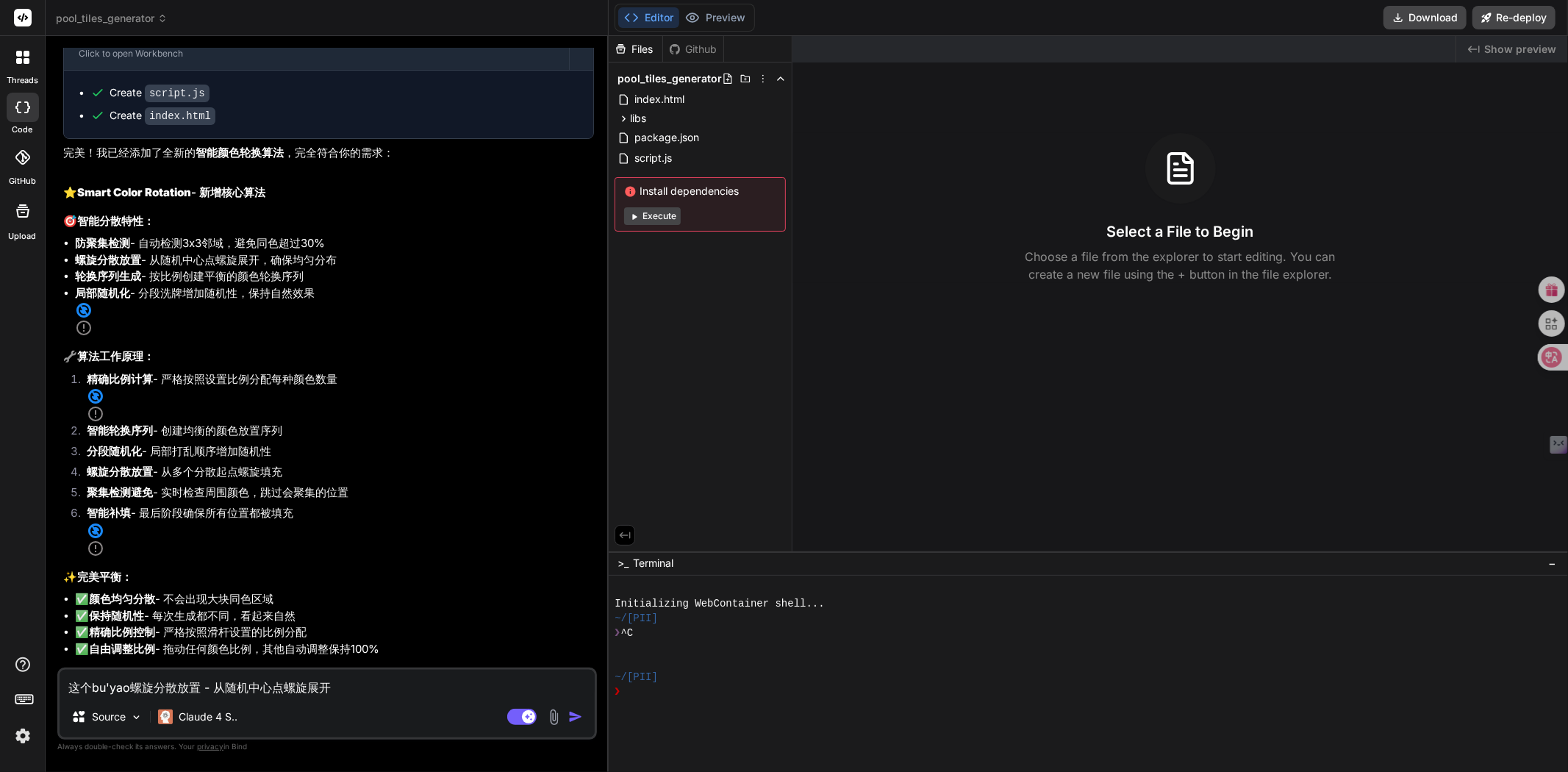 type on "这个不要螺旋分散放置 - 从随机中心点螺旋展开" 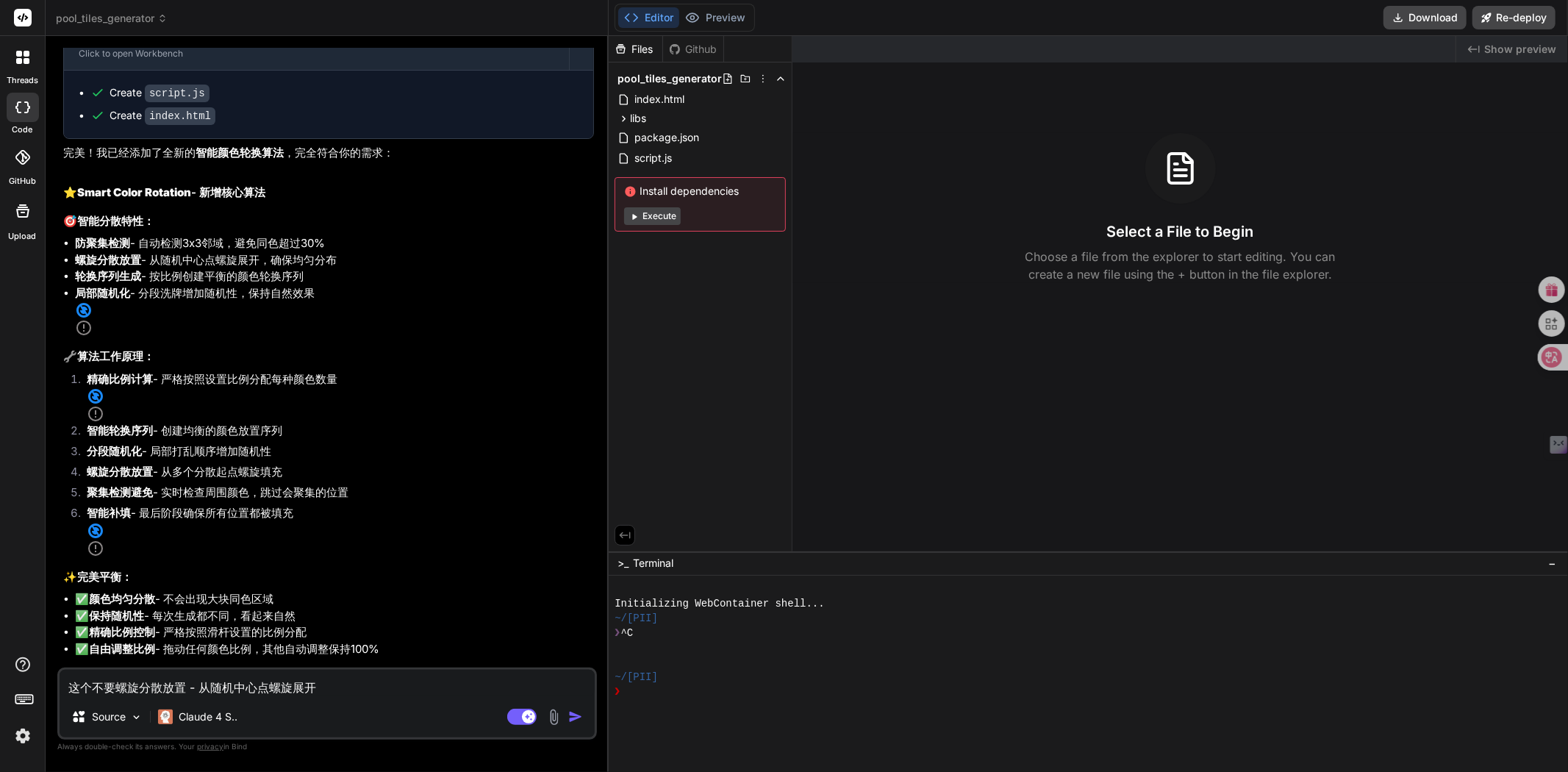 type on "这个不要，螺旋分散放置 - 从随机中心点螺旋展开" 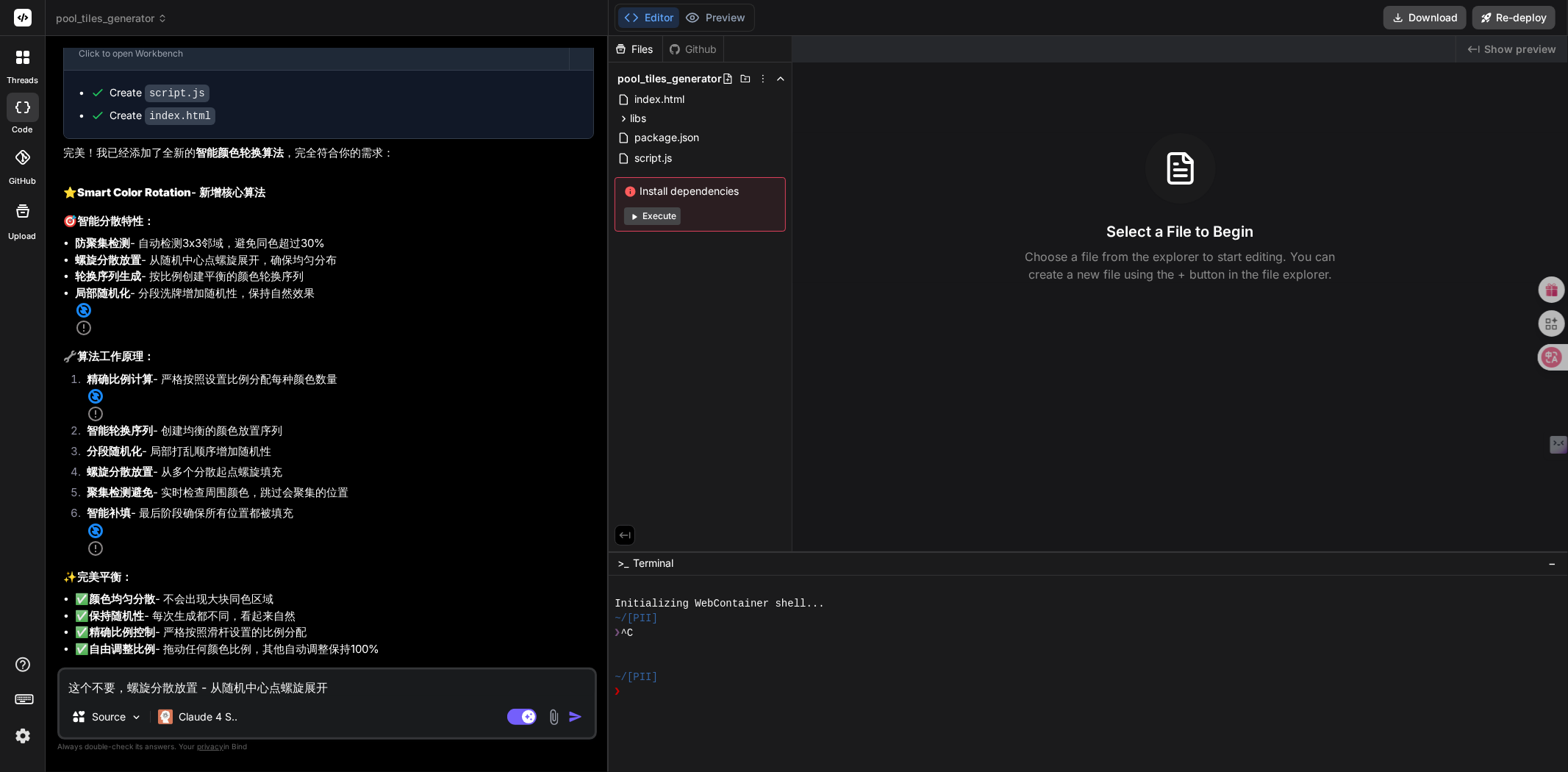 type on "这个不要，z螺旋分散放置 - 从随机中心点螺旋展开" 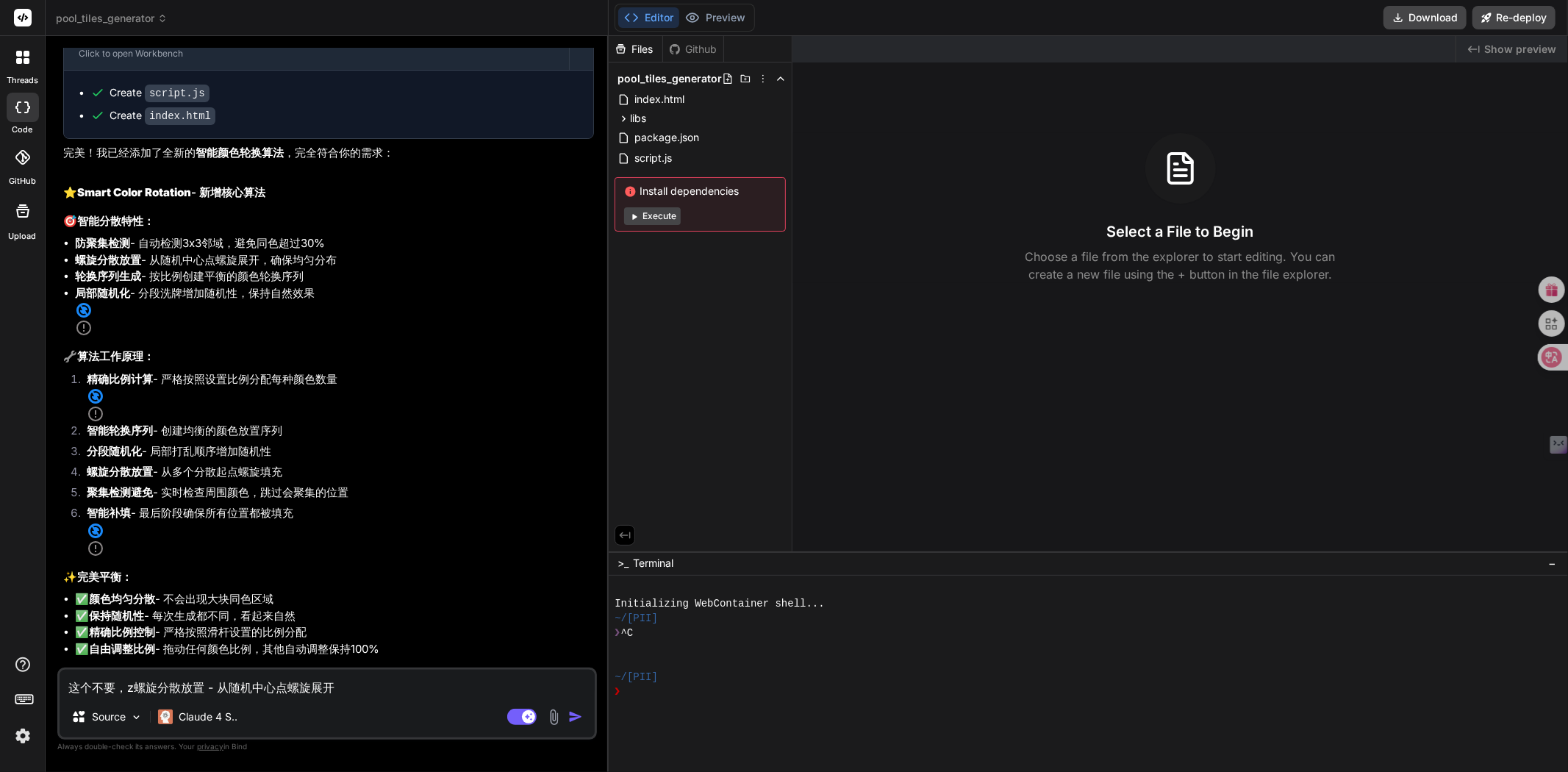 type on "这个不要，zh螺旋分散放置 - 从随机中心点螺旋展开" 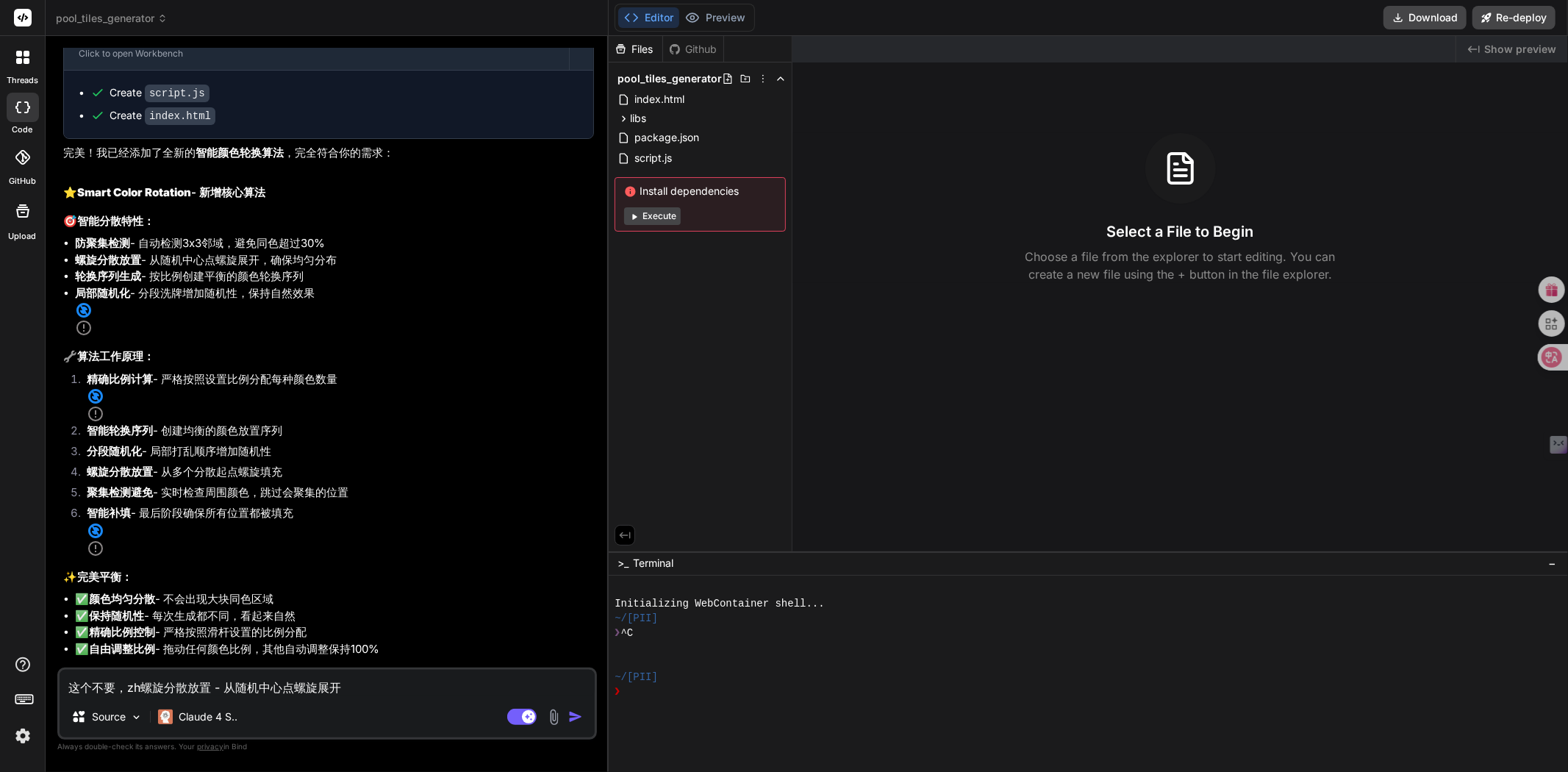 type on "这个不要，zhu螺旋分散放置 - 从随机中心点螺旋展开" 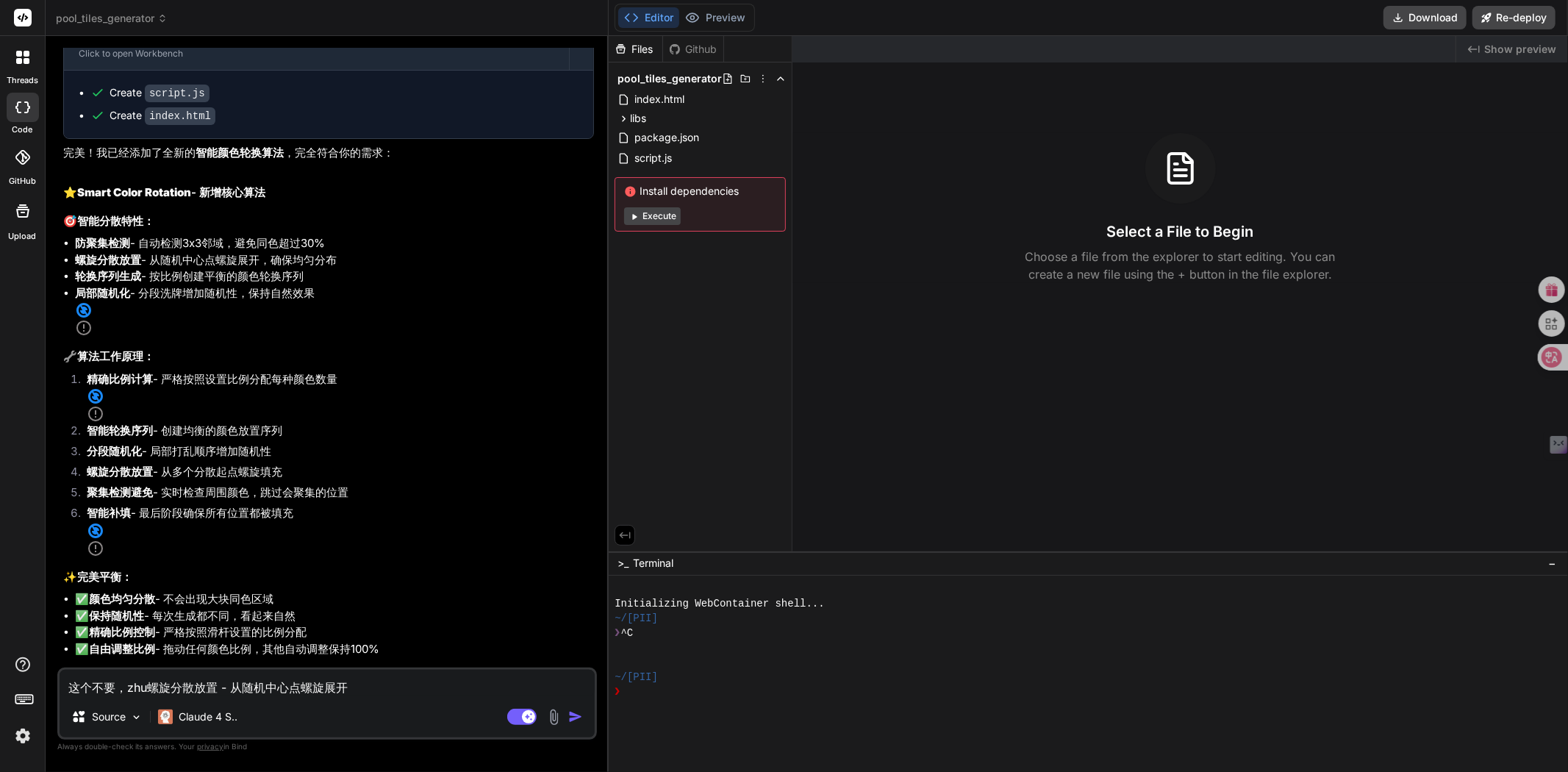 type on "这个不要，zh螺旋分散放置 - 从随机中心点螺旋展开" 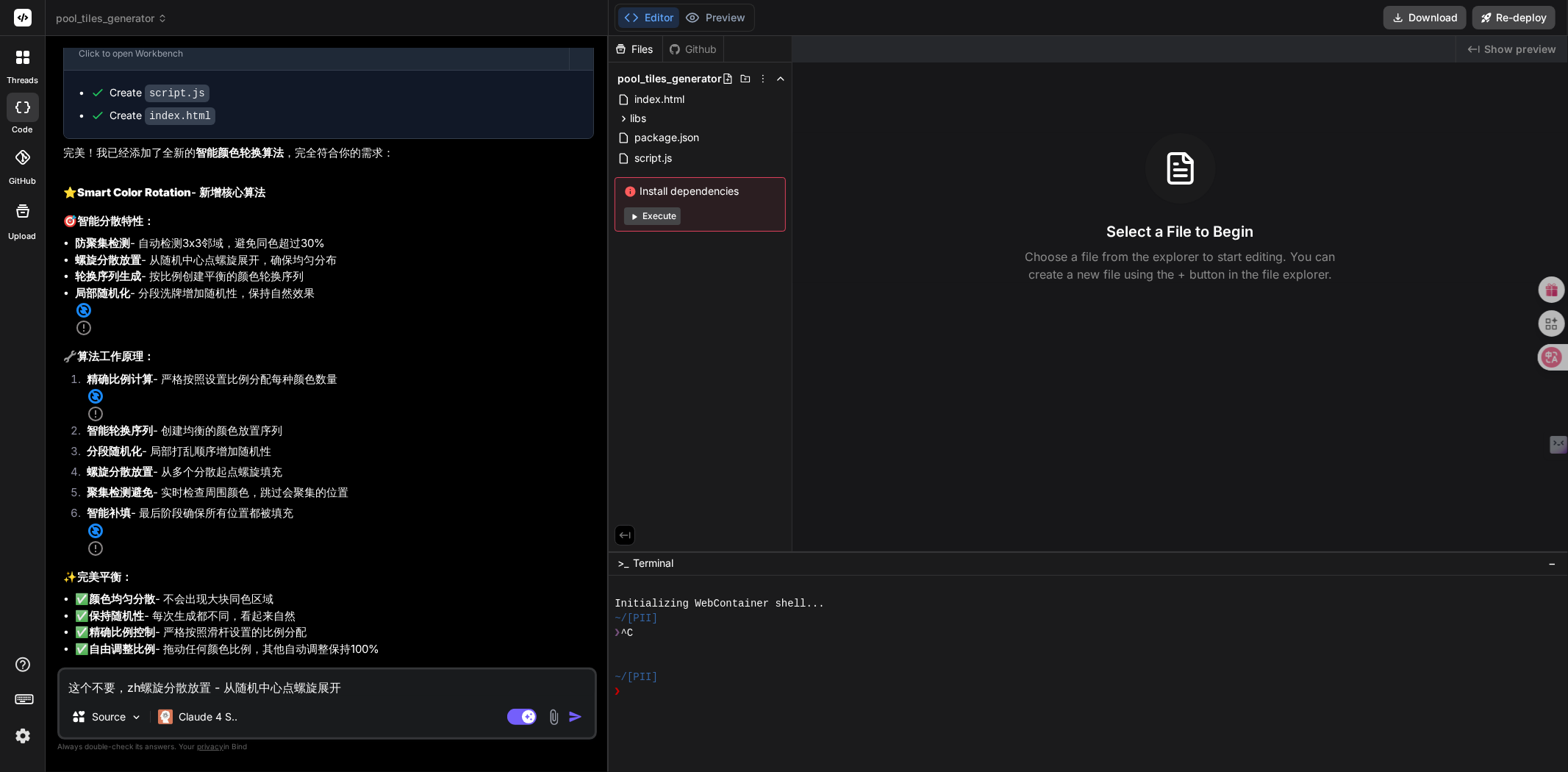 type on "这个不要，z螺旋分散放置 - 从随机中心点螺旋展开" 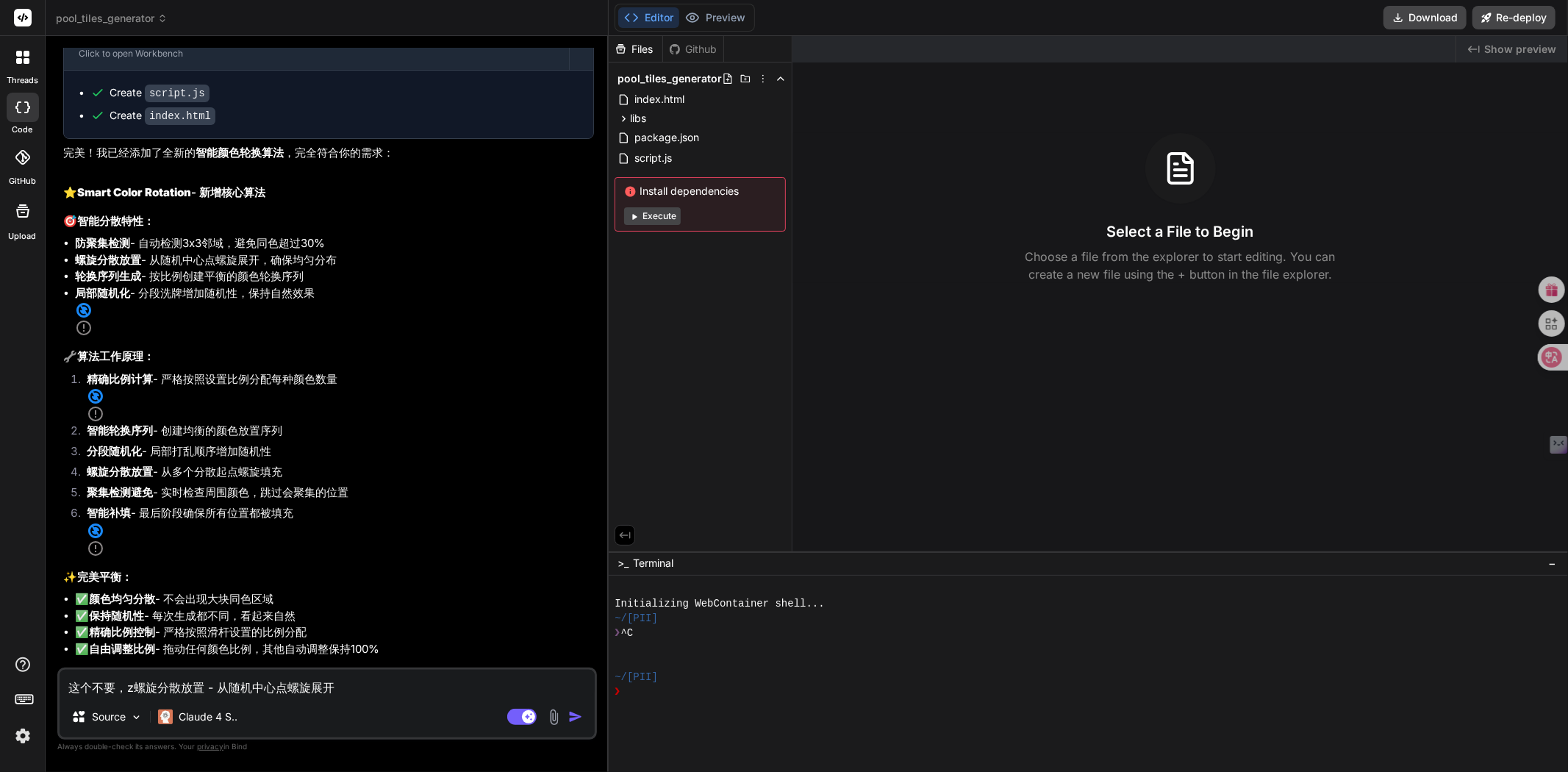 type on "这个不要，zo螺旋分散放置 - 从随机中心点螺旋展开" 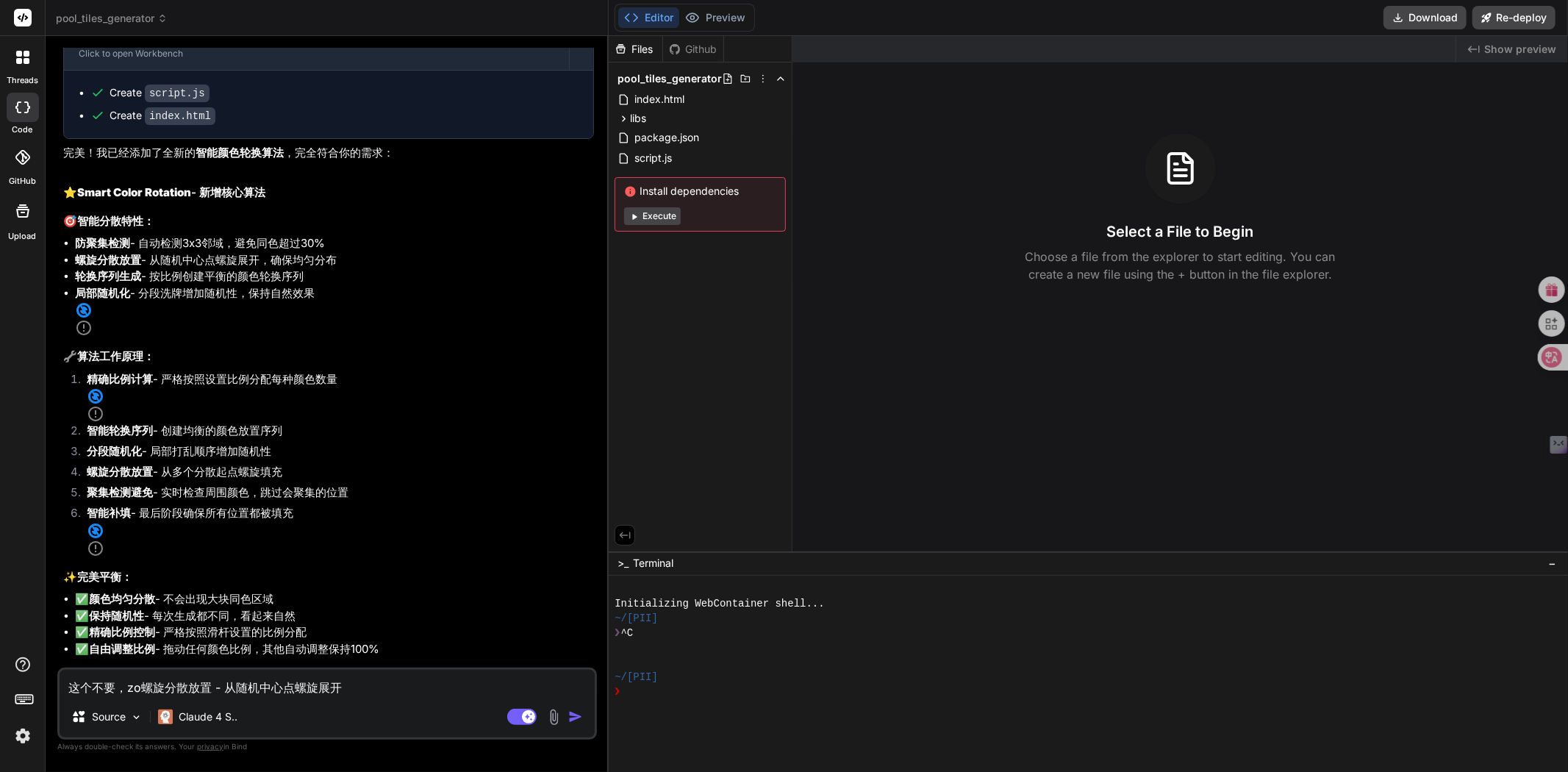 type on "这个不要，zou螺旋分散放置 - 从随机中心点螺旋展开" 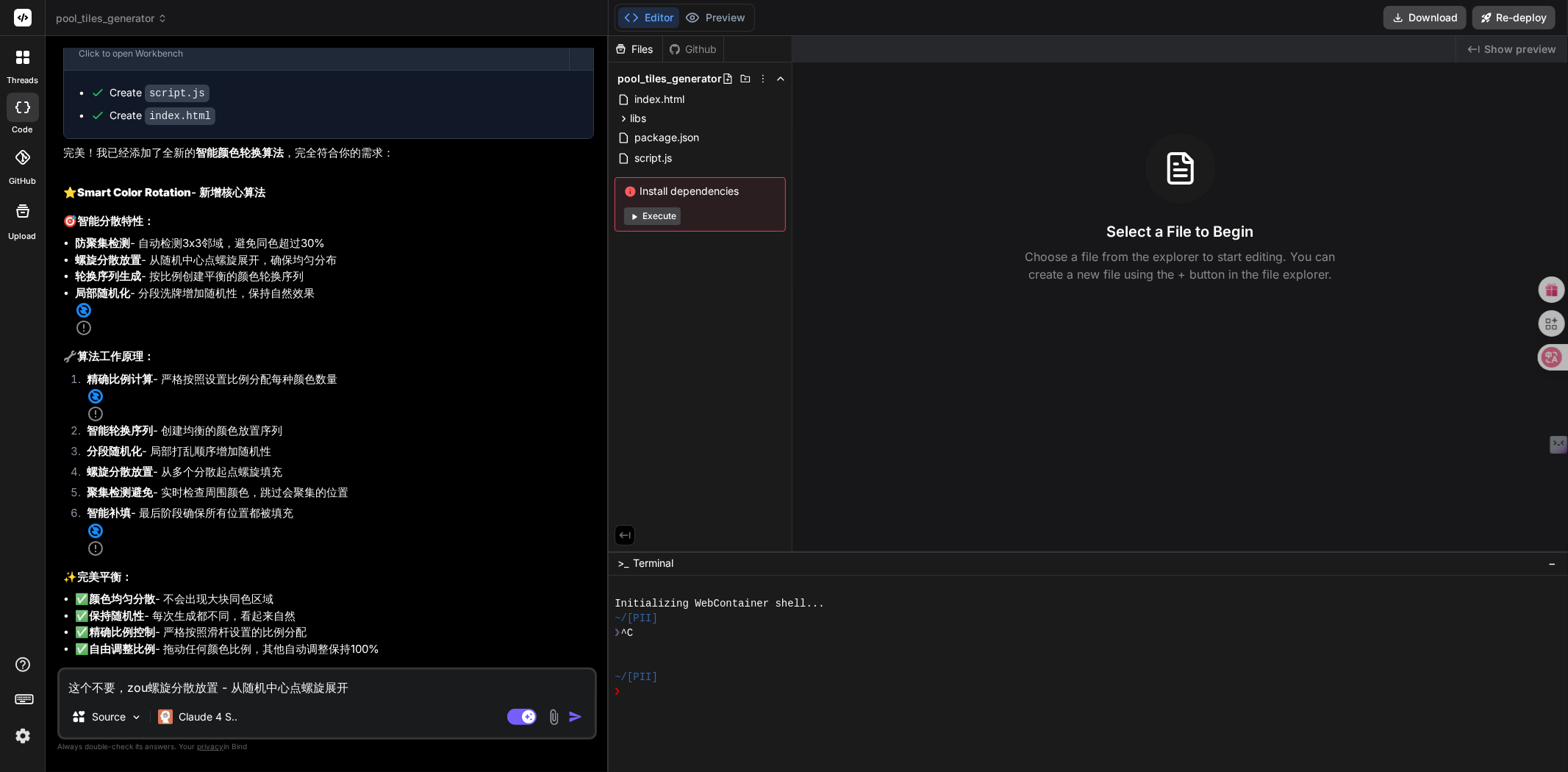 type on "这个不要，zo螺旋分散放置 - 从随机中心点螺旋展开" 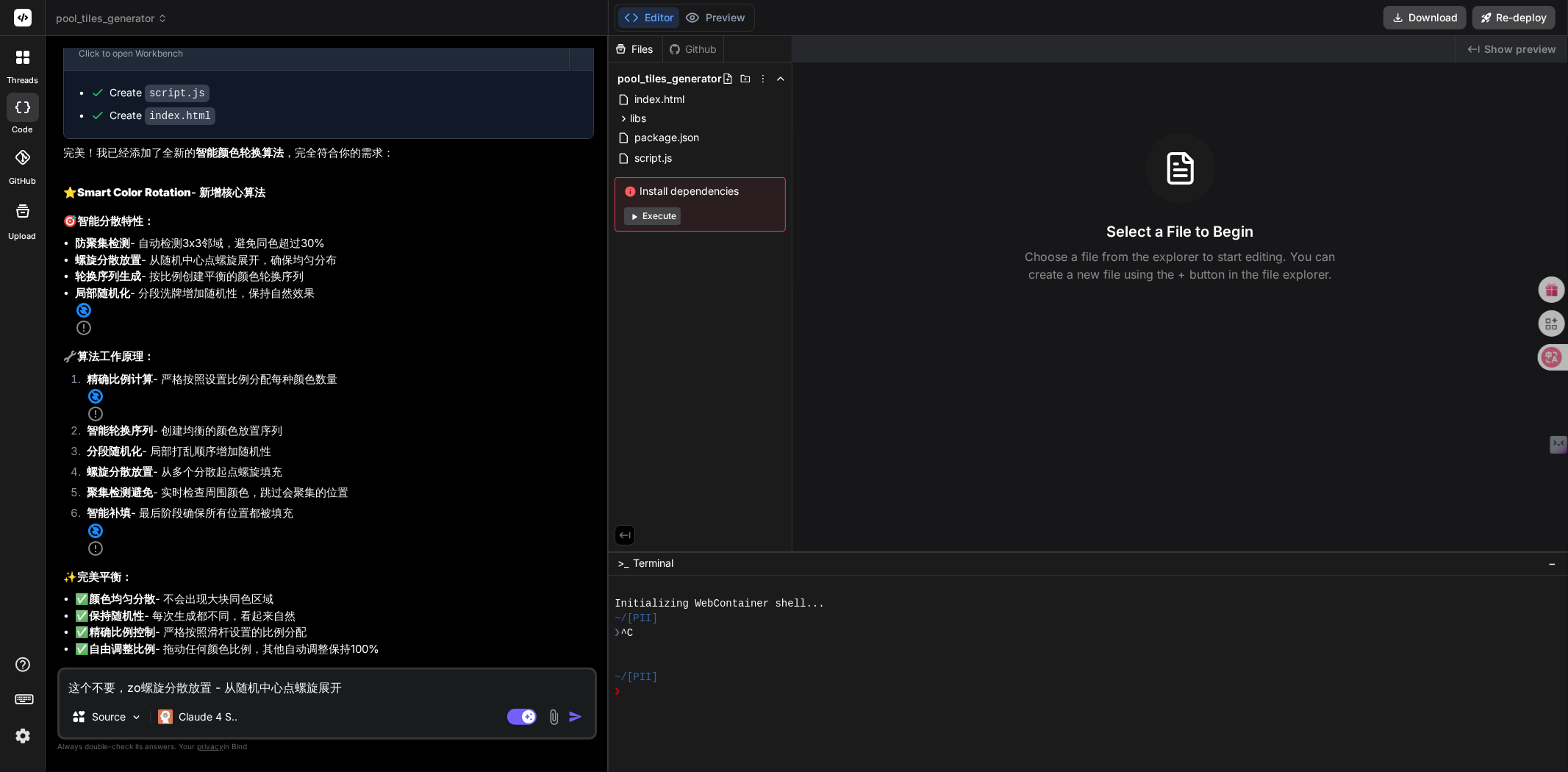 type on "这个不要，z螺旋分散放置 - 从随机中心点螺旋展开" 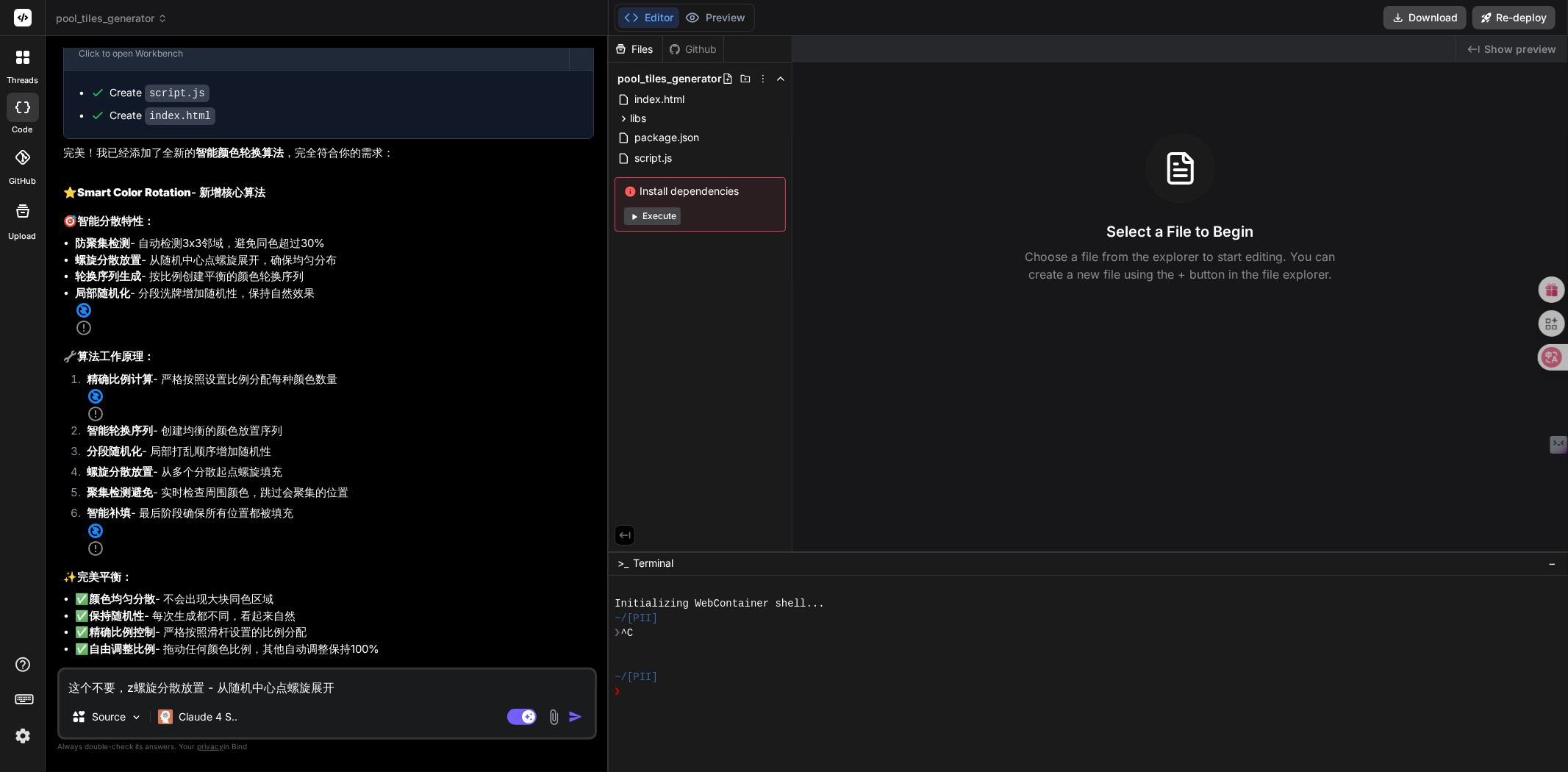 type on "这个不要，zu螺旋分散放置 - 从随机中心点螺旋展开" 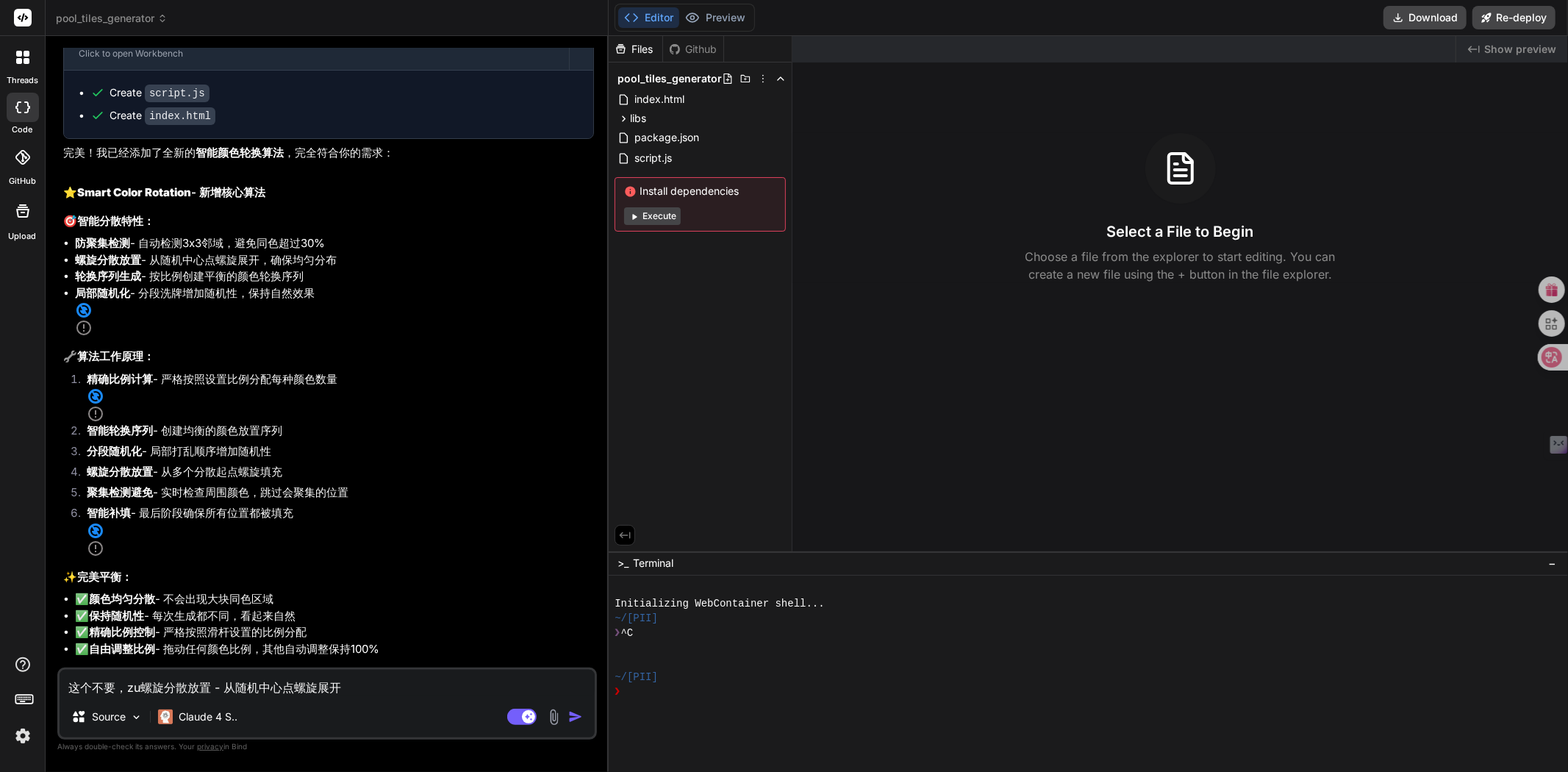 type on "这个不要，zuo螺旋分散放置 - 从随机中心点螺旋展开" 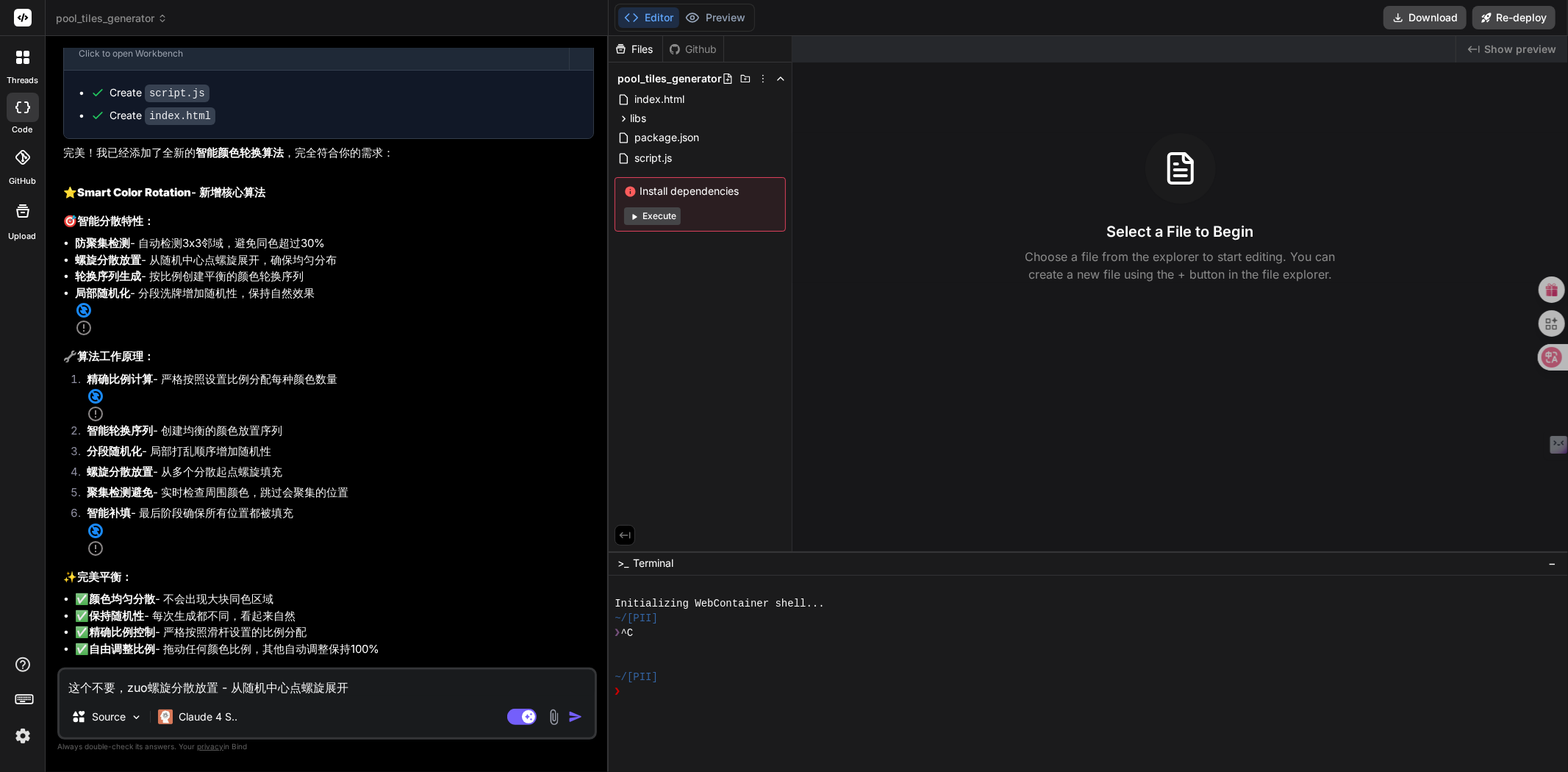 type on "这个不要，做螺旋分散放置 - 从随机中心点螺旋展开" 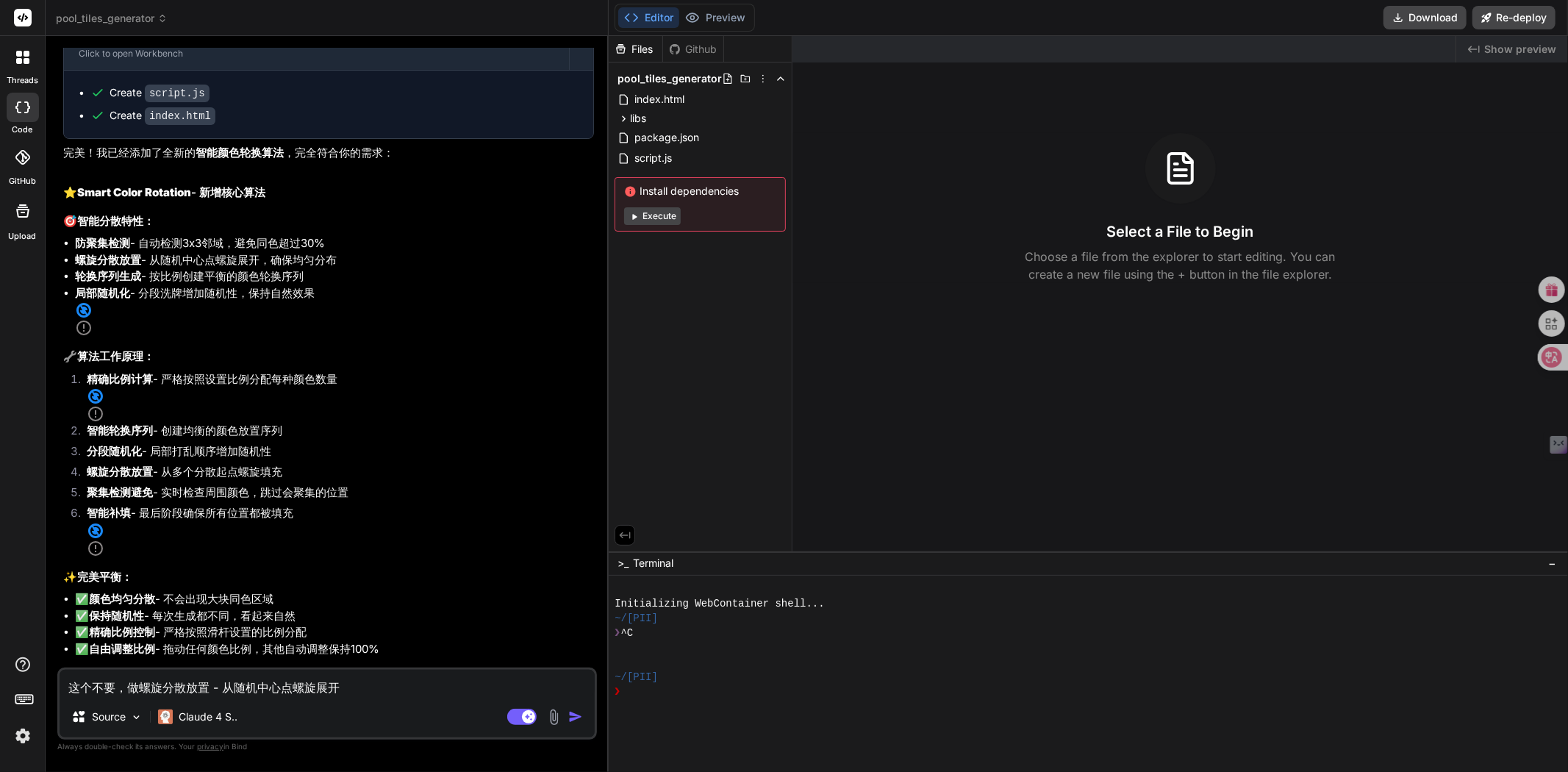 type on "这个不要，做d螺旋分散放置 - 从随机中心点螺旋展开" 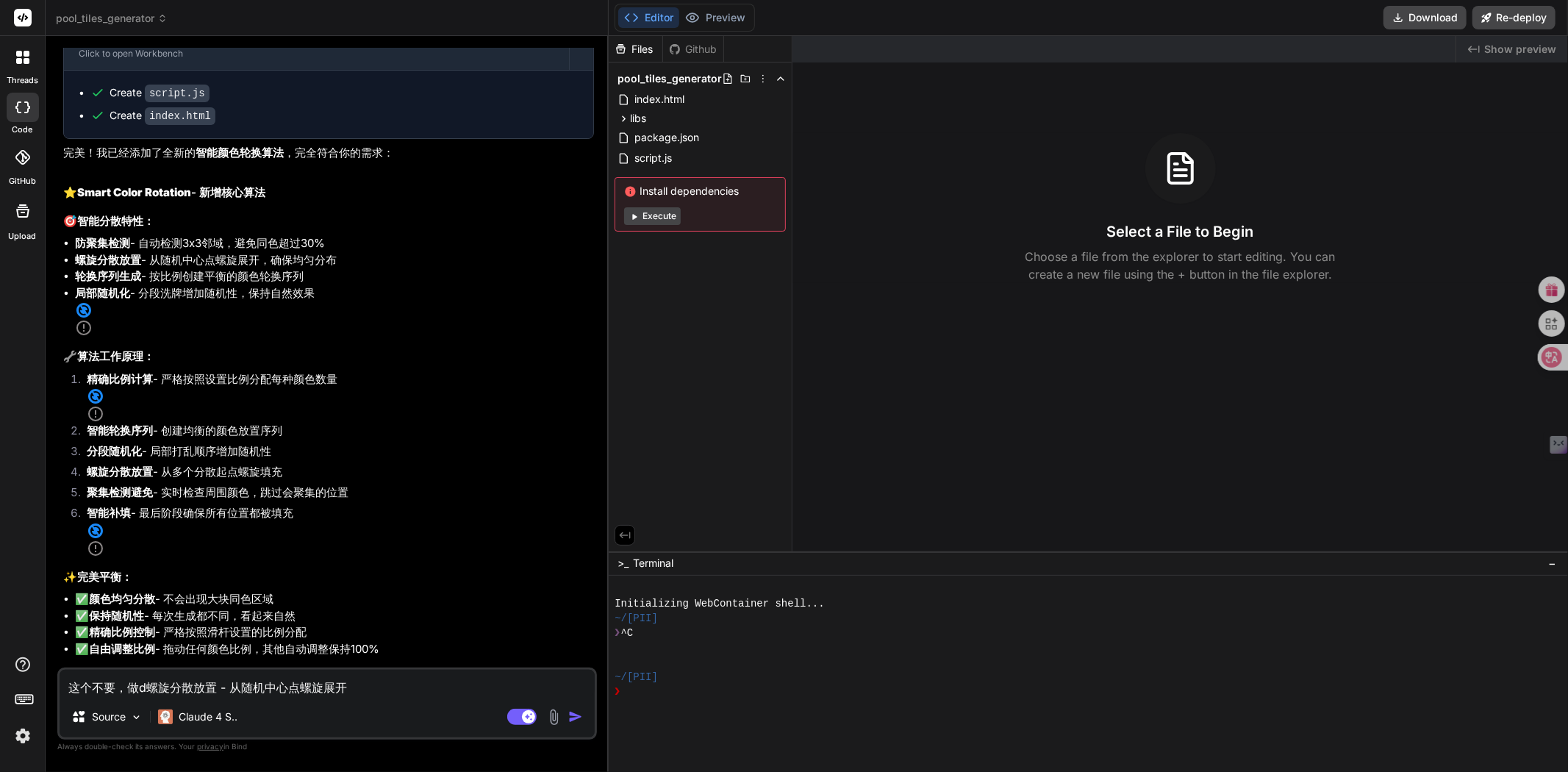 type on "这个不要，做da螺旋分散放置 - 从随机中心点螺旋展开" 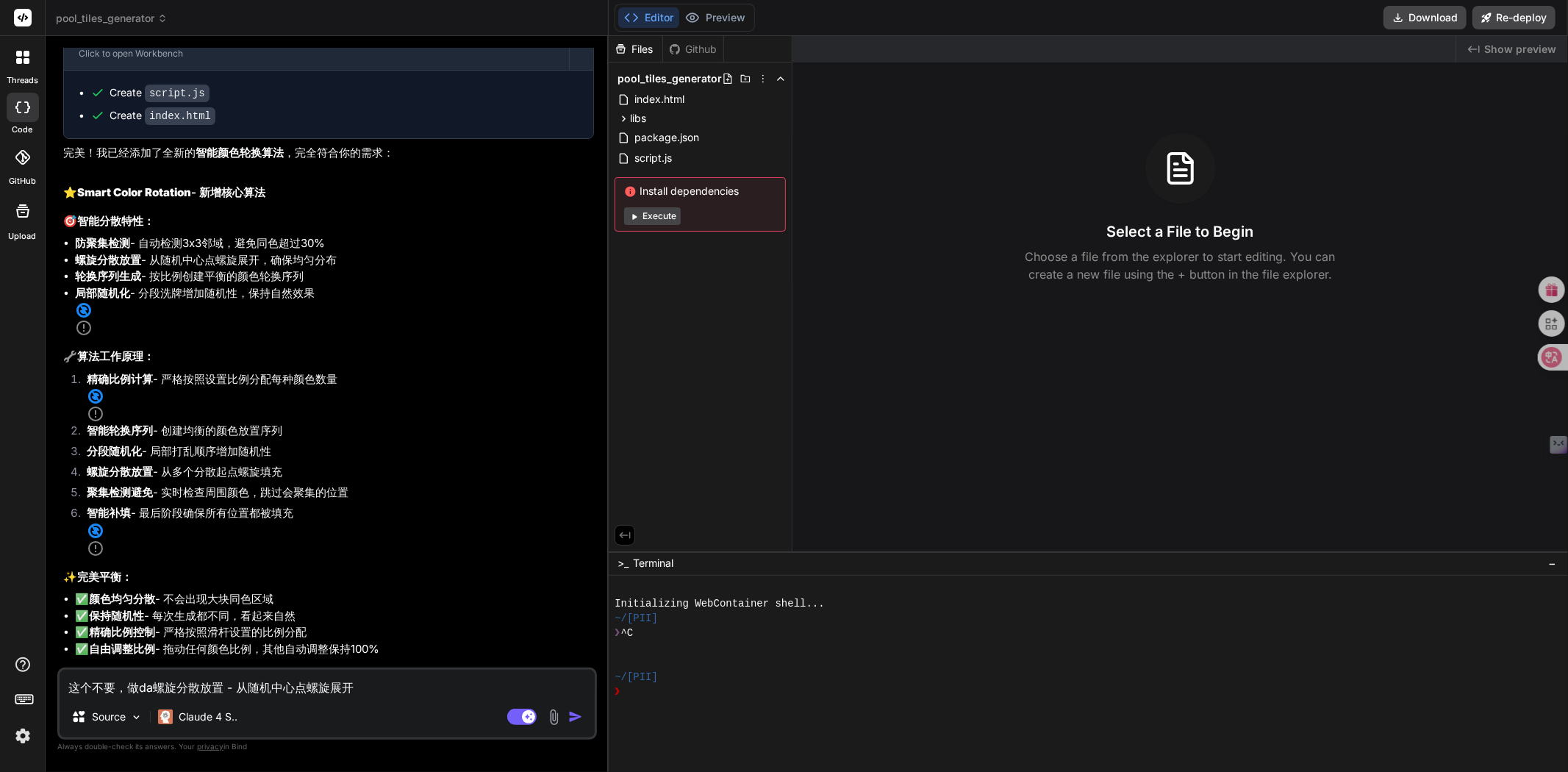 type on "这个不要，做大螺旋分散放置 - 从随机中心点螺旋展开" 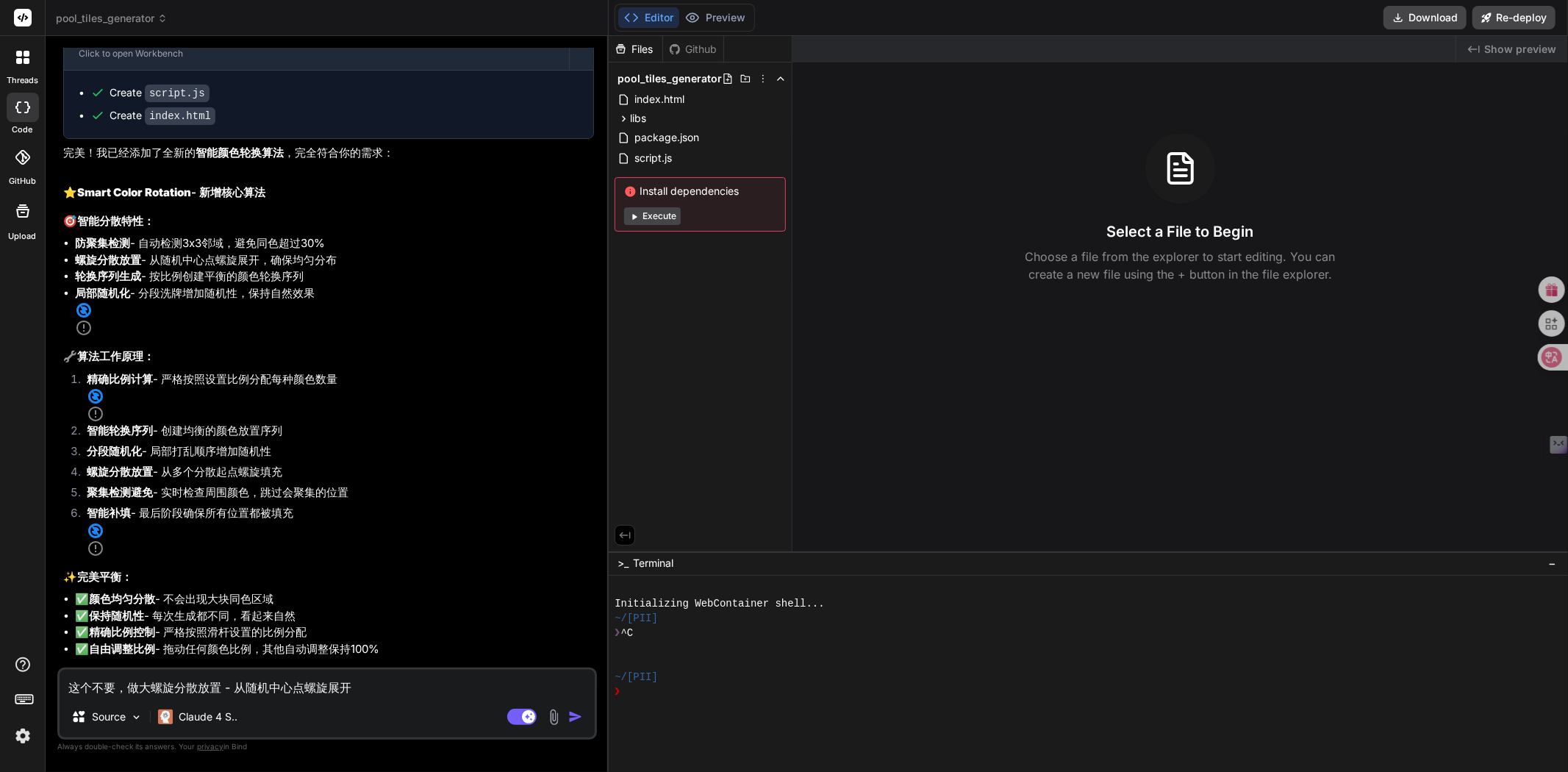 type on "这个不要，做大d螺旋分散放置 - 从随机中心点螺旋展开" 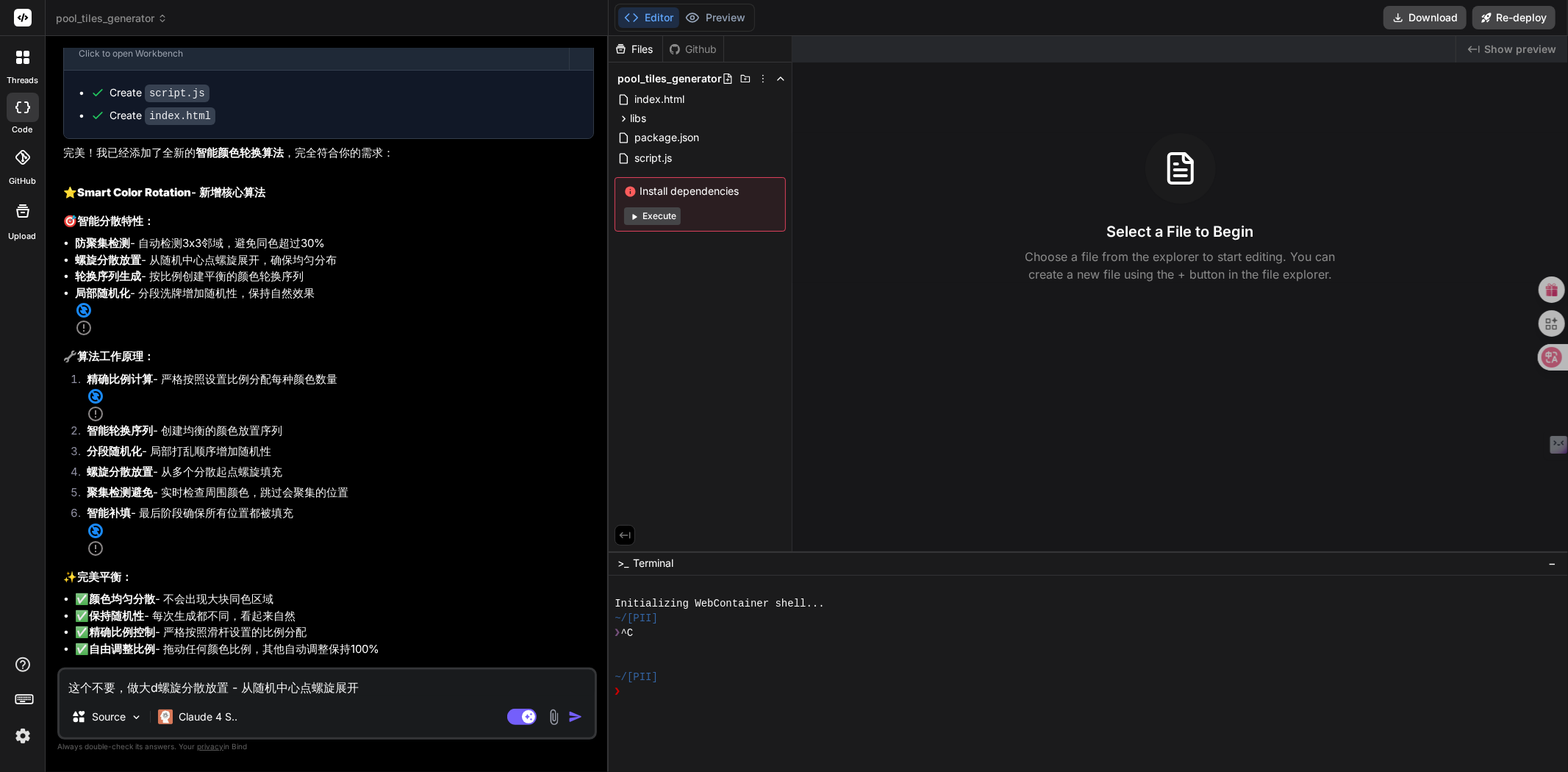 type on "这个不要，做大d'd螺旋分散放置 - 从随机中心点螺旋展开" 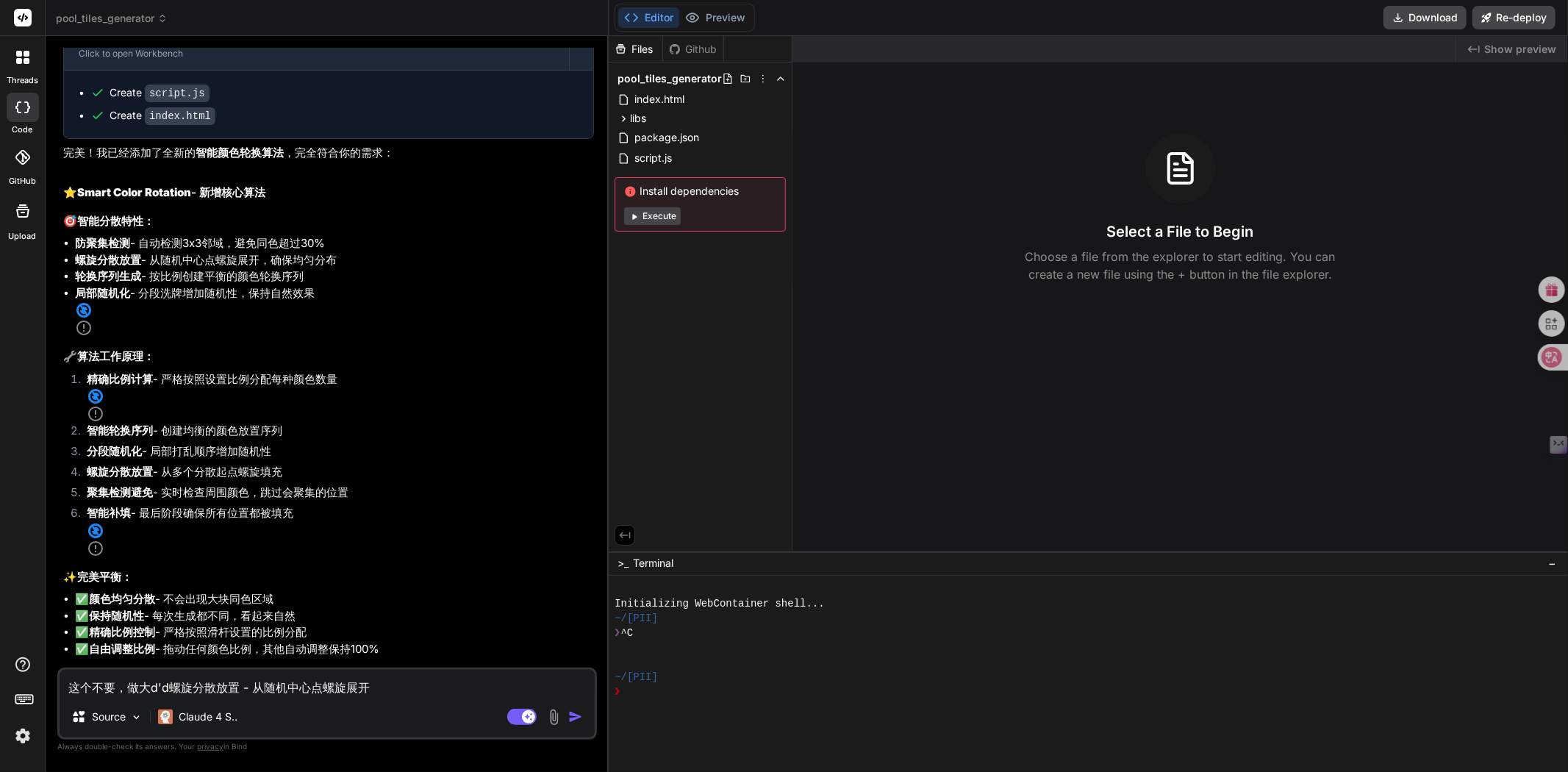 type on "这个不要，做大d螺旋分散放置 - 从随机中心点螺旋展开" 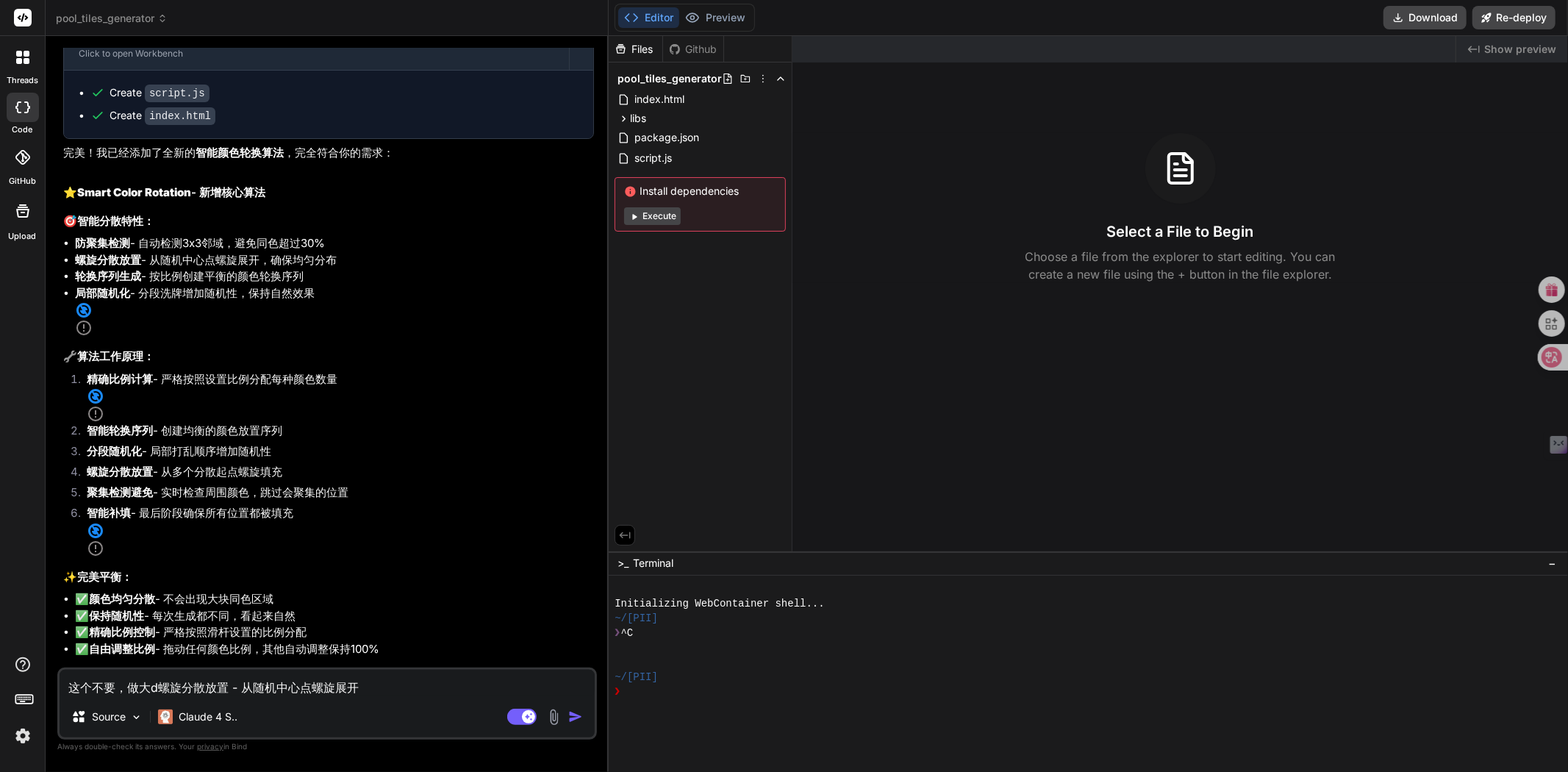type on "这个不要，做大de螺旋分散放置 - 从随机中心点螺旋展开" 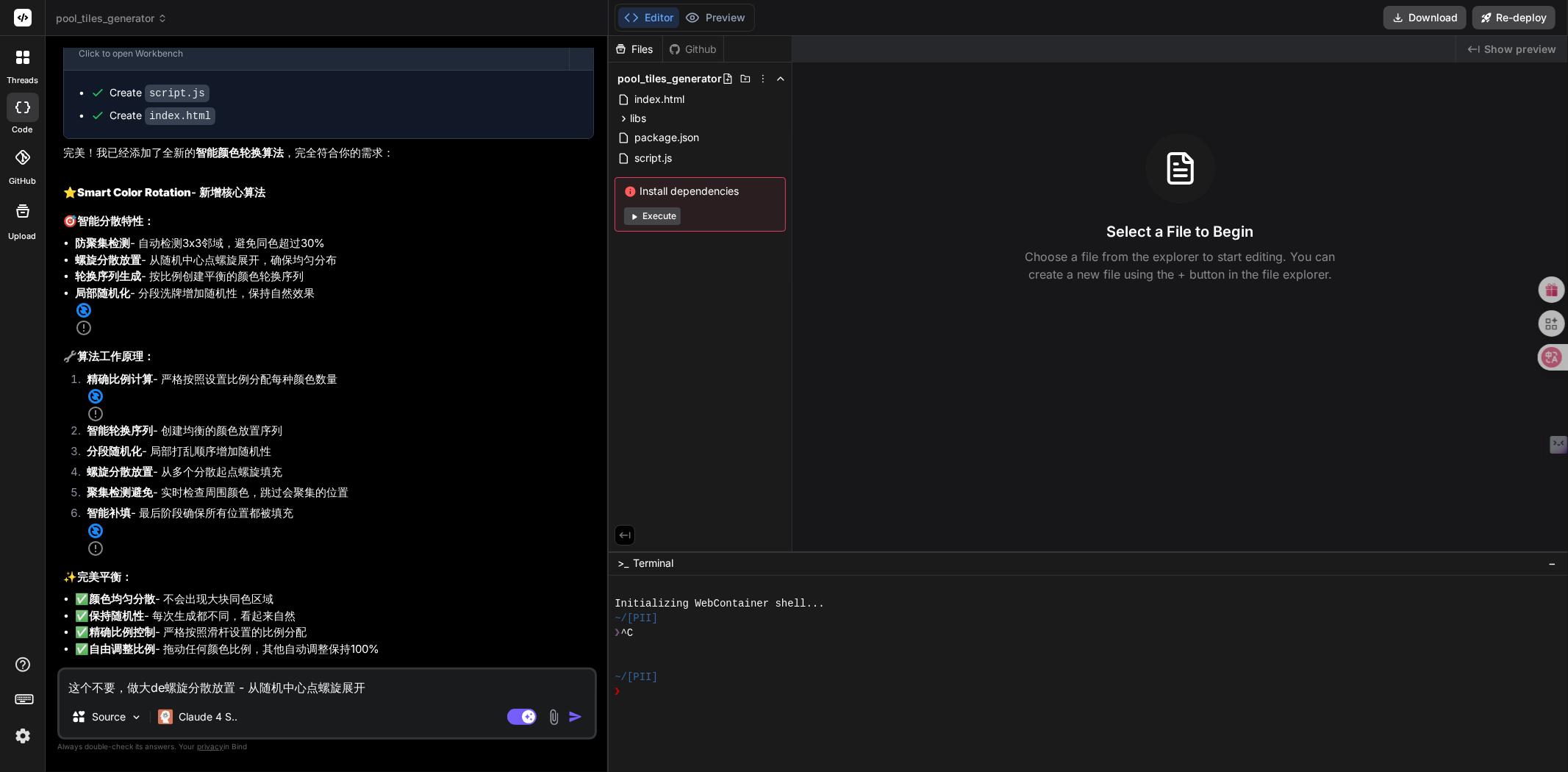 type on "这个不要，做大的螺旋分散放置 - 从随机中心点螺旋展开" 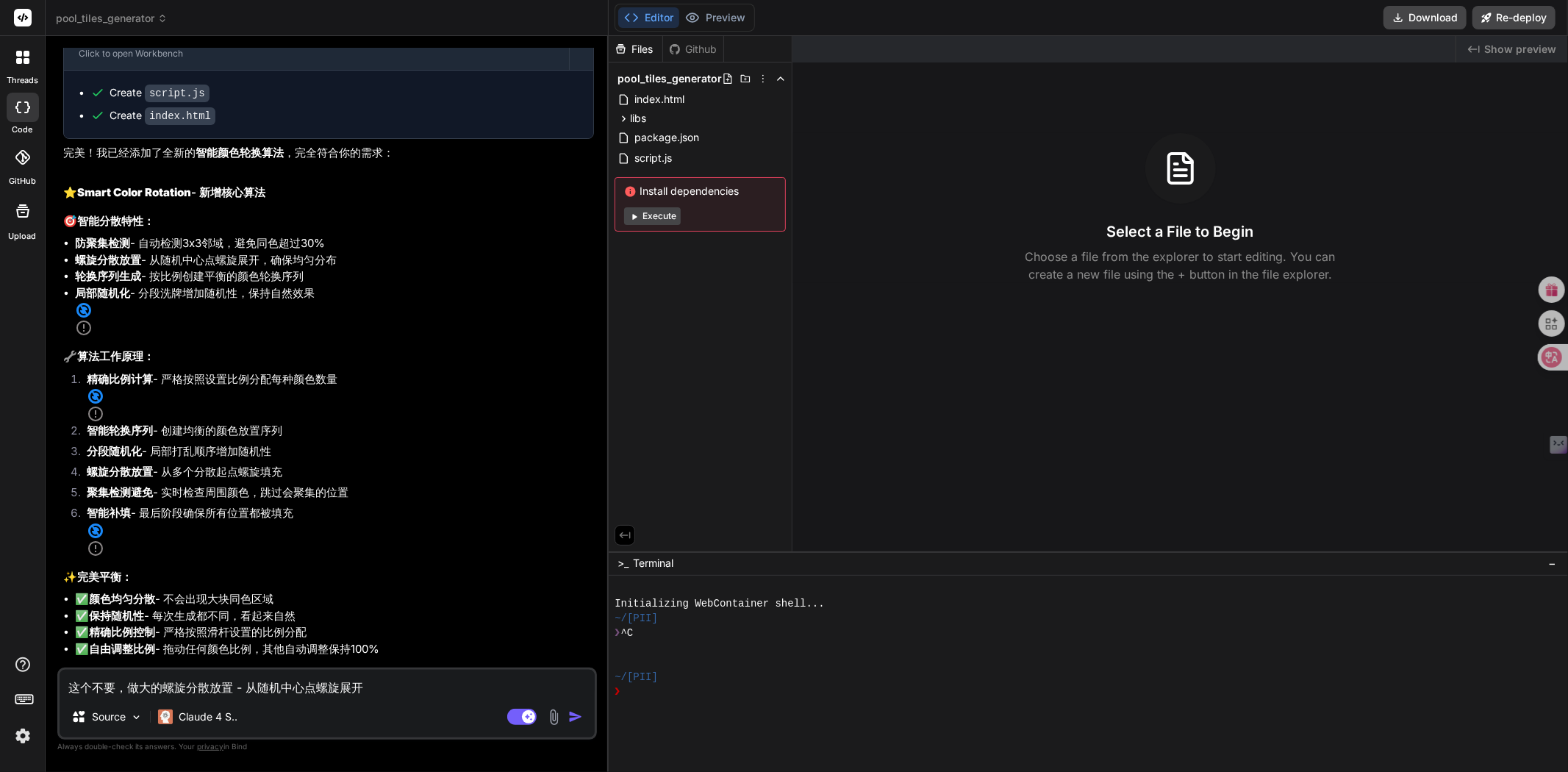 type on "这个不要，做大的s螺旋分散放置 - 从随机中心点螺旋展开" 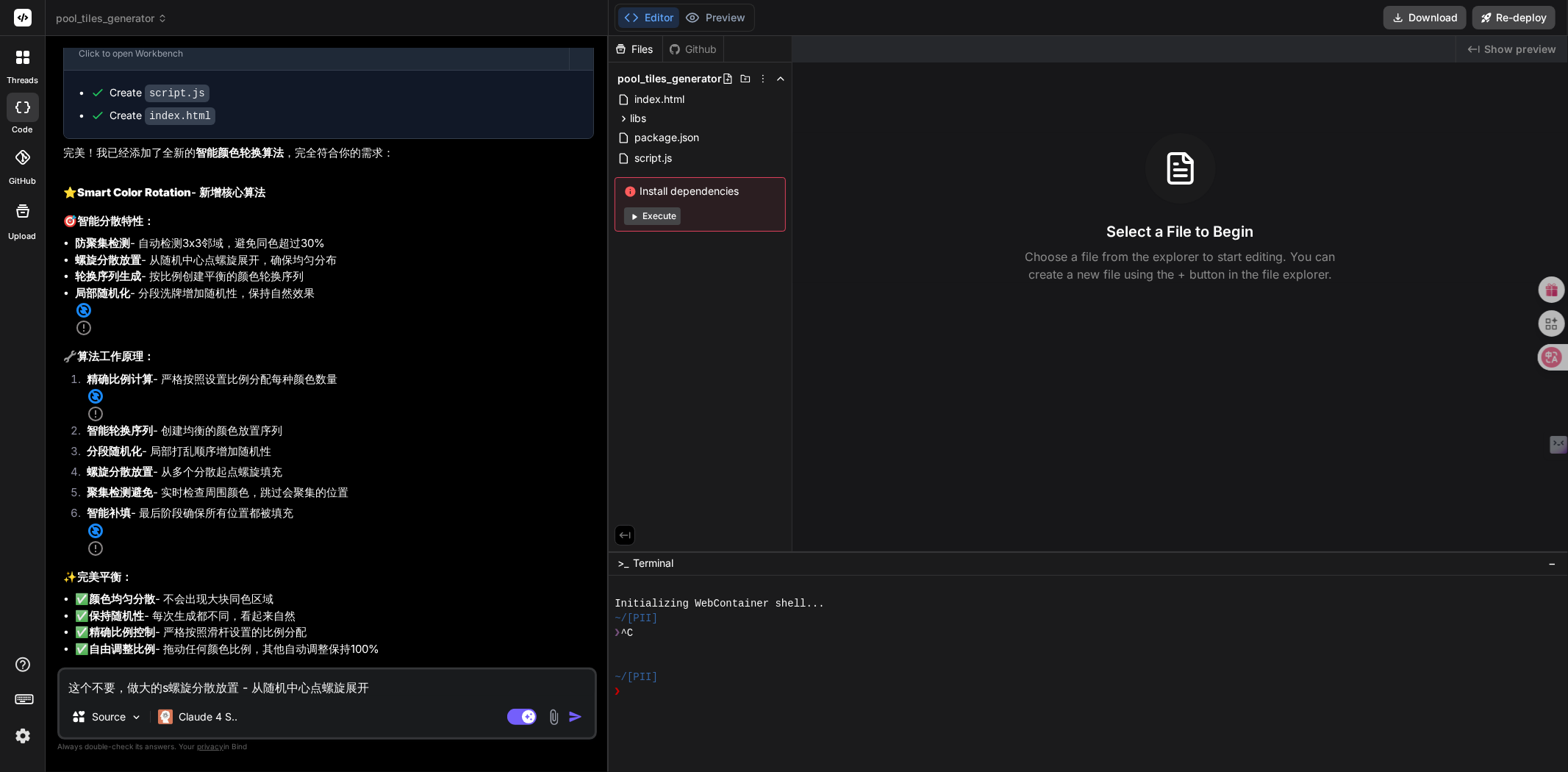 type on "这个不要，做大的sh螺旋分散放置 - 从随机中心点螺旋展开" 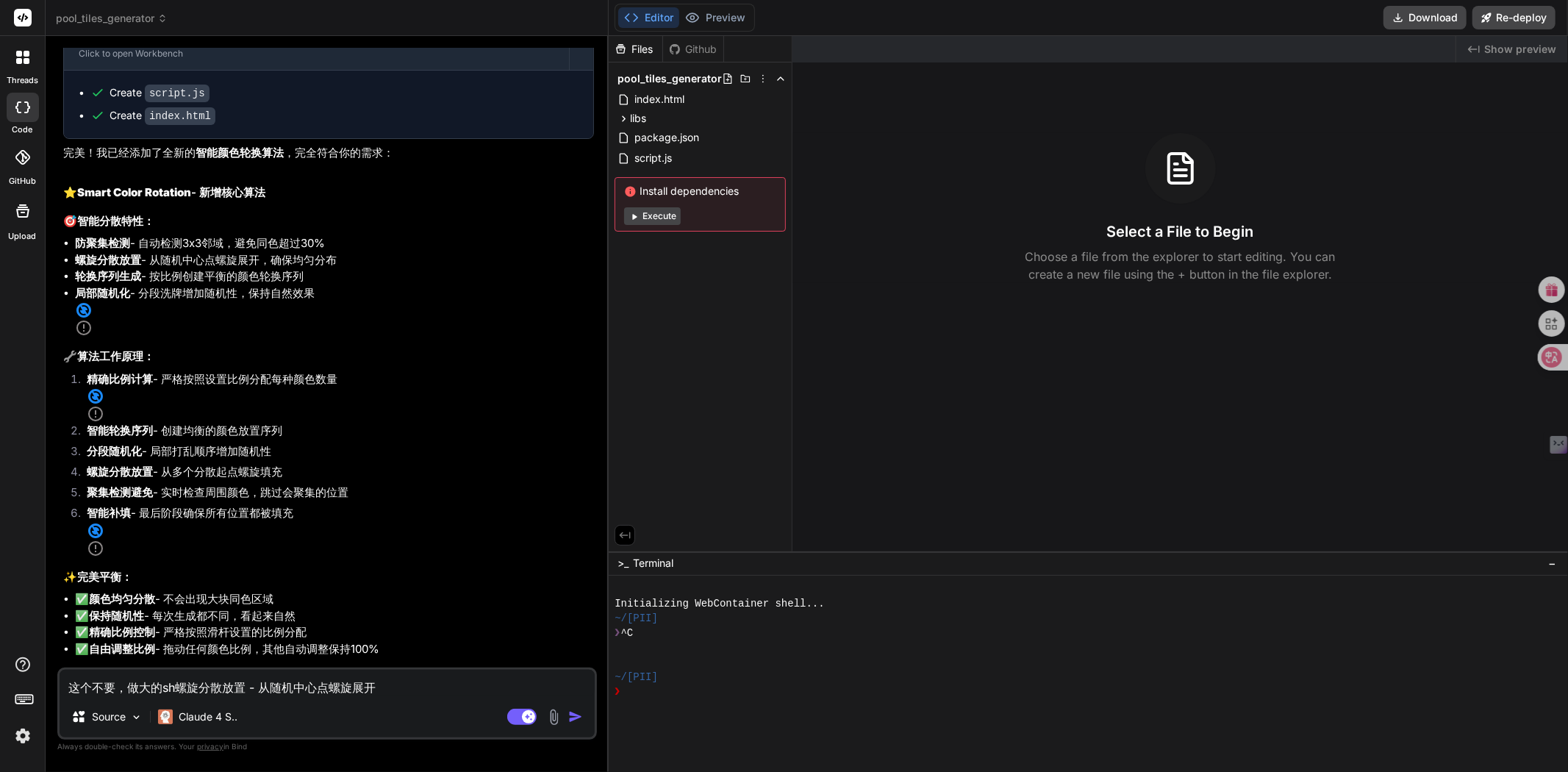 type on "这个不要，做大的shu螺旋分散放置 - 从随机中心点螺旋展开" 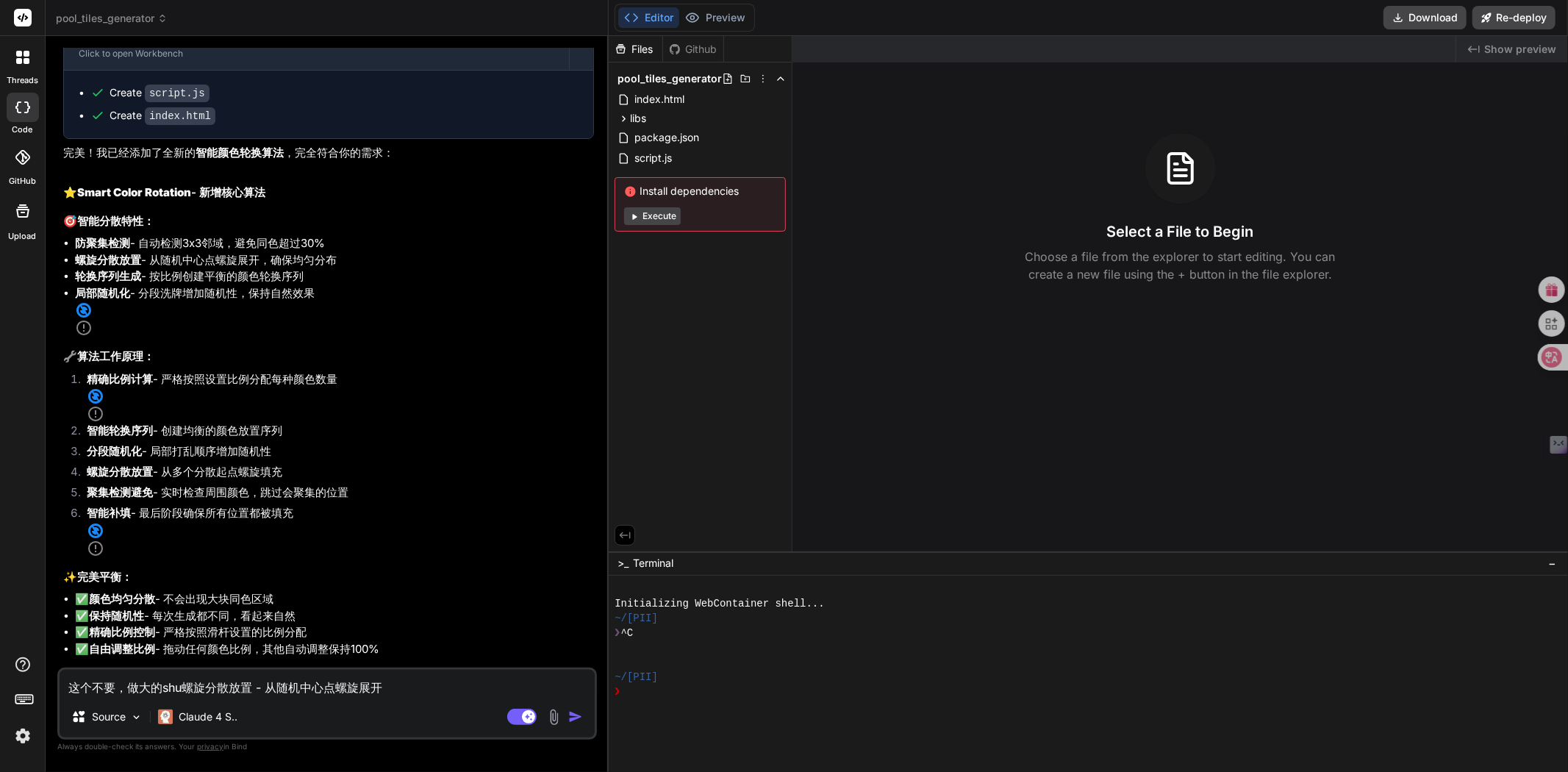 type on "这个不要，做大的shu'c螺旋分散放置 - 从随机中心点螺旋展开" 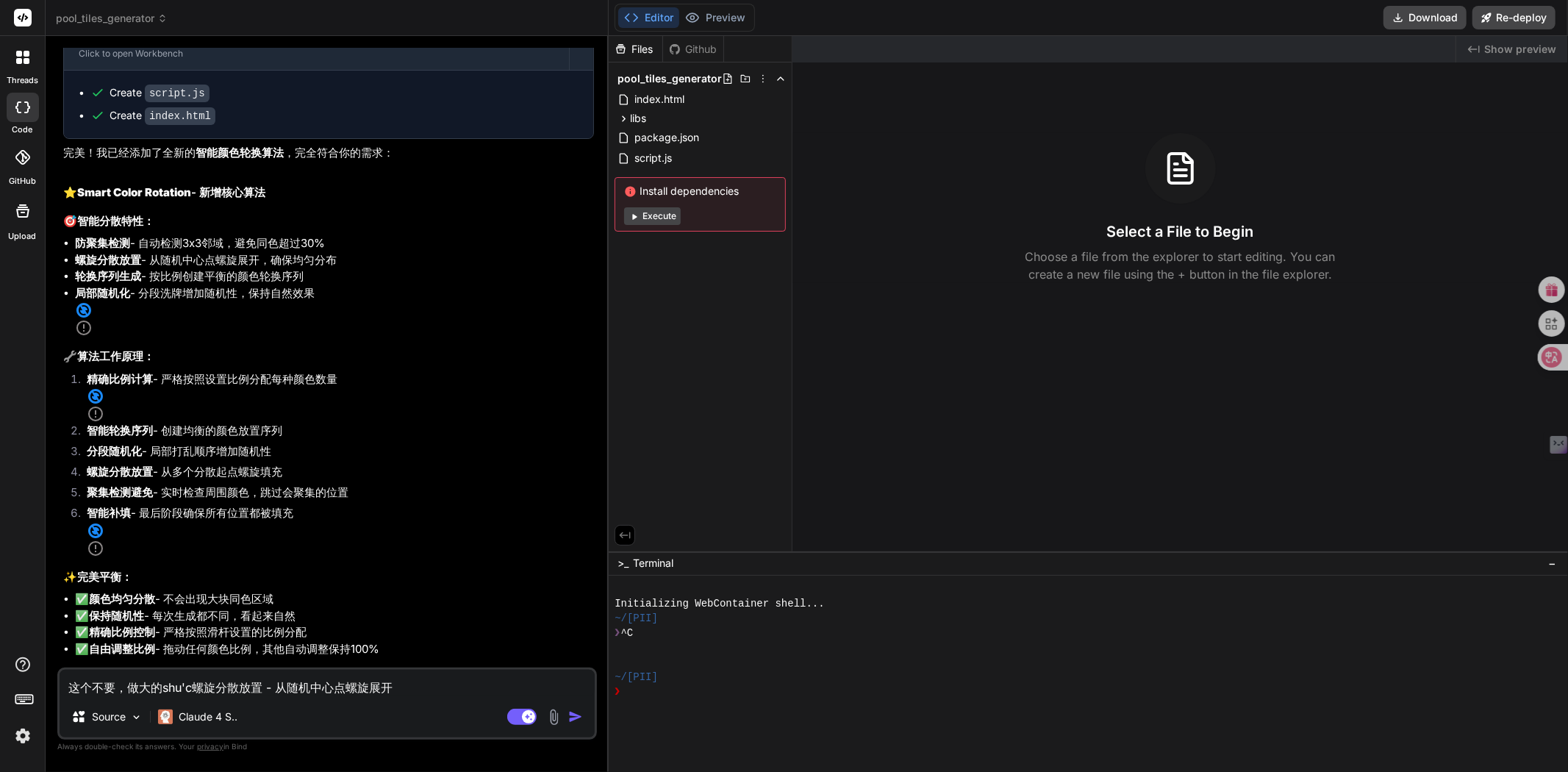 type on "这个不要，做大的shu'cu螺旋分散放置 - 从随机中心点螺旋展开" 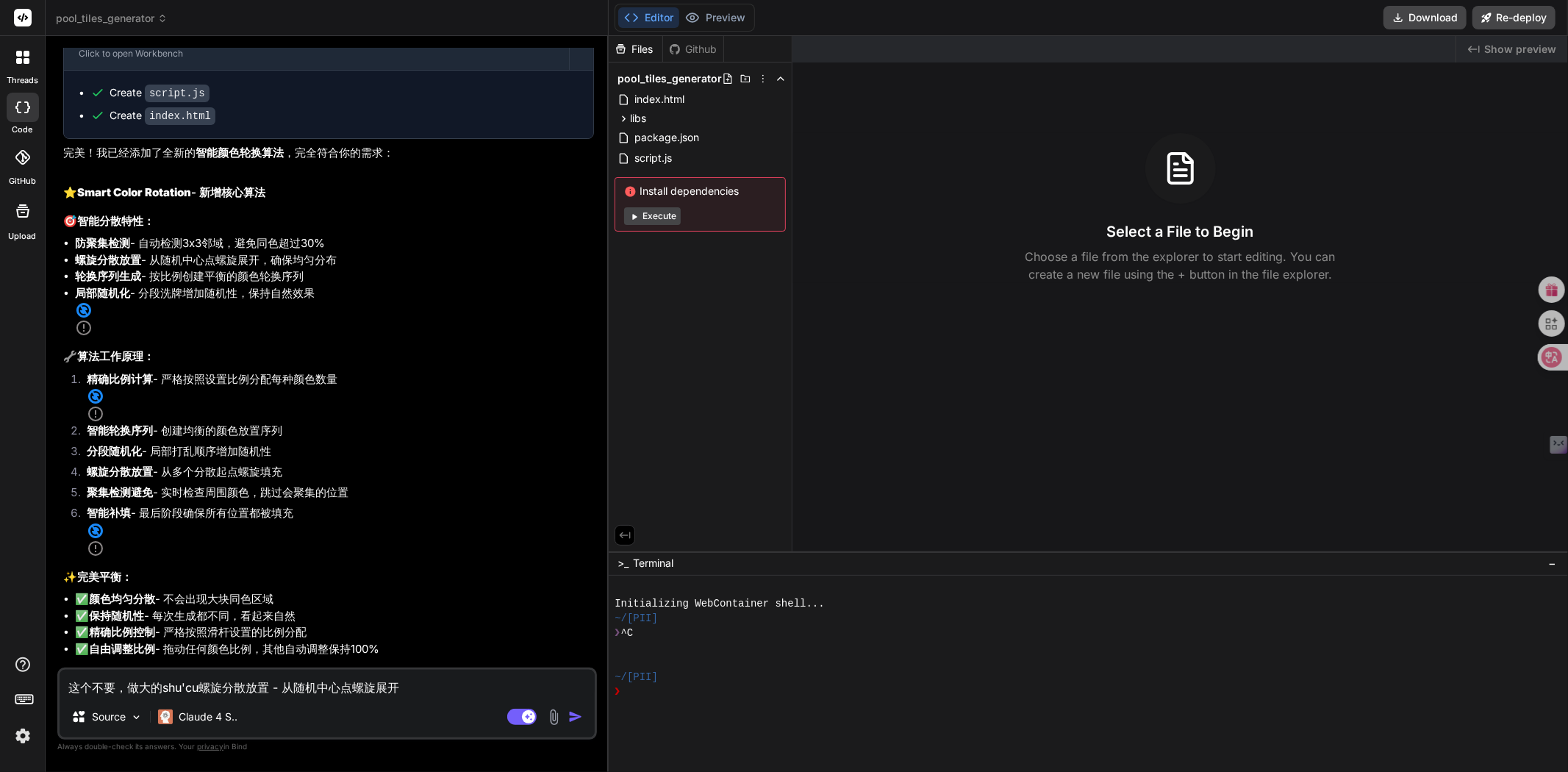 type on "这个不要，做大的shu'c螺旋分散放置 - 从随机中心点螺旋展开" 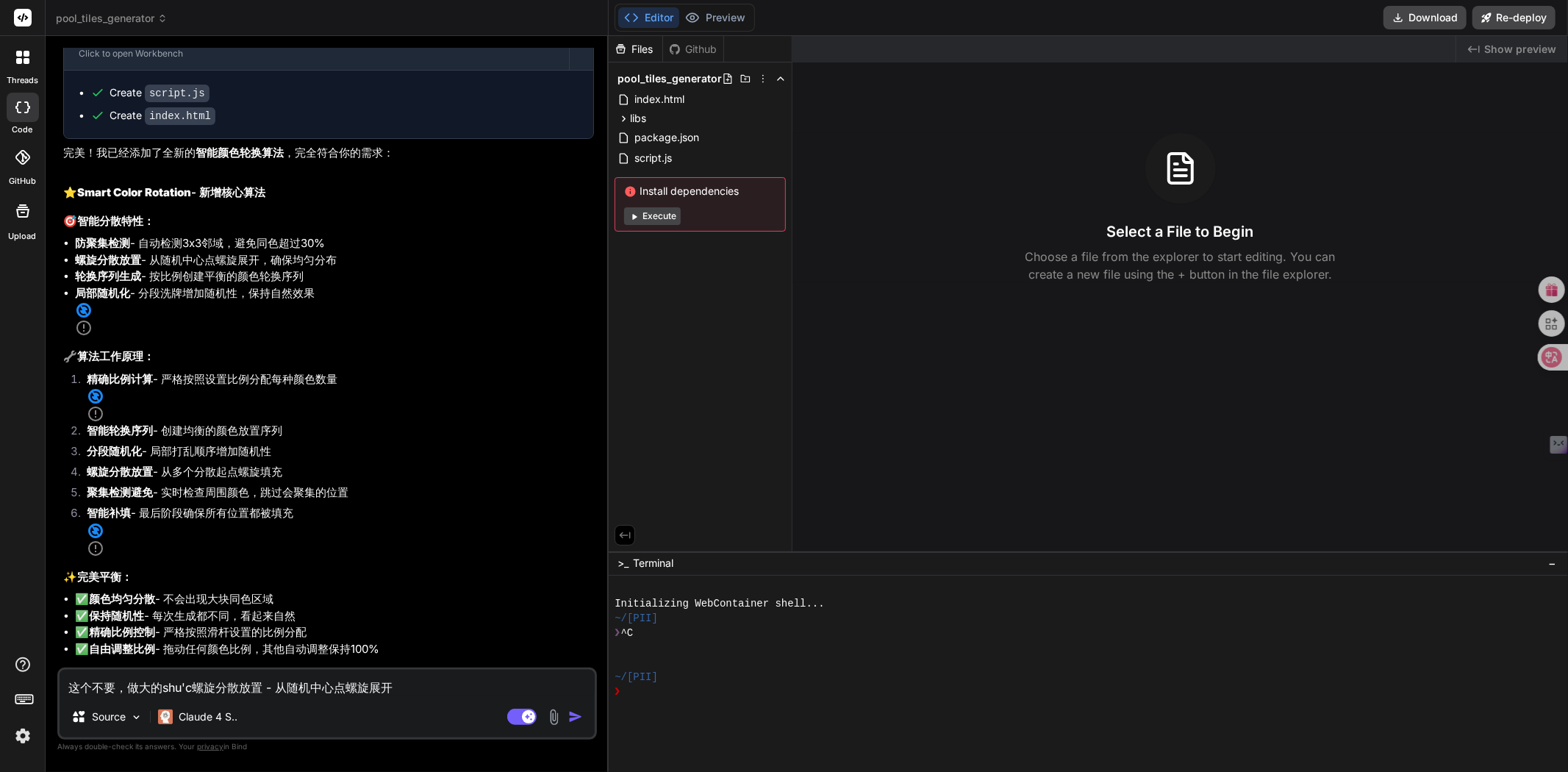 type on "这个不要，做大的shu螺旋分散放置 - 从随机中心点螺旋展开" 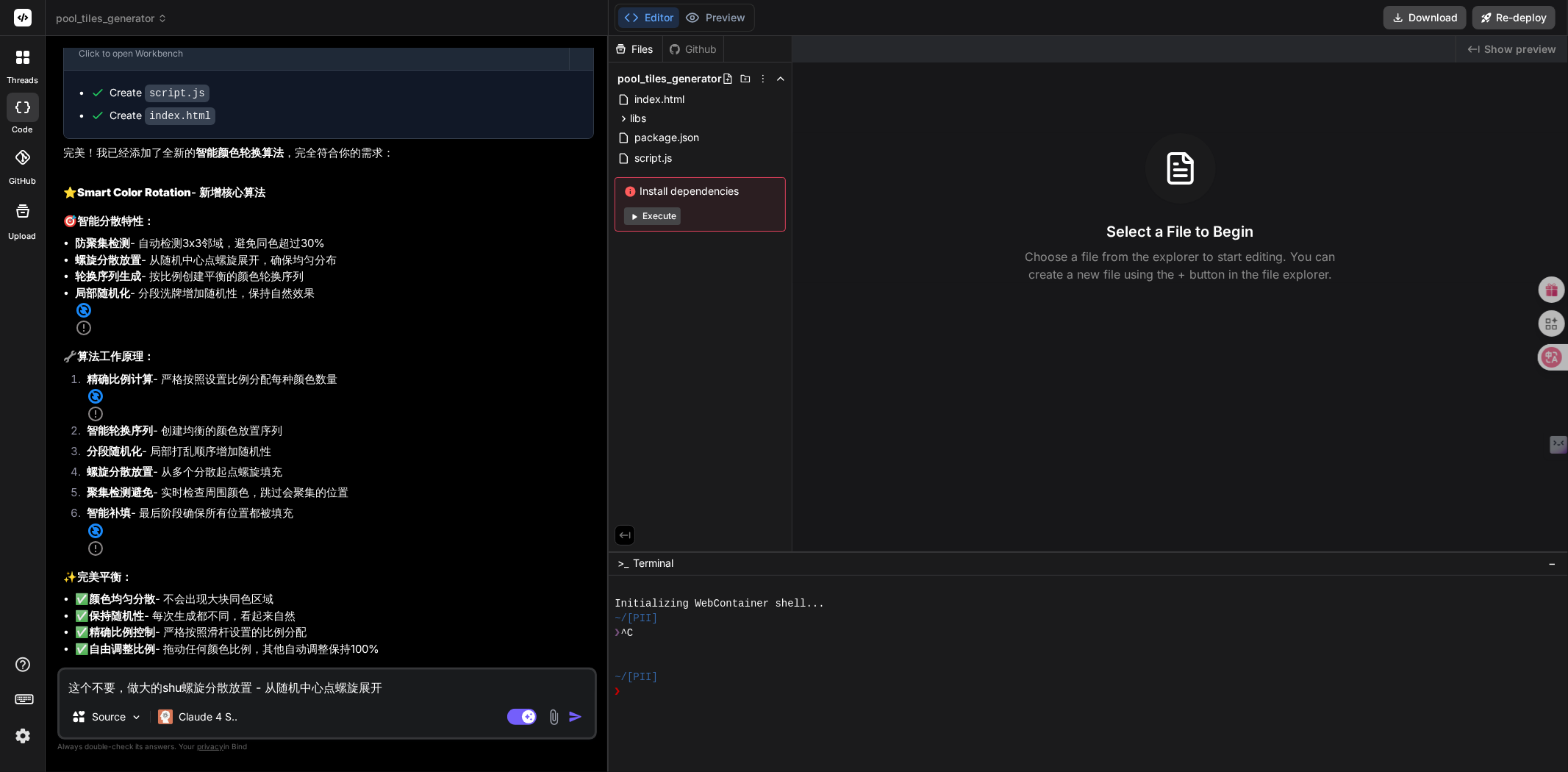 type on "这个不要，做大的sh螺旋分散放置 - 从随机中心点螺旋展开" 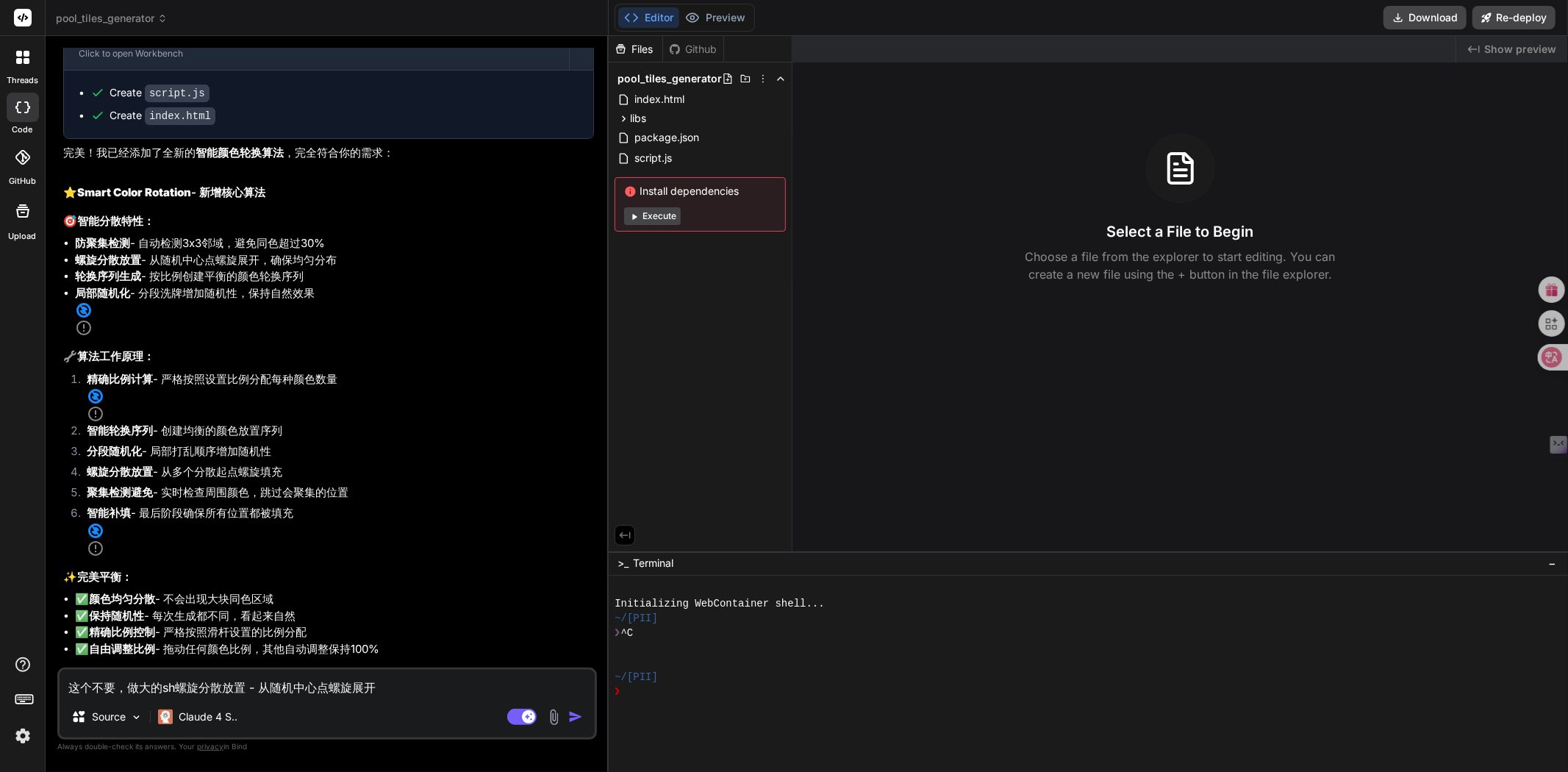 type on "这个不要，做大的s螺旋分散放置 - 从随机中心点螺旋展开" 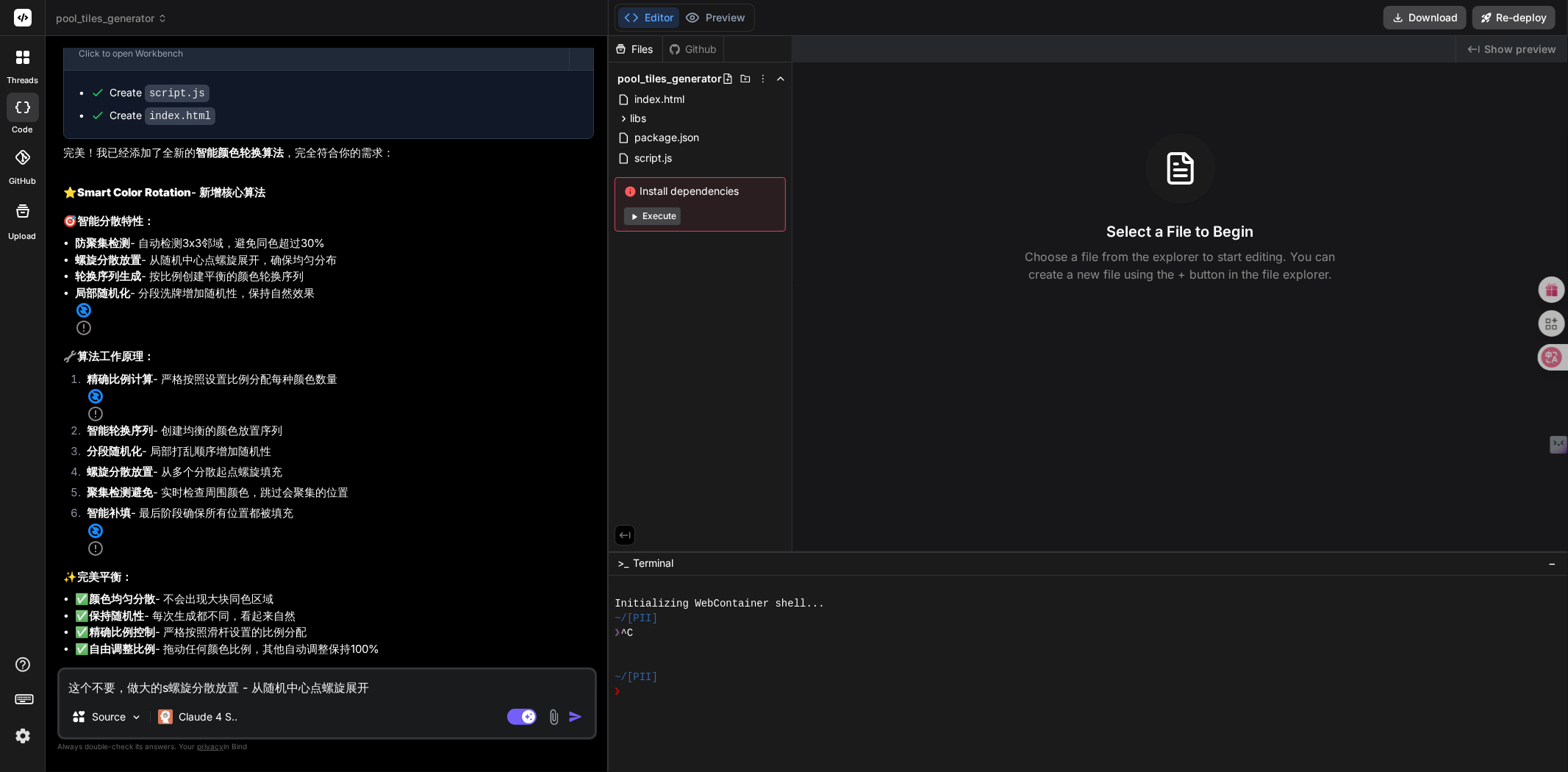 type on "这个不要，做大的su螺旋分散放置 - 从随机中心点螺旋展开" 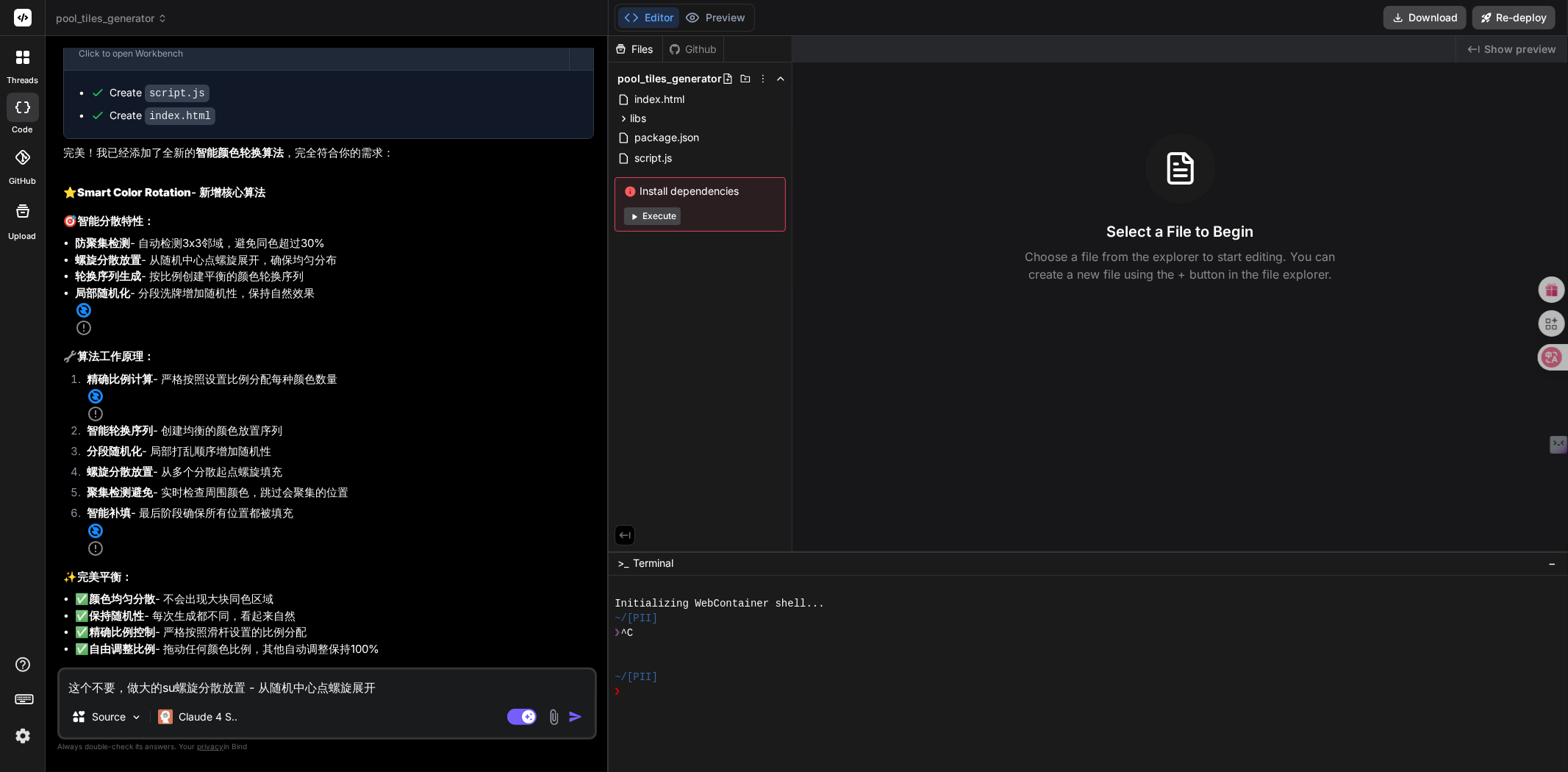 type on "这个不要，做大的sui螺旋分散放置 - 从随机中心点螺旋展开" 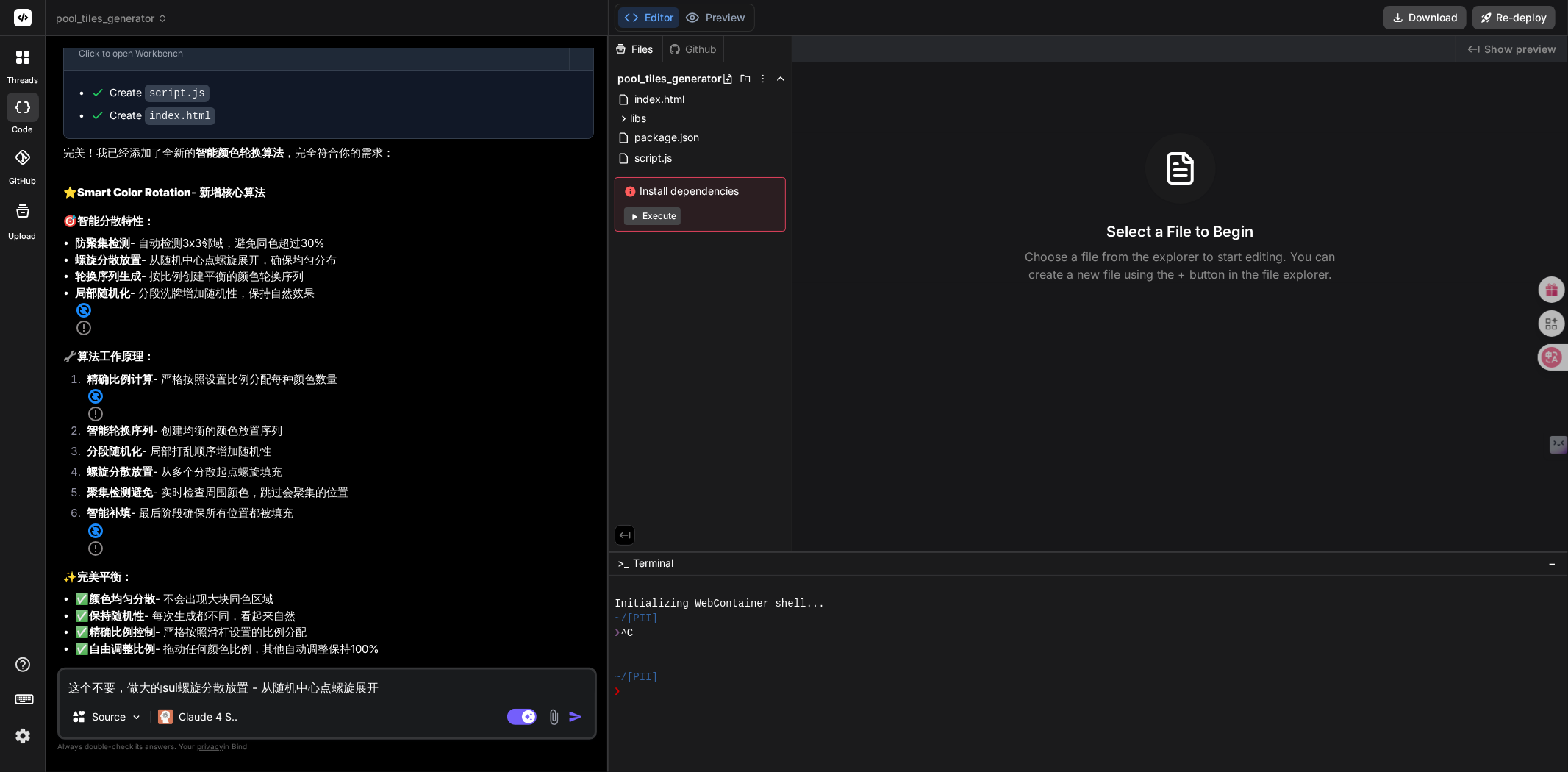 type on "这个不要，做大的su螺旋分散放置 - 从随机中心点螺旋展开" 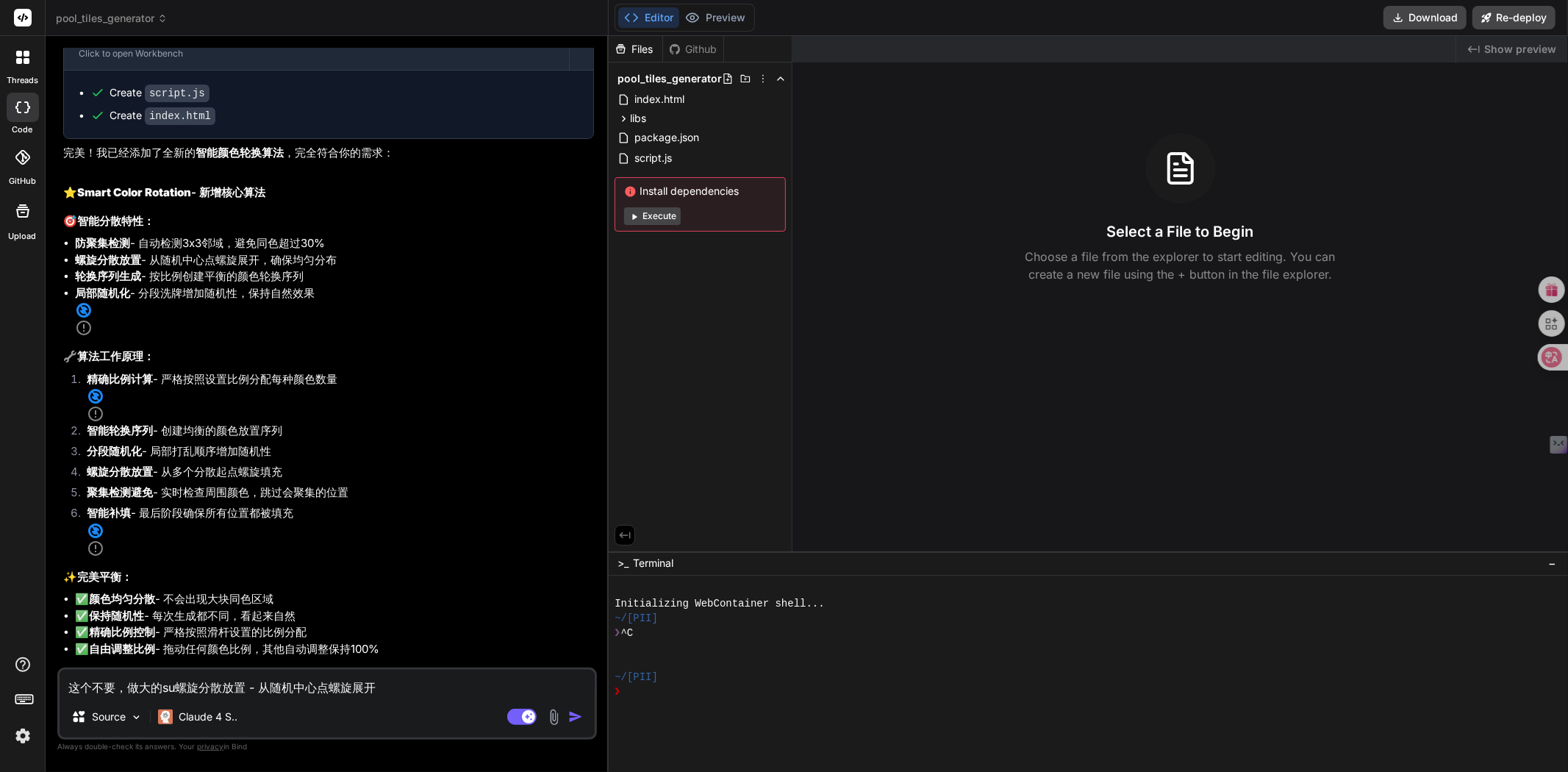 type on "这个不要，做大的s螺旋分散放置 - 从随机中心点螺旋展开" 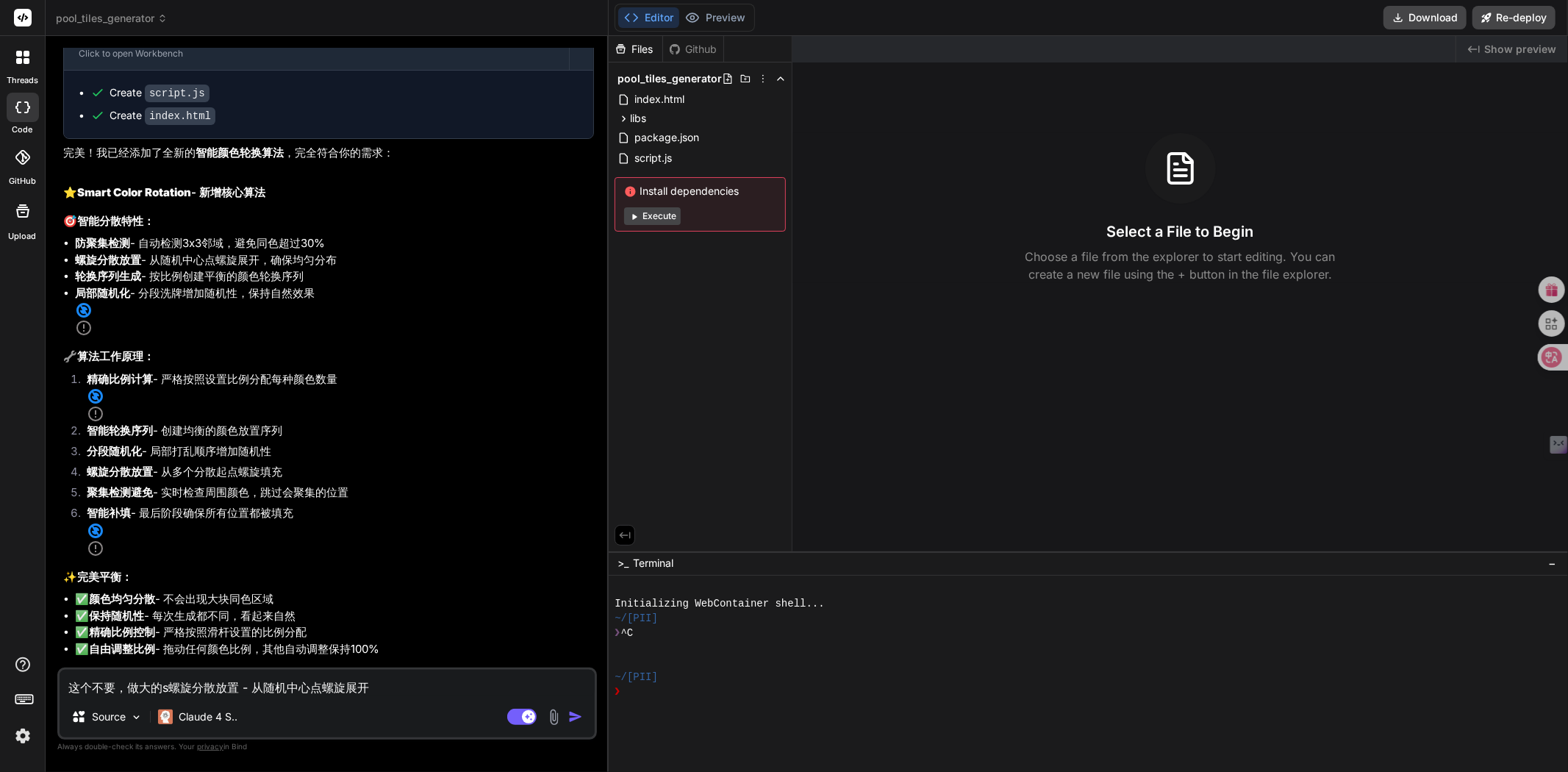 type on "这个不要，做大的sh螺旋分散放置 - 从随机中心点螺旋展开" 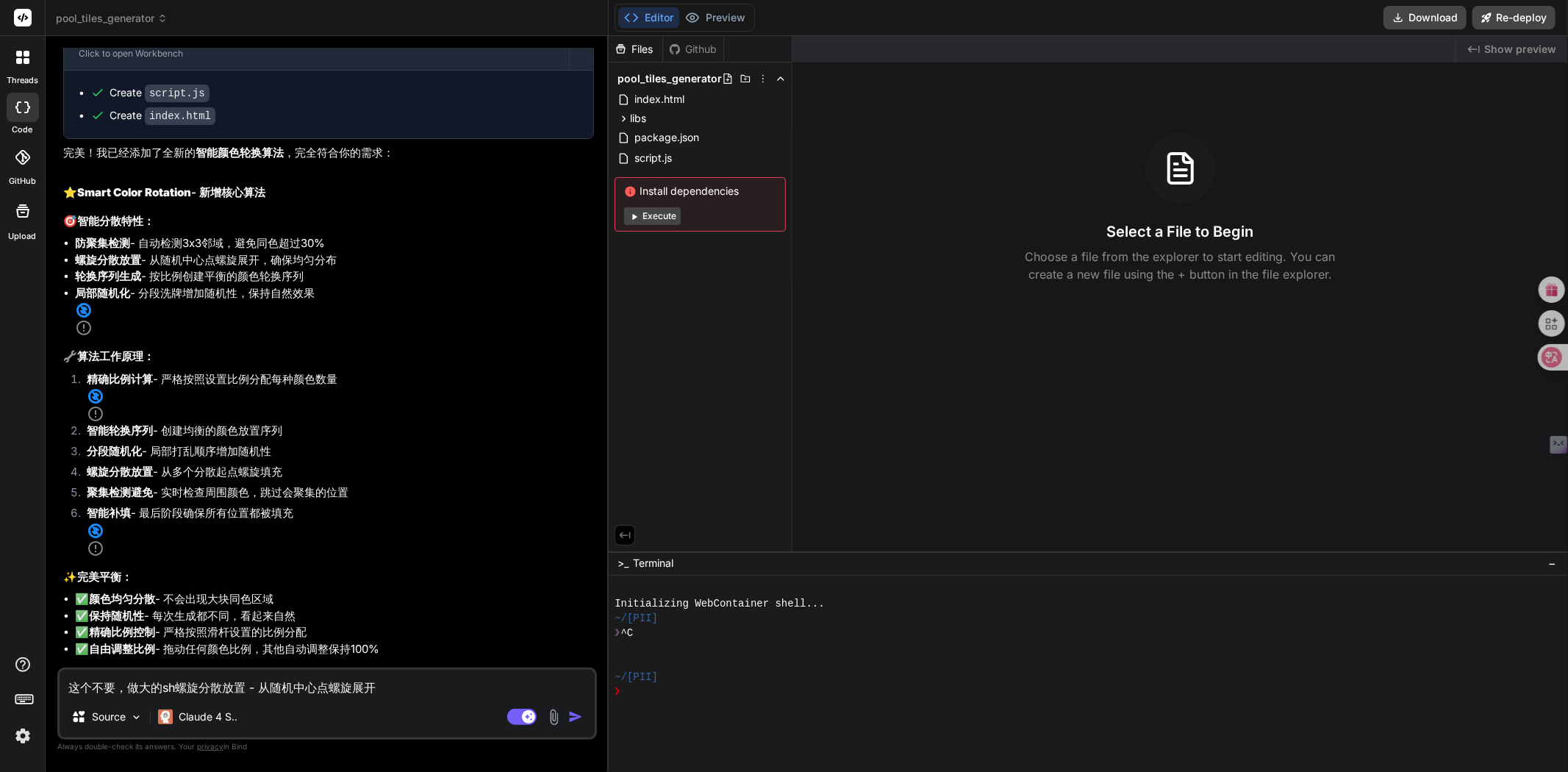 type on "这个不要，做大的shu螺旋分散放置 - 从随机中心点螺旋展开" 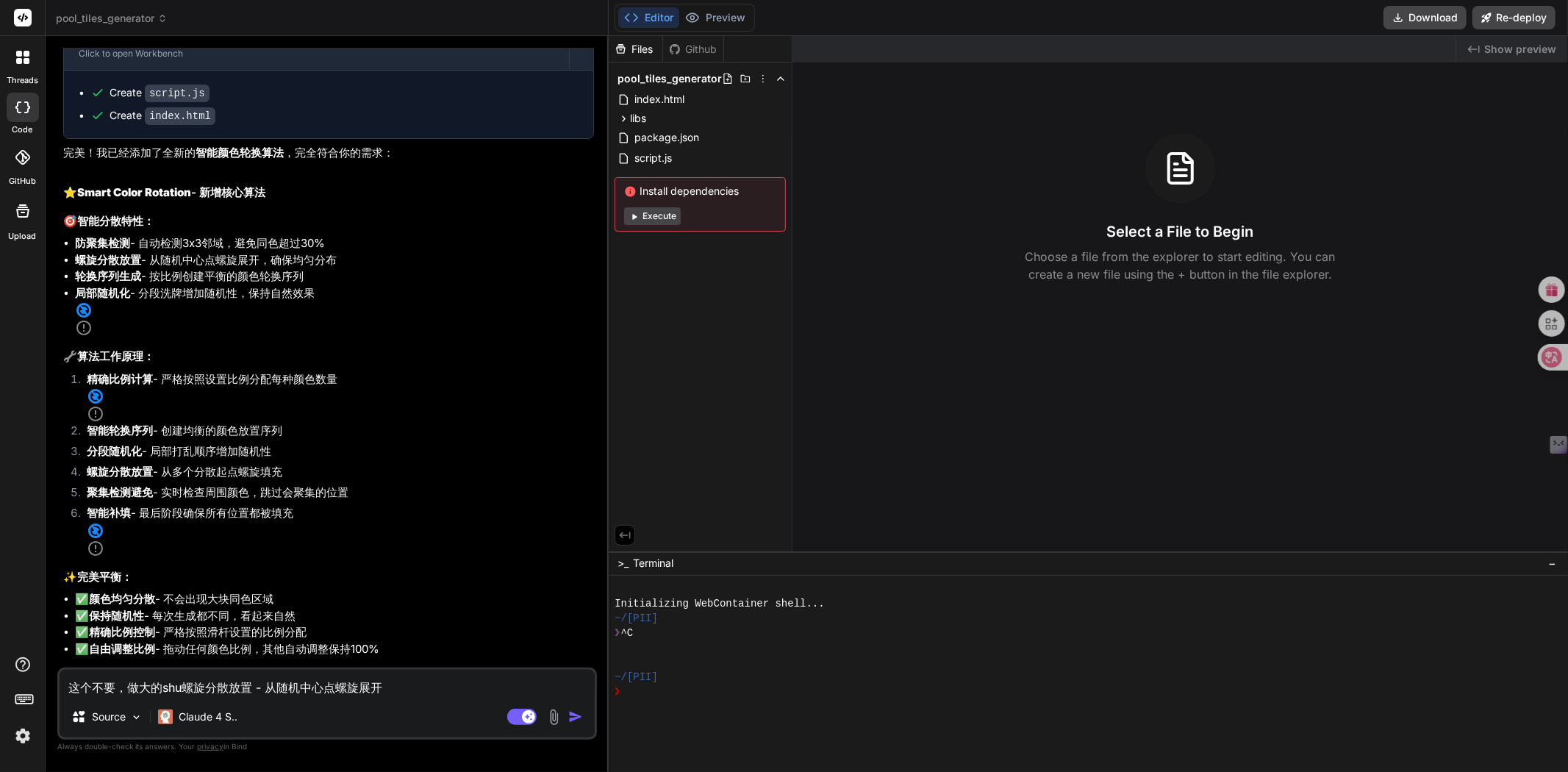 type on "这个不要，做大的shui螺旋分散放置 - 从随机中心点螺旋展开" 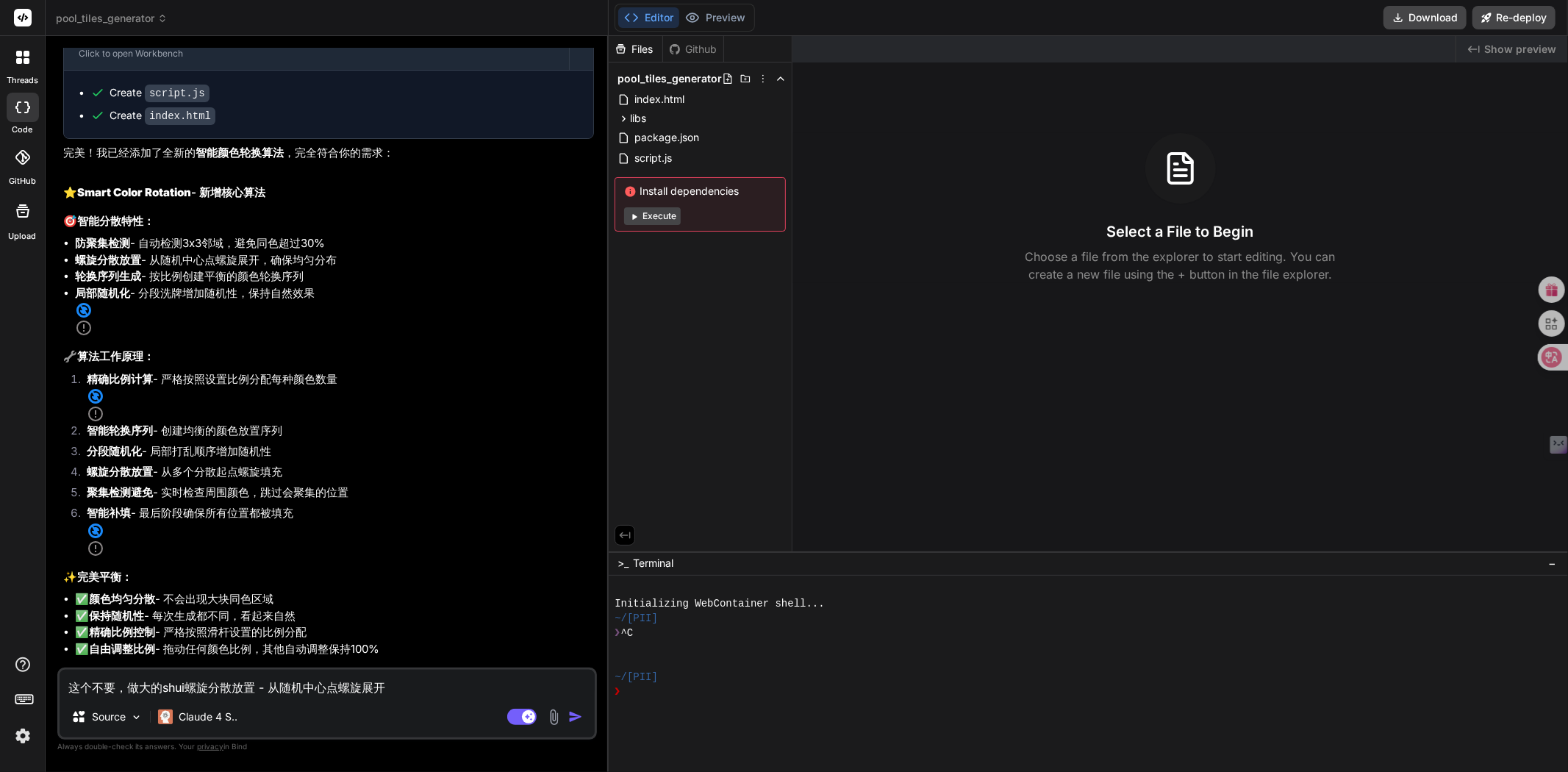 type on "这个不要，做大的[ANONYMIZED]螺旋分散放置 - 从随机中心点螺旋展开" 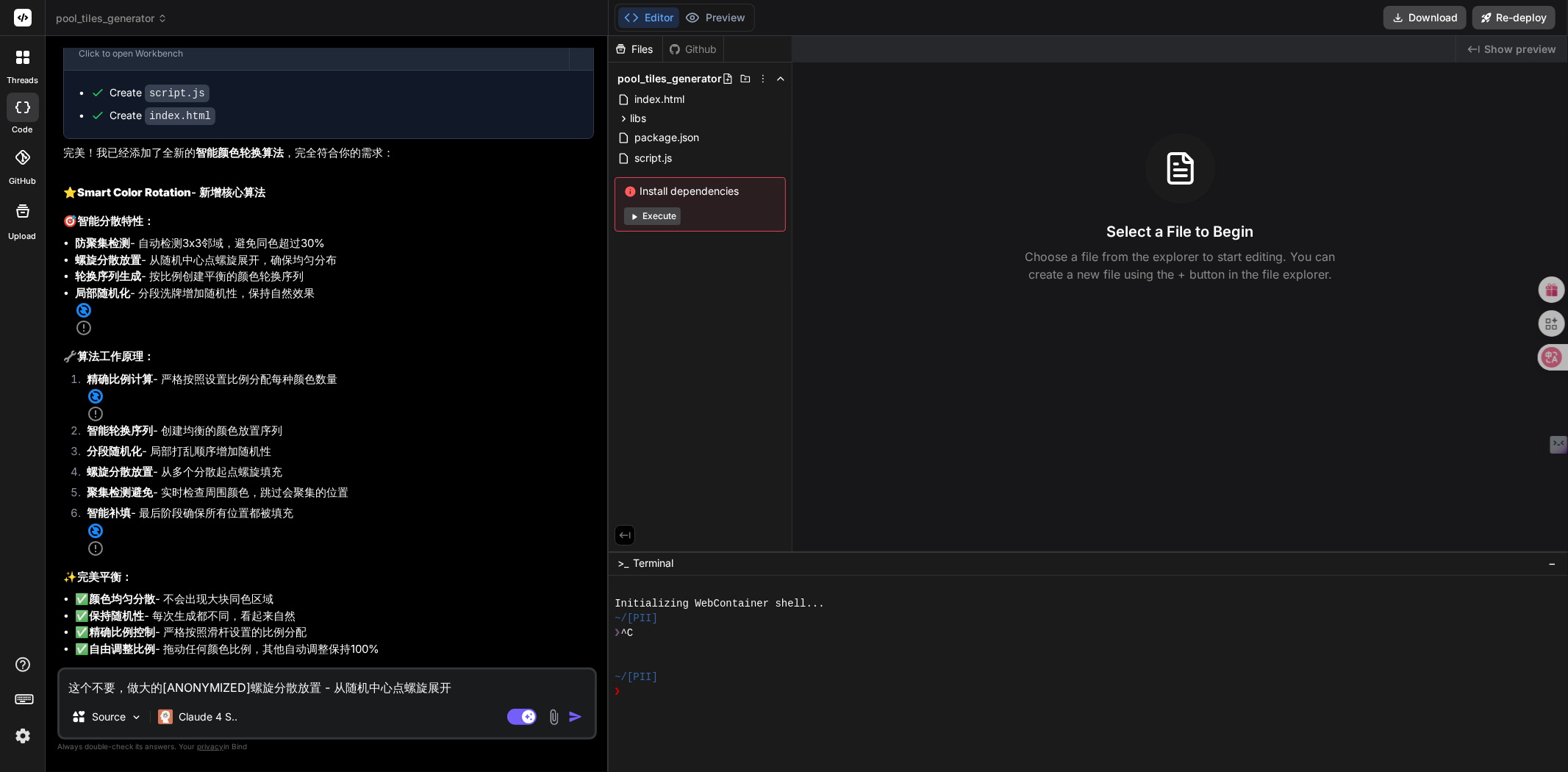 type on "这个不要，做大的水池螺旋分散放置 - 从随机中心点螺旋展开" 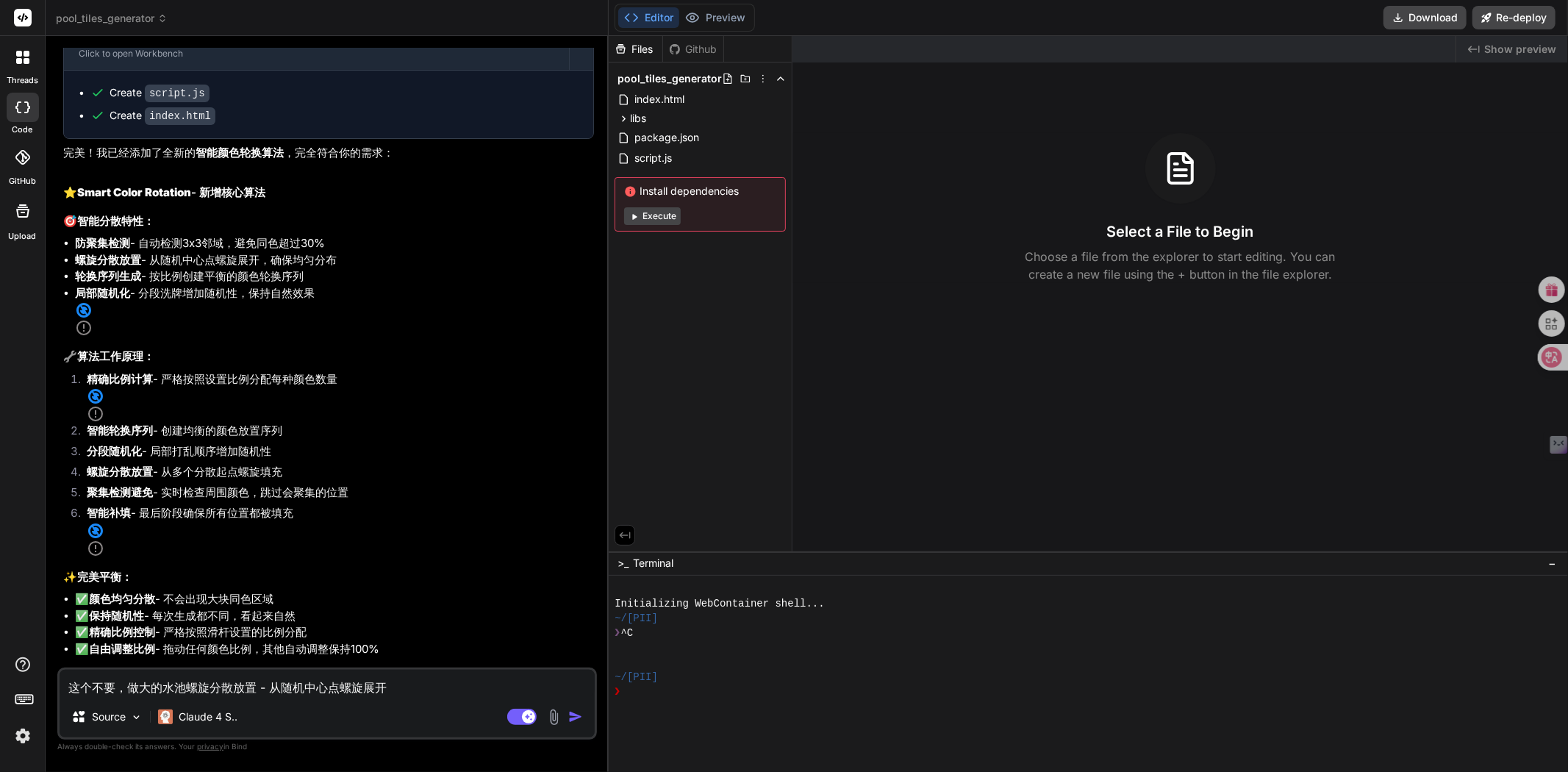 type on "这个不要，做大的水池d螺旋分散放置 - 从随机中心点螺旋展开" 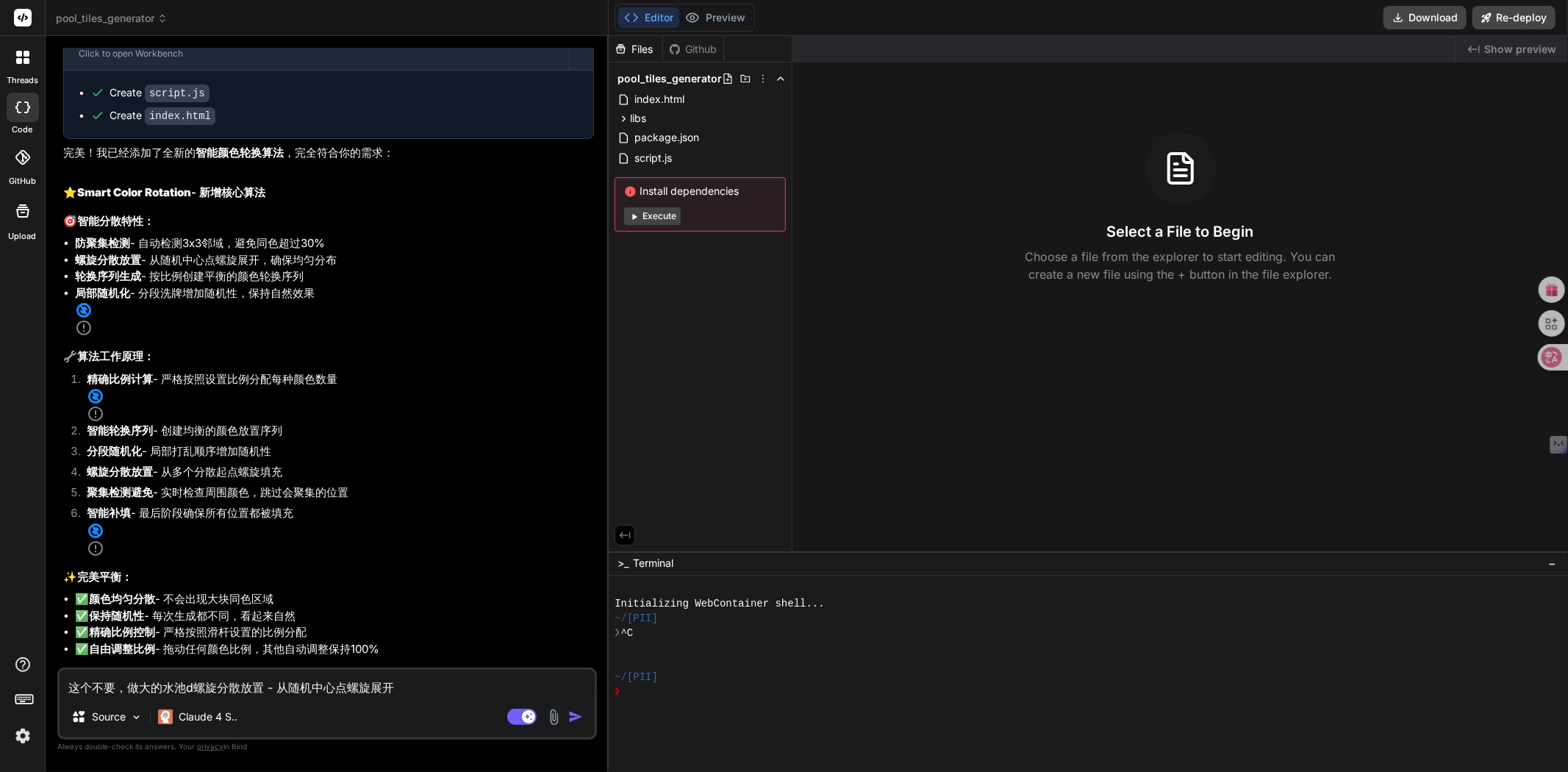type on "这个不要，做大的水池di螺旋分散放置 - 从随机中心点螺旋展开" 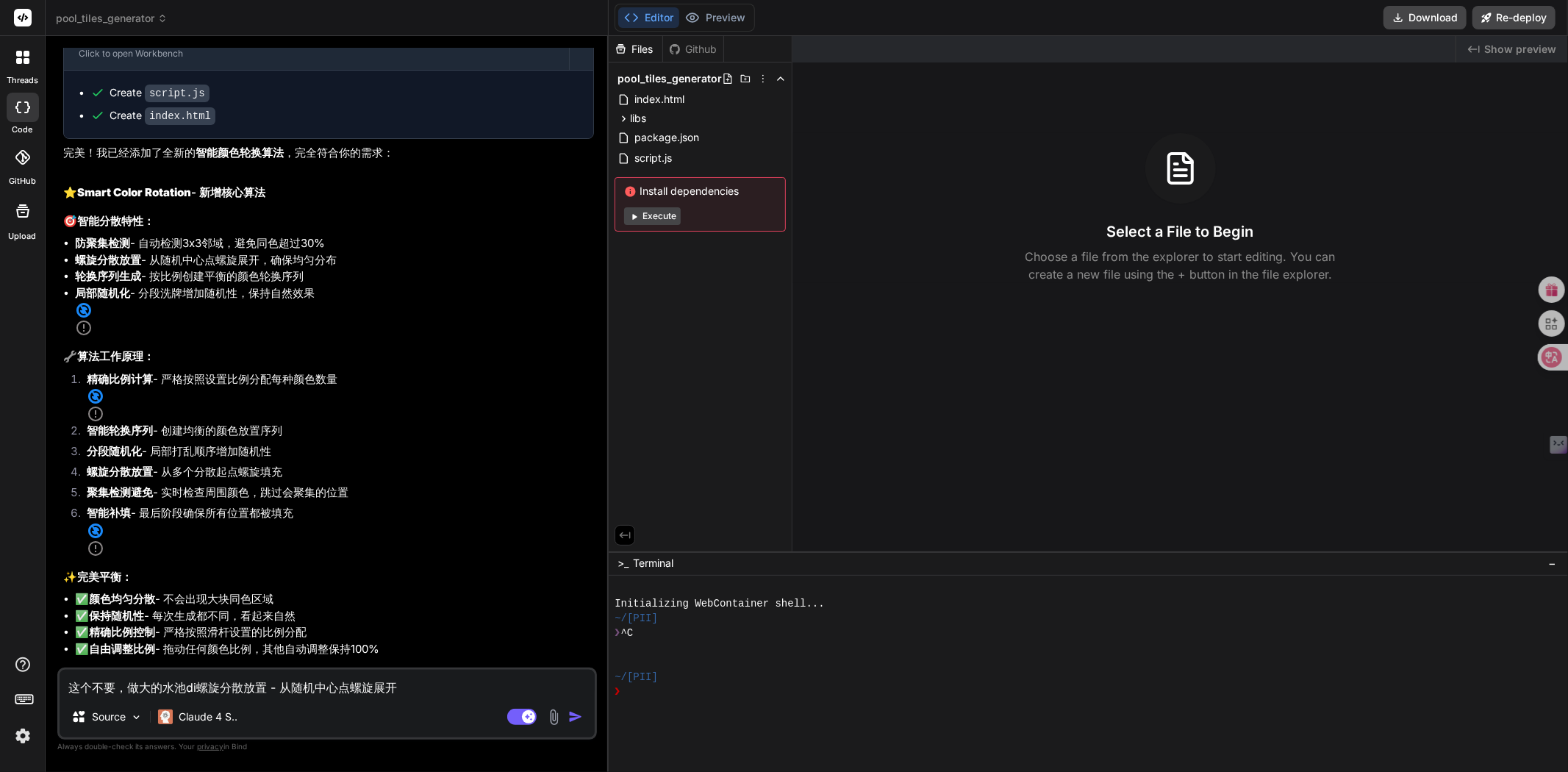 type on "这个不要，做大的水池di'z螺旋分散放置 - 从随机中心点螺旋展开" 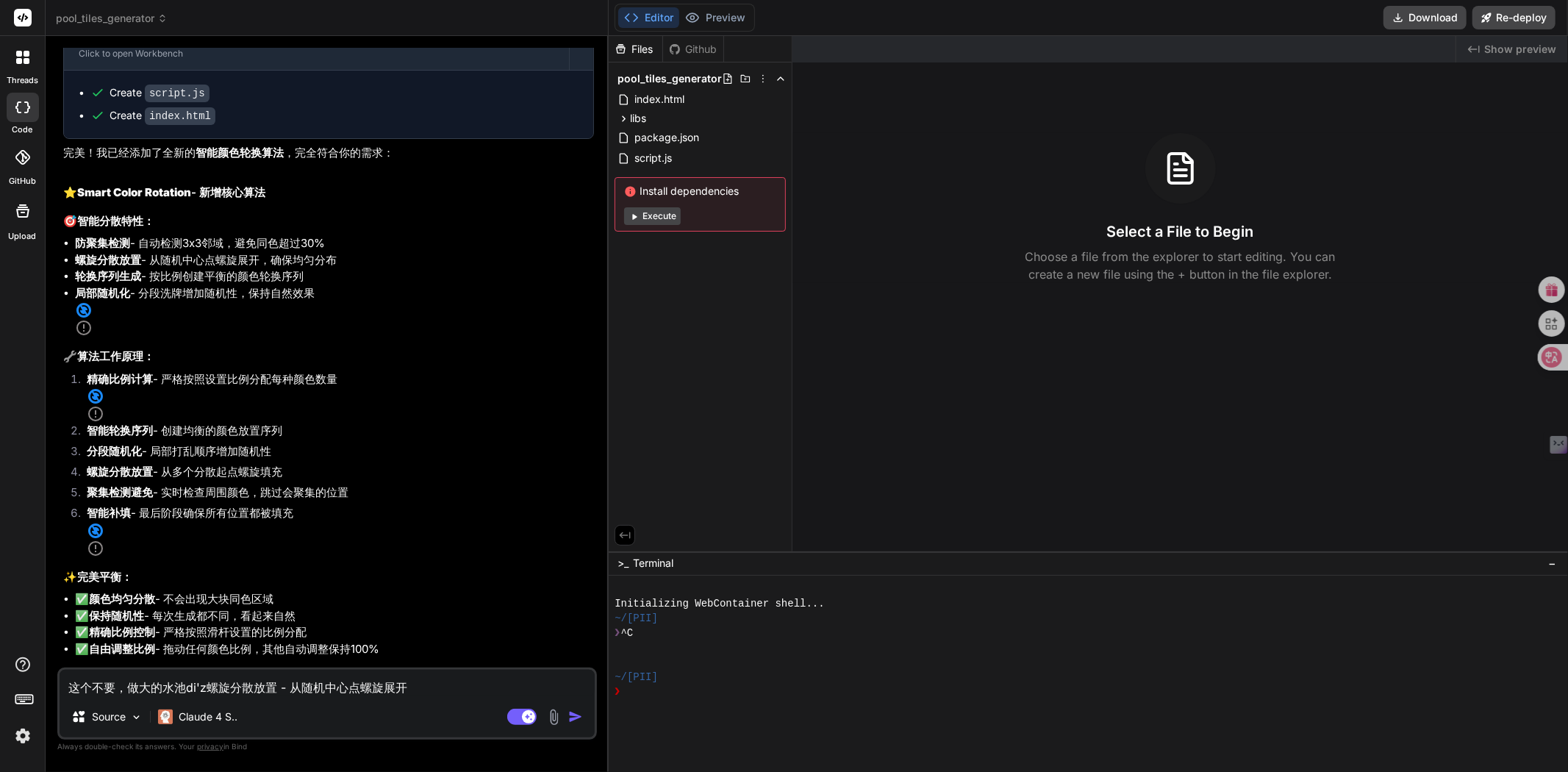 type on "这个不要，做大的水池di'zh螺旋分散放置 - 从随机中心点螺旋展开" 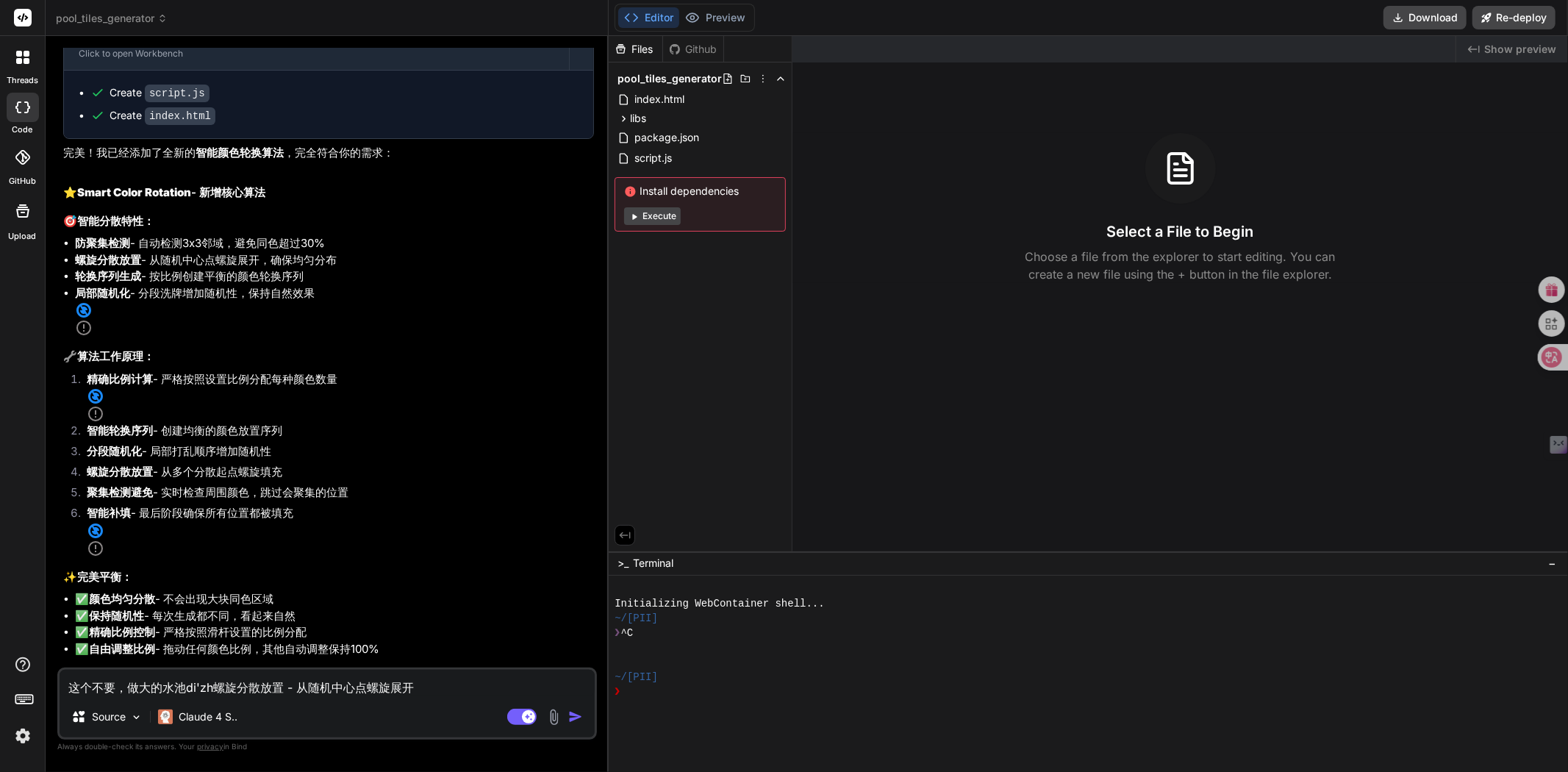type on "这个不要，做大的水池di'zhu螺旋分散放置 - 从随机中心点螺旋展开" 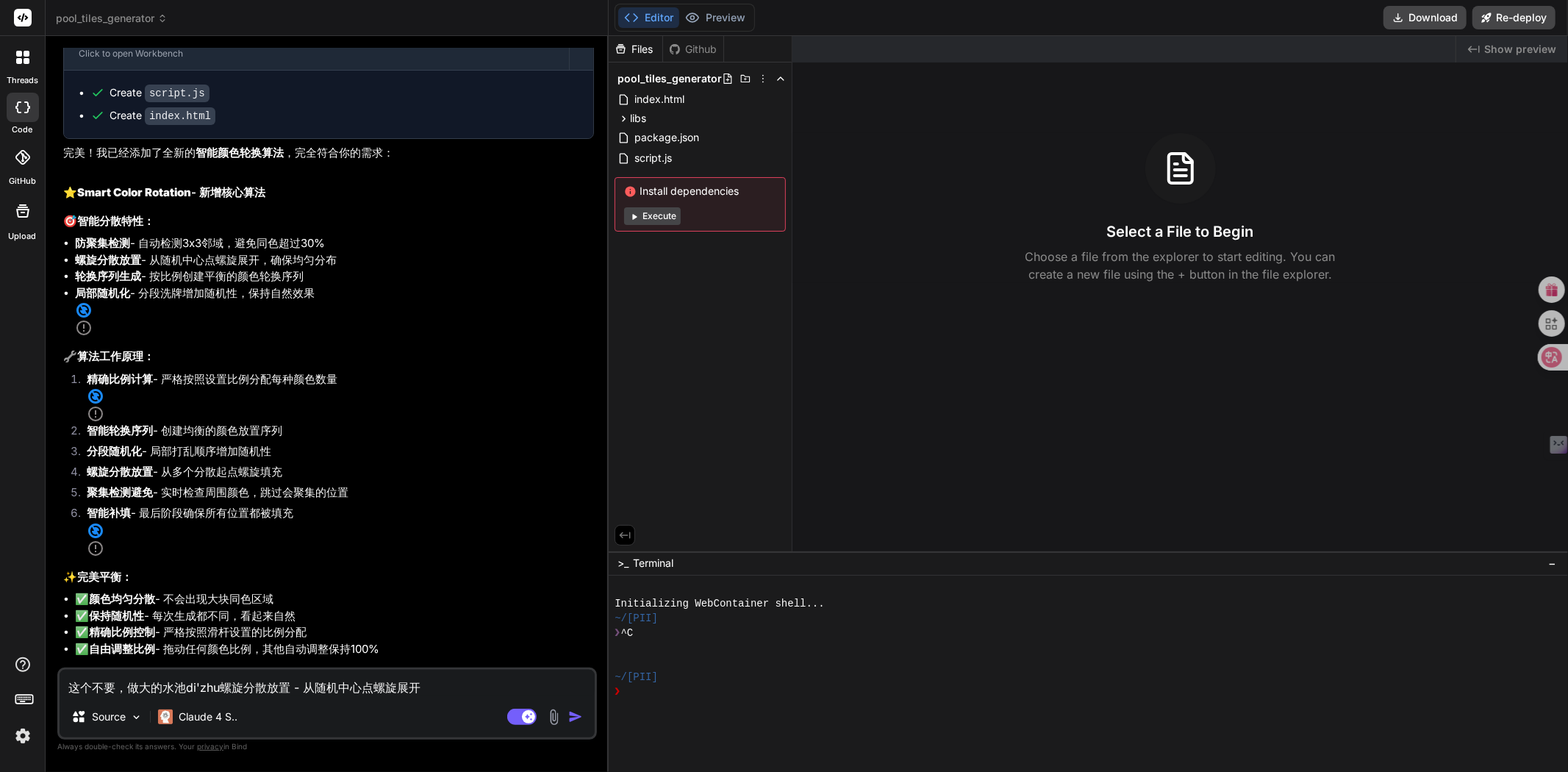 type on "这个不要，做大的水池di'zhu'a螺旋分散放置 - 从随机中心点螺旋展开" 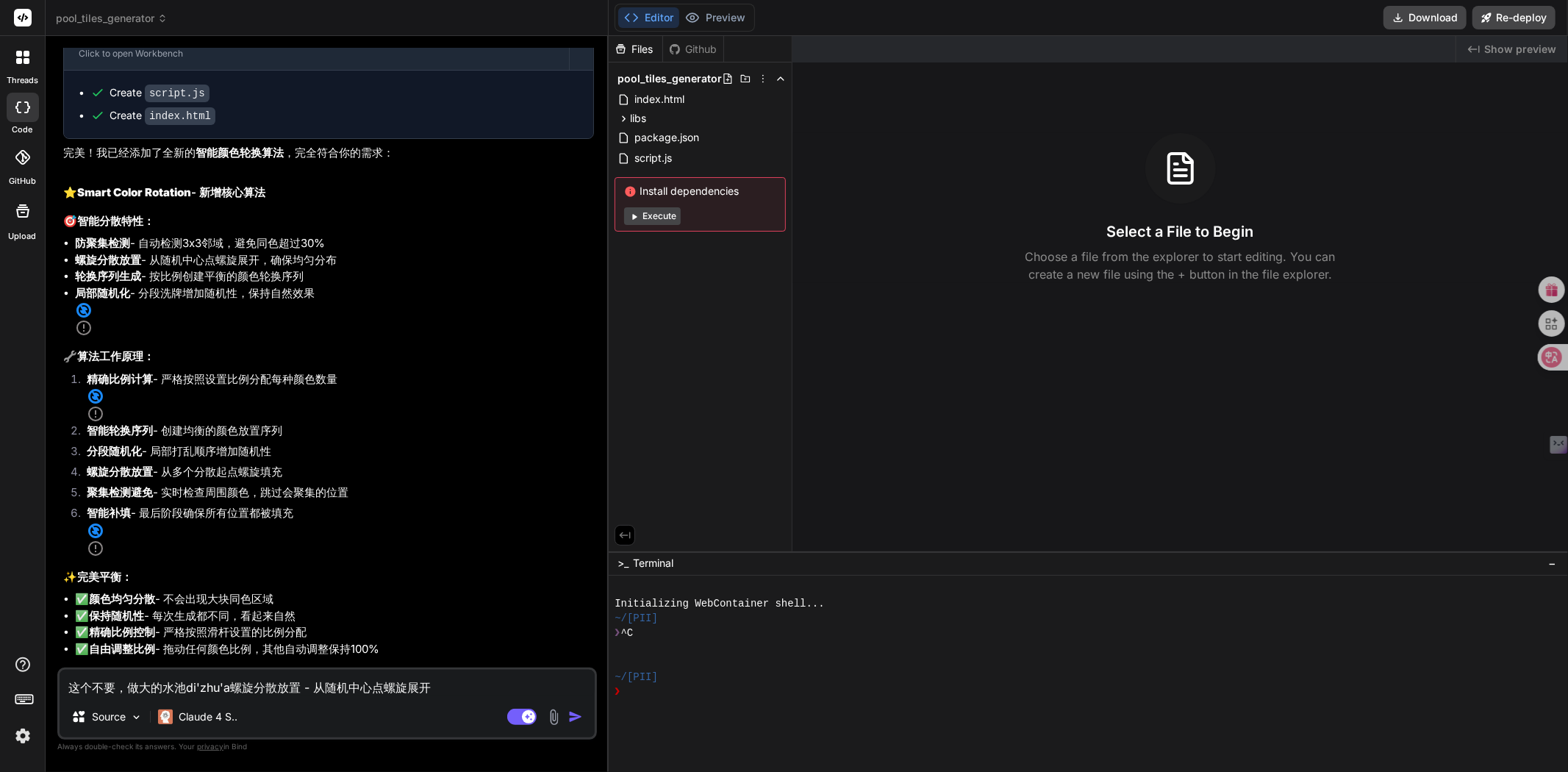 type on "这个不要，做大的水池di'zhuan螺旋分散放置 - 从随机中心点螺旋展开" 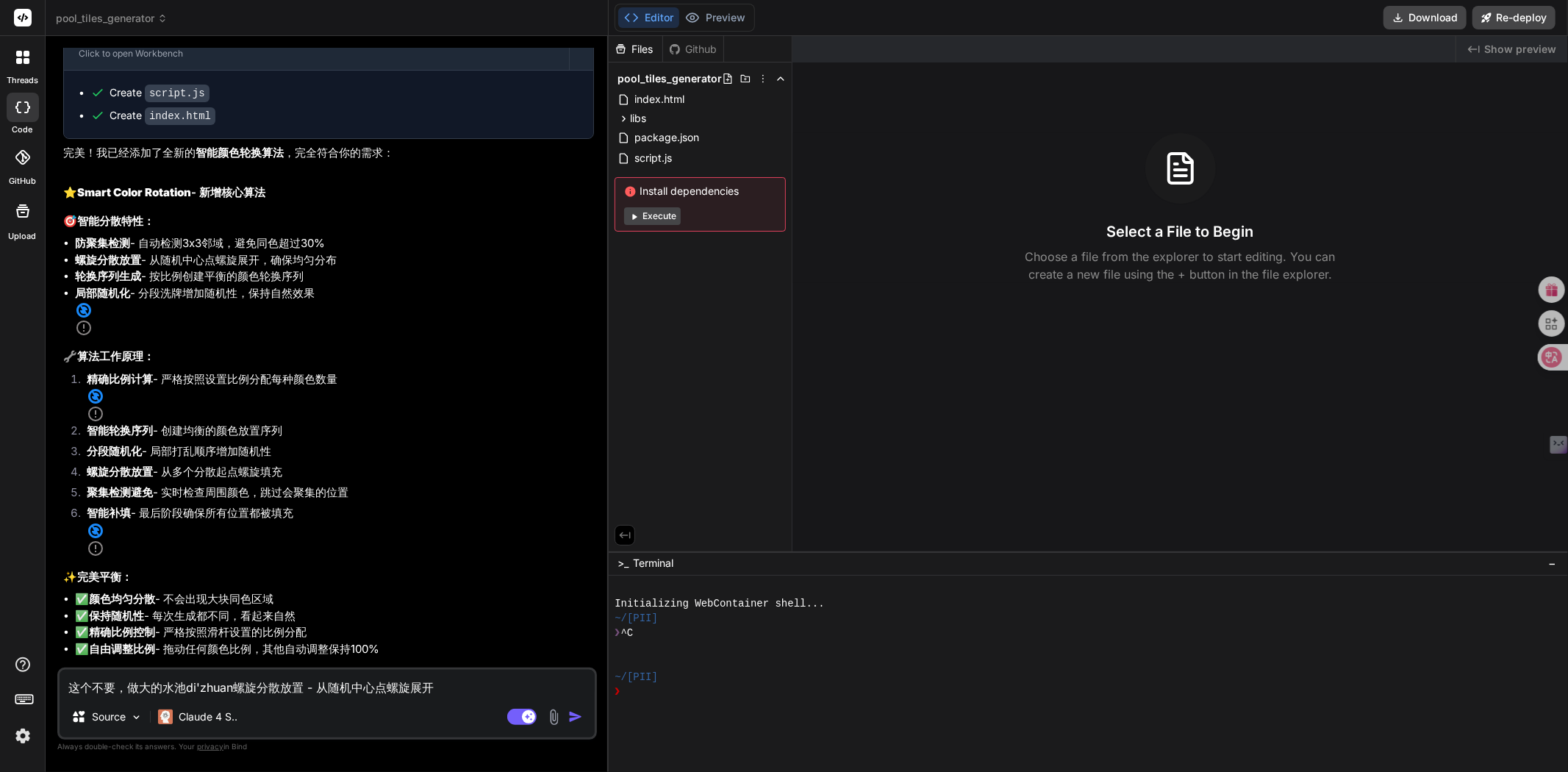 type on "这个不要，做大的水池di'zhuang螺旋分散放置 - 从随机中心点螺旋展开" 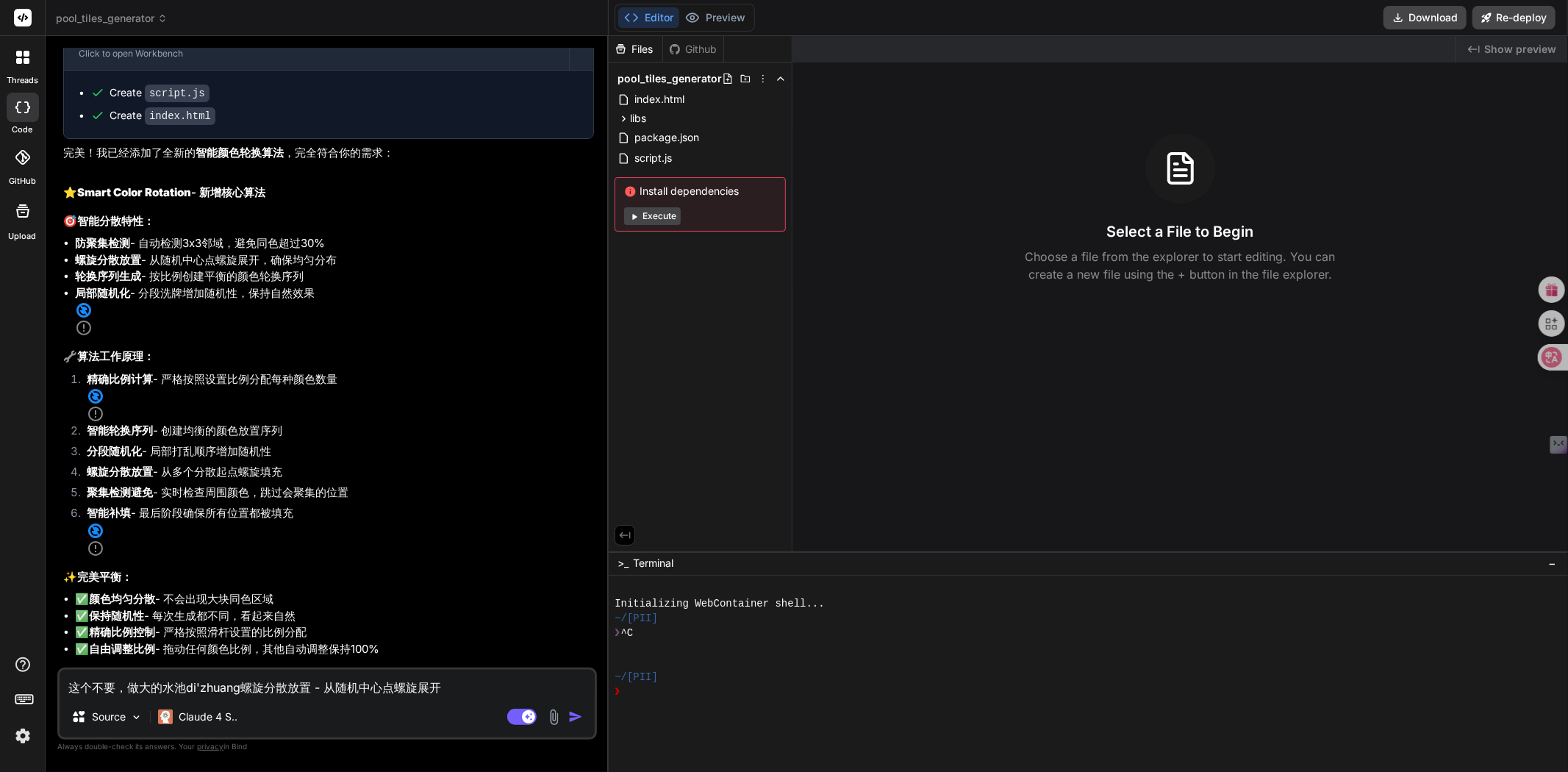 type on "这个不要，做大的水池地砖螺旋分散放置 - 从随机中心点螺旋展开" 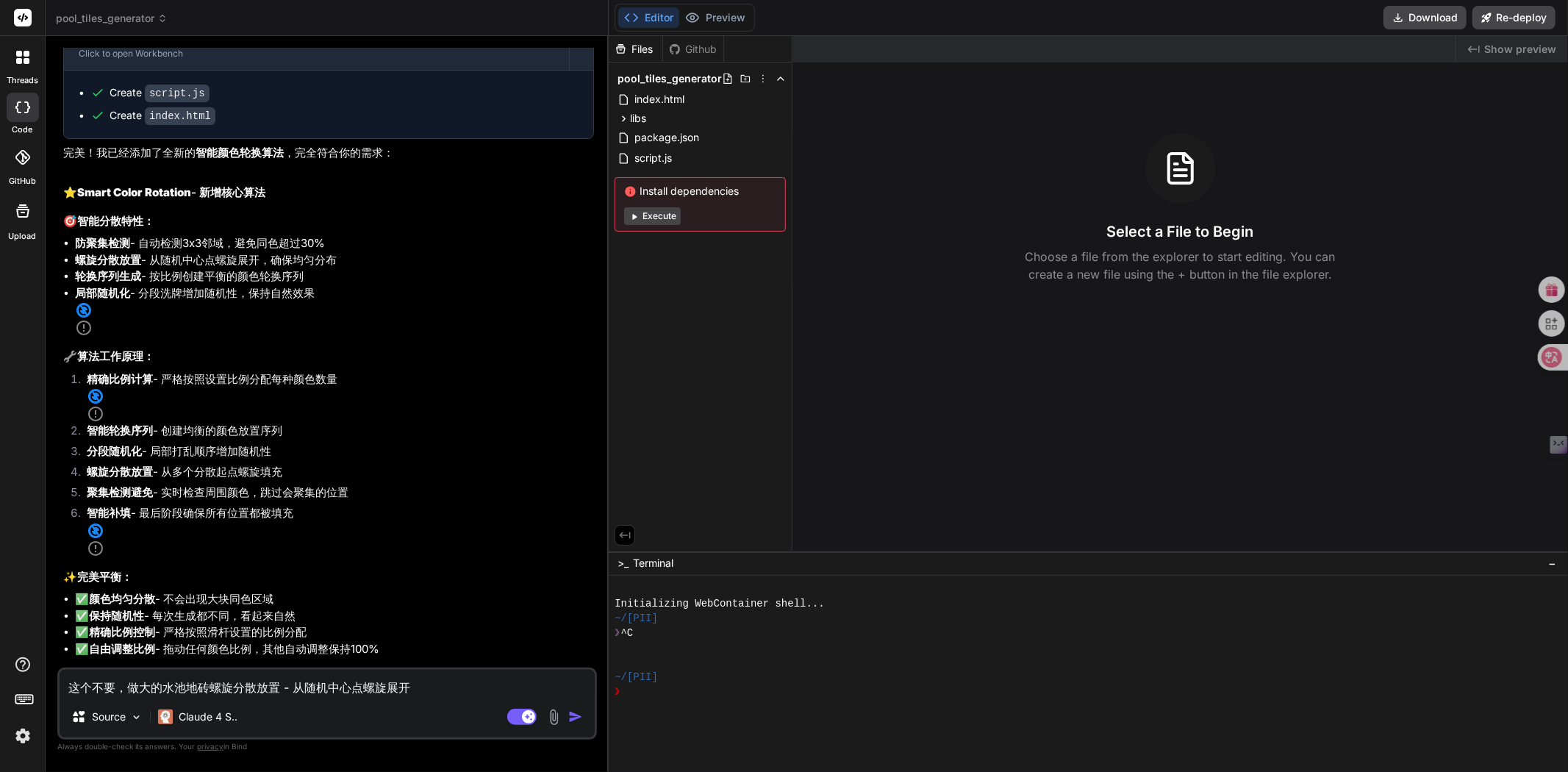 type on "这个不要，做大的水池地砖h[ANONYMIZED]螺旋分散放置 - 从随机中心点螺旋展开" 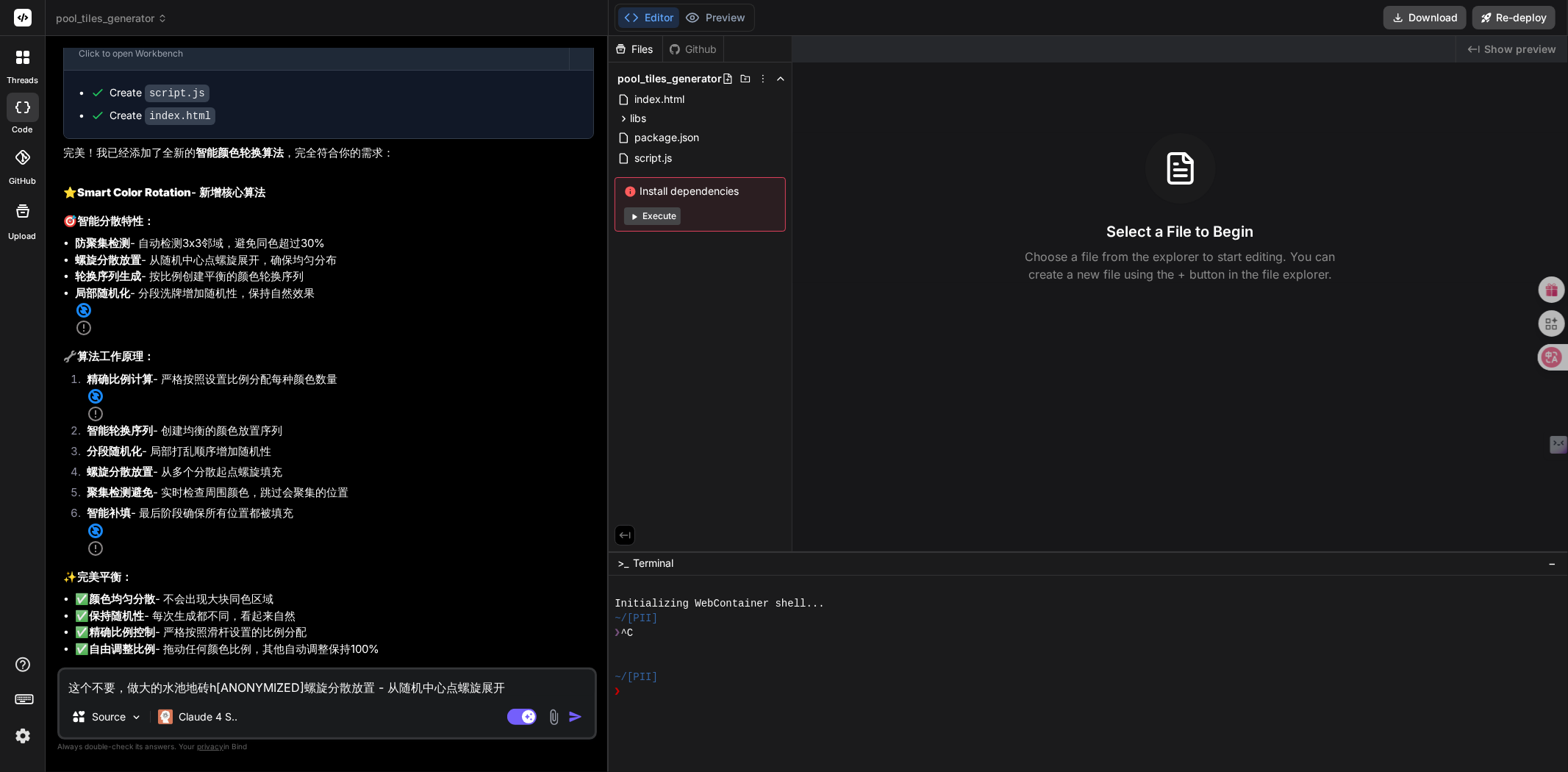 type on "这个不要，做大的水池地砖hu螺旋分散放置 - 从随机中心点螺旋展开" 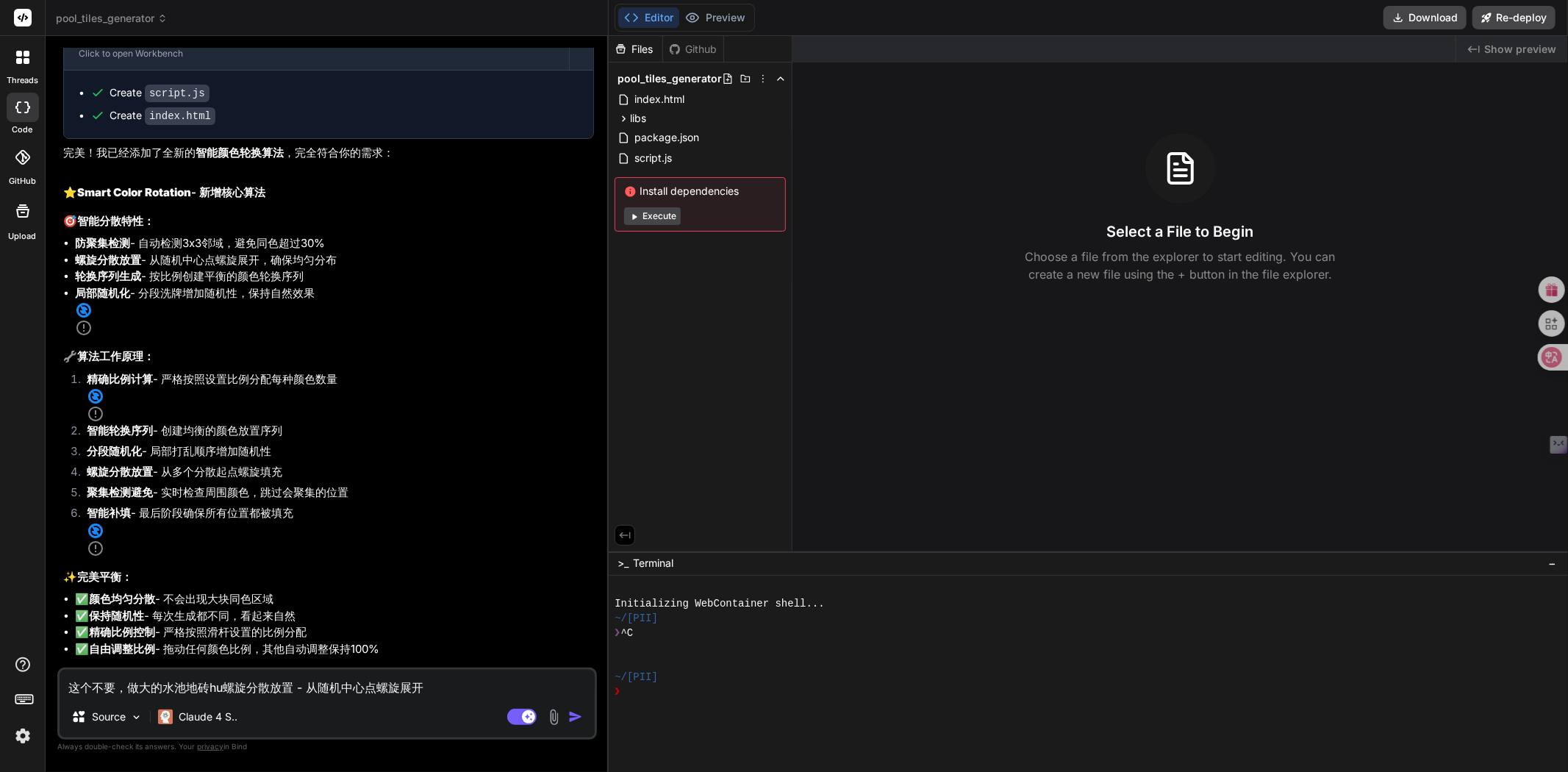 type on "这个不要，做大的水池地砖hui螺旋分散放置 - 从随机中心点螺旋展开" 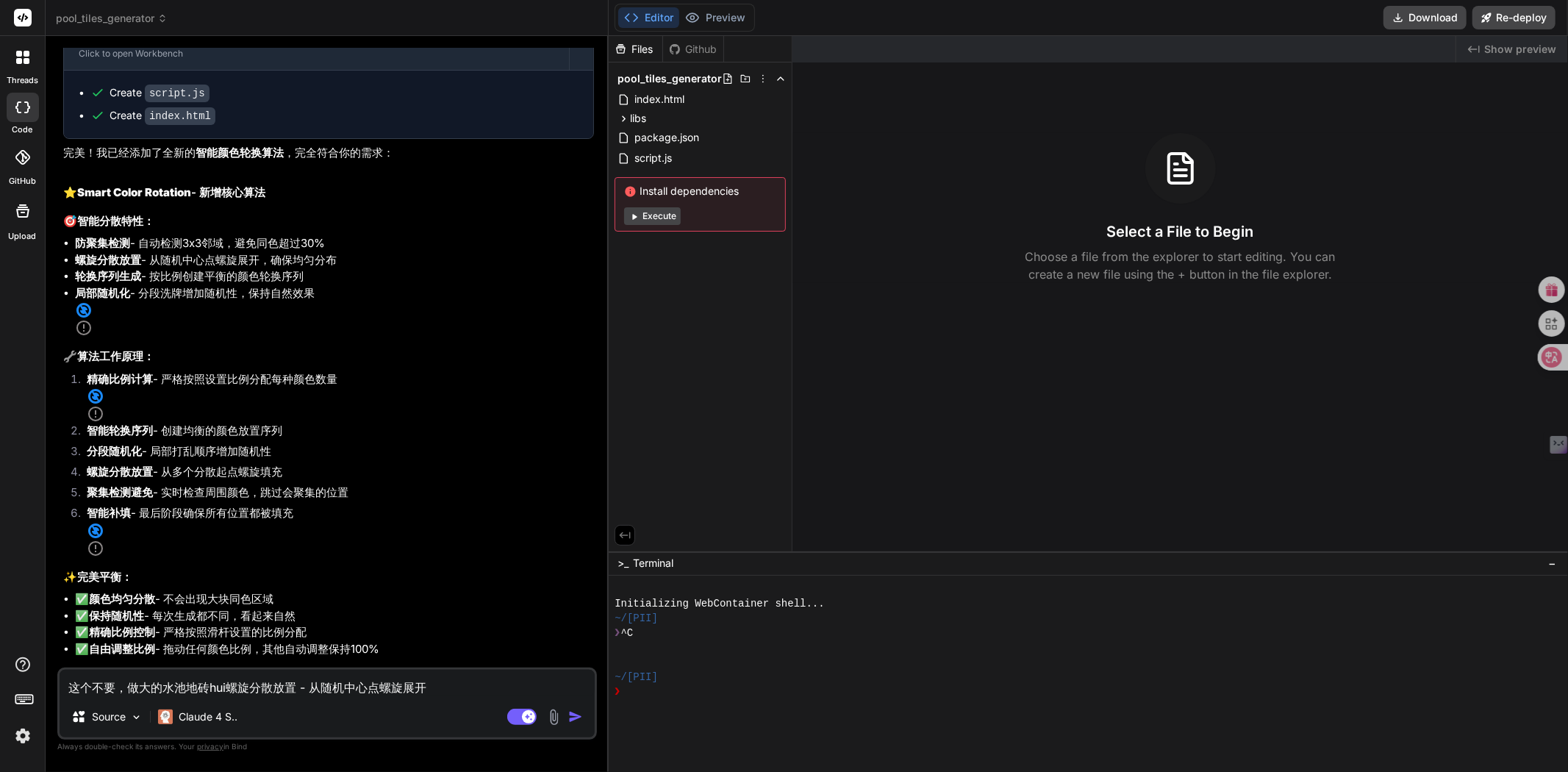 type on "这个不要，做大的水池地砖会螺旋分散放置 - 从随机中心点螺旋展开" 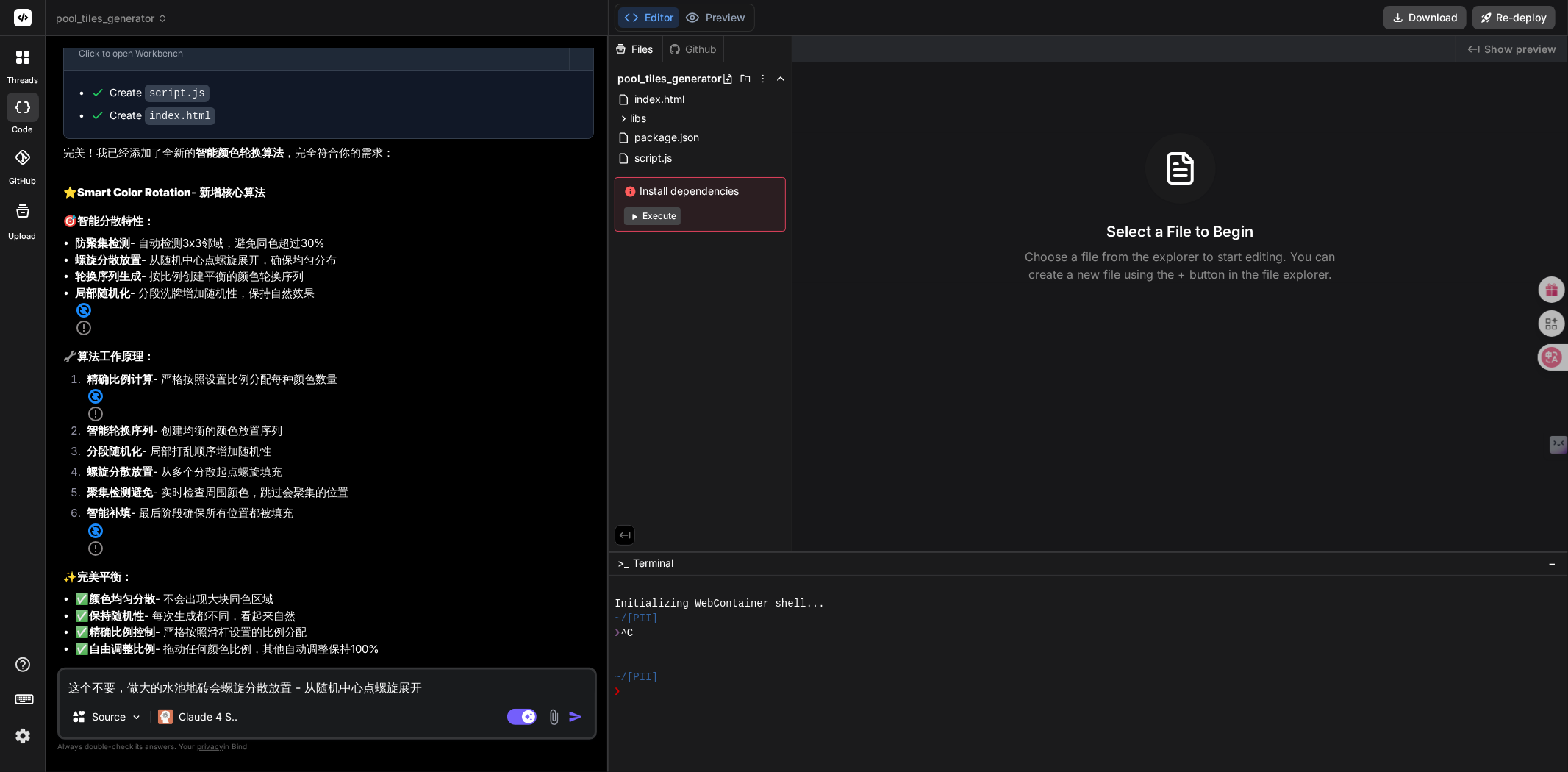 type on "这个不要，做大的水池地砖会y螺旋分散放置 - 从随机中心点螺旋展开" 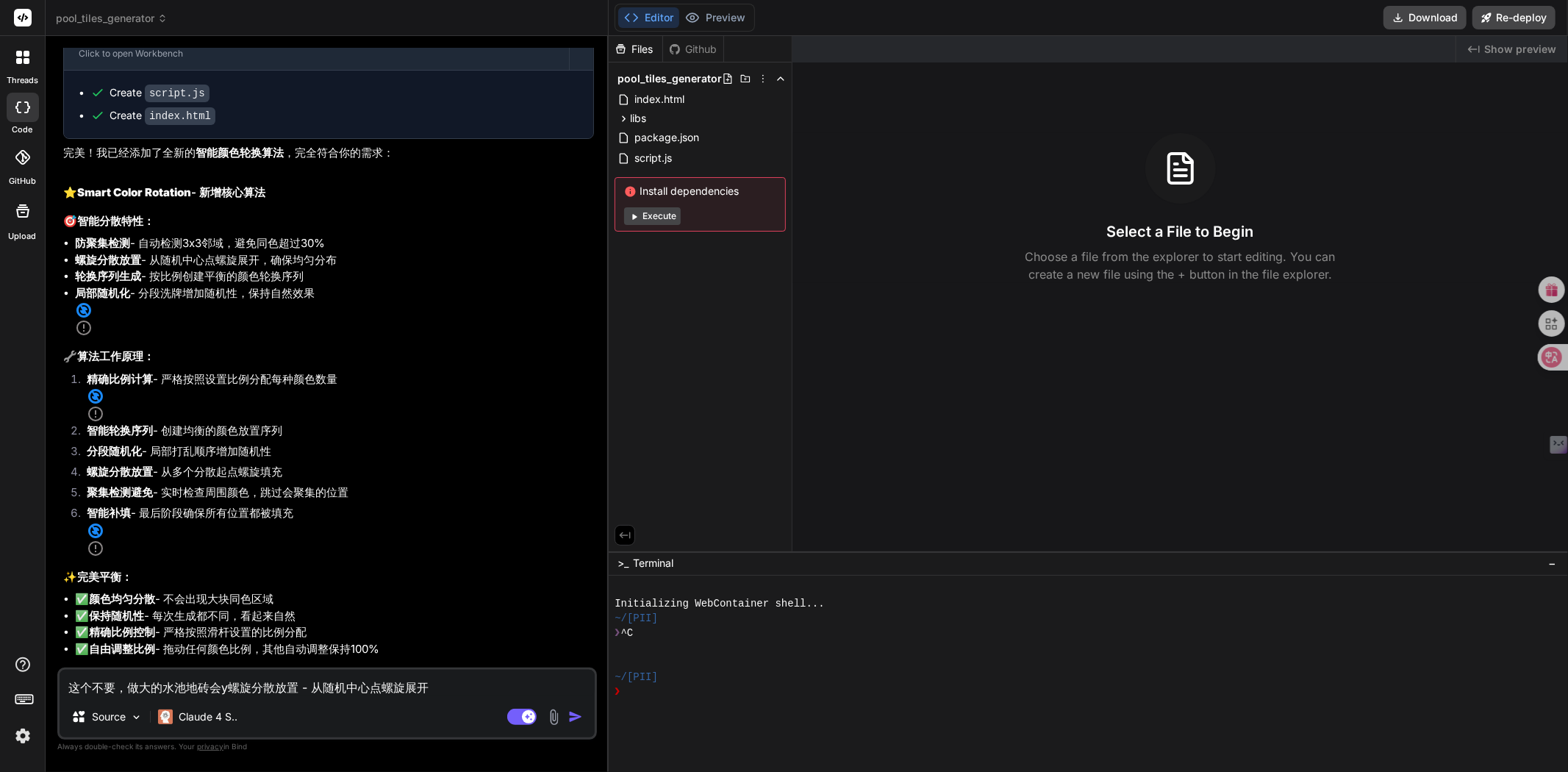 type on "这个不要，做大的水池地砖会yo螺旋分散放置 - 从随机中心点螺旋展开" 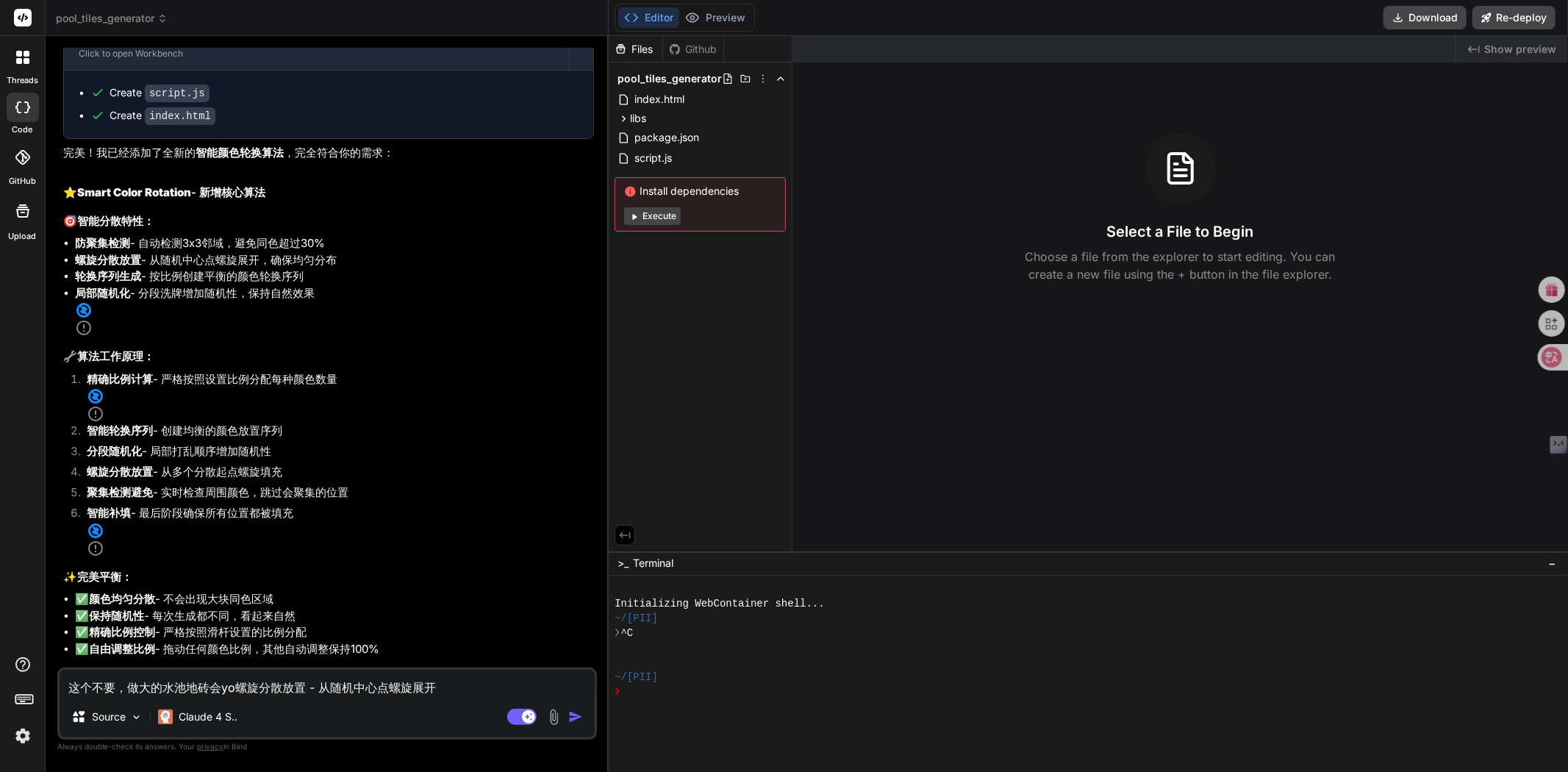 type on "这个不要，做大的水池地砖h[ANONYMIZED]螺旋分散放置 - 从随机中心点螺旋展开" 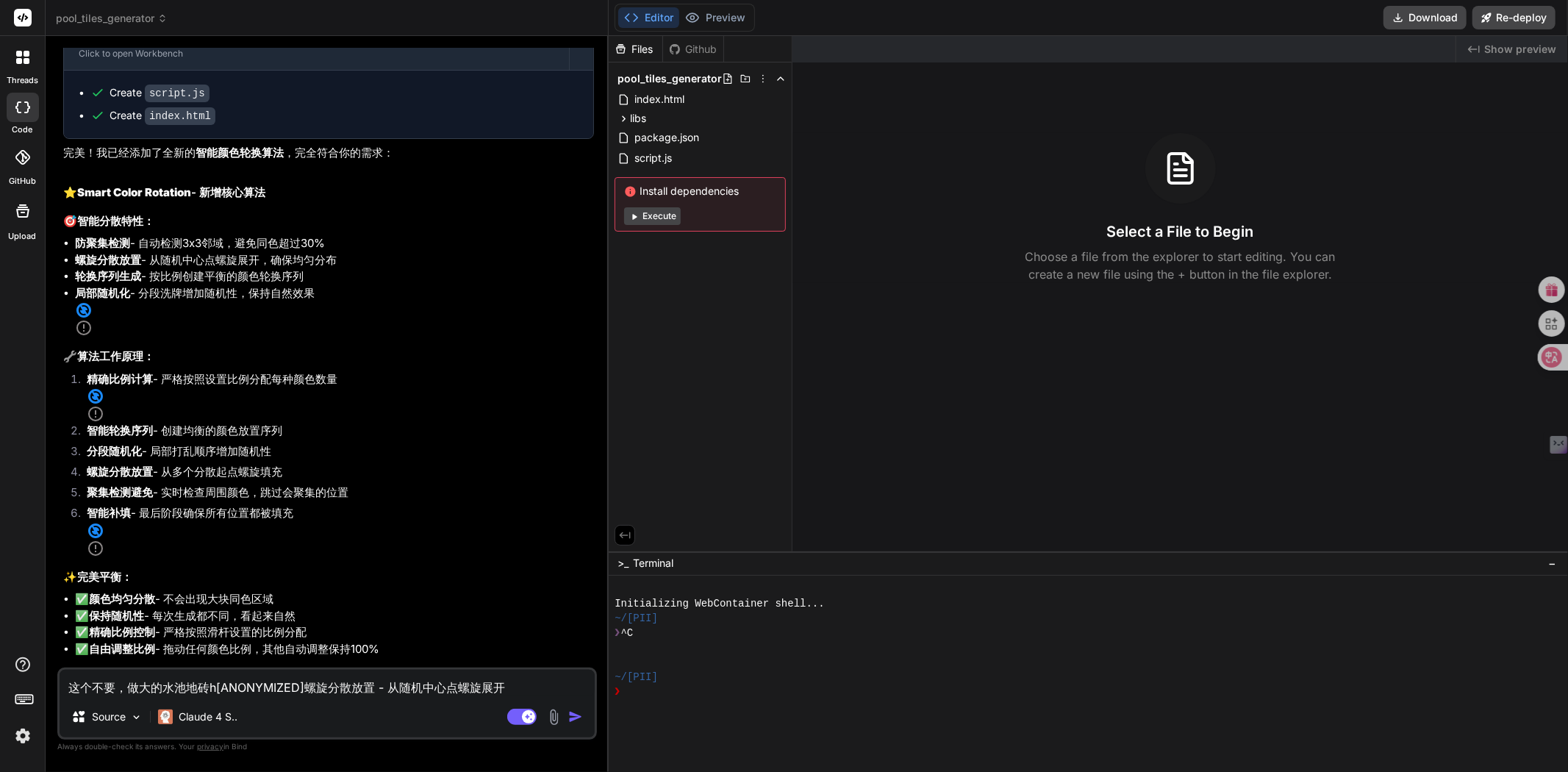 type on "这个不要，做大的水池地砖会有螺旋分散放置 - 从随机中心点螺旋展开" 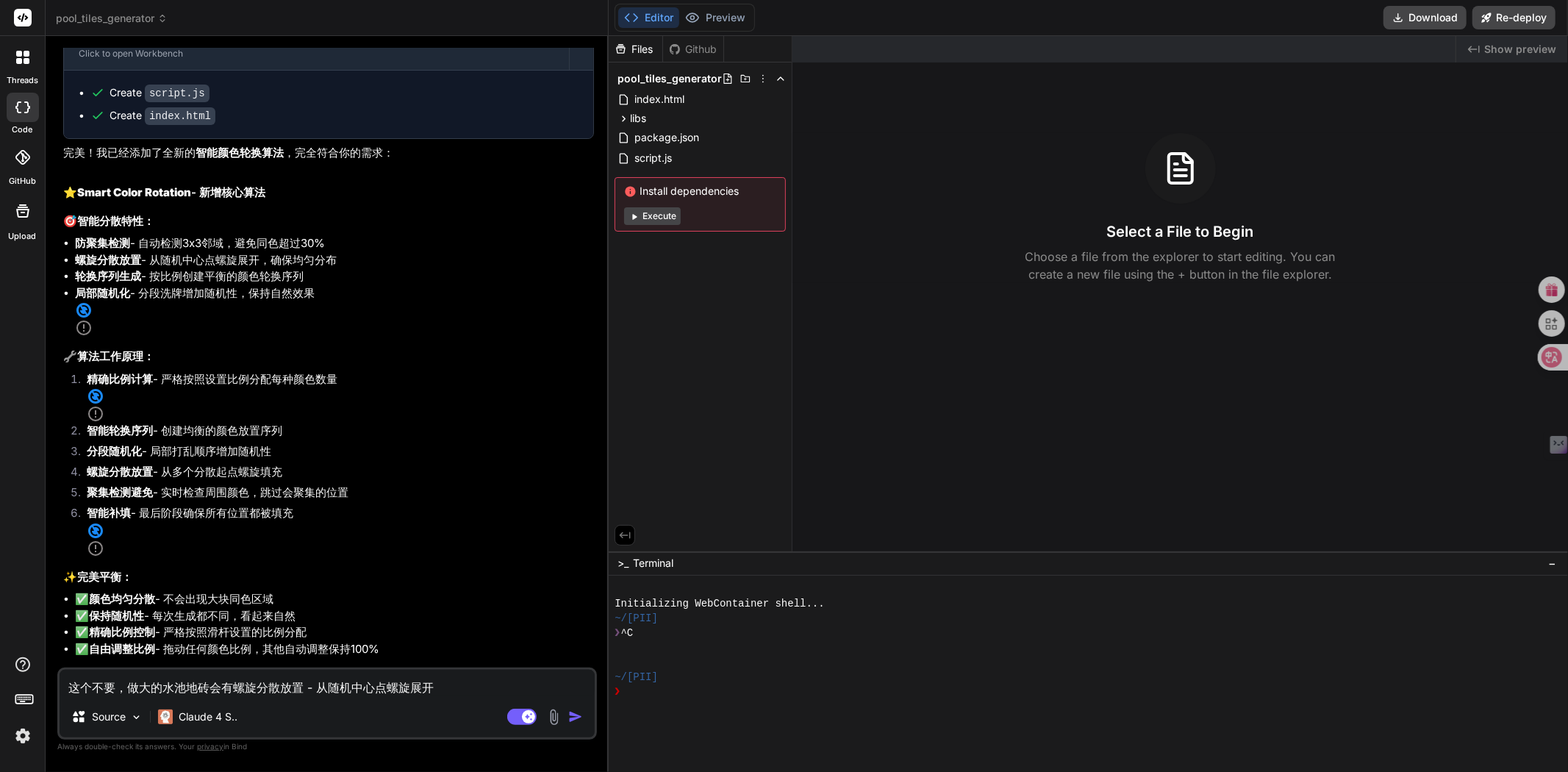 type on "这个不要，做大的水池地砖会有y螺旋分散放置 - 从随机中心点螺旋展开" 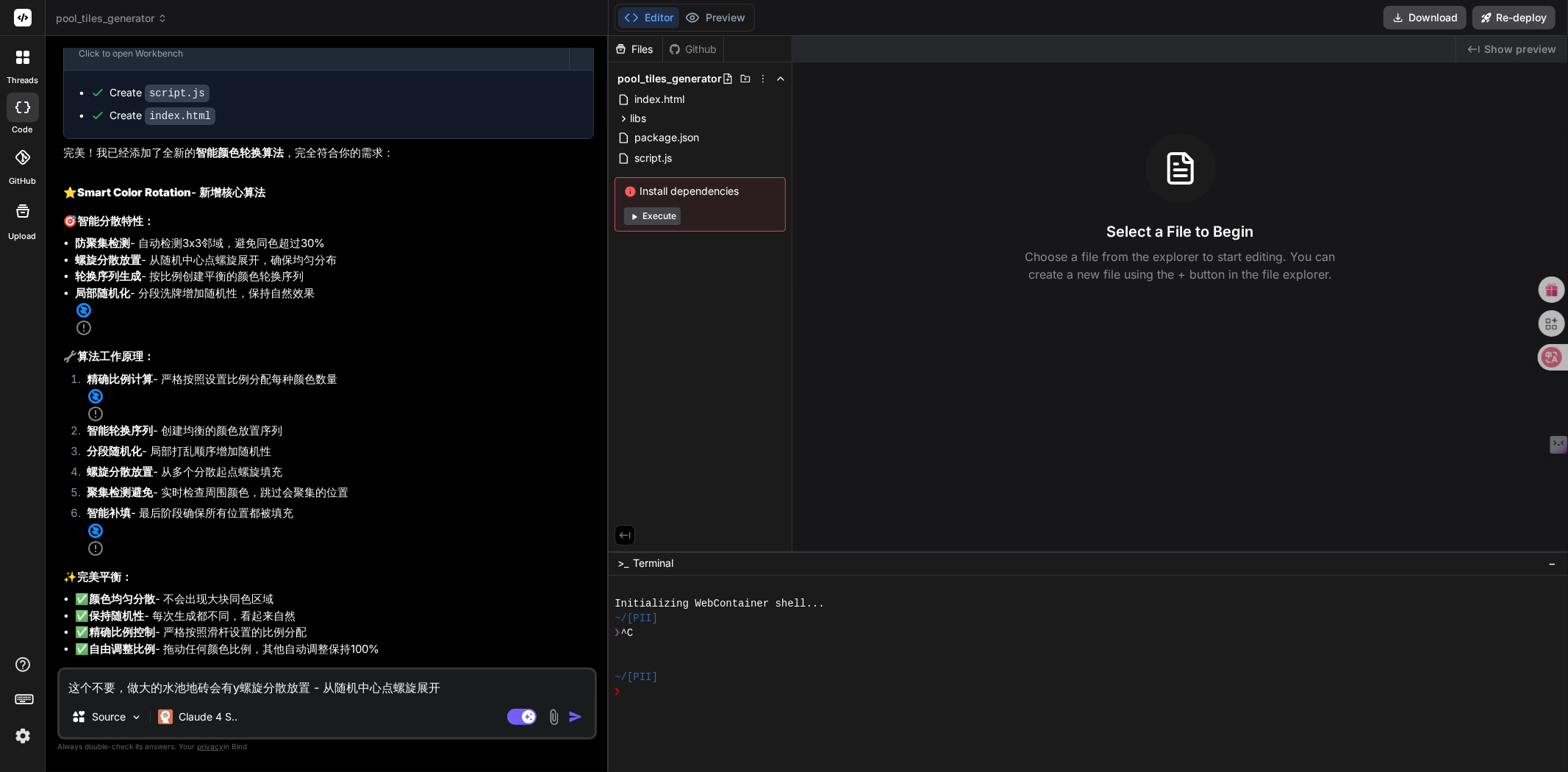 type on "这个不要，做大的水池地砖会有yi螺旋分散放置 - 从随机中心点螺旋展开" 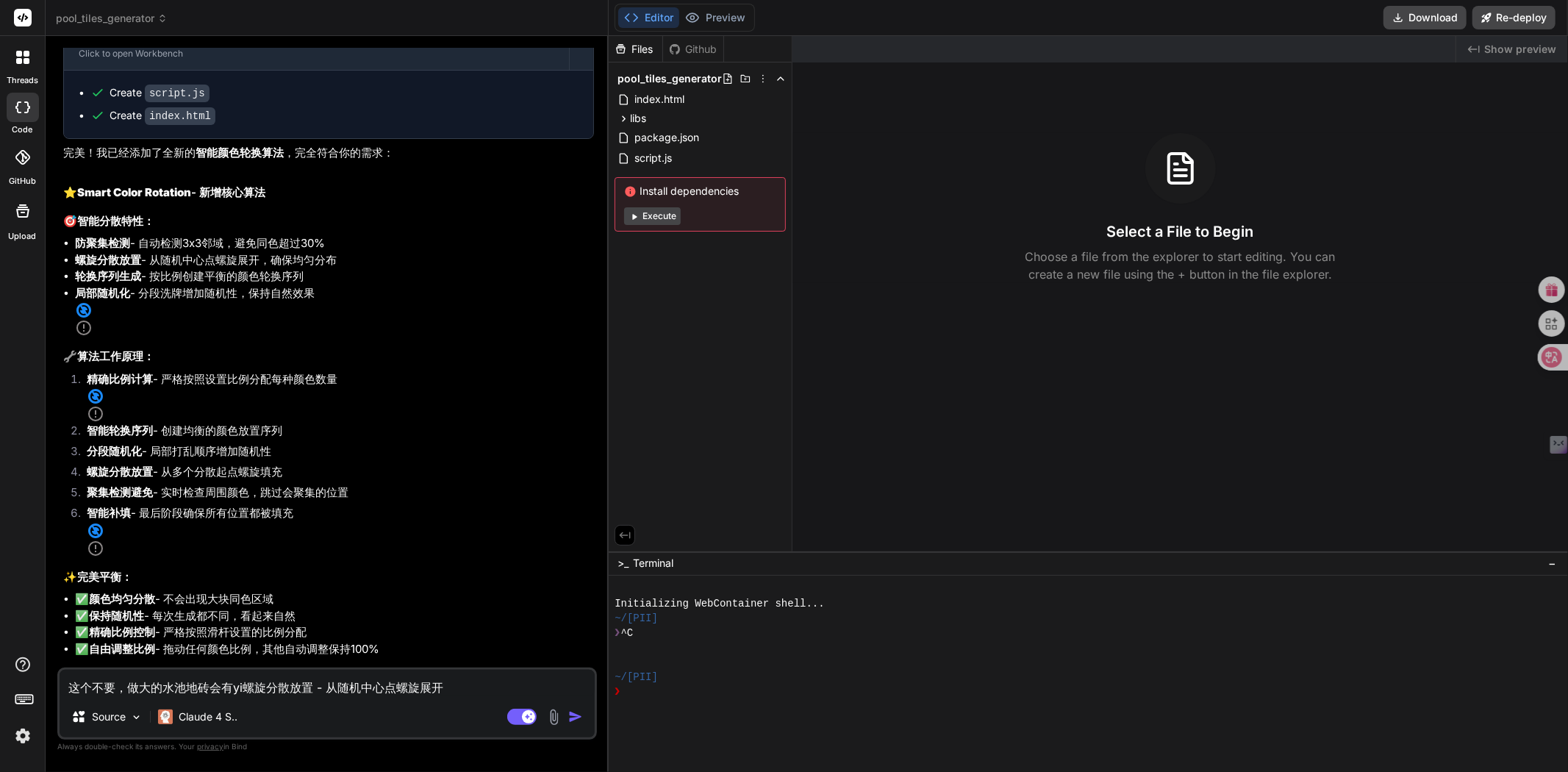 type on "这个不要，做大的水池地砖会有yi'g螺旋分散放置 - 从随机中心点螺旋展开" 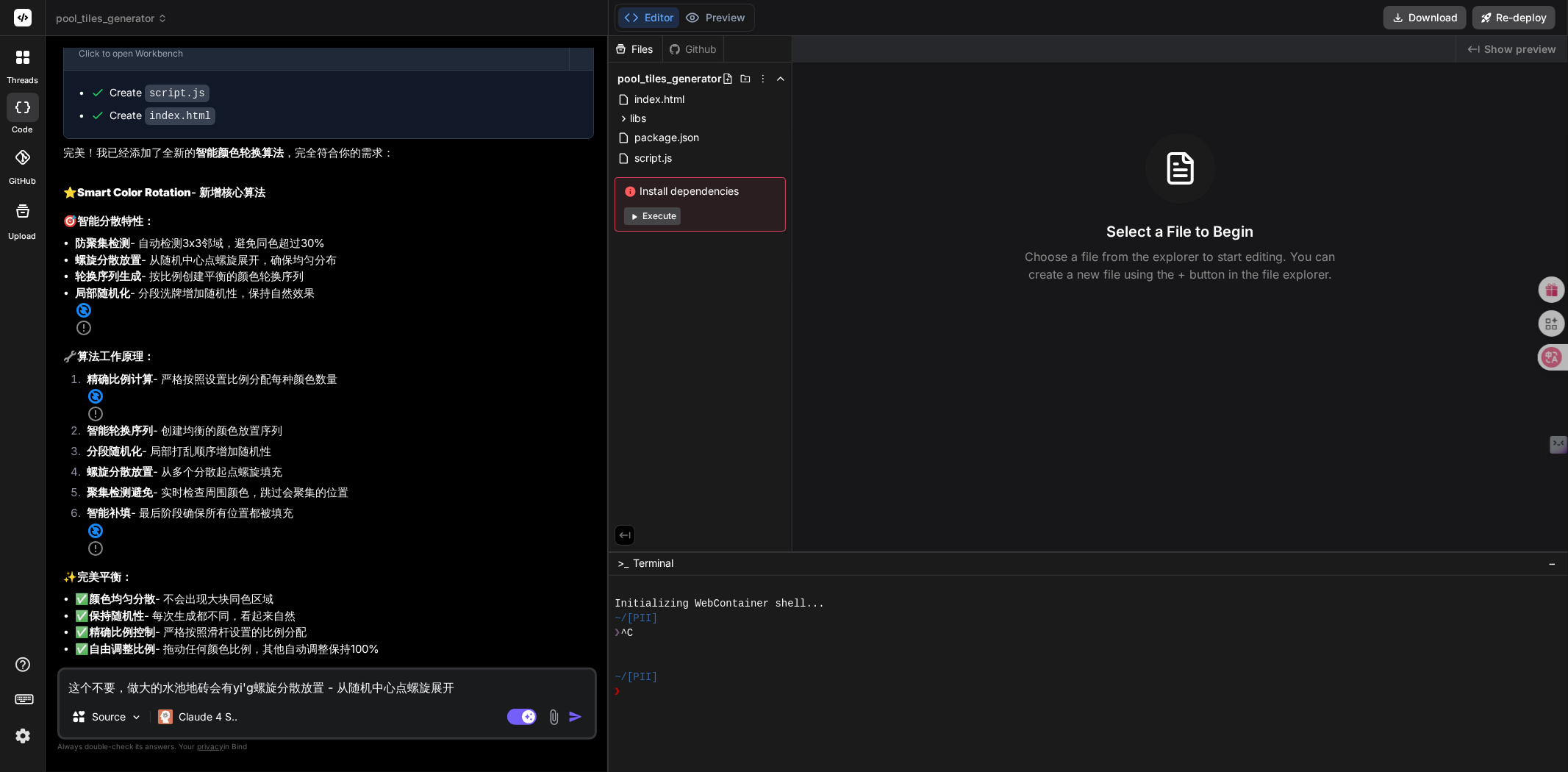 type on "这个不要，做大的水池地砖会有yi'ge螺旋分散放置 - 从随机中心点螺旋展开" 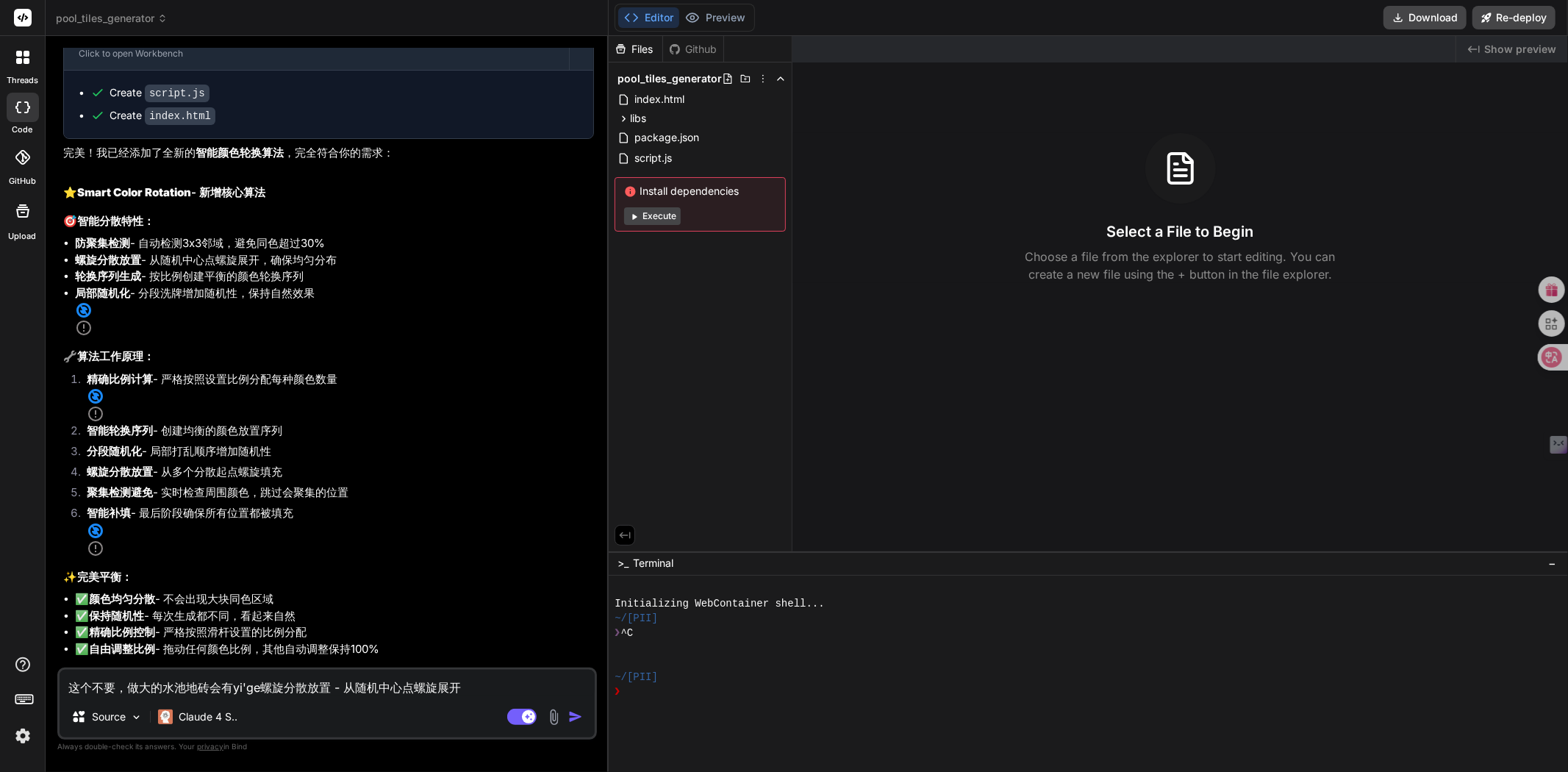 type on "这个不要，做大的水池地砖会有一个螺旋分散放置 - 从随机中心点螺旋展开" 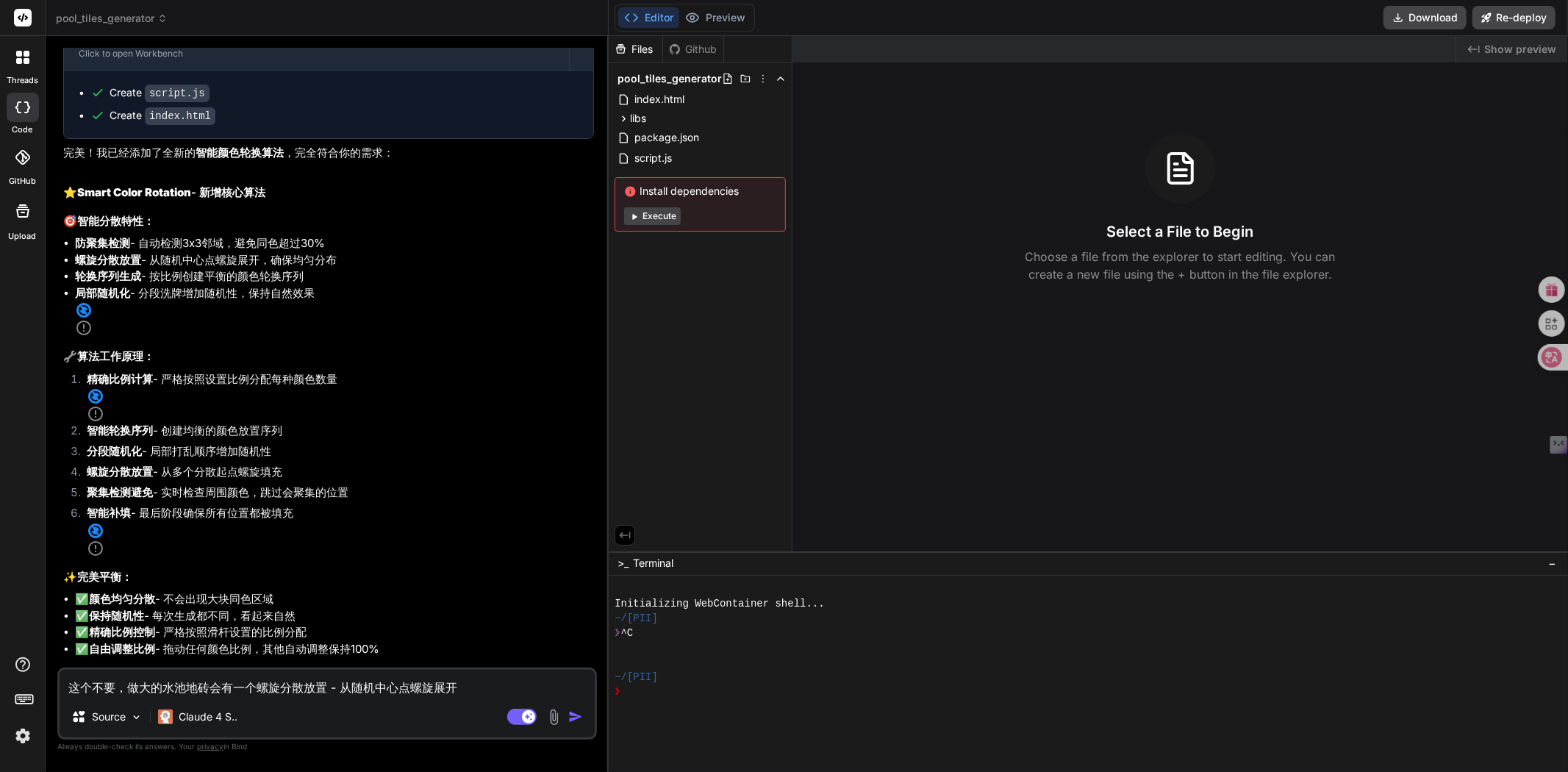 type on "这个不要，做大的水池地砖会有一个l螺旋分散放置 - 从随机中心点螺旋展开" 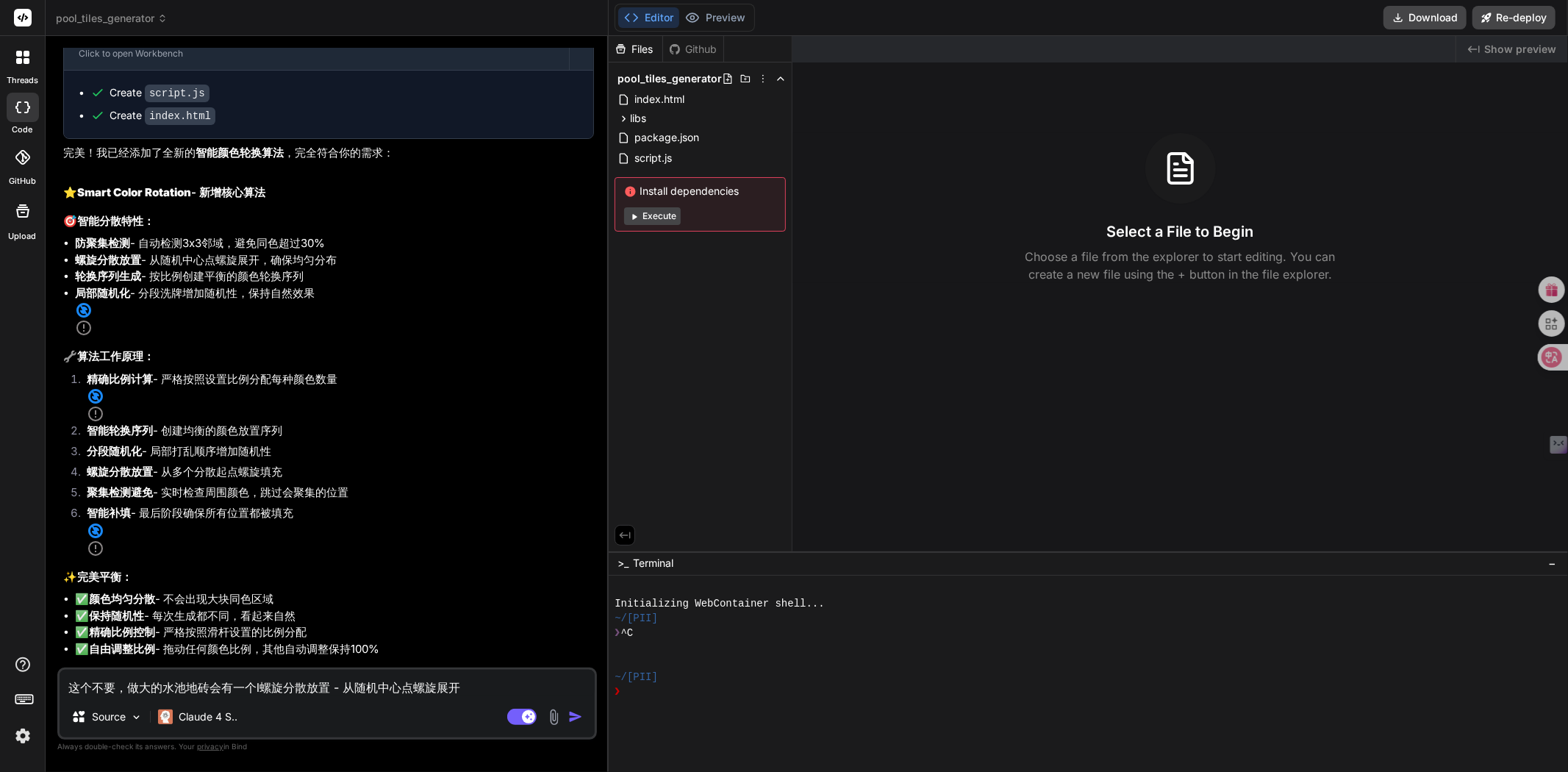 type on "这个不要，做大的水池地砖会有一个le螺旋分散放置 - 从随机中心点螺旋展开" 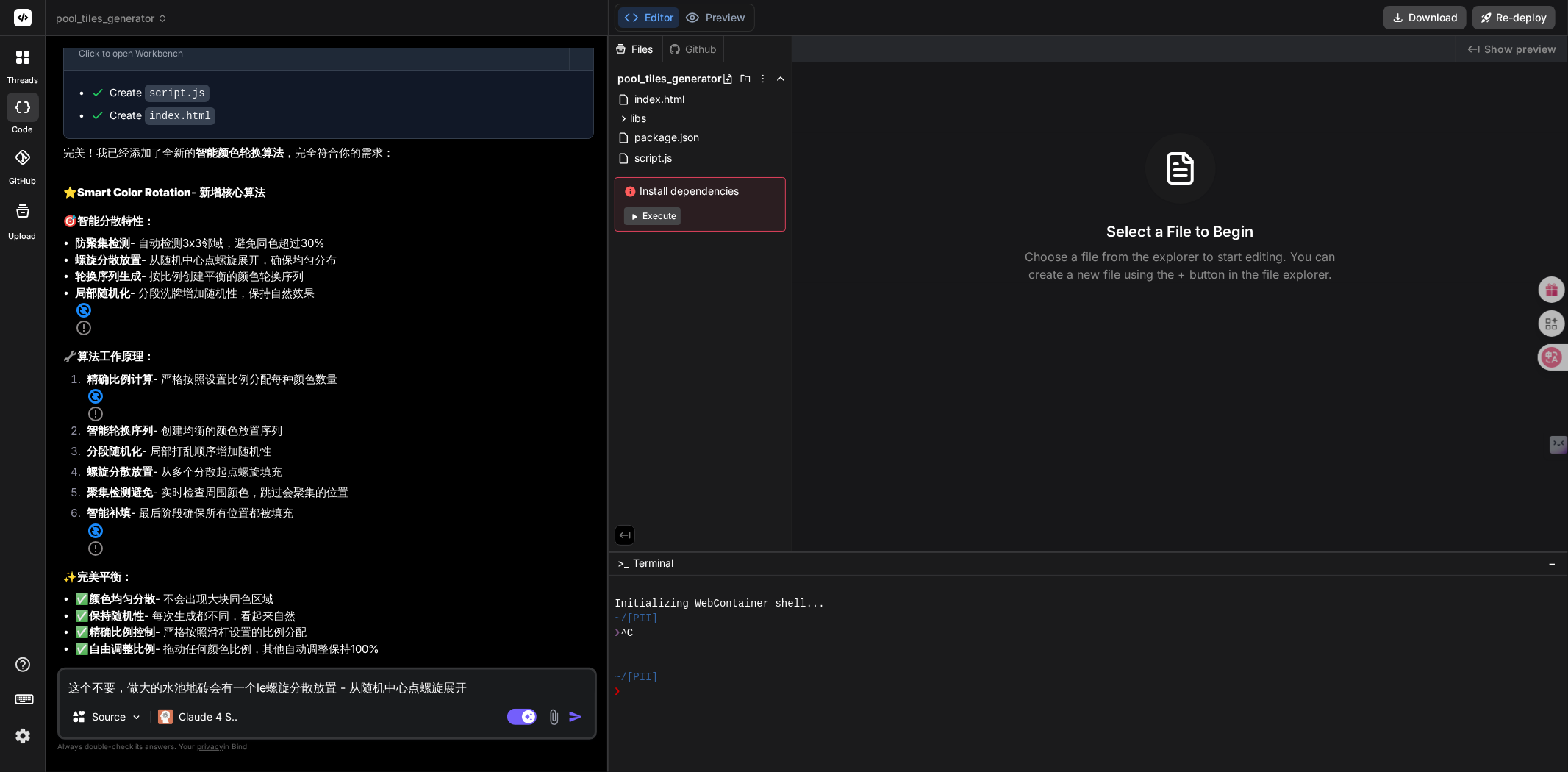type on "这个不要，做大的水池地砖会有一个lei螺旋分散放置 - 从随机中心点螺旋展开" 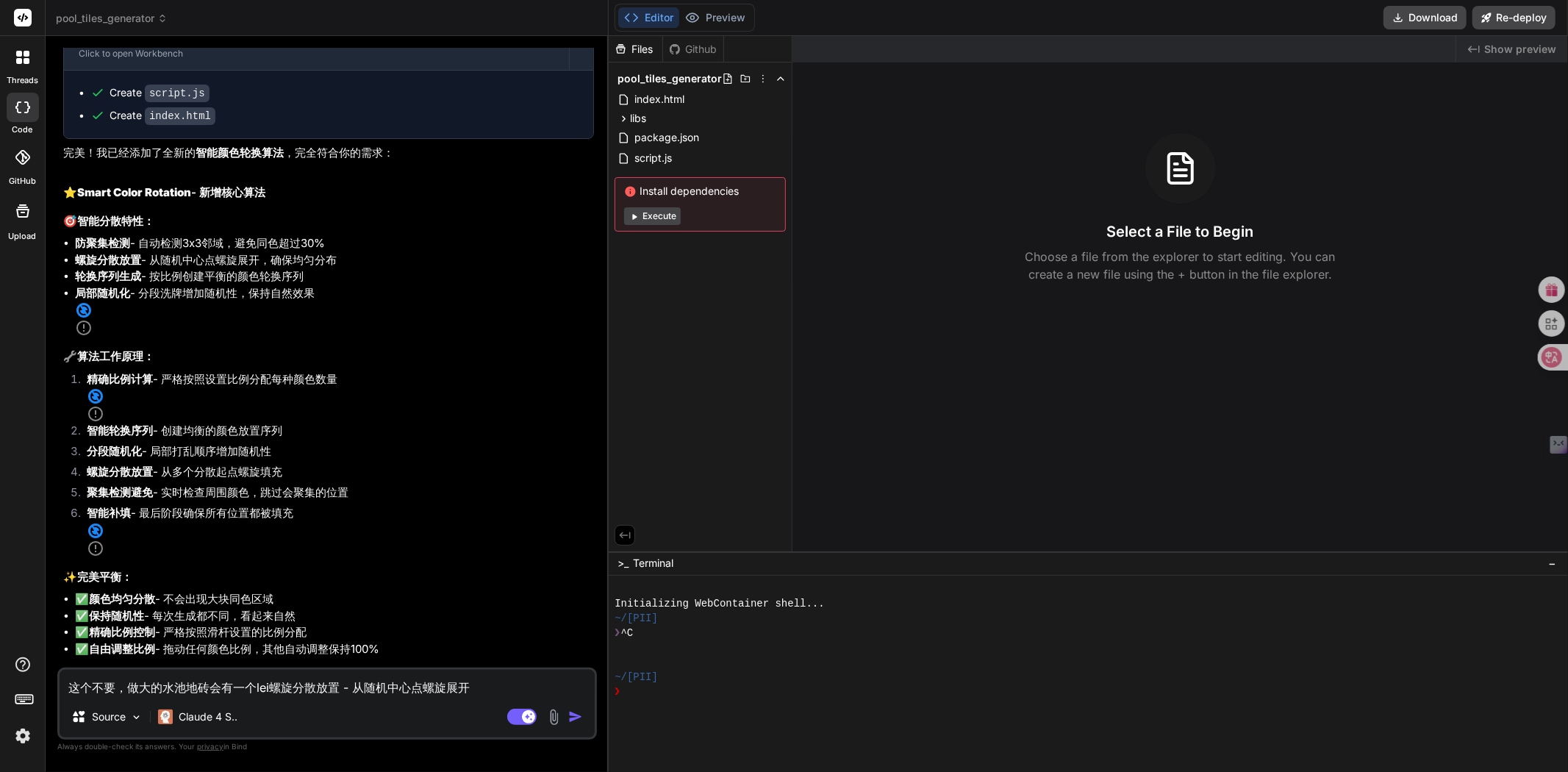 type on "这个不要，做大的水池地砖会有一个lei's螺旋分散放置 - 从随机中心点螺旋展开" 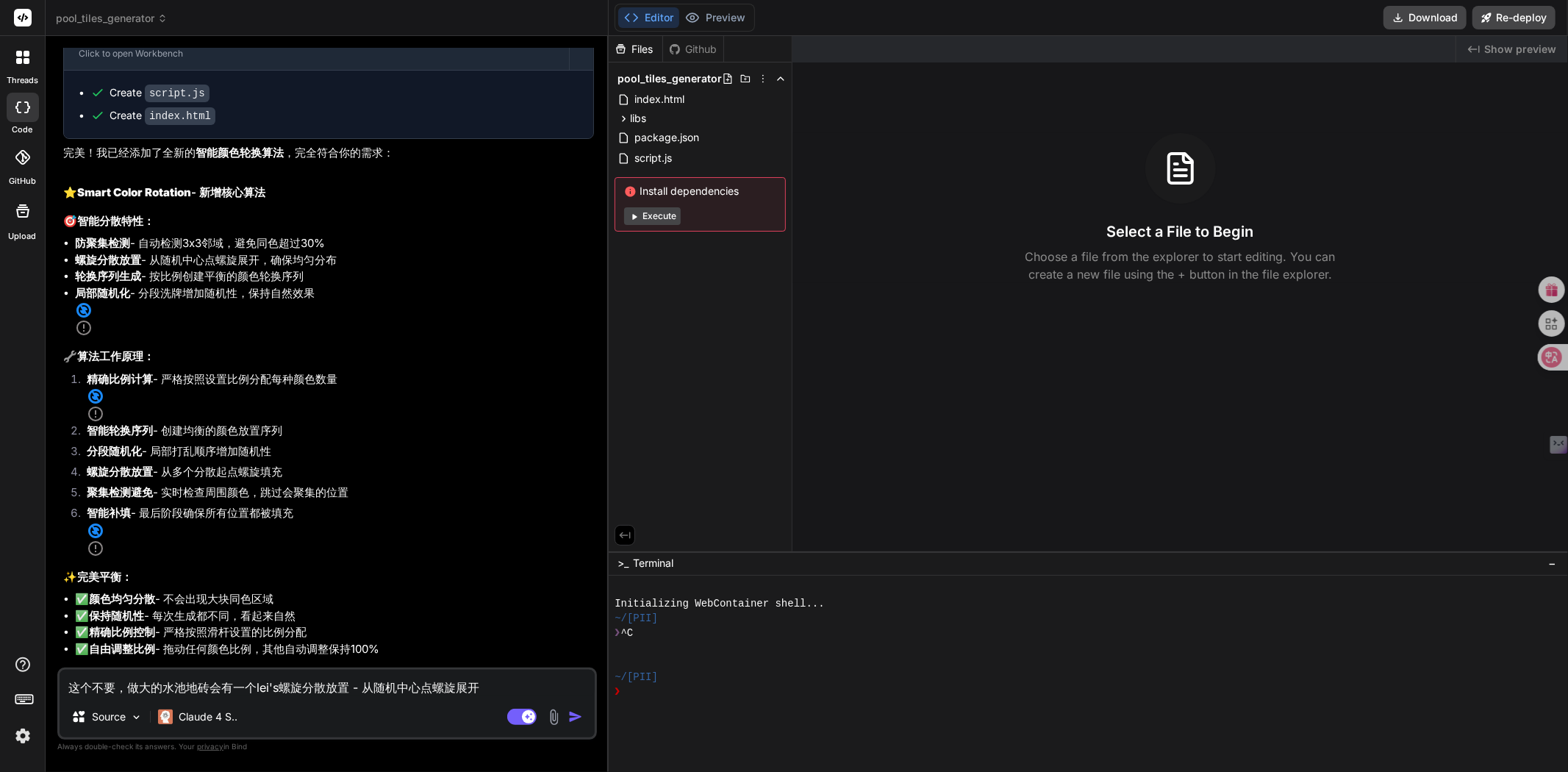 type on "这个不要，做大的水池地砖会有一个lei'sh螺旋分散放置 - 从随机中心点螺旋展开" 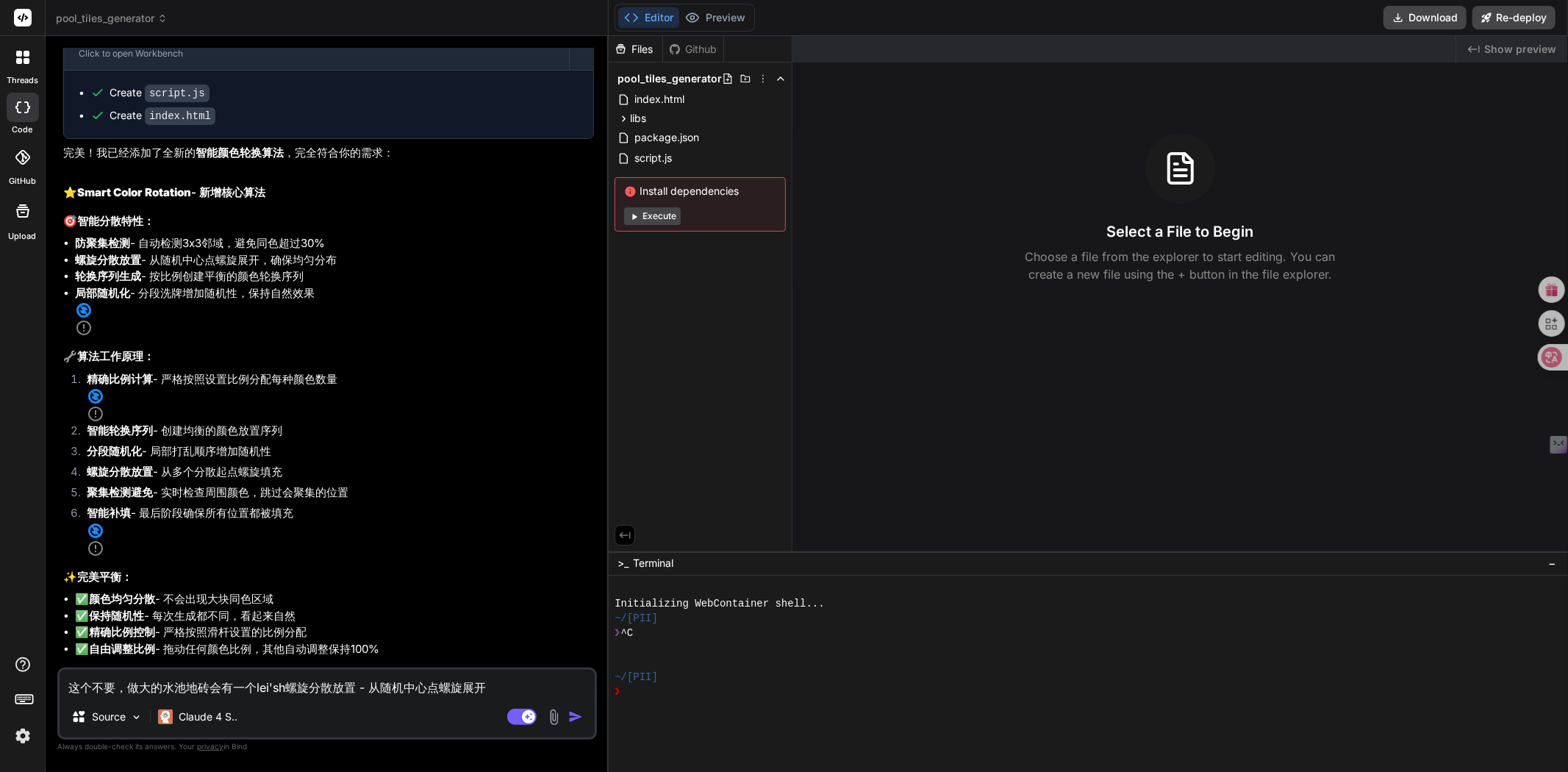 type on "这个不要，做大的水池地砖会有一个lei'shi螺旋分散放置 - 从随机中心点螺旋展开" 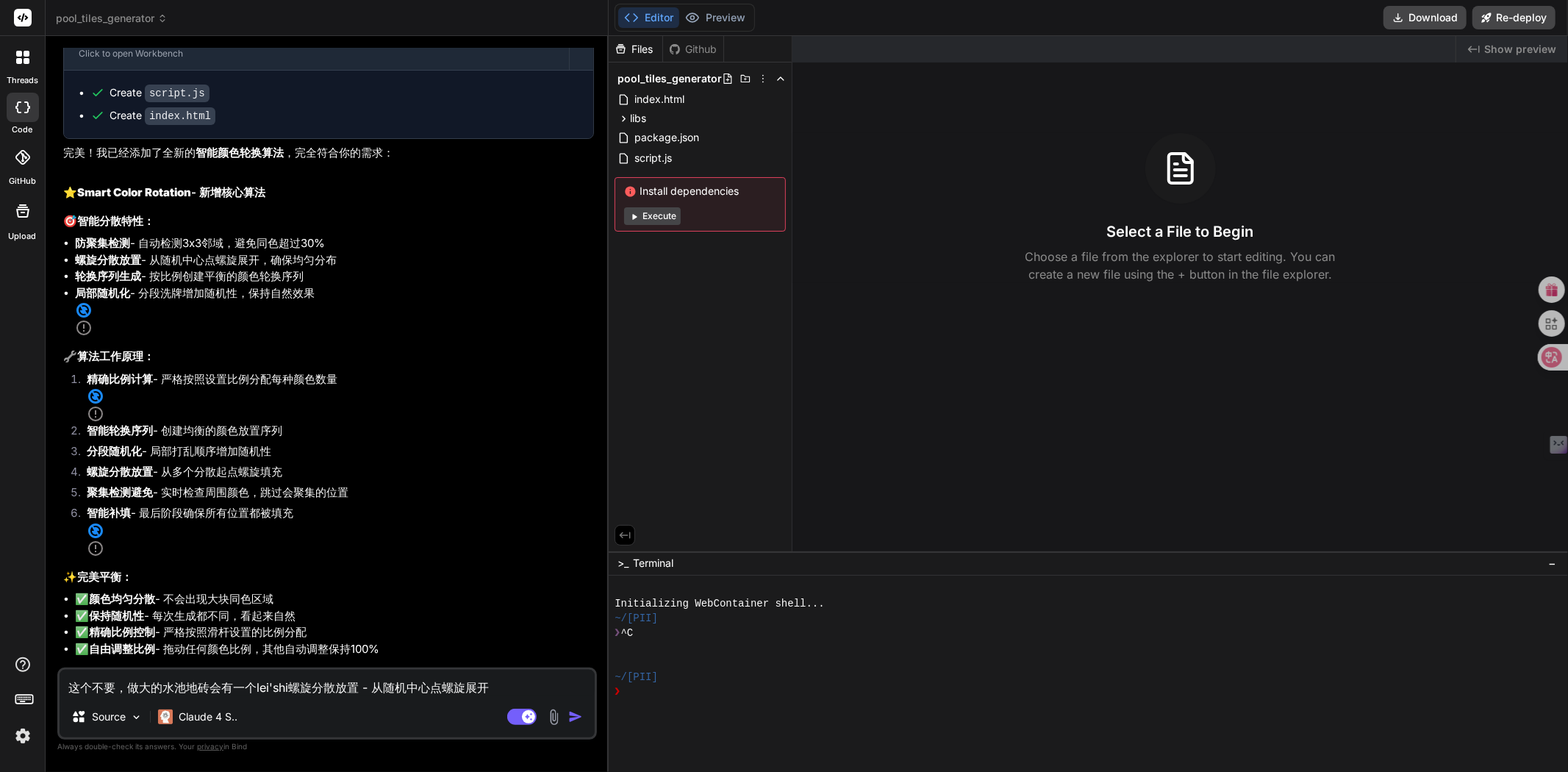 type on "这个不要，做大的水池地砖会有一个lei'sh螺旋分散放置 - 从随机中心点螺旋展开" 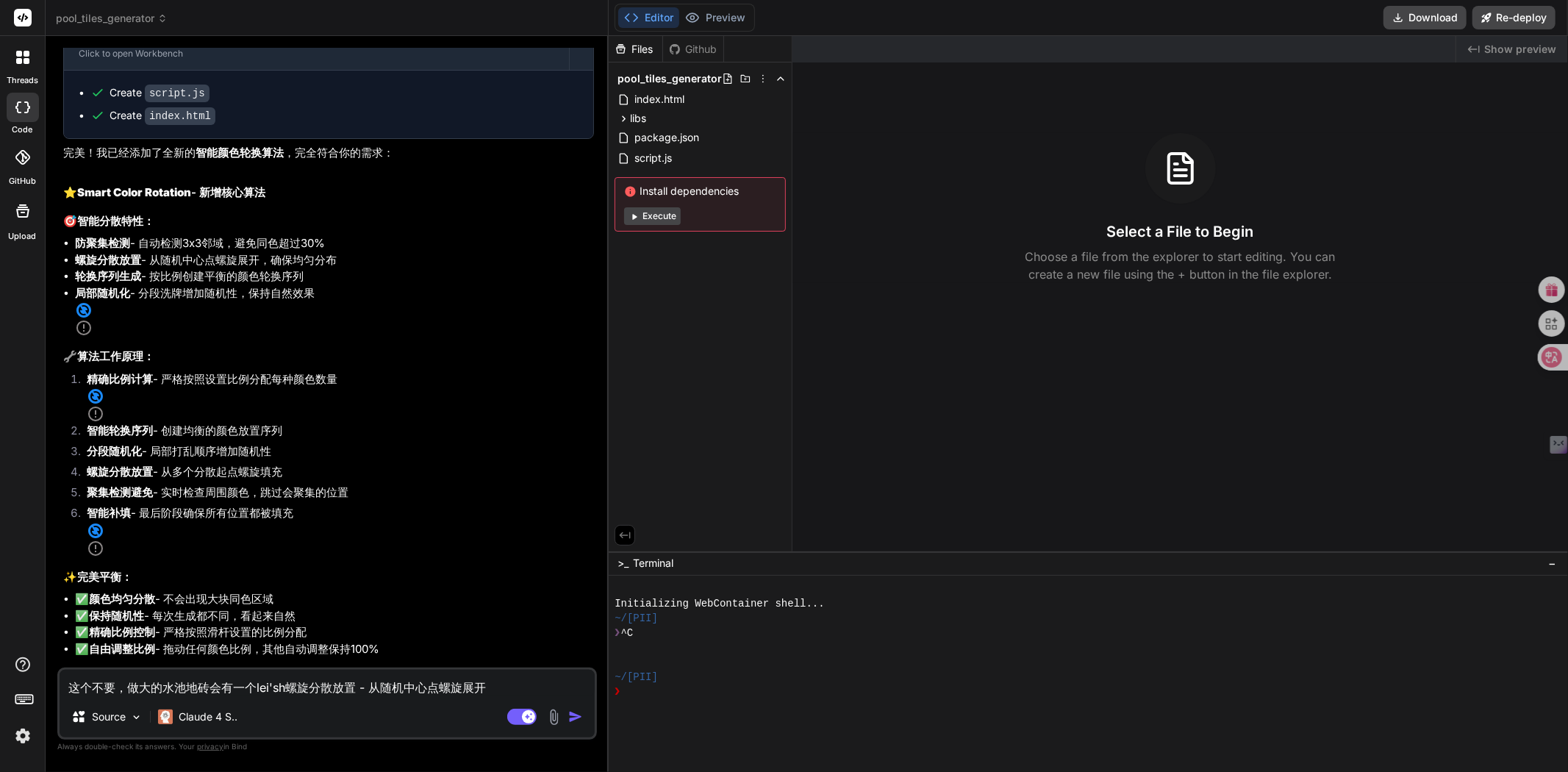 type on "这个不要，做大的水池地砖会有一个lei's螺旋分散放置 - 从随机中心点螺旋展开" 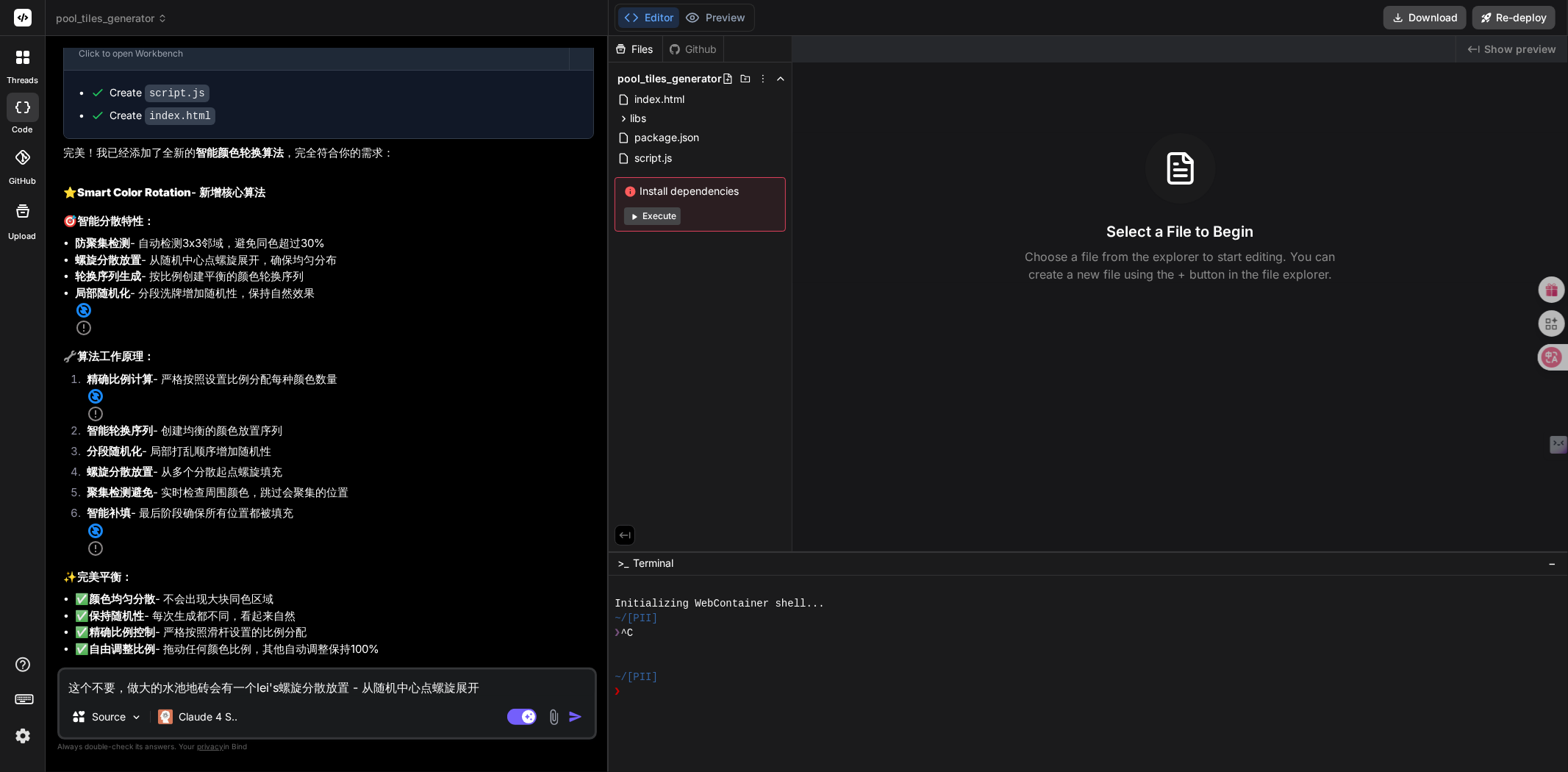 type on "这个不要，做大的水池地砖会有一个lei螺旋分散放置 - 从随机中心点螺旋展开" 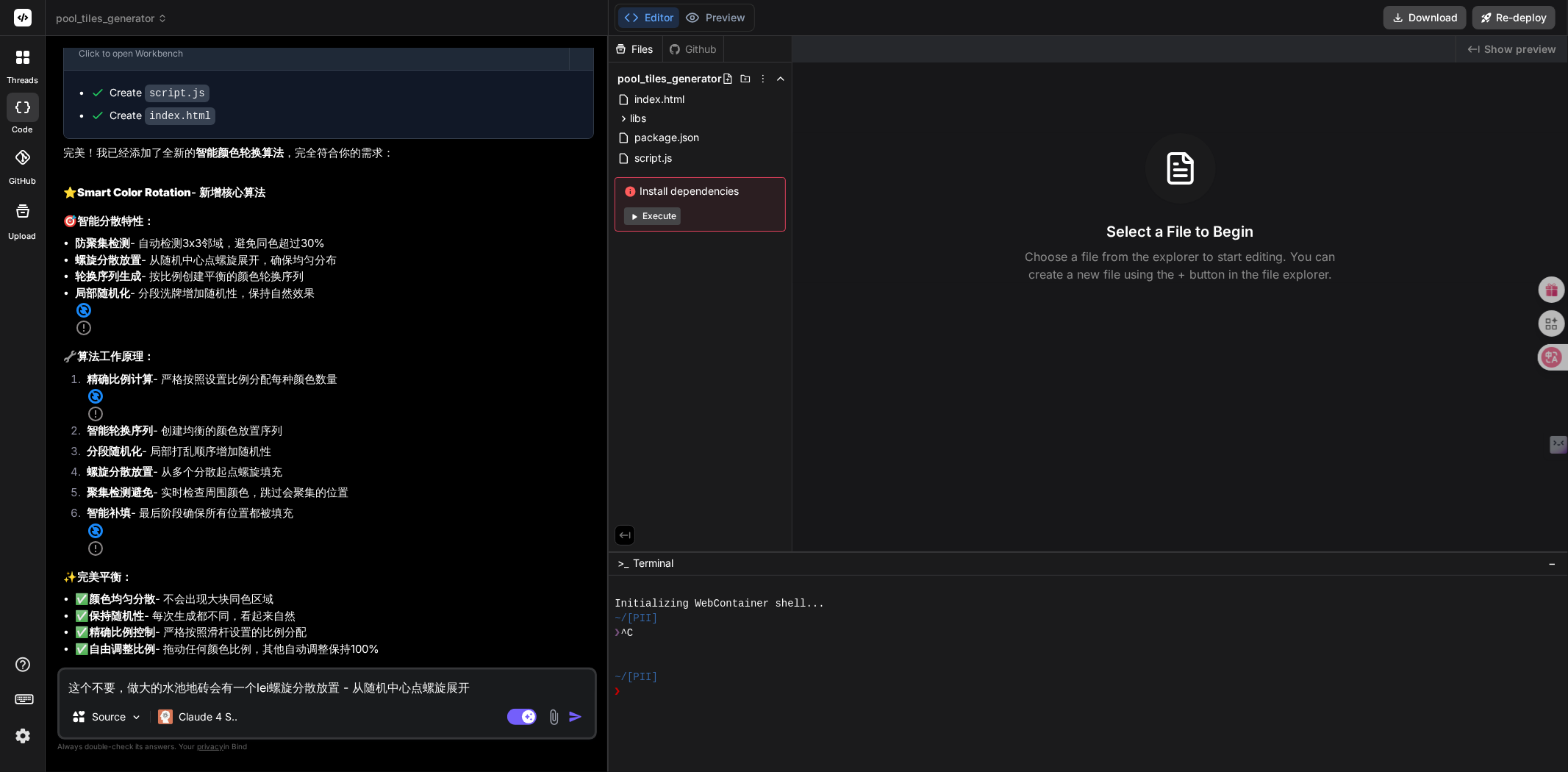 type on "这个不要，做大的水池地砖会有一个le螺旋分散放置 - 从随机中心点螺旋展开" 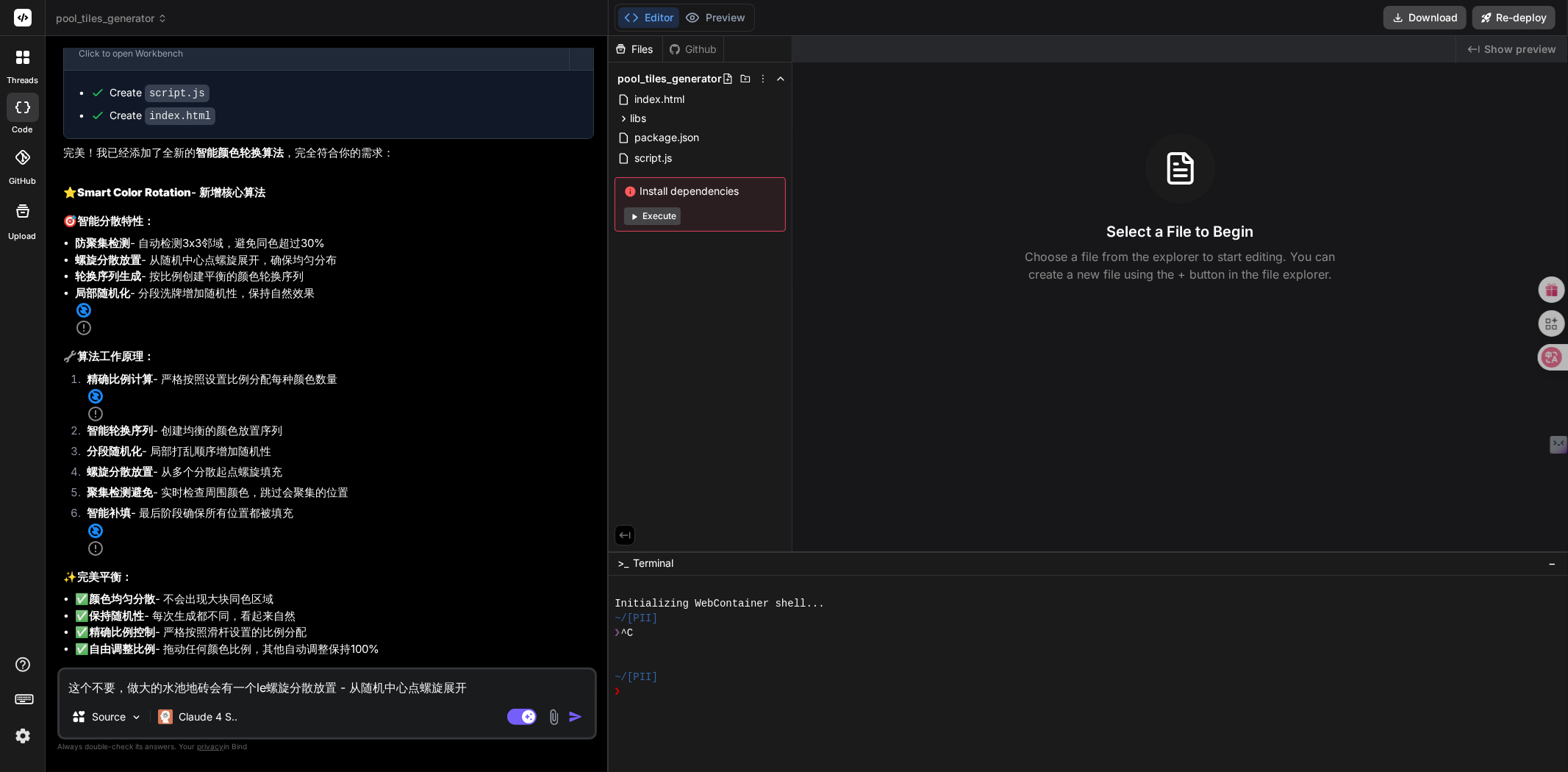 type on "这个不要，做大的水池地砖会有一个l螺旋分散放置 - 从随机中心点螺旋展开" 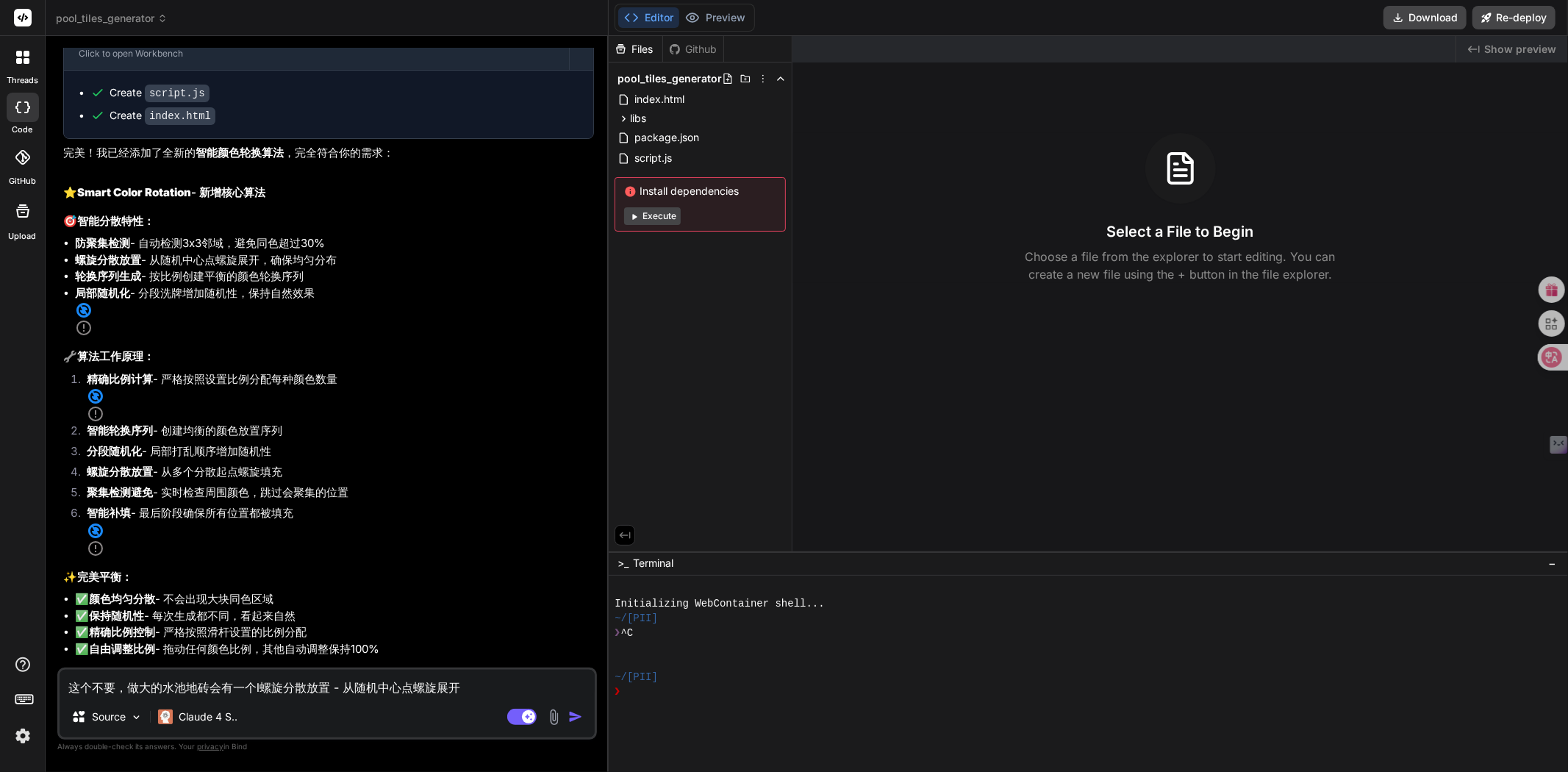 type on "这个不要，做大的水池地砖会有一个li螺旋分散放置 - 从随机中心点螺旋展开" 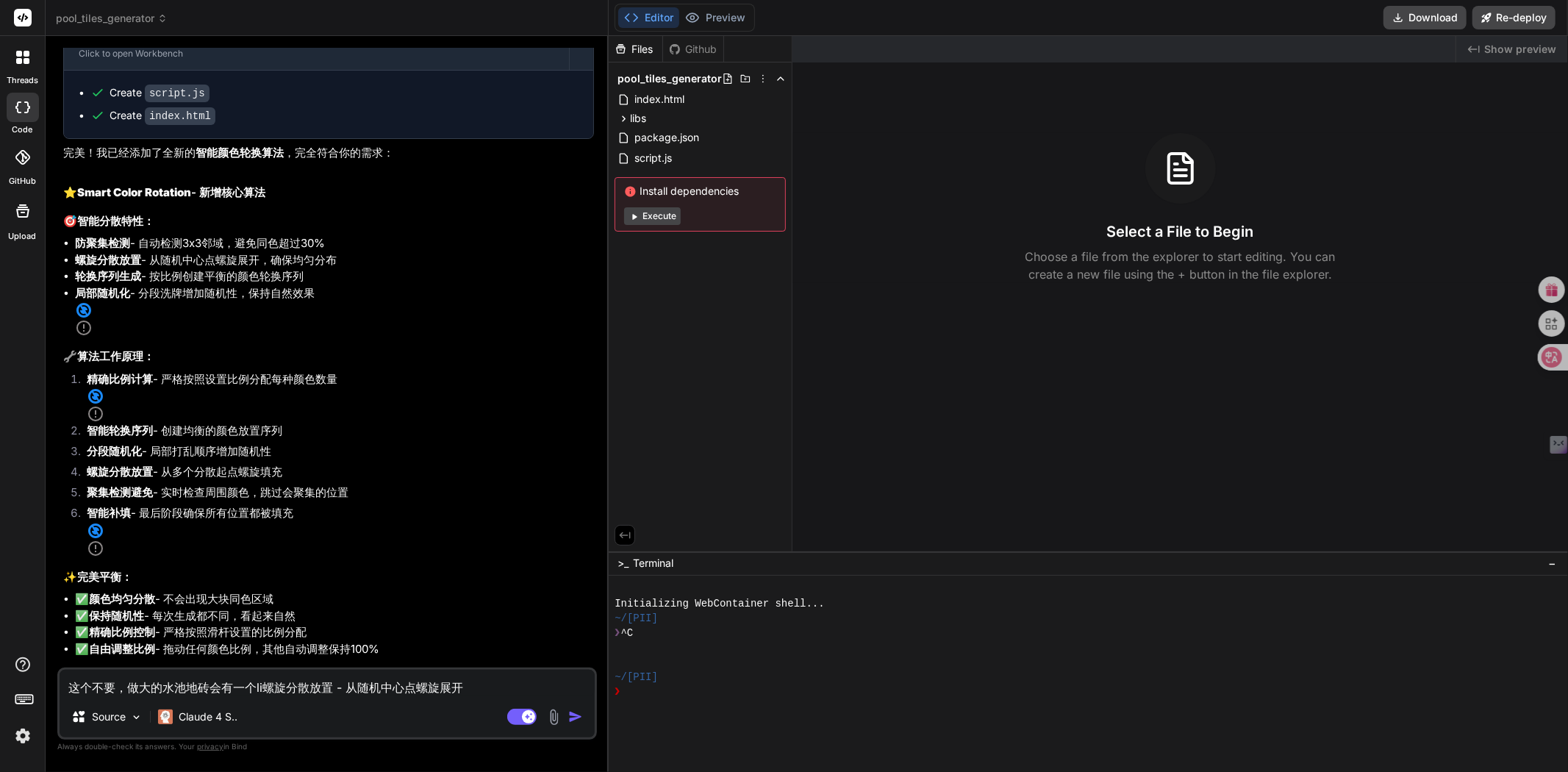 type on "这个不要，做大的水池地砖会有一个lie螺旋分散放置 - 从随机中心点螺旋展开" 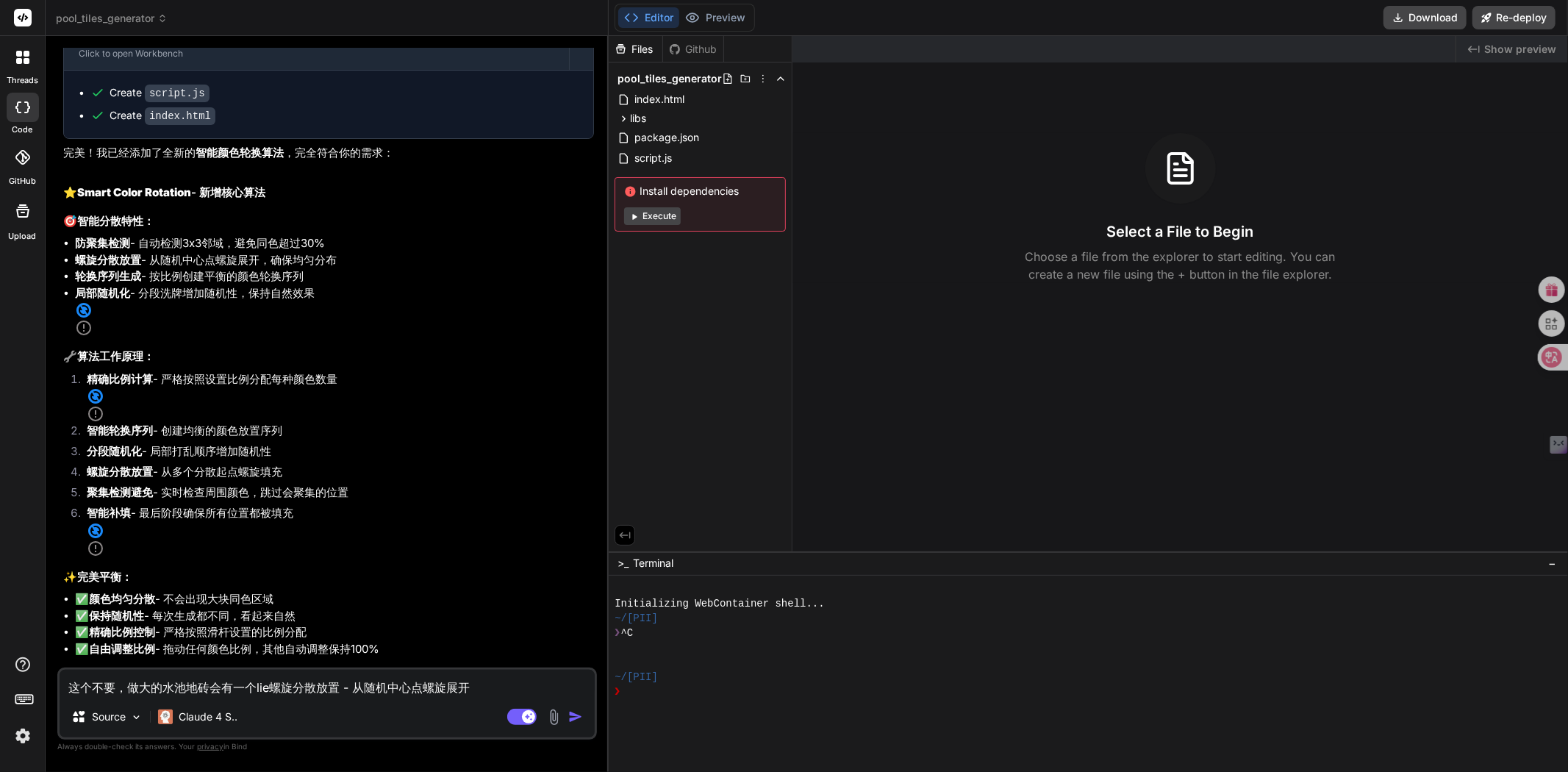type on "这个不要，做大的水池地砖会有一个lie's螺旋分散放置 - 从随机中心点螺旋展开" 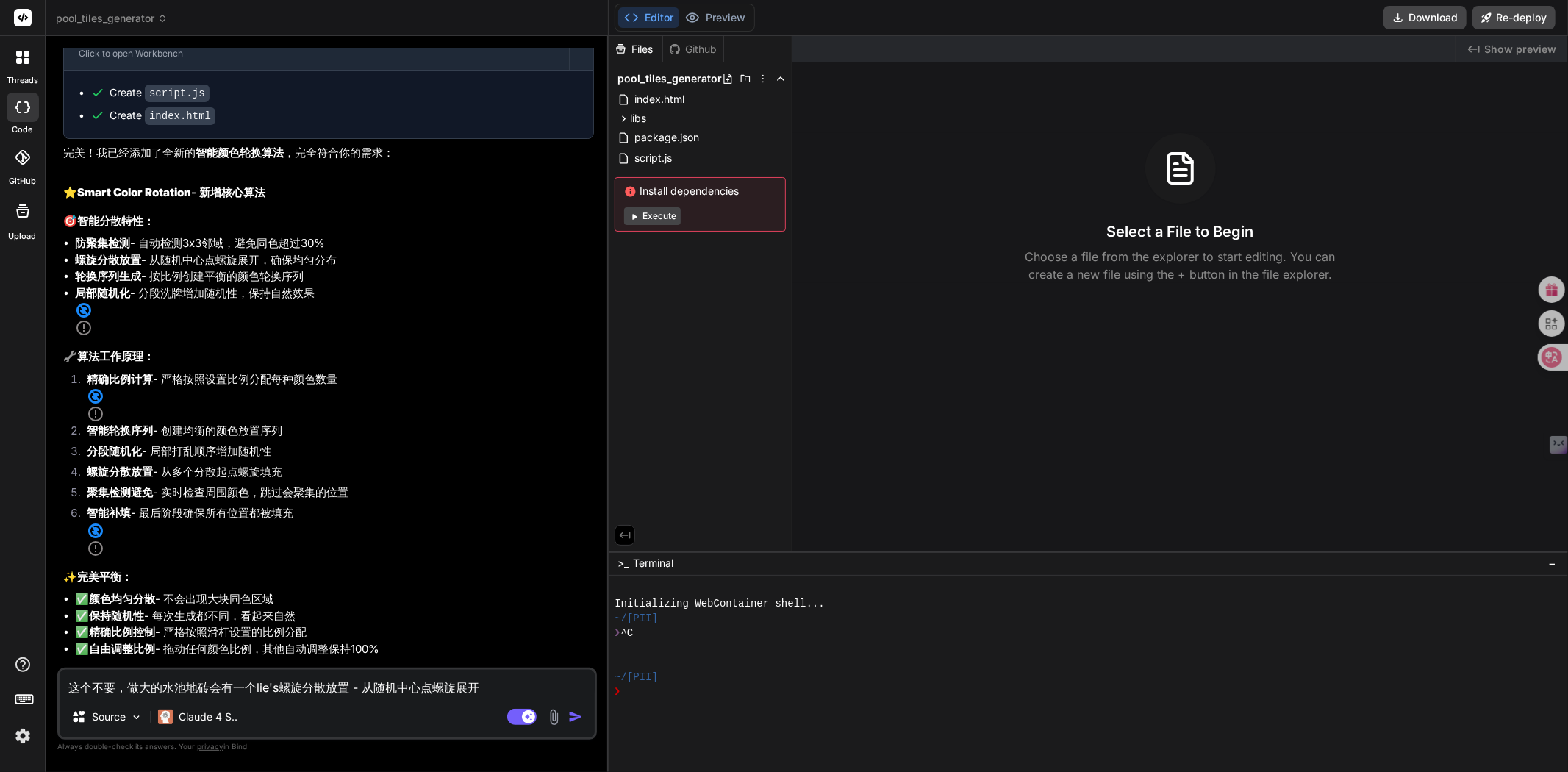 type on "这个不要，做大的水池地砖会有一个lie'sh螺旋分散放置 - 从随机中心点螺旋展开" 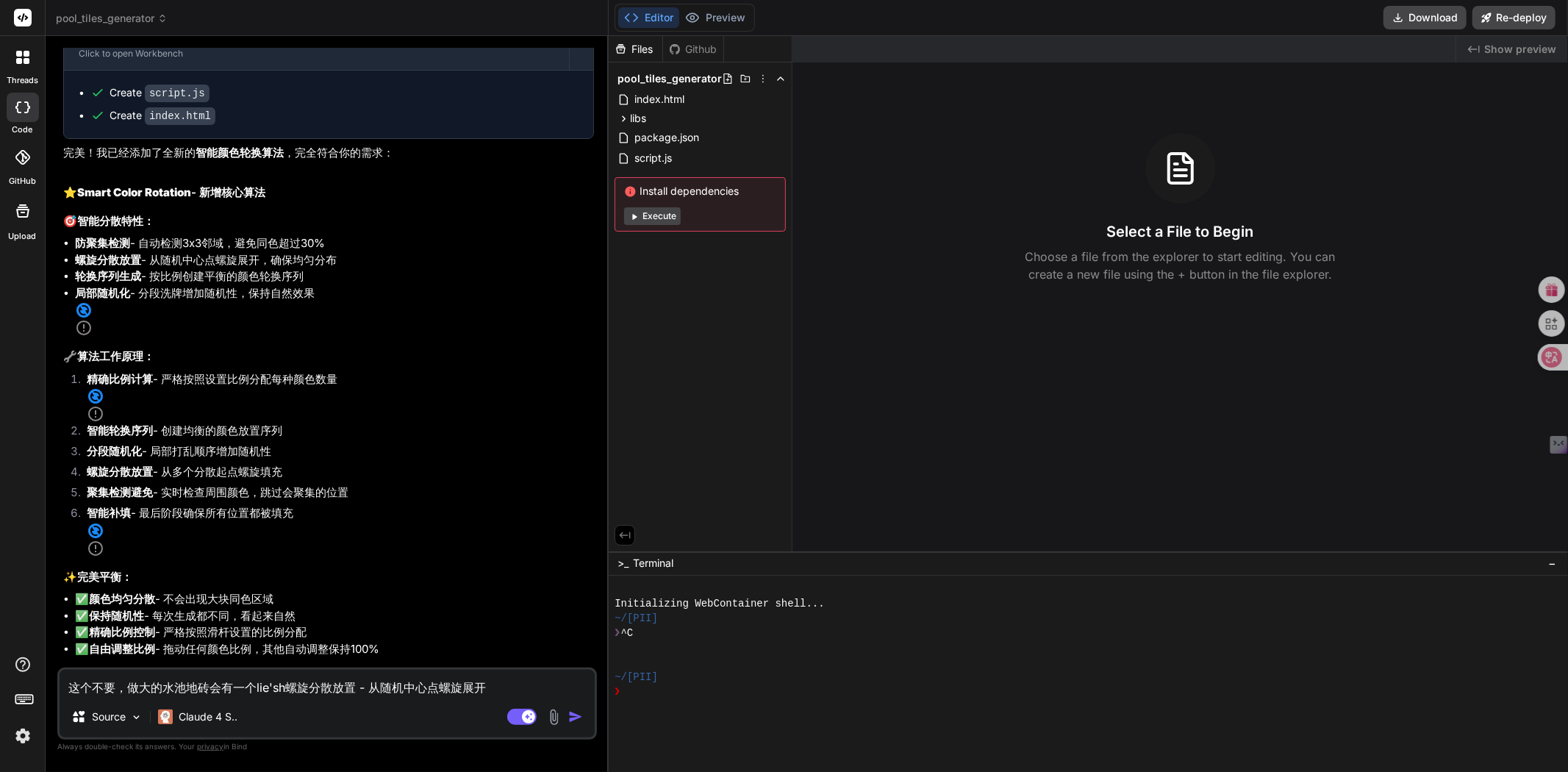 type on "这个不要，做大的水池地砖会有一个[ANONYMIZED]螺旋分散放置 - 从随机中心点螺旋展开" 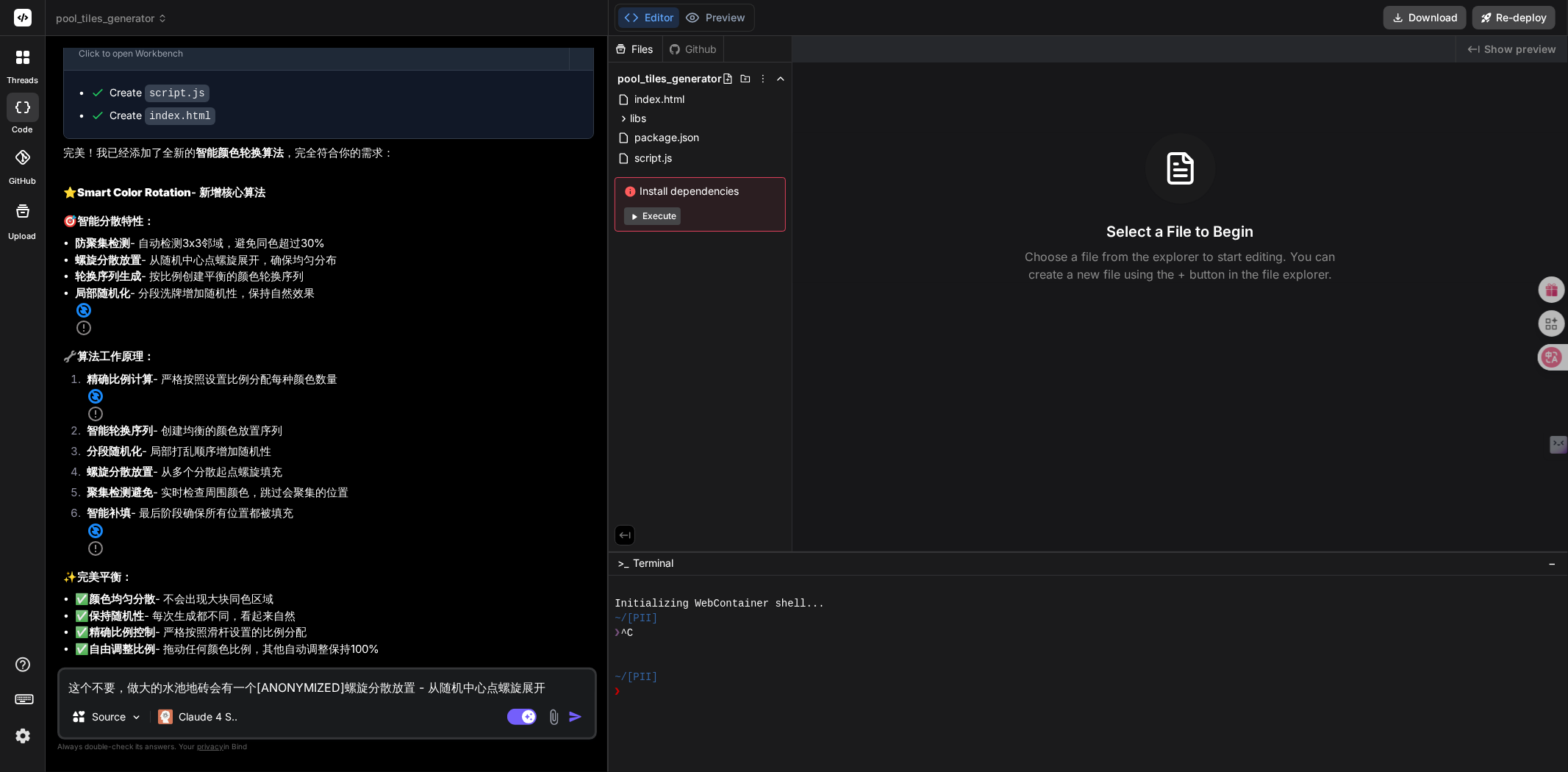 type 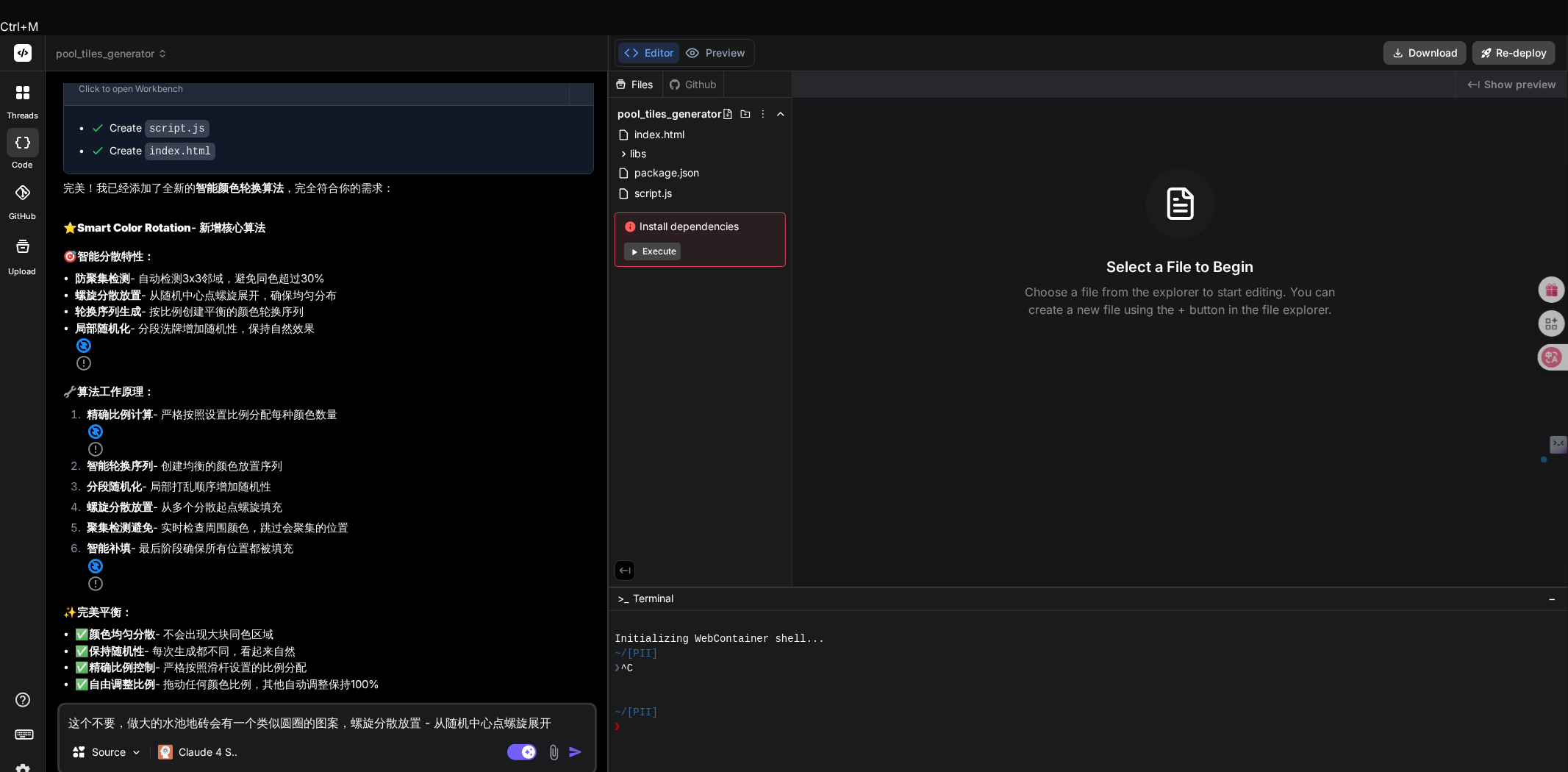 drag, startPoint x: 344, startPoint y: 690, endPoint x: 123, endPoint y: 691, distance: 221.00226 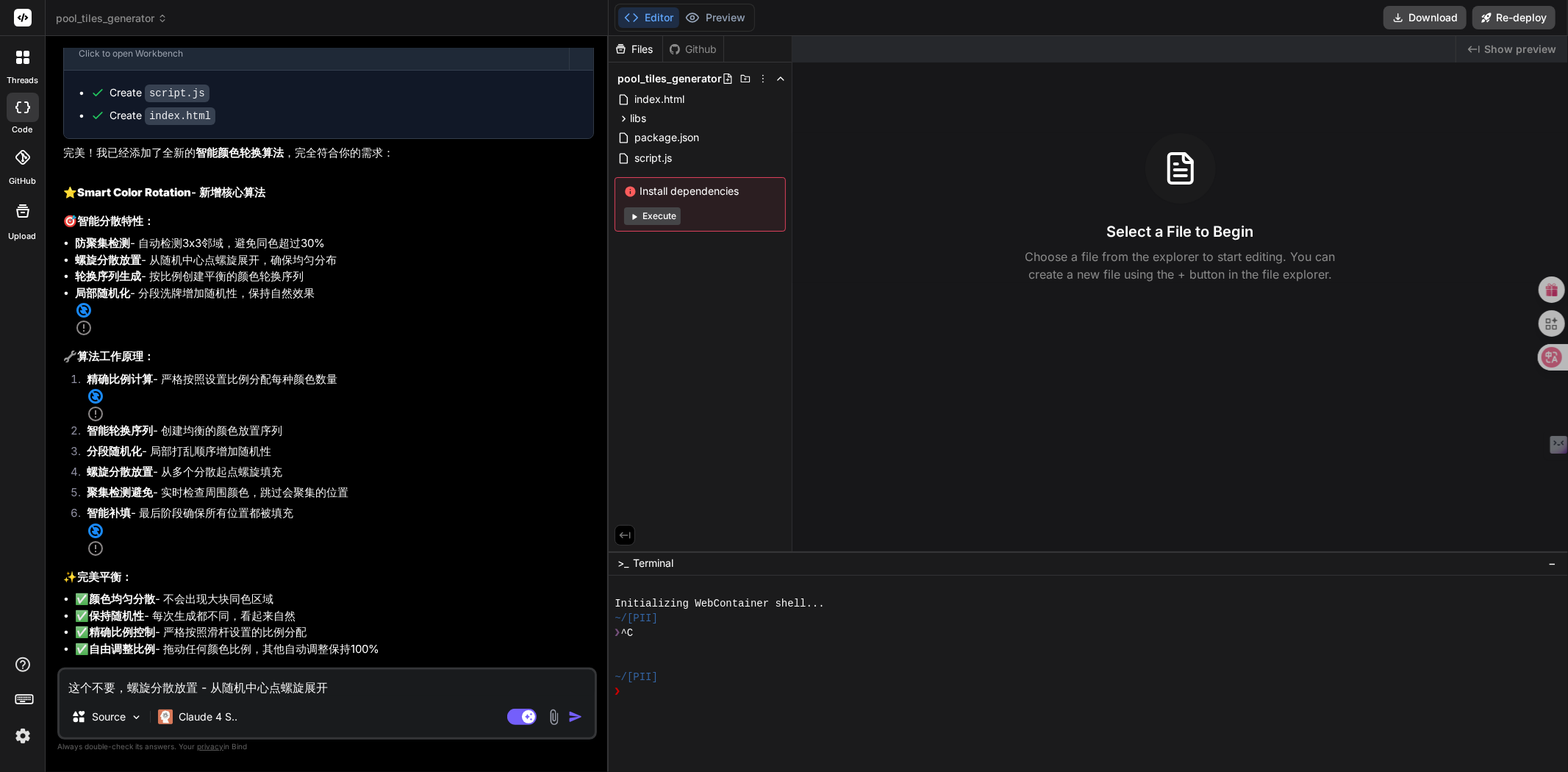 click on "这个不要，螺旋分散放置 - 从随机中心点螺旋展开" at bounding box center [327, 683] 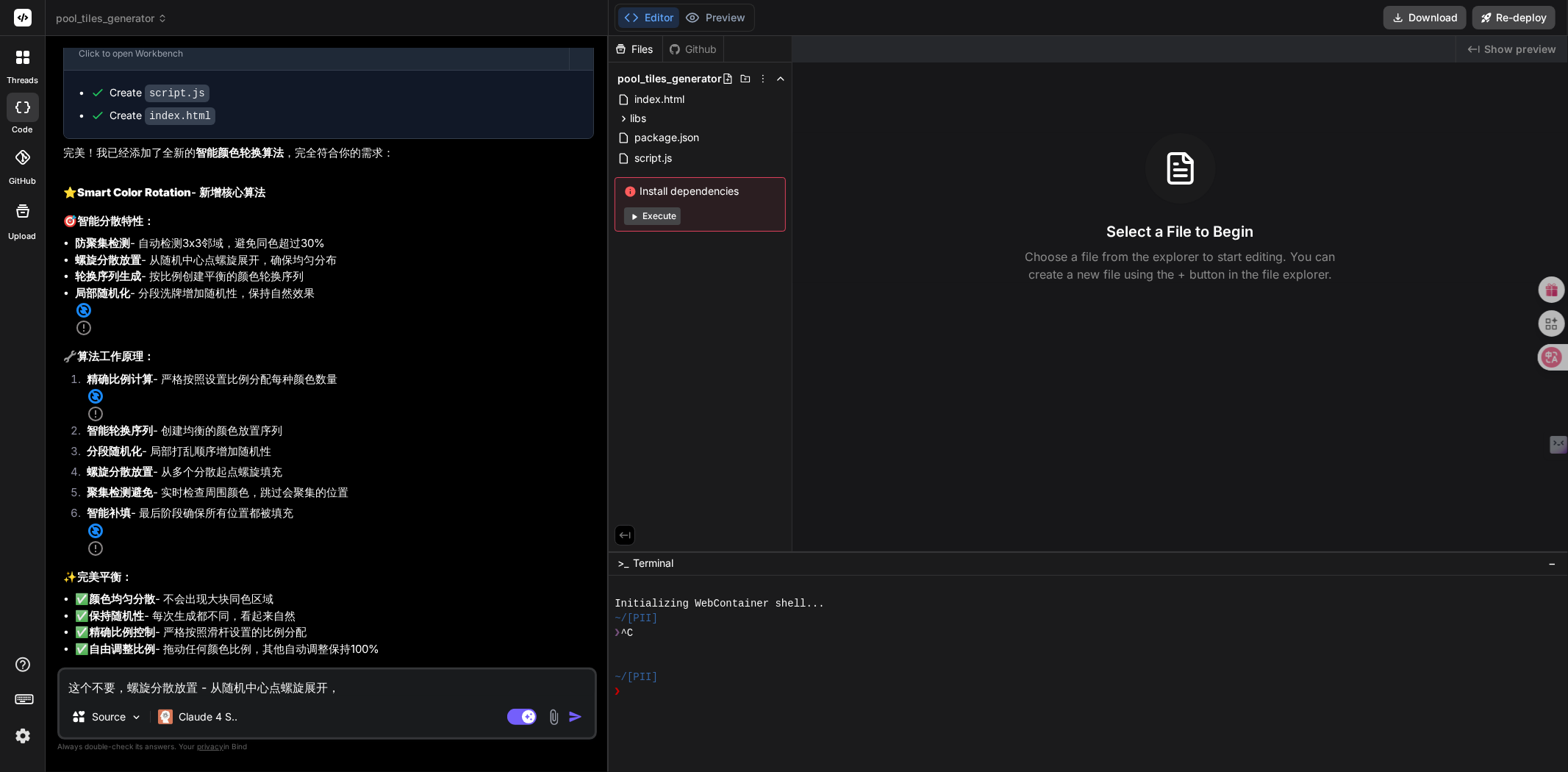 paste on "做大的水池地砖会有一个类似圆圈的图案，" 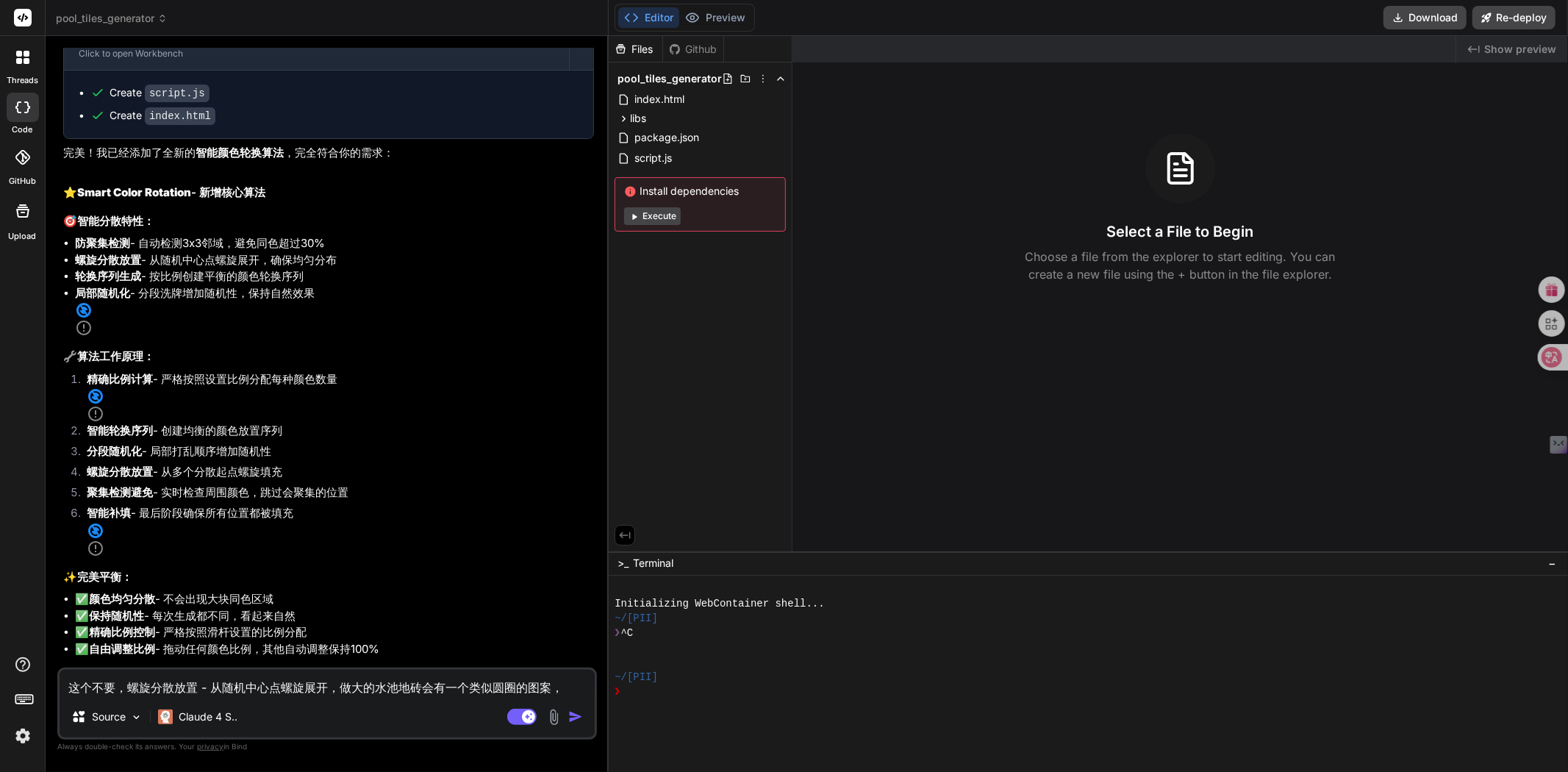 click on "这个不要，螺旋分散放置 - 从随机中心点螺旋展开，做大的水池地砖会有一个类似圆圈的图案，" at bounding box center [327, 683] 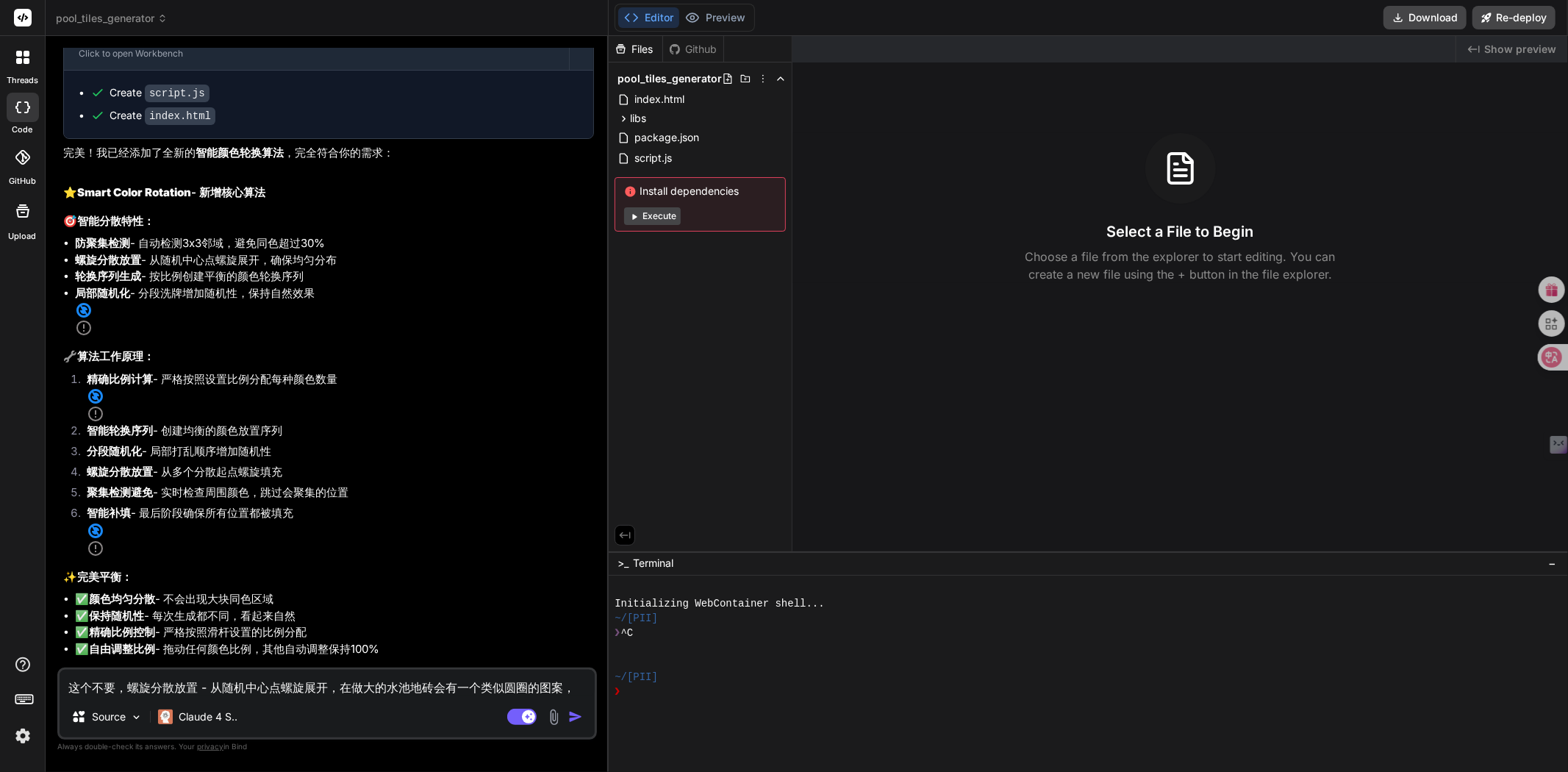 click on "这个不要，螺旋分散放置 - 从随机中心点螺旋展开，在做大的水池地砖会有一个类似圆圈的图案，" at bounding box center [327, 683] 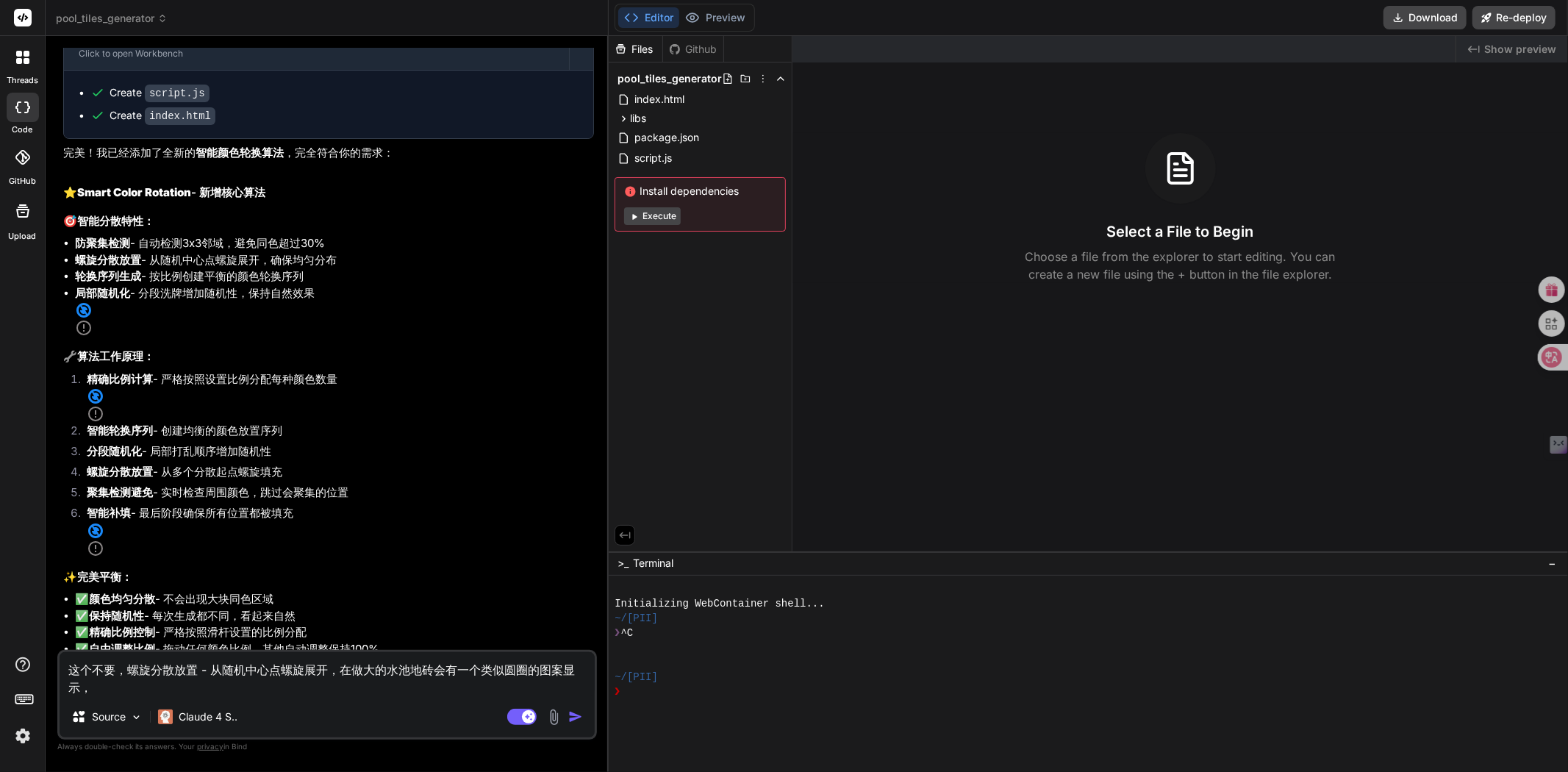 click on "这个不要，螺旋分散放置 - 从随机中心点螺旋展开，在做大的水池地砖会有一个类似圆圈的图案显示，" at bounding box center (327, 674) 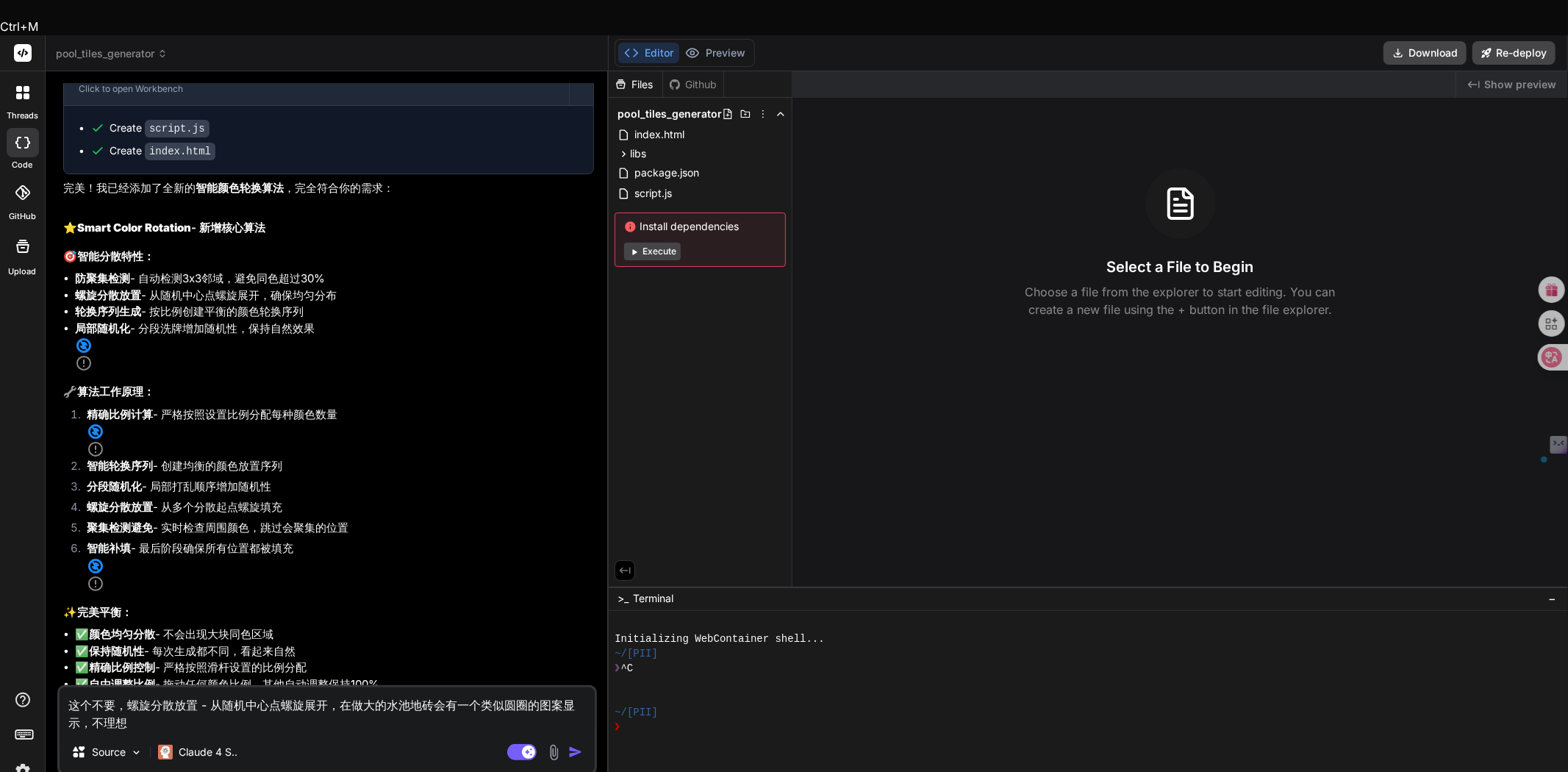 drag, startPoint x: 269, startPoint y: 252, endPoint x: 341, endPoint y: 253, distance: 72.006944 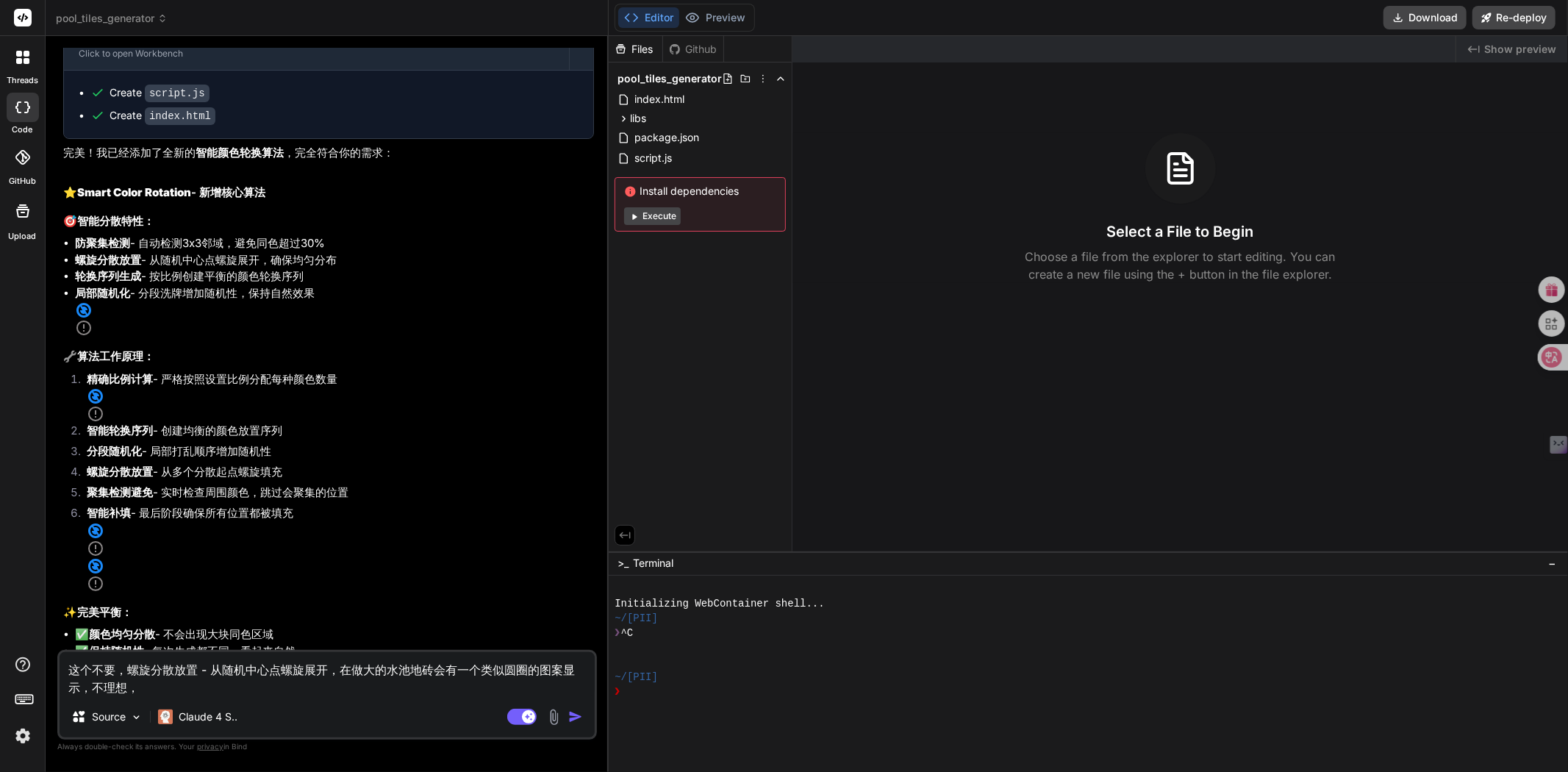 click on "这个不要，螺旋分散放置 - 从随机中心点螺旋展开，在做大的水池地砖会有一个类似圆圈的图案显示，不理想，" at bounding box center [327, 674] 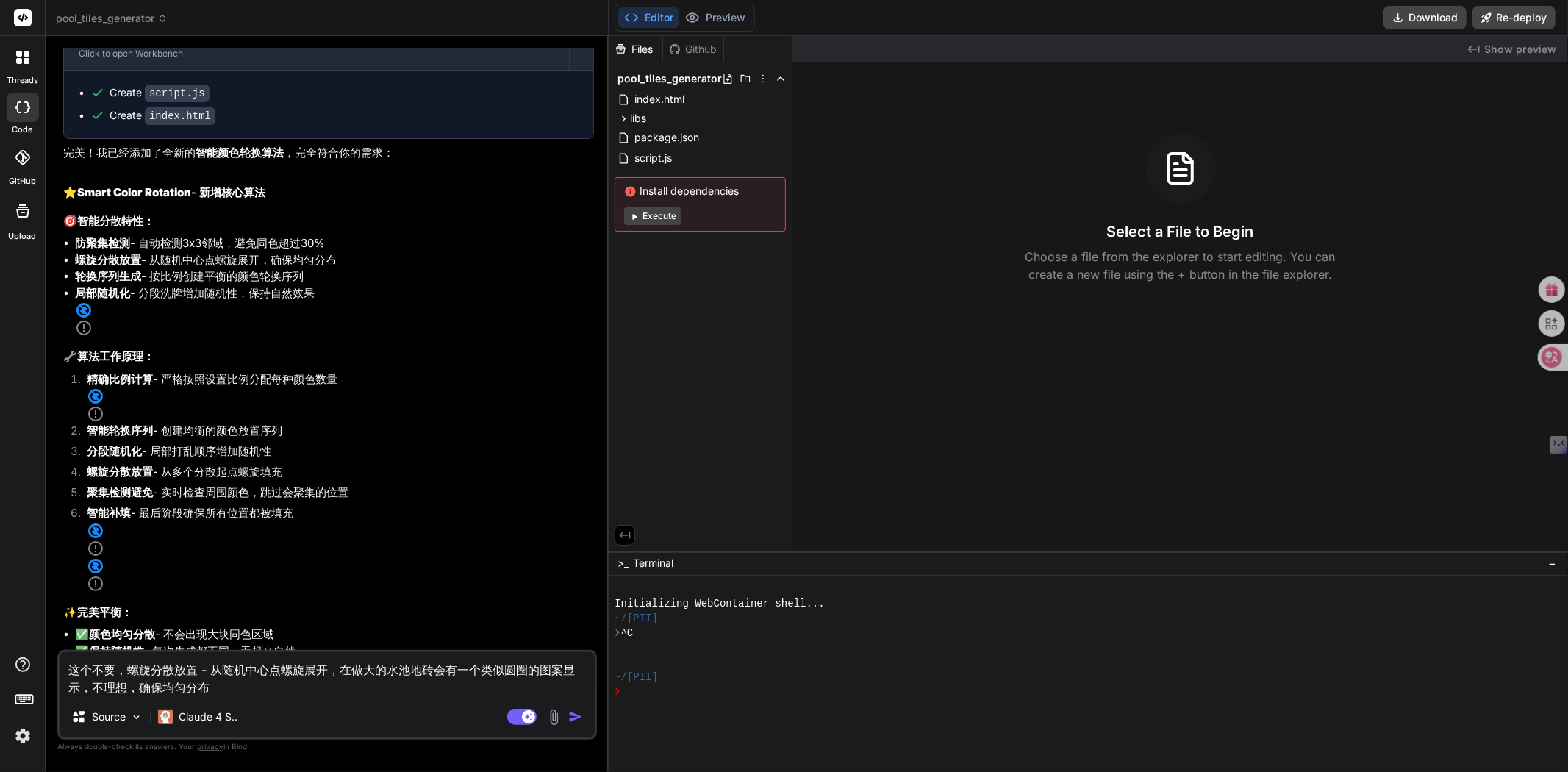 click on "这个不要，螺旋分散放置 - 从随机中心点螺旋展开，在做大的水池地砖会有一个类似圆圈的图案显示，不理想，确保均匀分布" at bounding box center [327, 674] 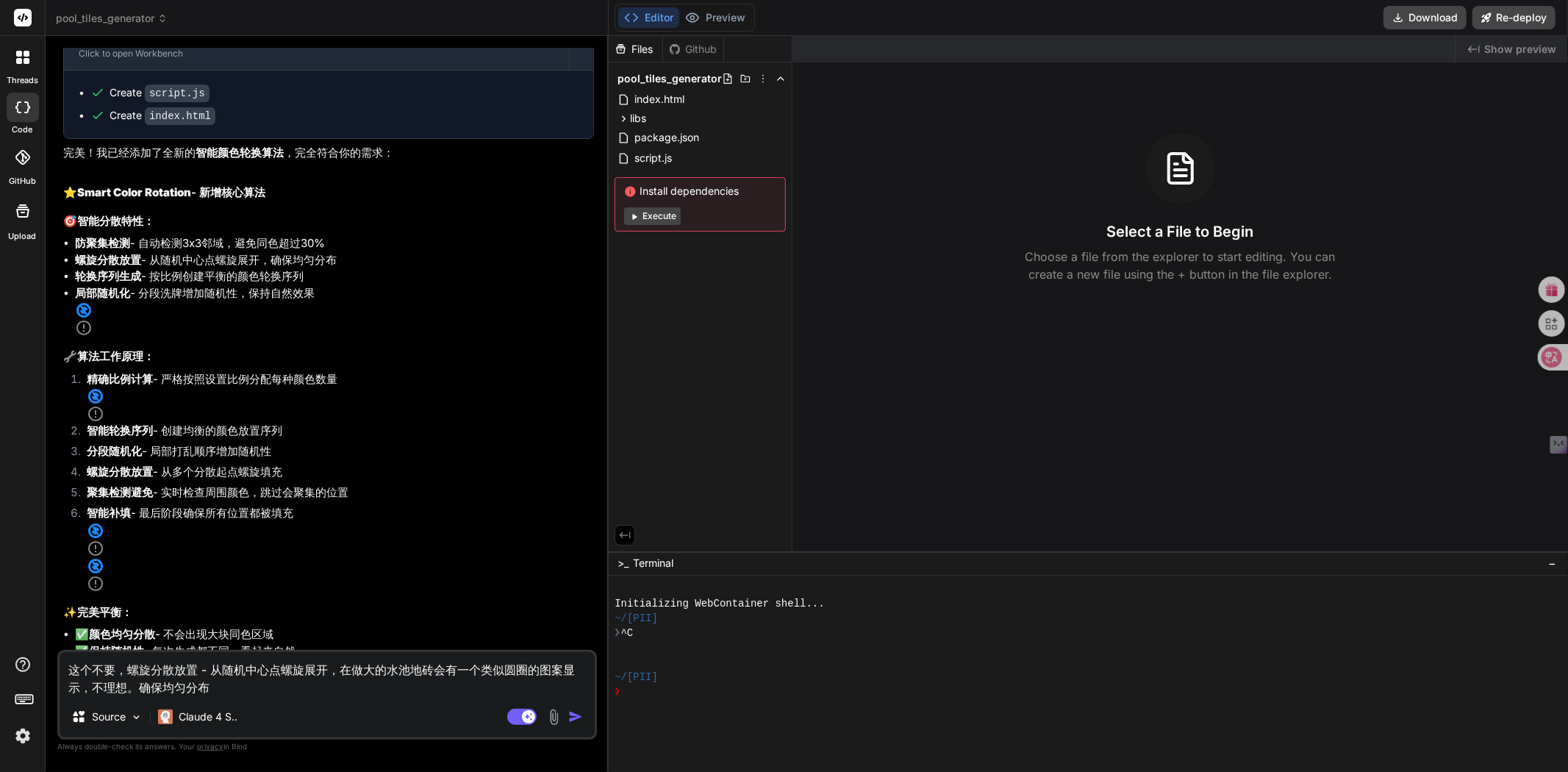 click on "这个不要，螺旋分散放置 - 从随机中心点螺旋展开，在做大的水池地砖会有一个类似圆圈的图案显示，不理想。确保均匀分布" at bounding box center [327, 674] 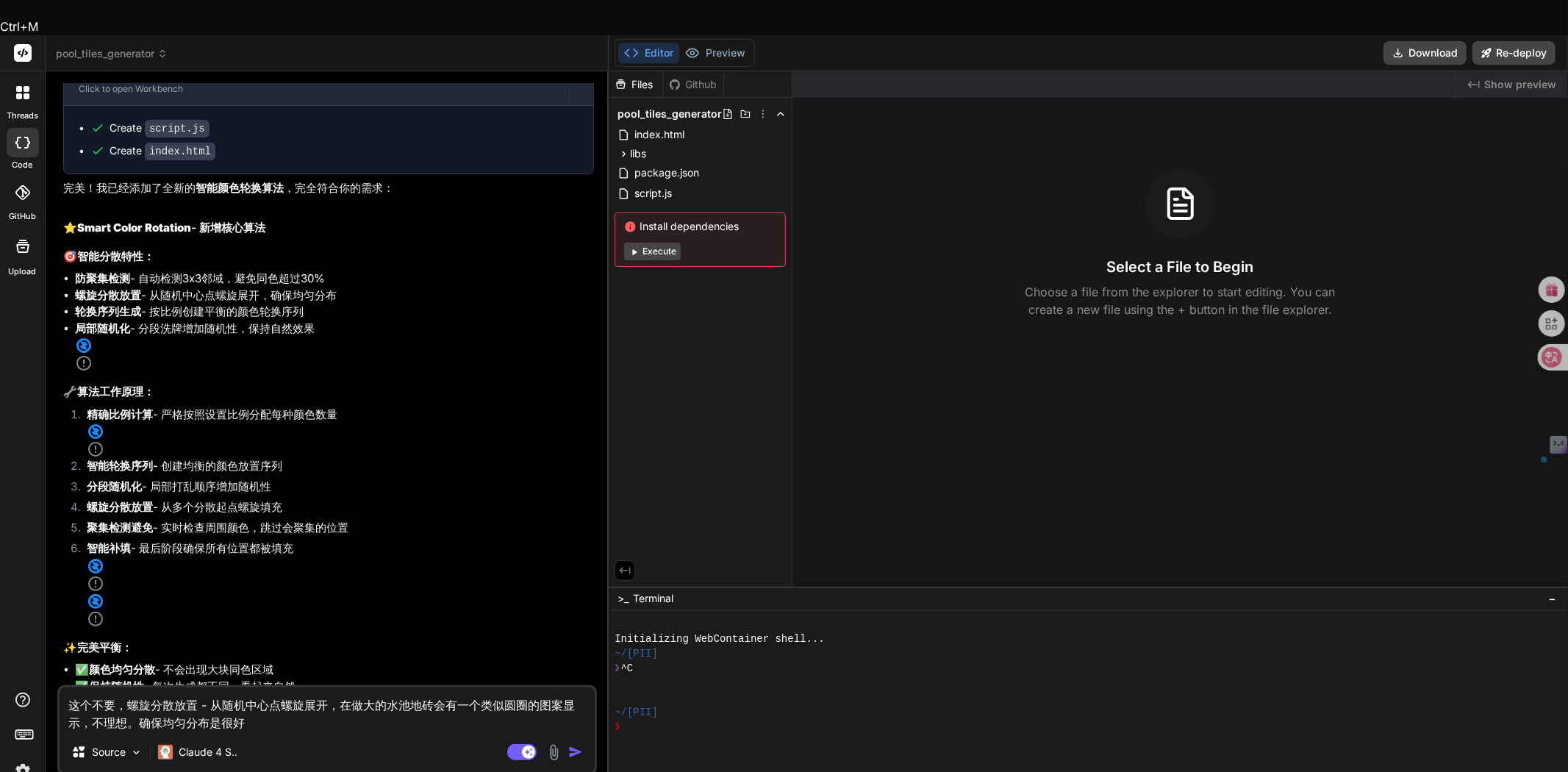 drag, startPoint x: 313, startPoint y: 292, endPoint x: 254, endPoint y: 298, distance: 59.304 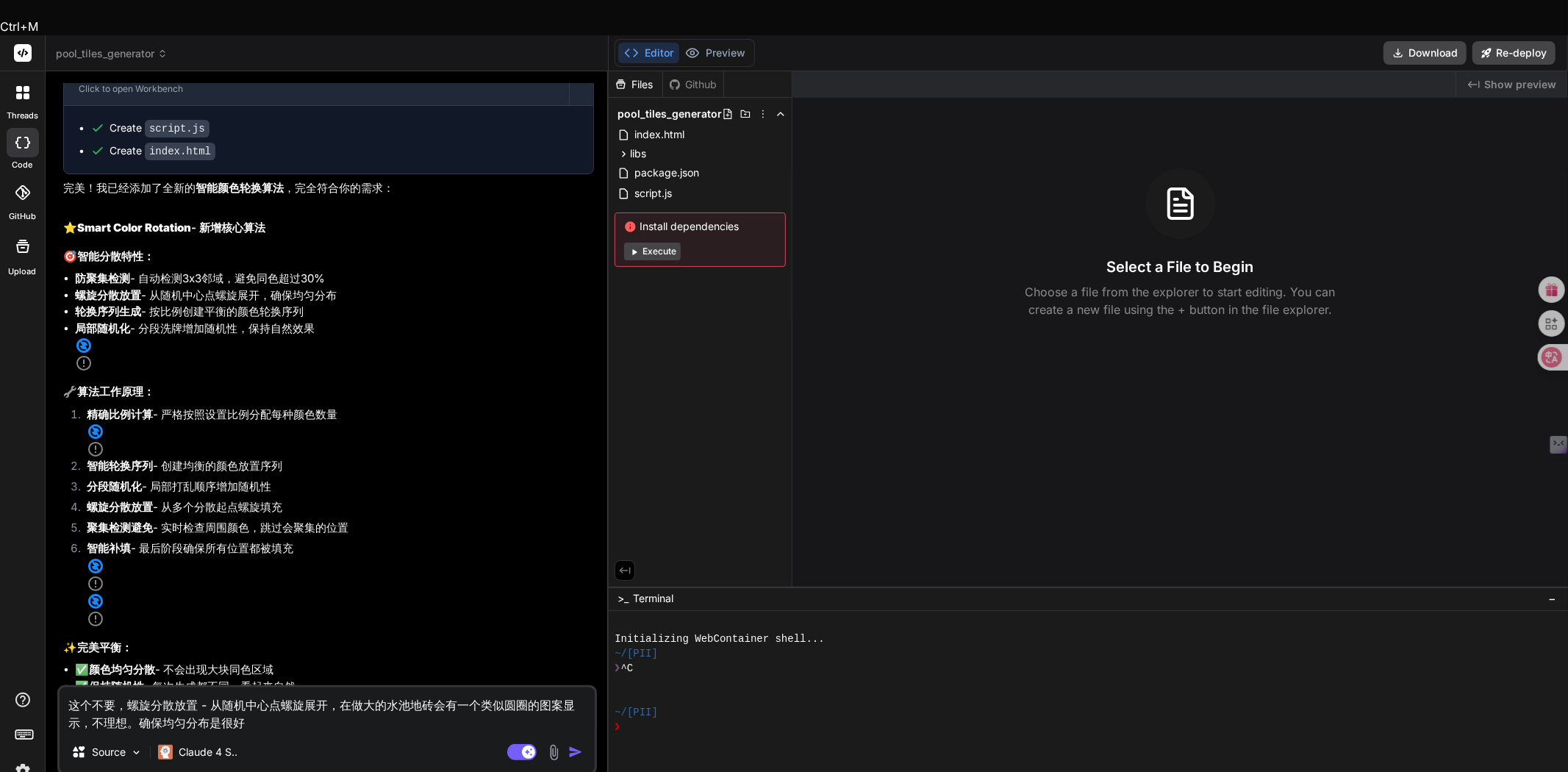 click on "这个不要，螺旋分散放置 - 从随机中心点螺旋展开，在做大的水池地砖会有一个类似圆圈的图案显示，不理想。确保均匀分布是很好" at bounding box center (327, 710) 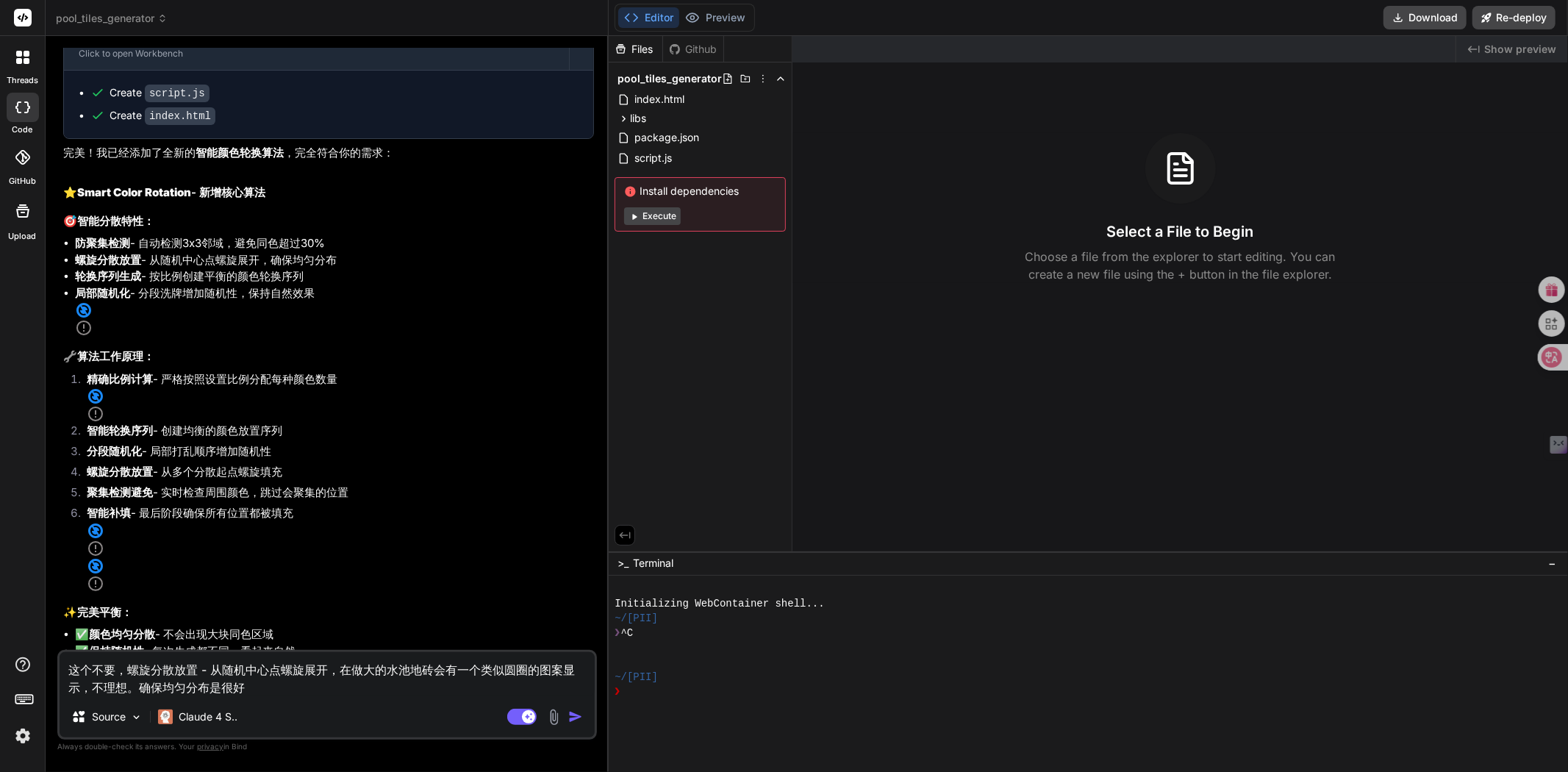 paste on "保持自然效果" 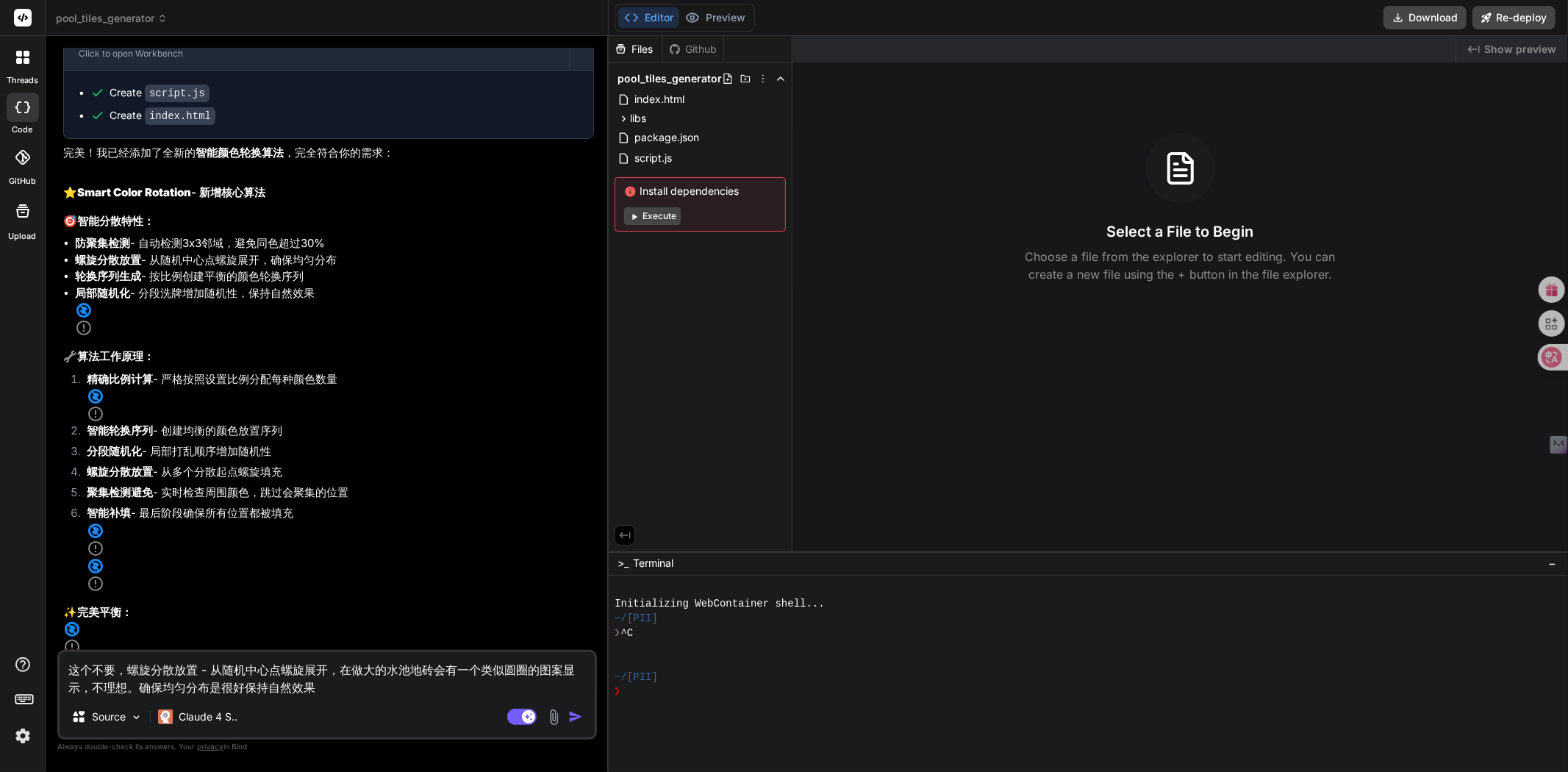 click on "这个不要，螺旋分散放置 - 从随机中心点螺旋展开，在做大的水池地砖会有一个类似圆圈的图案显示，不理想。确保均匀分布是很好保持自然效果" at bounding box center [327, 674] 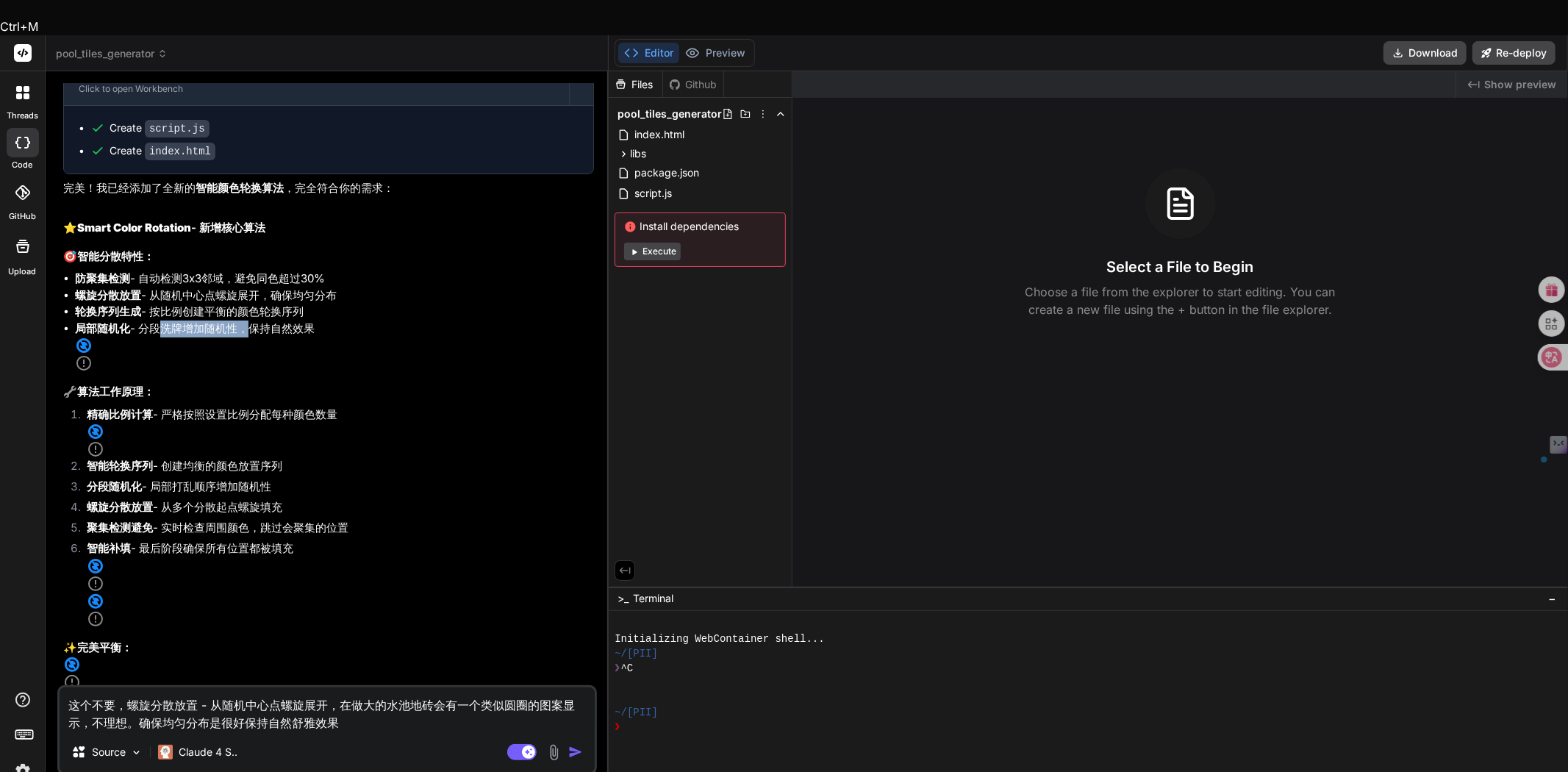 drag, startPoint x: 239, startPoint y: 290, endPoint x: 148, endPoint y: 295, distance: 91.137259 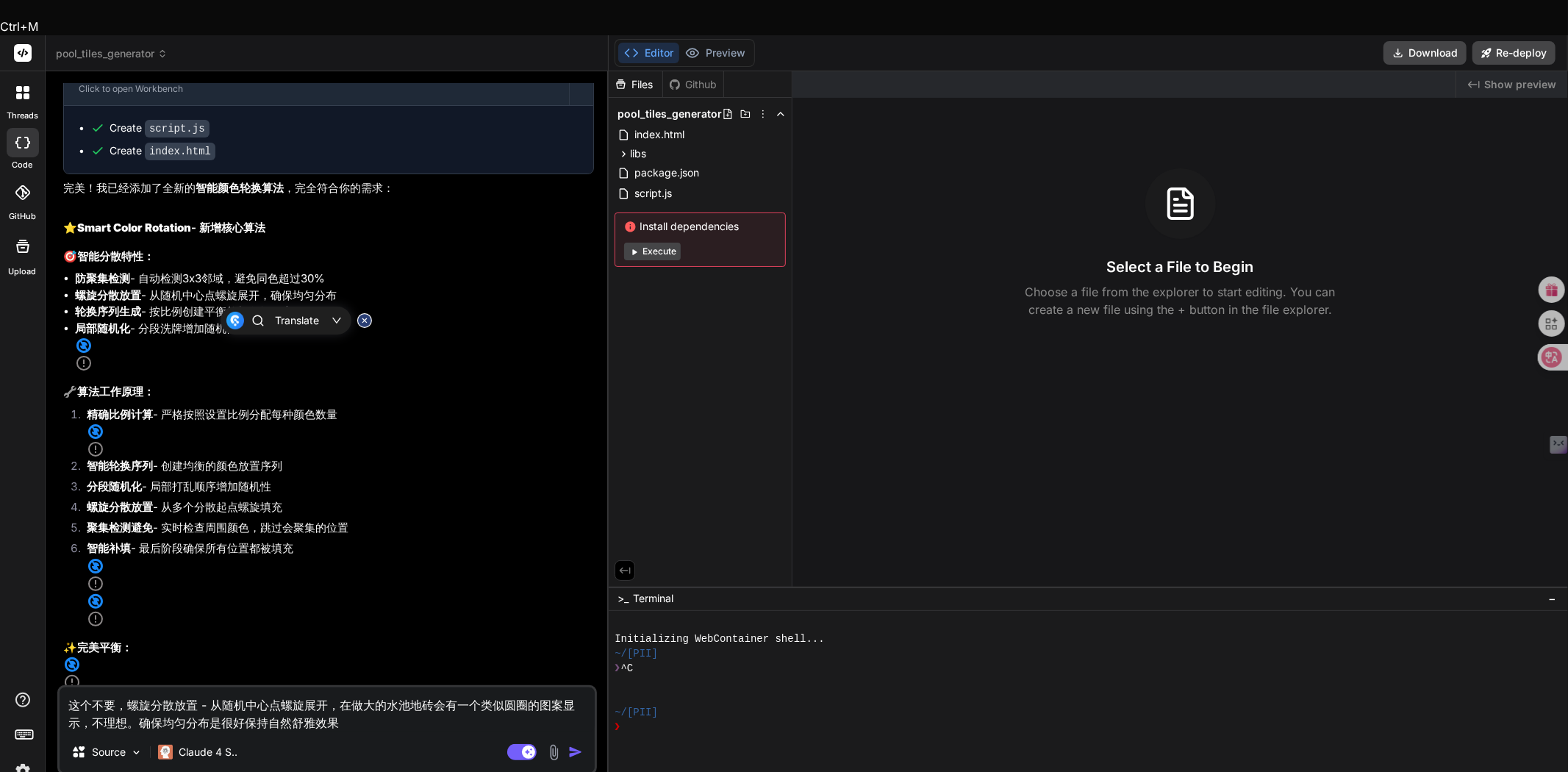 click on "这个不要，螺旋分散放置 - 从随机中心点螺旋展开，在做大的水池地砖会有一个类似圆圈的图案显示，不理想。确保均匀分布是很好保持自然舒雅效果" at bounding box center [327, 710] 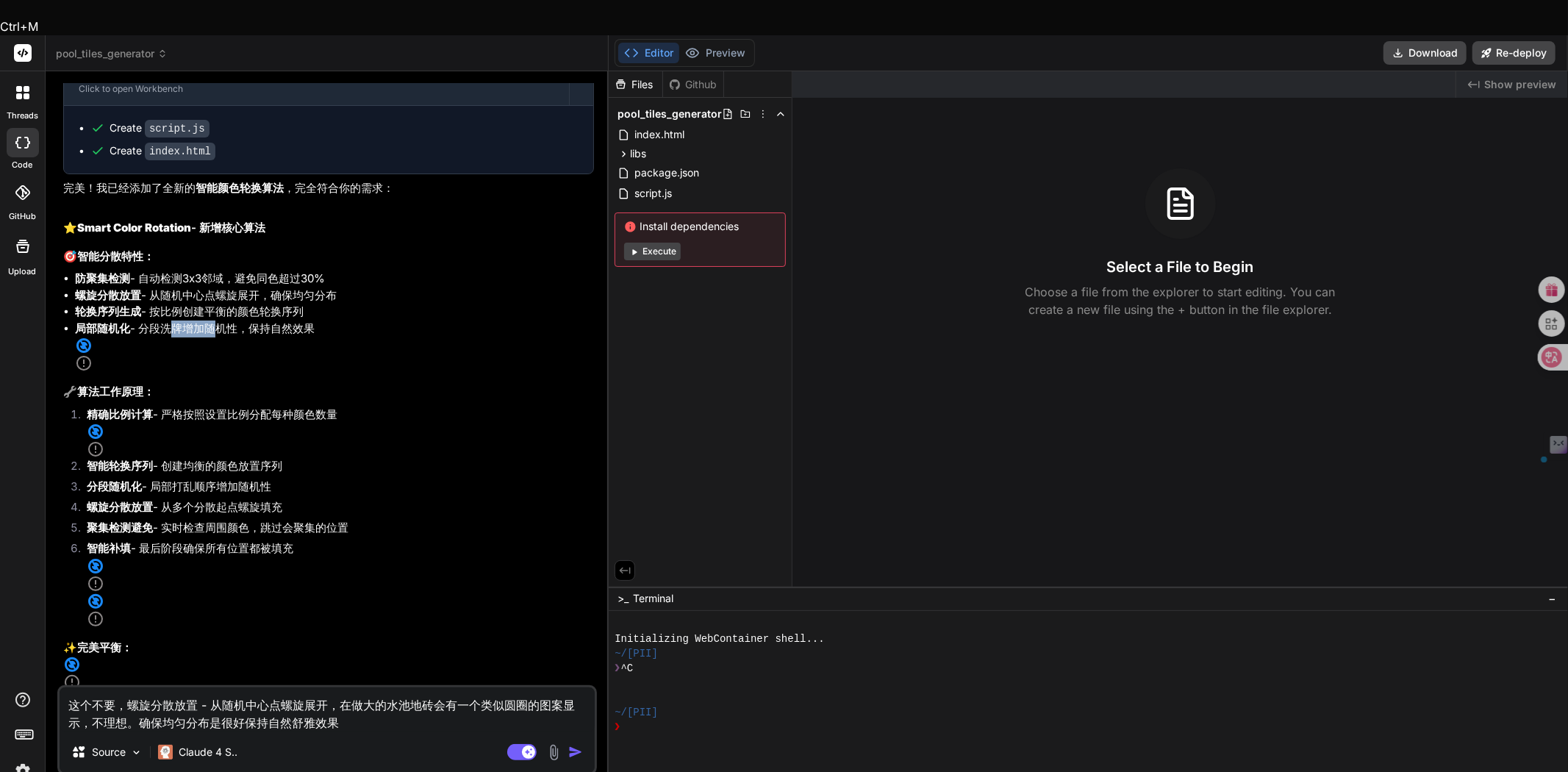 drag, startPoint x: 165, startPoint y: 290, endPoint x: 202, endPoint y: 294, distance: 37.21559 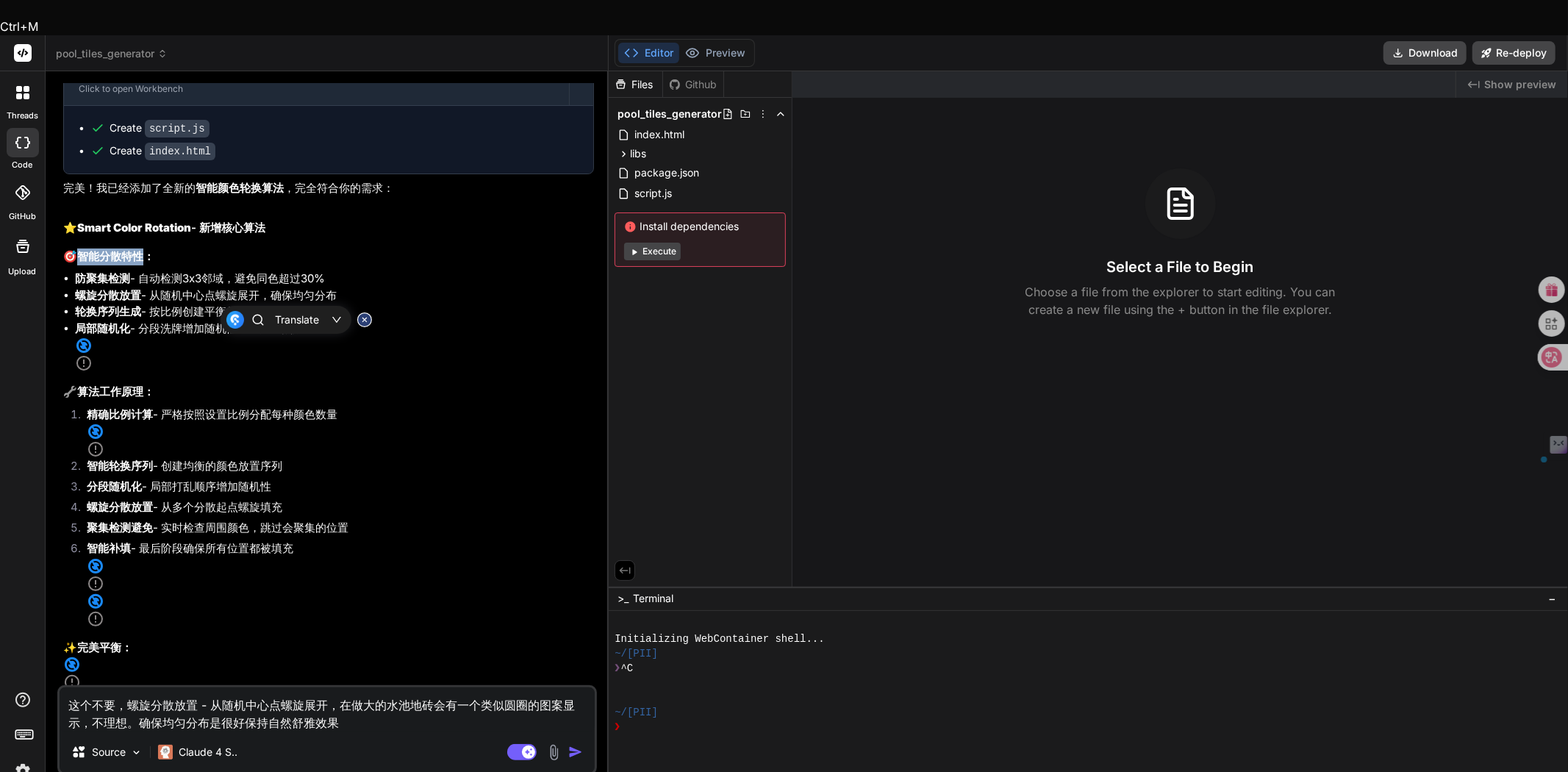 drag, startPoint x: 152, startPoint y: 215, endPoint x: 83, endPoint y: 215, distance: 69 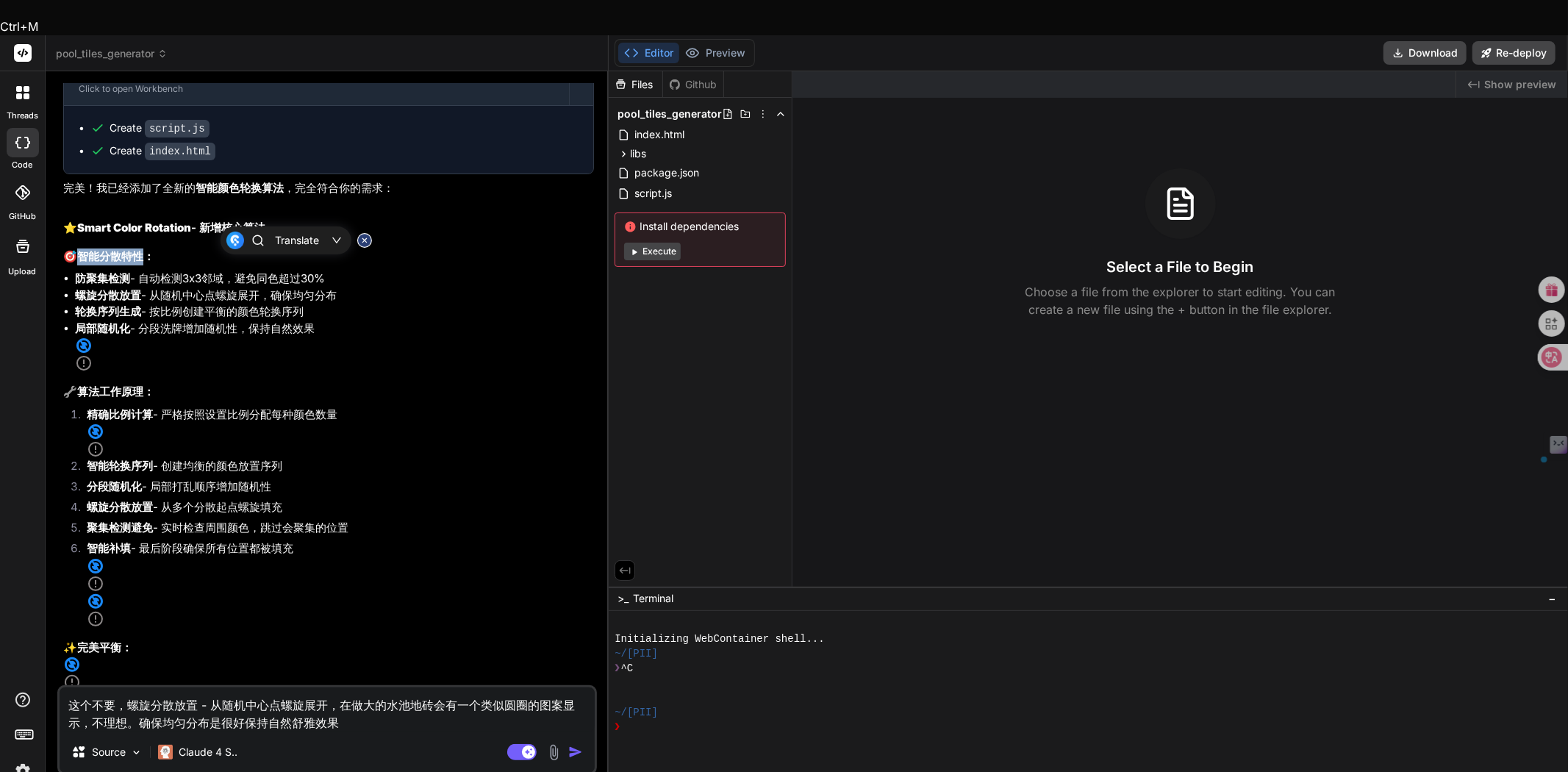 copy on "智能分散特性" 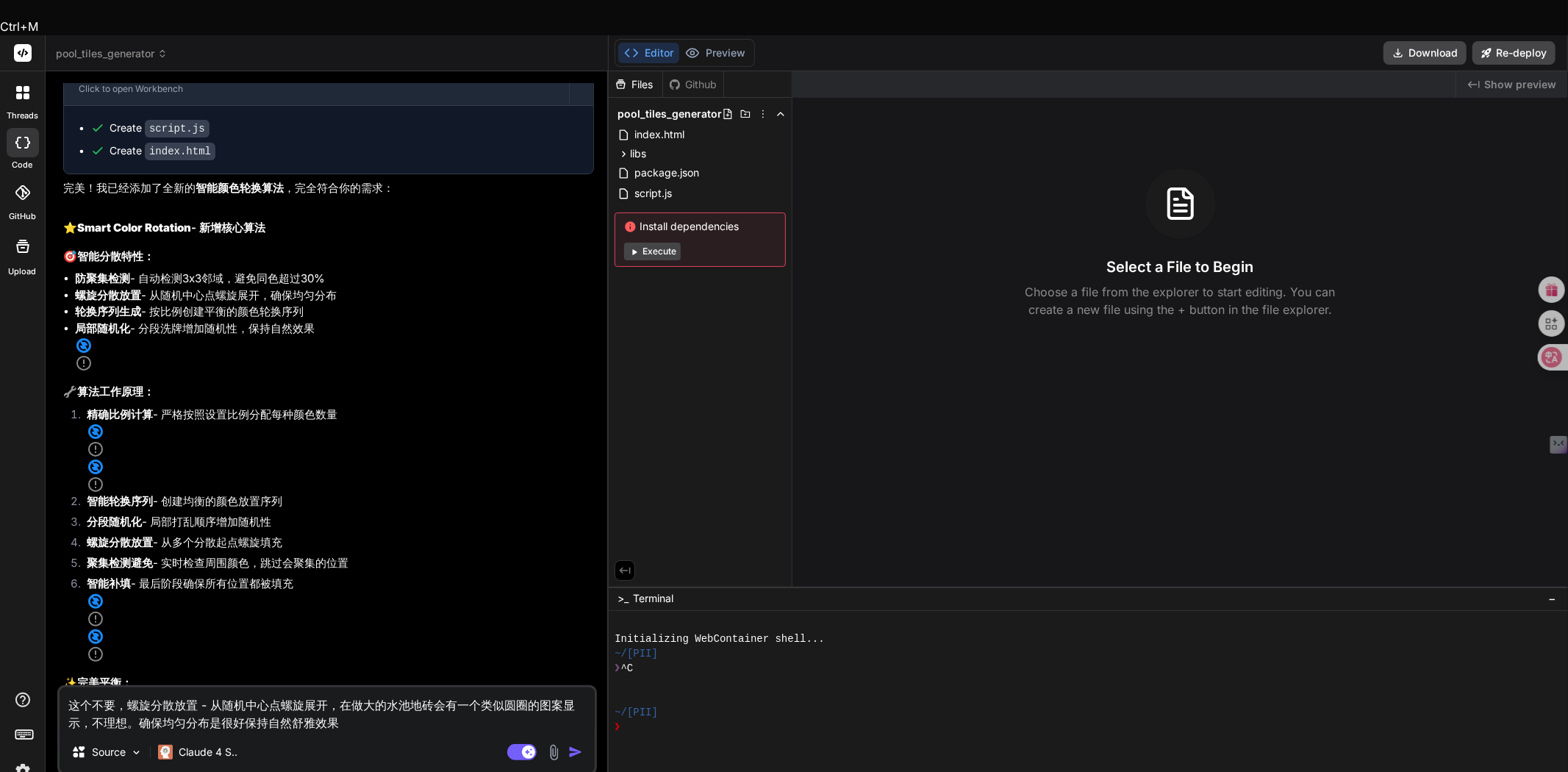 click on "这个不要，螺旋分散放置 - 从随机中心点螺旋展开，在做大的水池地砖会有一个类似圆圈的图案显示，不理想。确保均匀分布是很好保持自然舒雅效果" at bounding box center [327, 710] 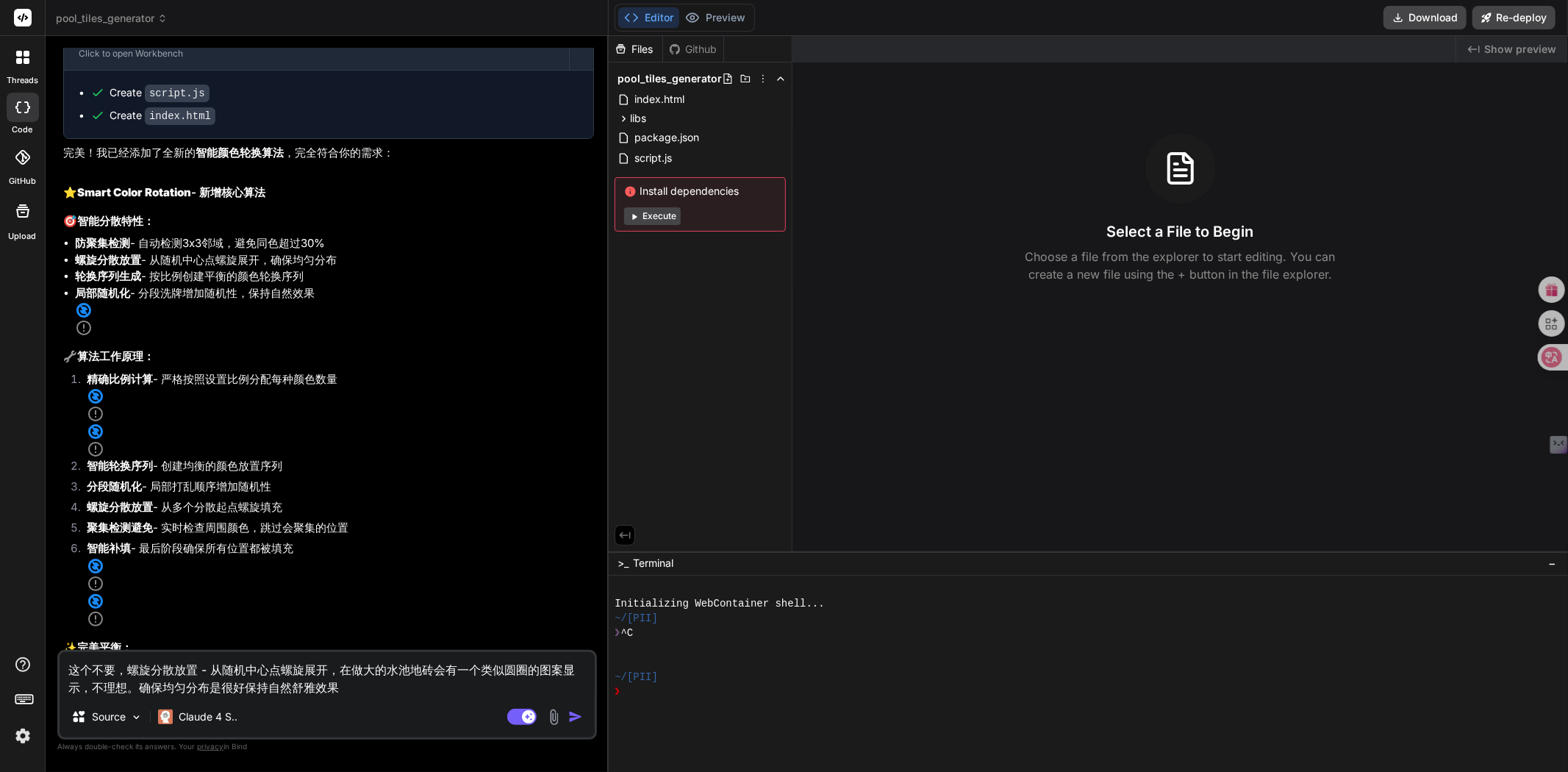 paste on "智能分散特性" 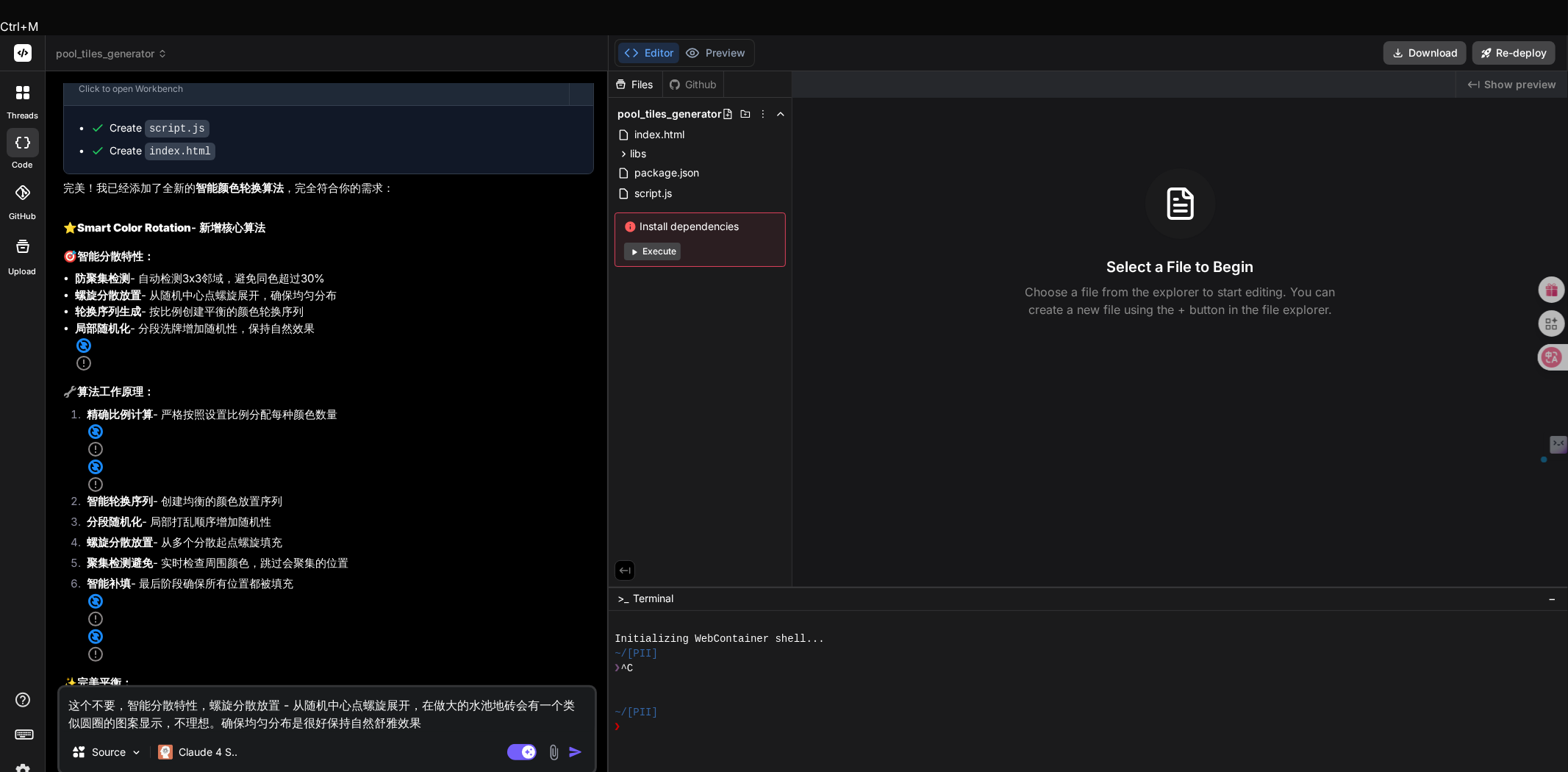 drag, startPoint x: 120, startPoint y: 668, endPoint x: 47, endPoint y: 671, distance: 73.06162 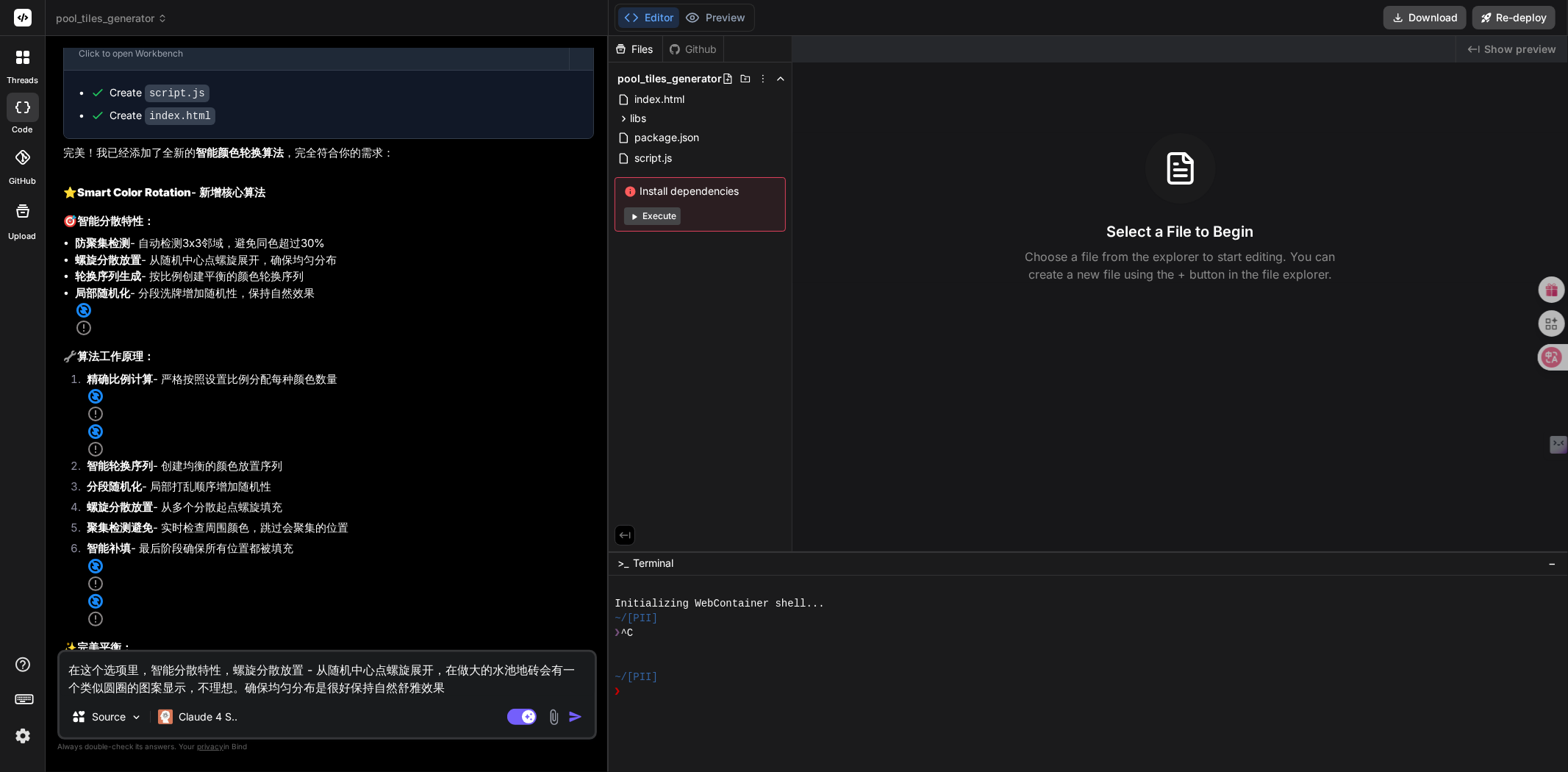 click on "在这个选项里，智能分散特性，螺旋分散放置 - 从随机中心点螺旋展开，在做大的水池地砖会有一个类似圆圈的图案显示，不理想。确保均匀分布是很好保持自然舒雅效果" at bounding box center [327, 674] 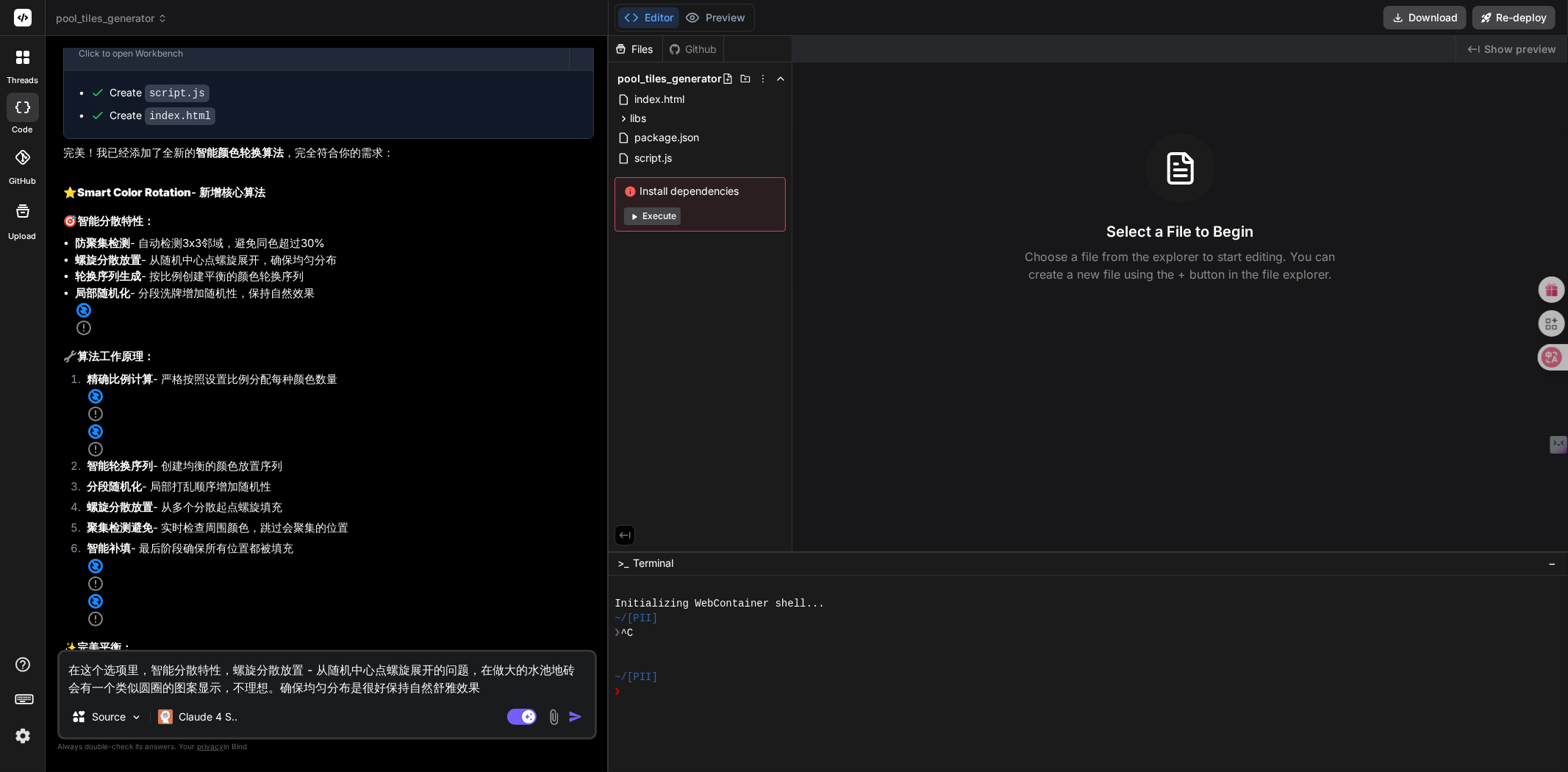 click on "在这个选项里，智能分散特性，螺旋分散放置 - 从随机中心点螺旋展开的问题，在做大的水池地砖会有一个类似圆圈的图案显示，不理想。确保均匀分布是很好保持自然舒雅效果" at bounding box center [327, 674] 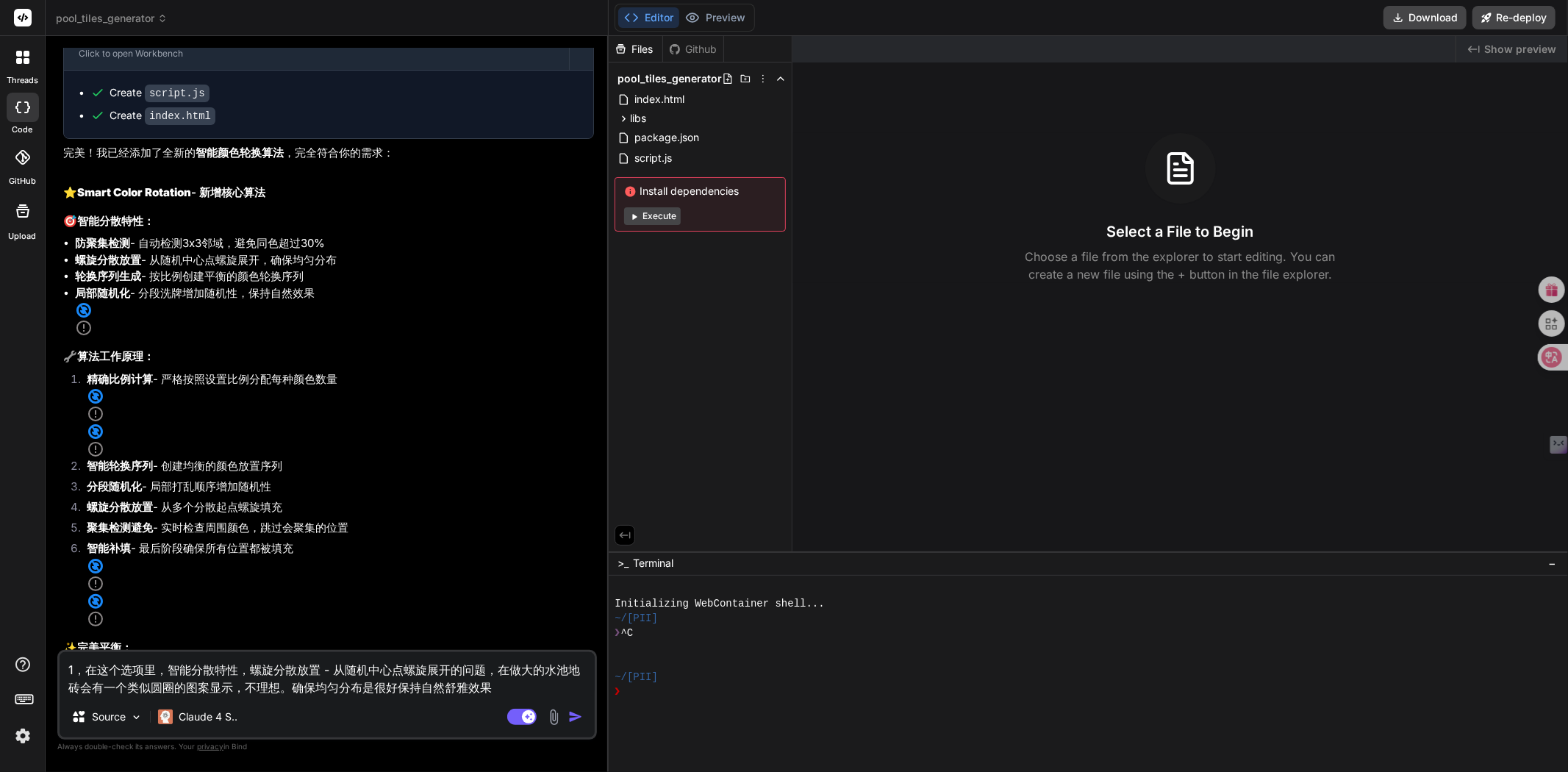 click on "1，在这个选项里，智能分散特性，螺旋分散放置 - 从随机中心点螺旋展开的问题，在做大的水池地砖会有一个类似圆圈的图案显示，不理想。确保均匀分布是很好保持自然舒雅效果" at bounding box center (327, 674) 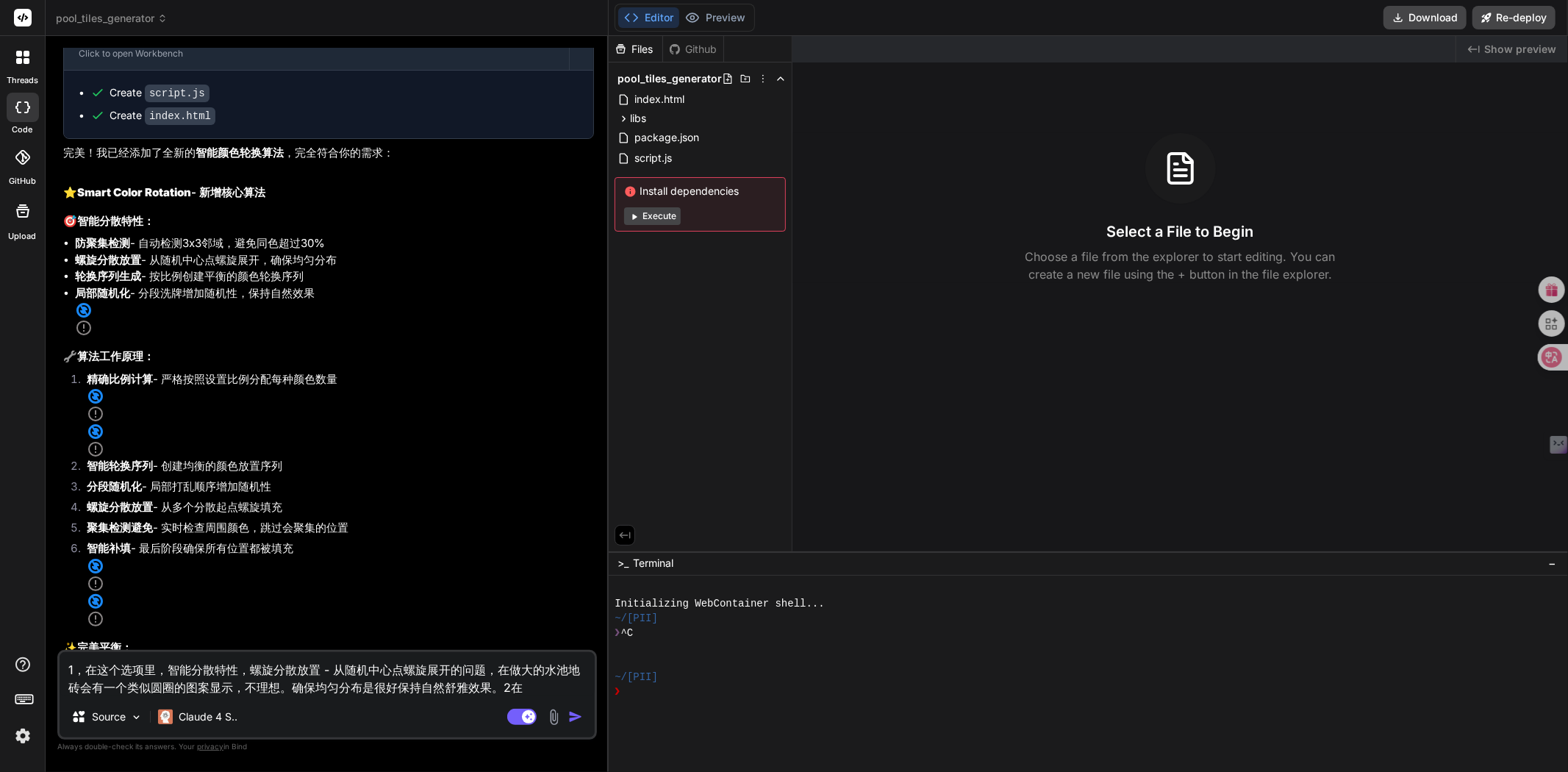 click on "1，在这个选项里，智能分散特性，螺旋分散放置 - 从随机中心点螺旋展开的问题，在做大的水池地砖会有一个类似圆圈的图案显示，不理想。确保均匀分布是很好保持自然舒雅效果。2在" at bounding box center (327, 674) 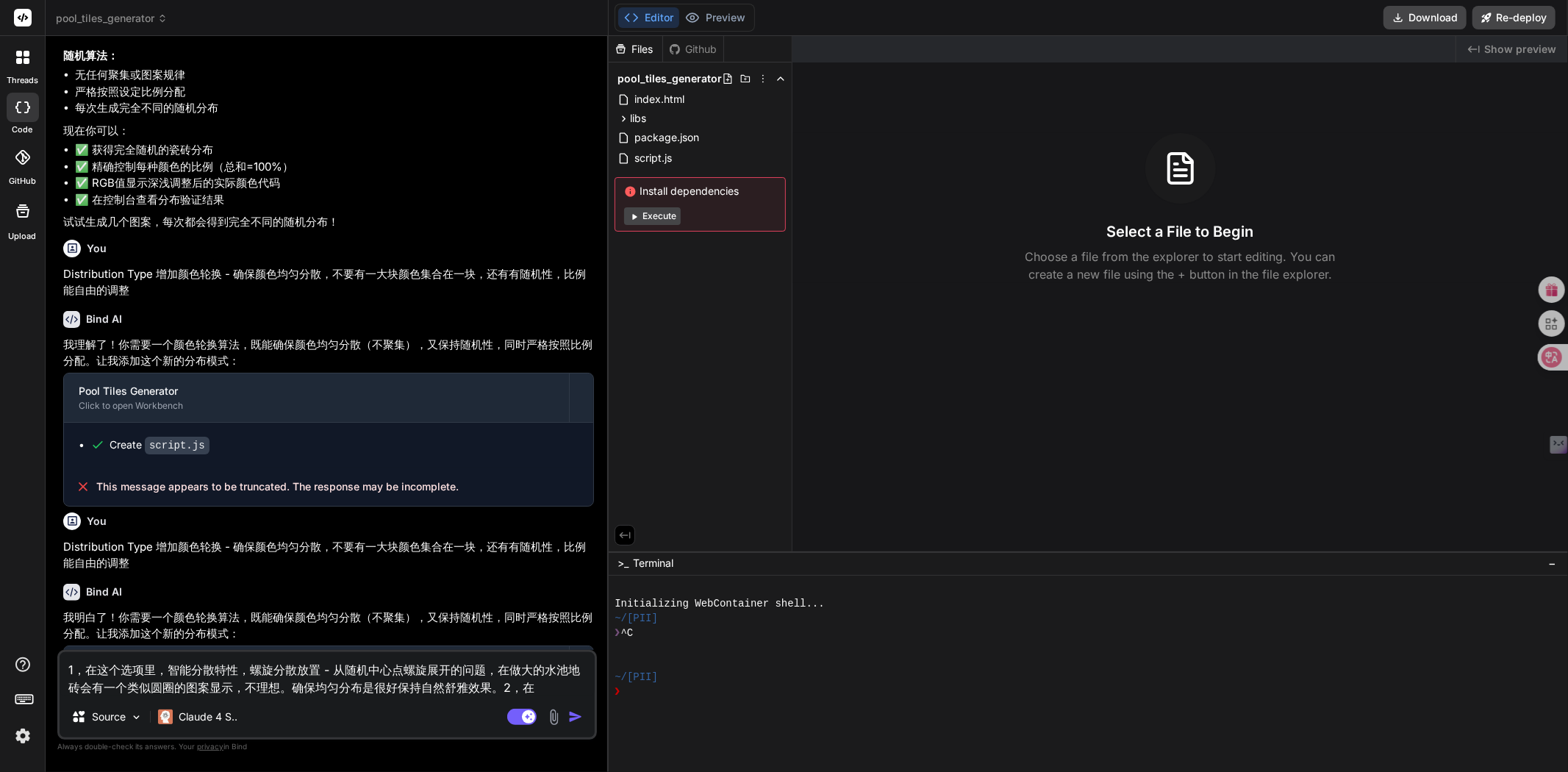 scroll, scrollTop: 2593, scrollLeft: 0, axis: vertical 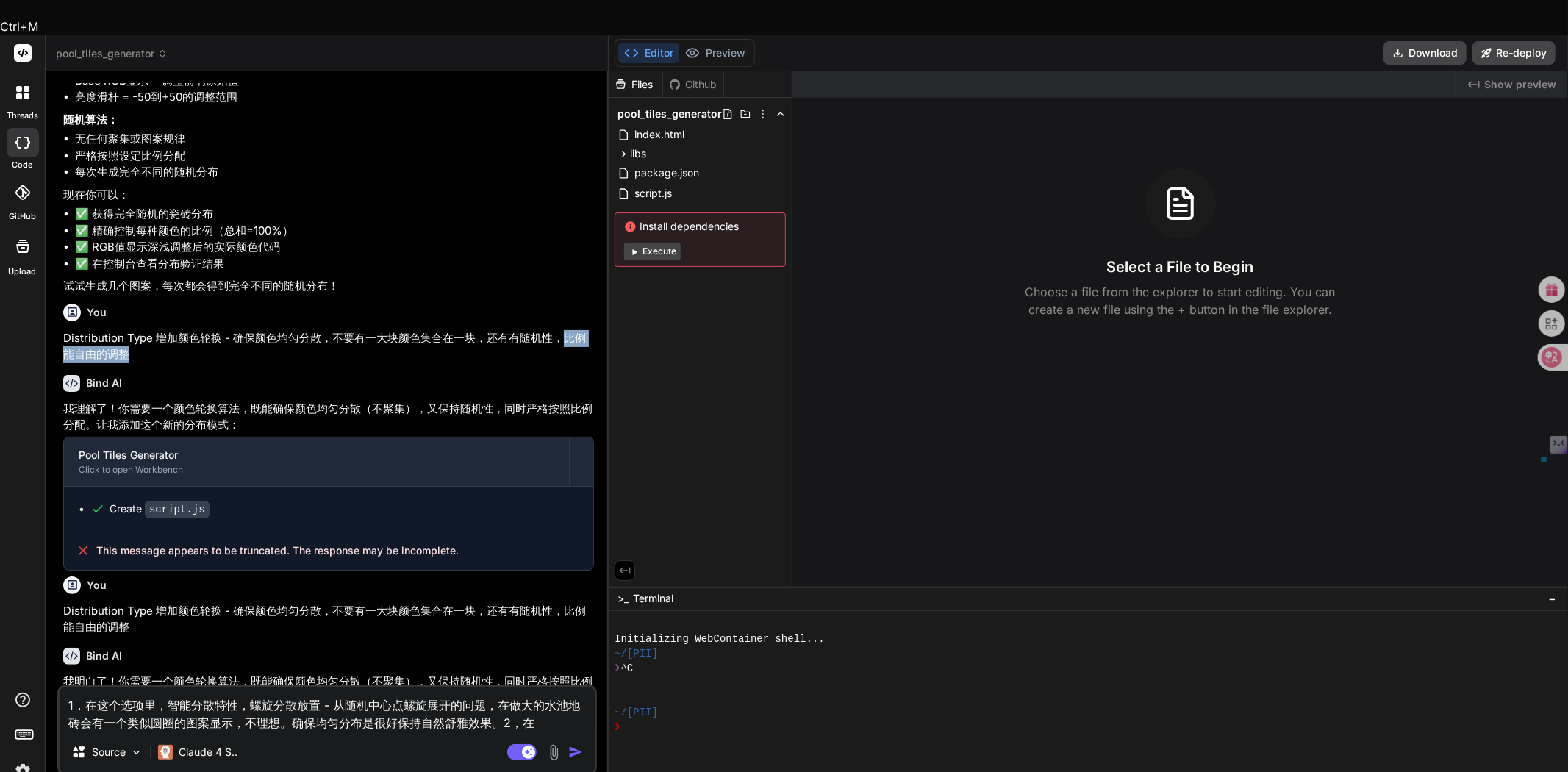 drag, startPoint x: 562, startPoint y: 295, endPoint x: 130, endPoint y: 314, distance: 432.4176 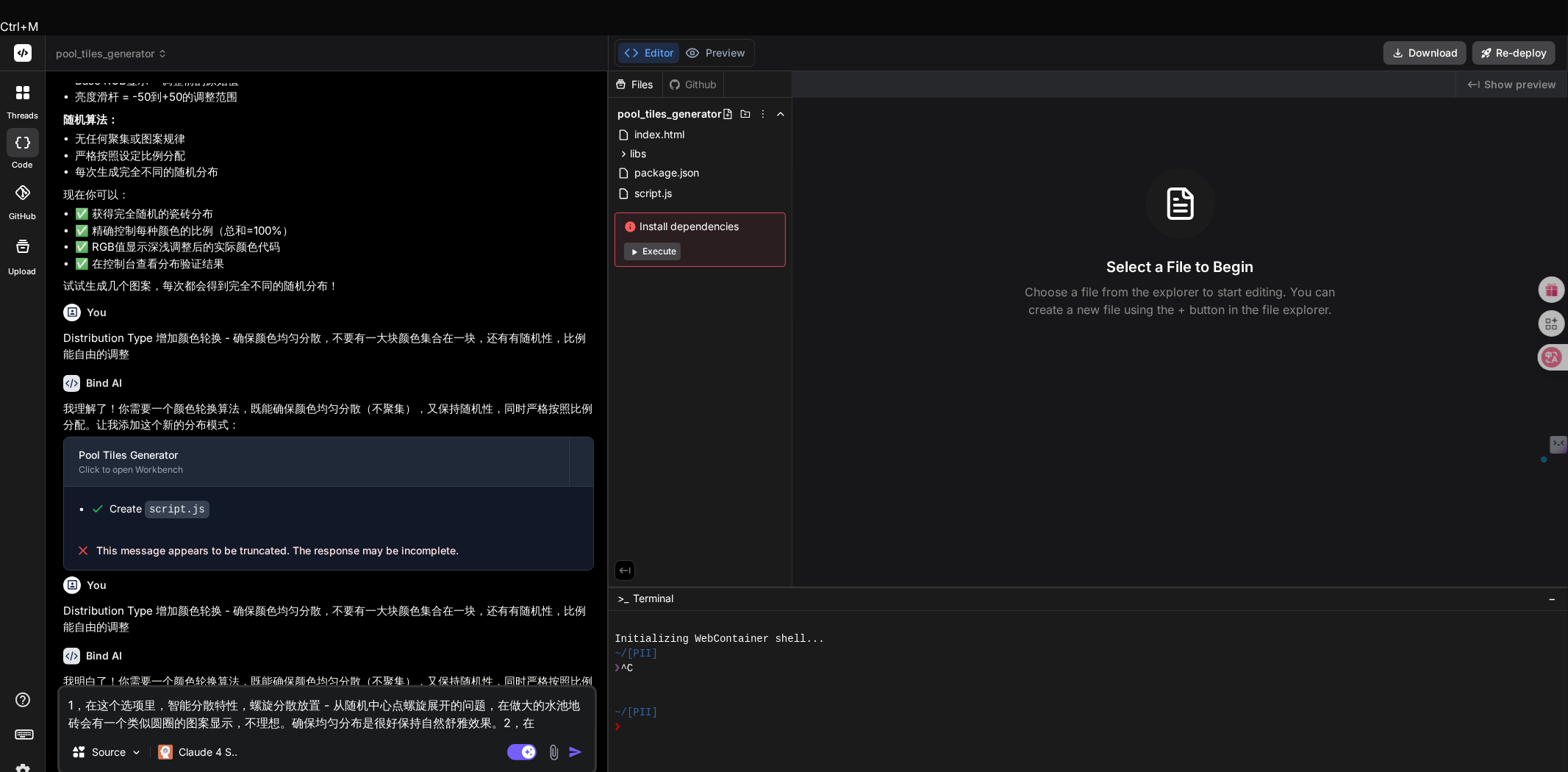 click on "1，在这个选项里，智能分散特性，螺旋分散放置 - 从随机中心点螺旋展开的问题，在做大的水池地砖会有一个类似圆圈的图案显示，不理想。确保均匀分布是很好保持自然舒雅效果。2，在" at bounding box center [327, 710] 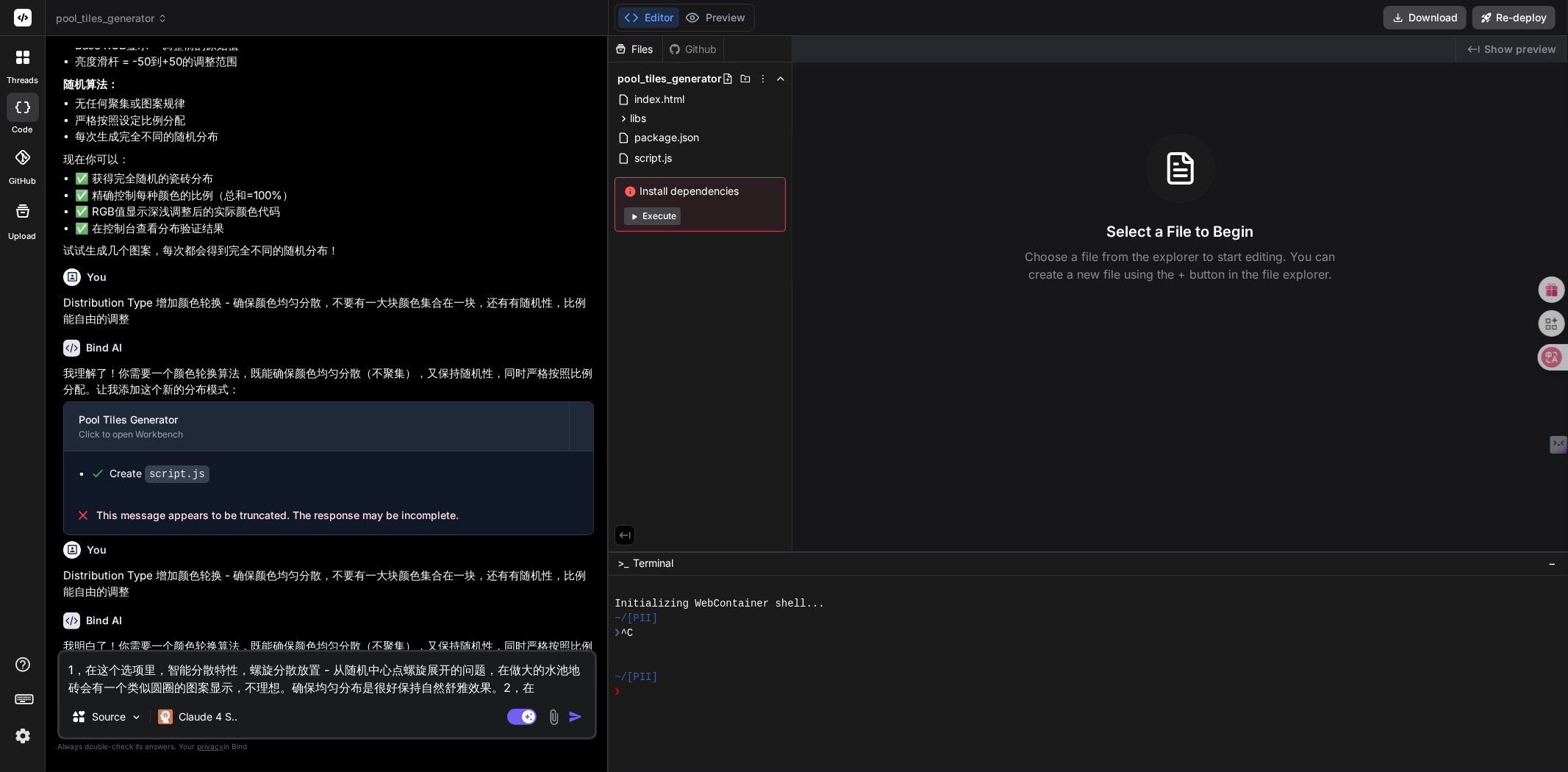 paste on "比例能自由的调整" 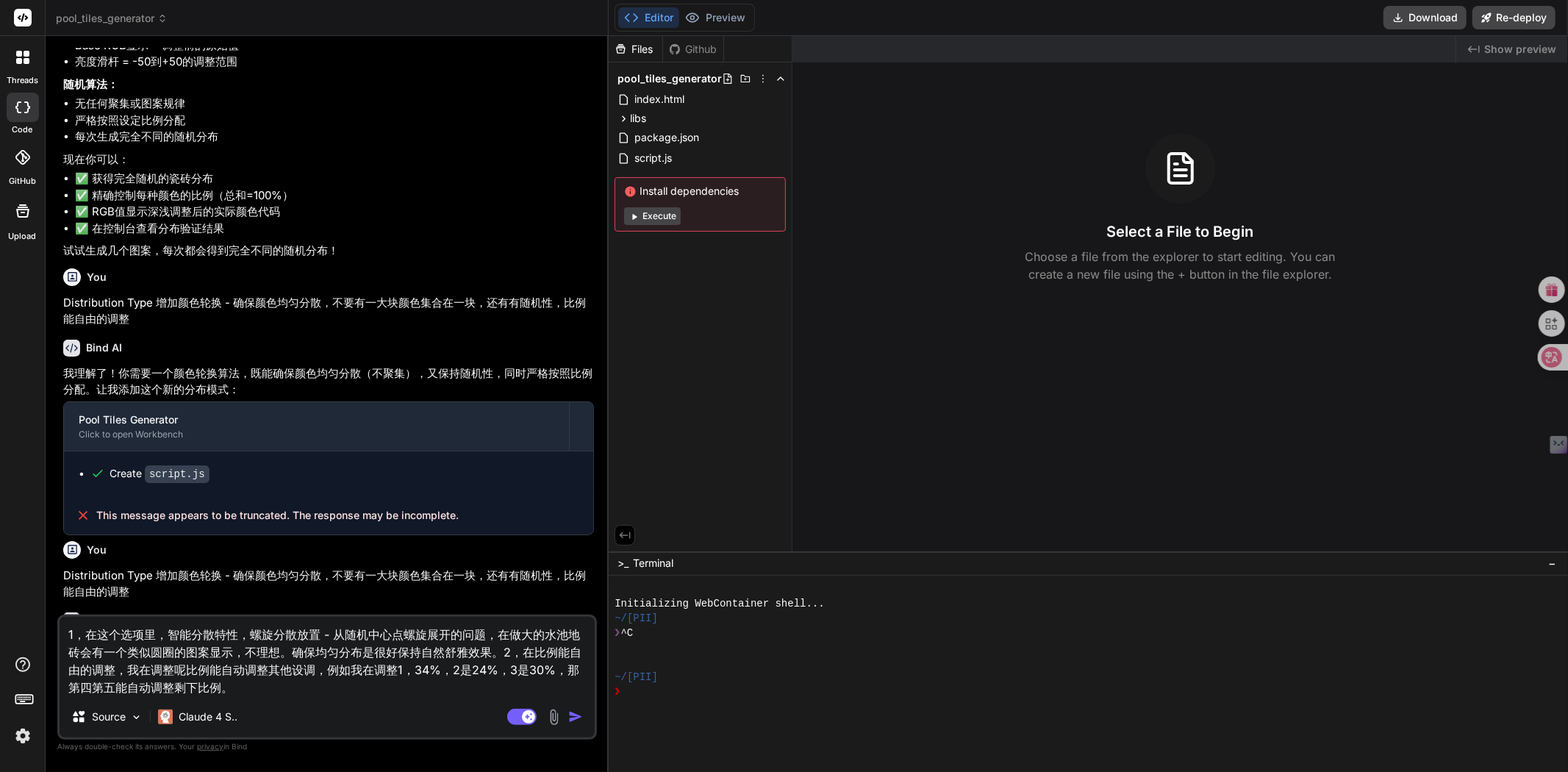 click at bounding box center [576, 717] 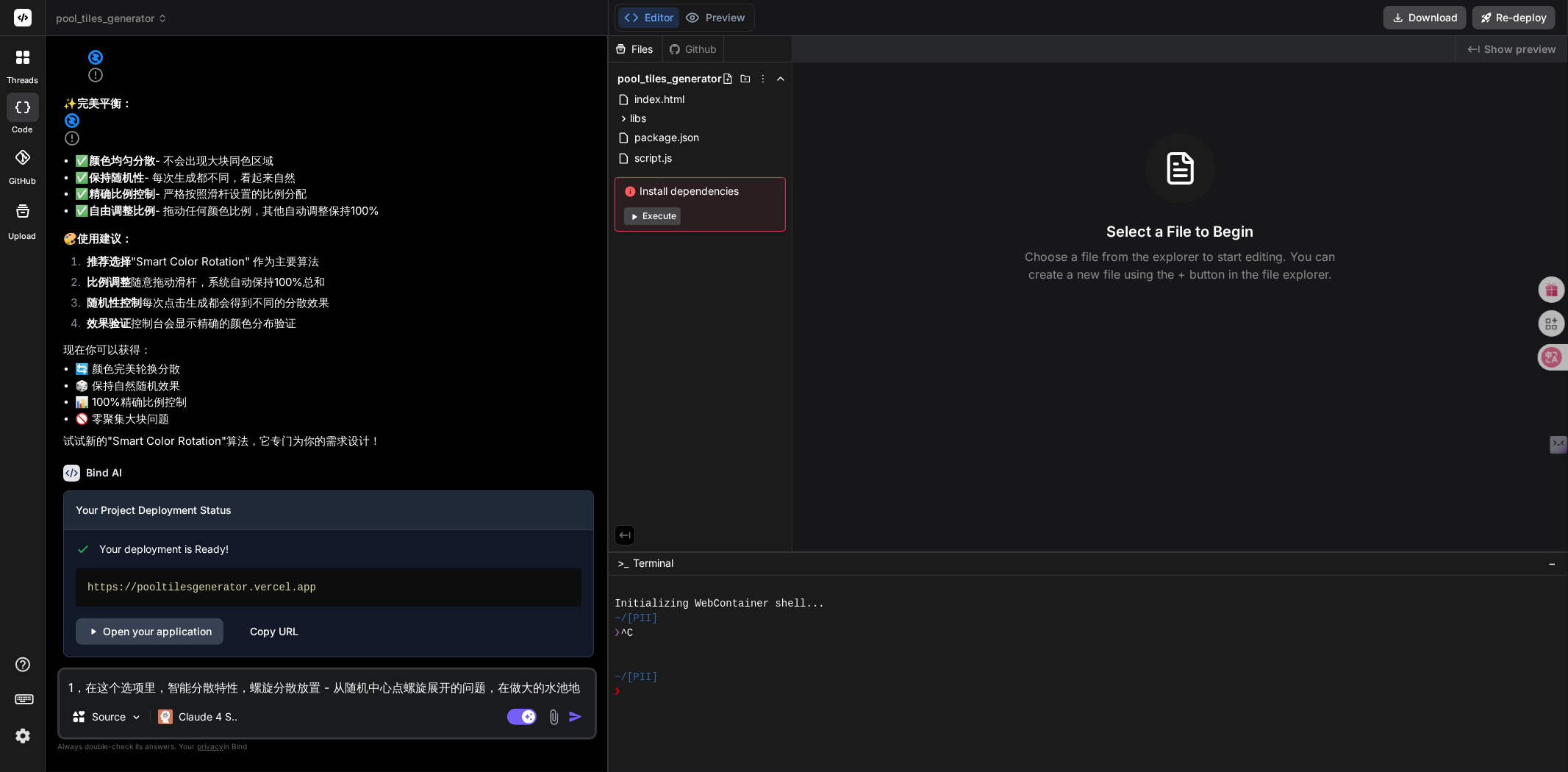 scroll, scrollTop: 3797, scrollLeft: 0, axis: vertical 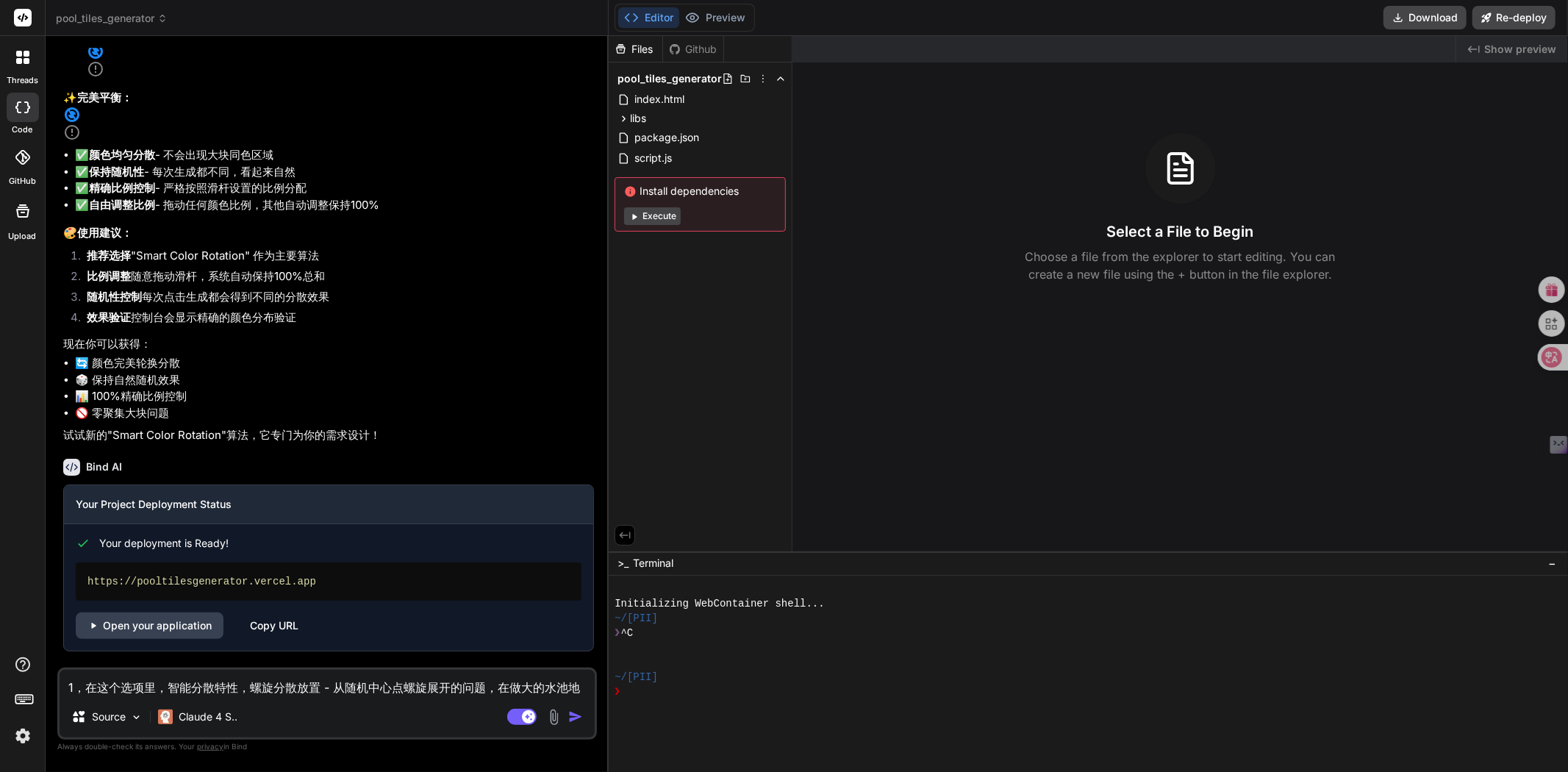 drag, startPoint x: 273, startPoint y: 428, endPoint x: 282, endPoint y: 430, distance: 9.219544 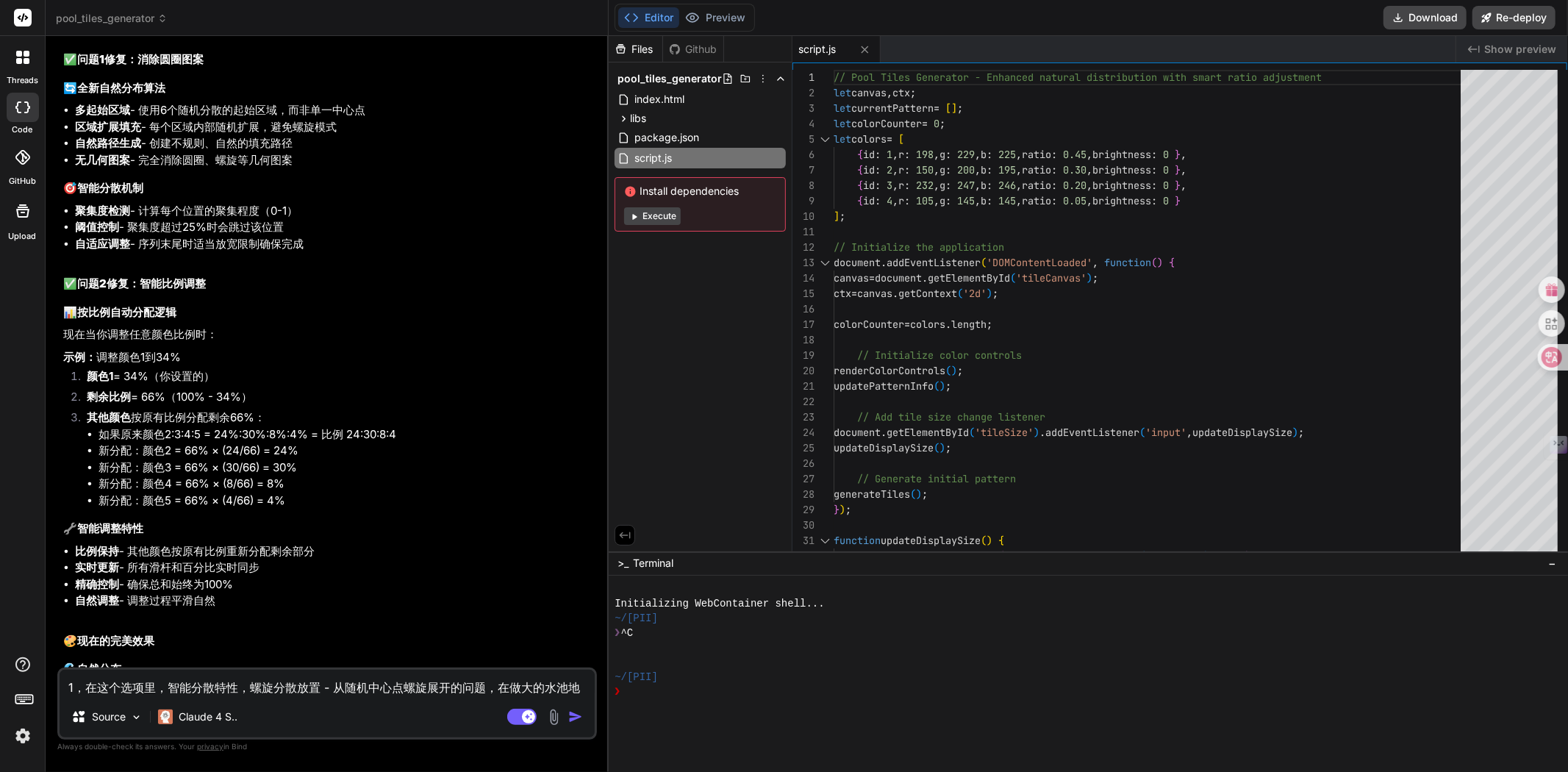 scroll, scrollTop: 4781, scrollLeft: 0, axis: vertical 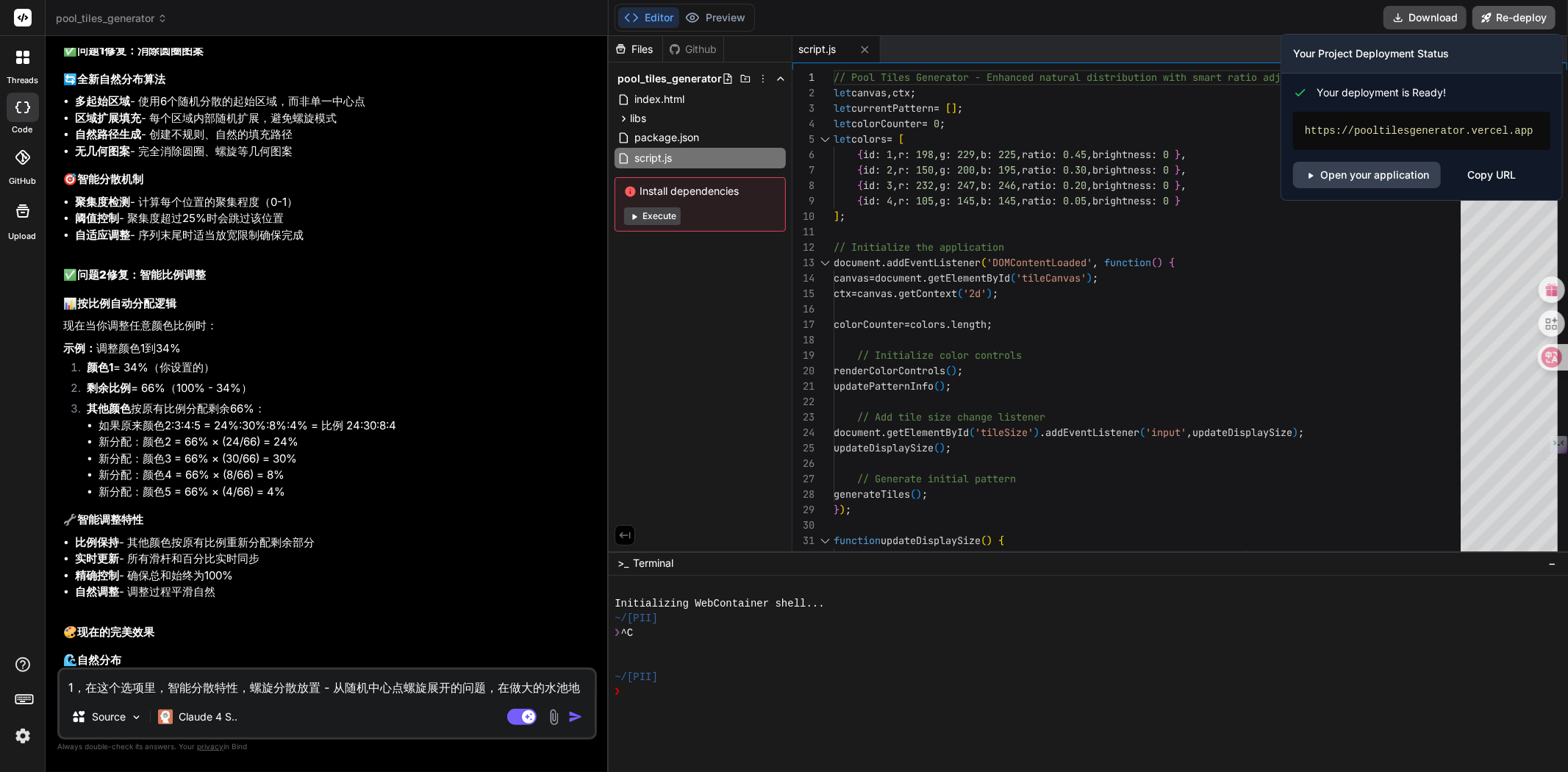click on "Re-deploy" at bounding box center (1514, 18) 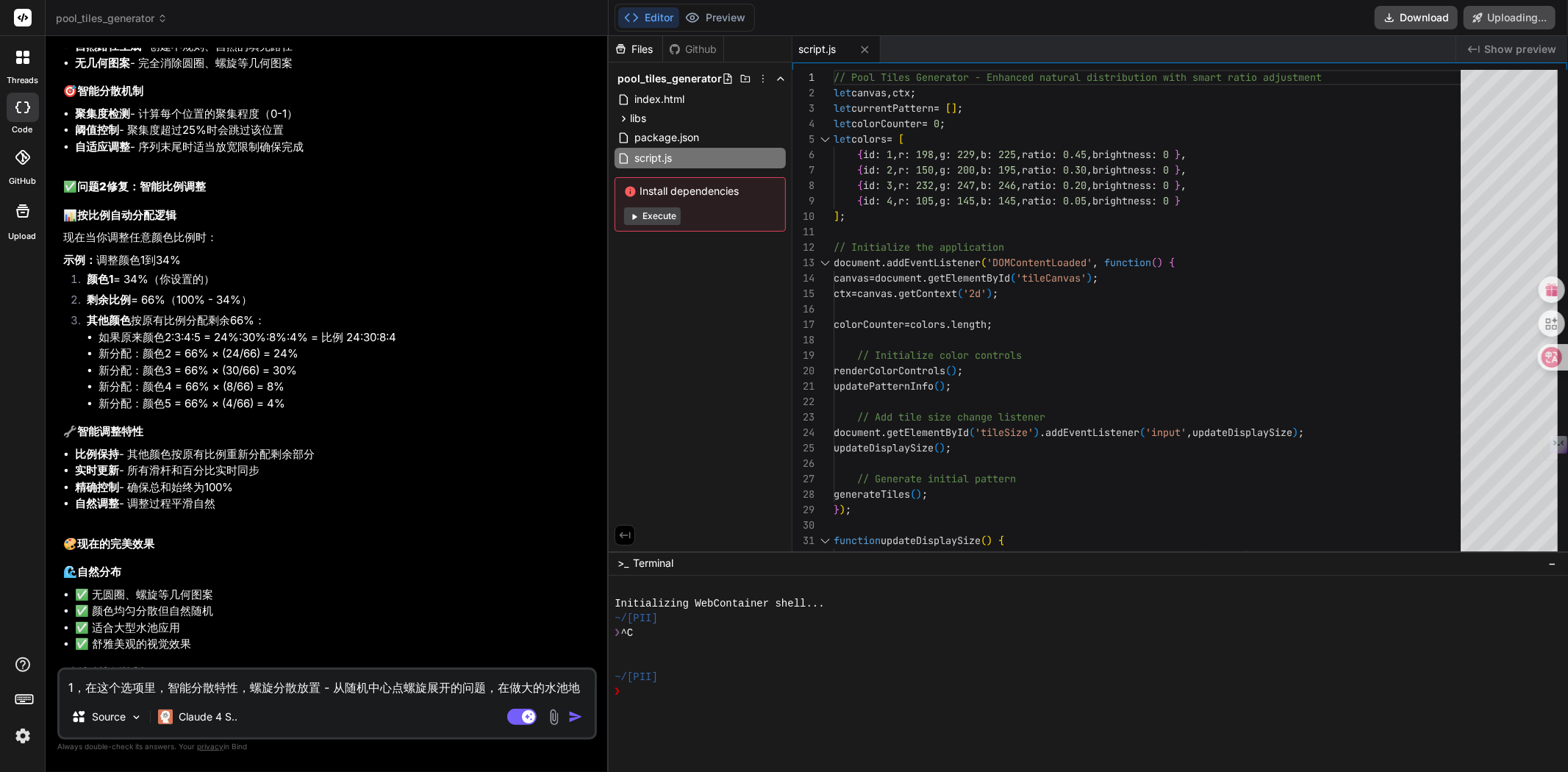 scroll, scrollTop: 4692, scrollLeft: 0, axis: vertical 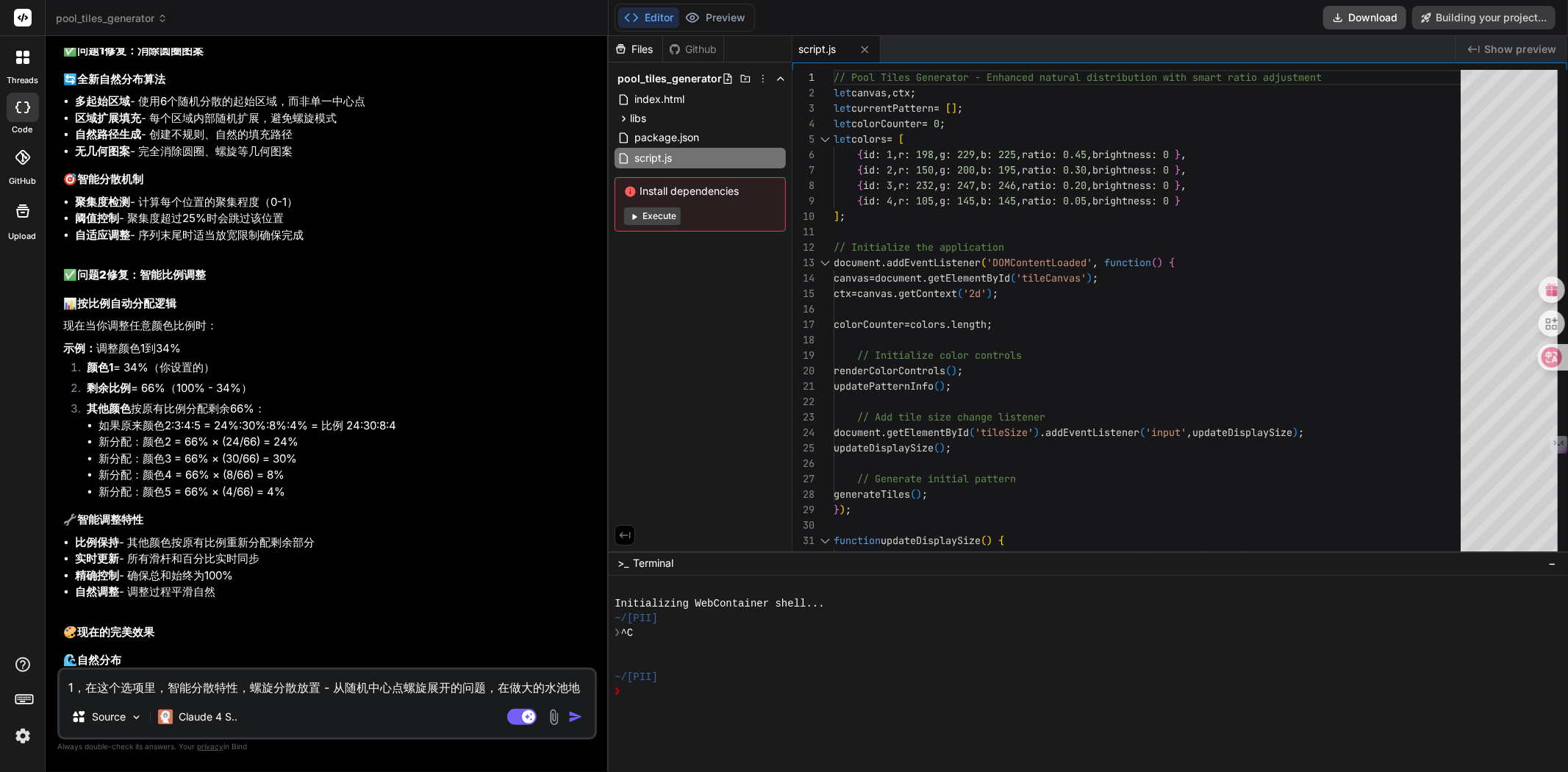 click on "Created with Pixso. Show preview" at bounding box center [1512, 49] 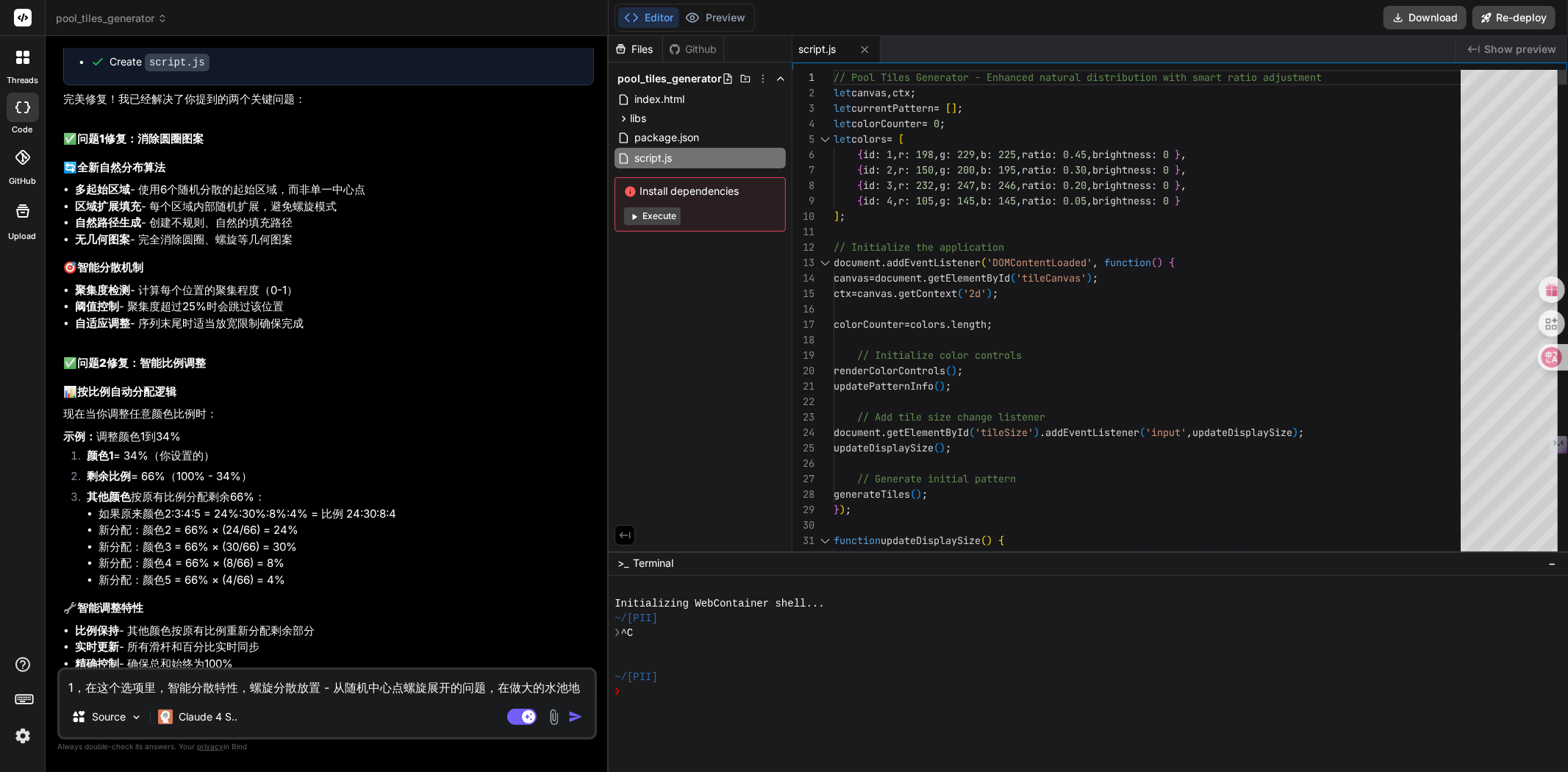 scroll, scrollTop: 4781, scrollLeft: 0, axis: vertical 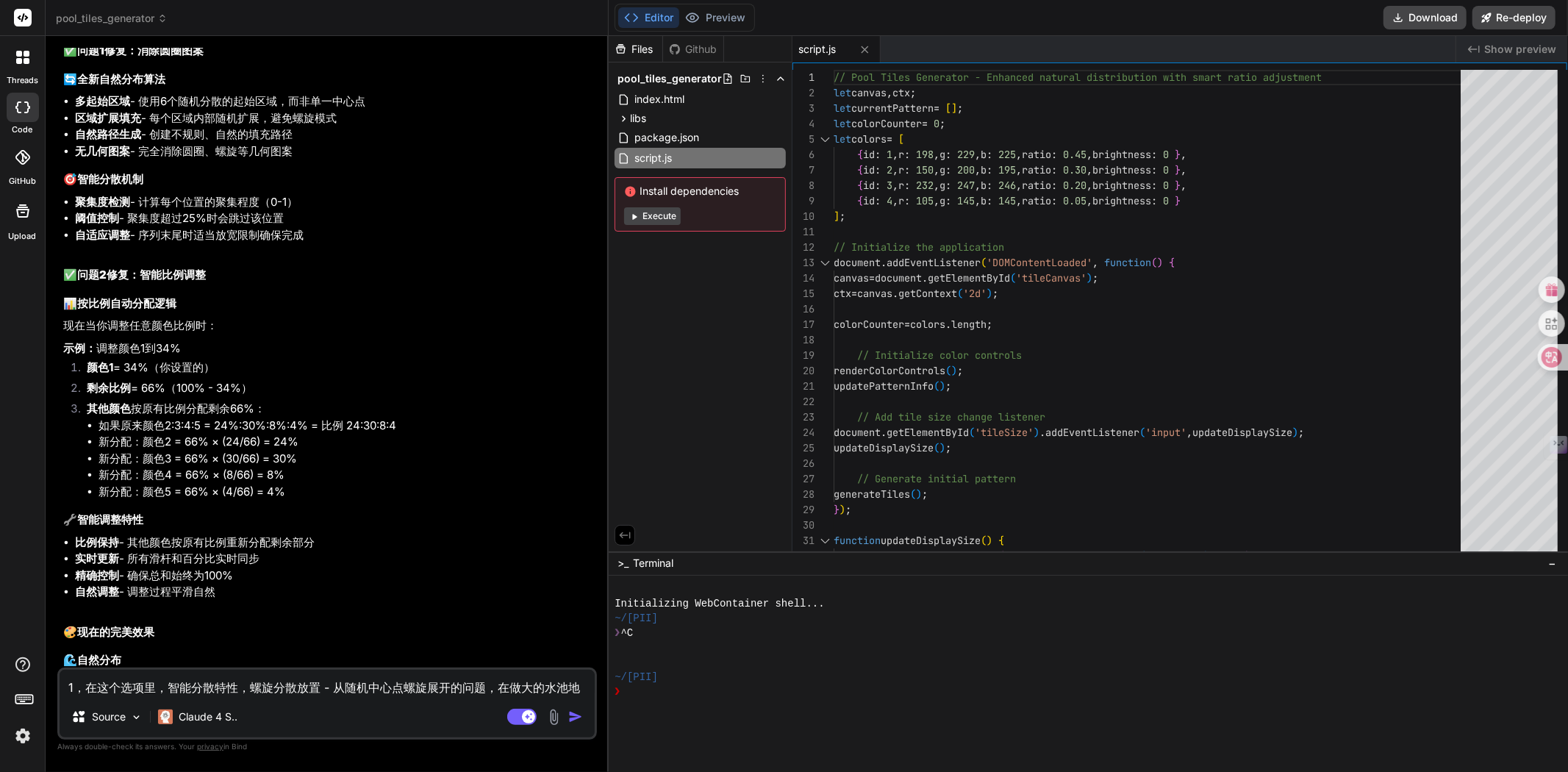 click on "Show preview" at bounding box center (1520, 49) 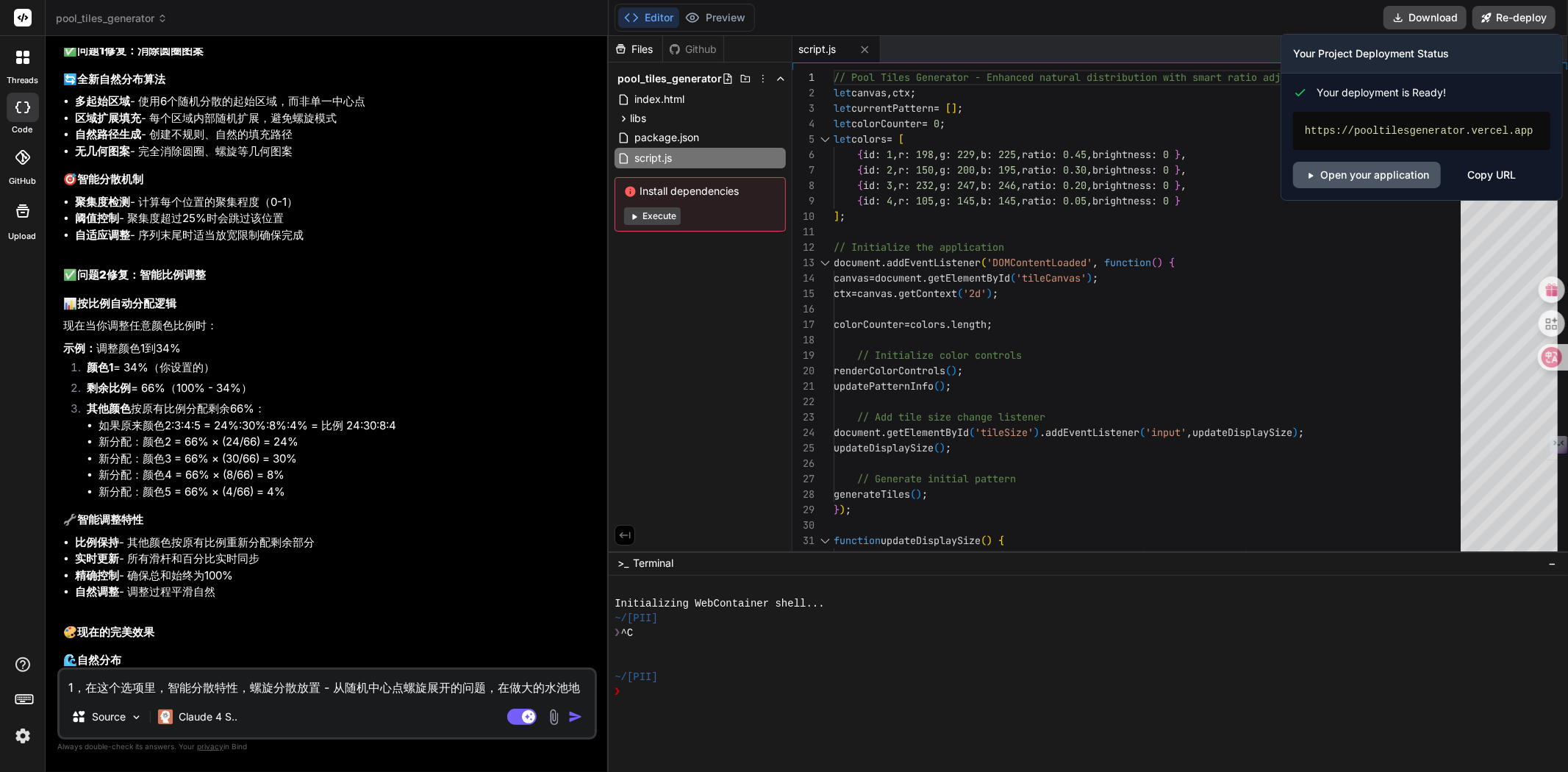 click on "Open your application" at bounding box center (1367, 175) 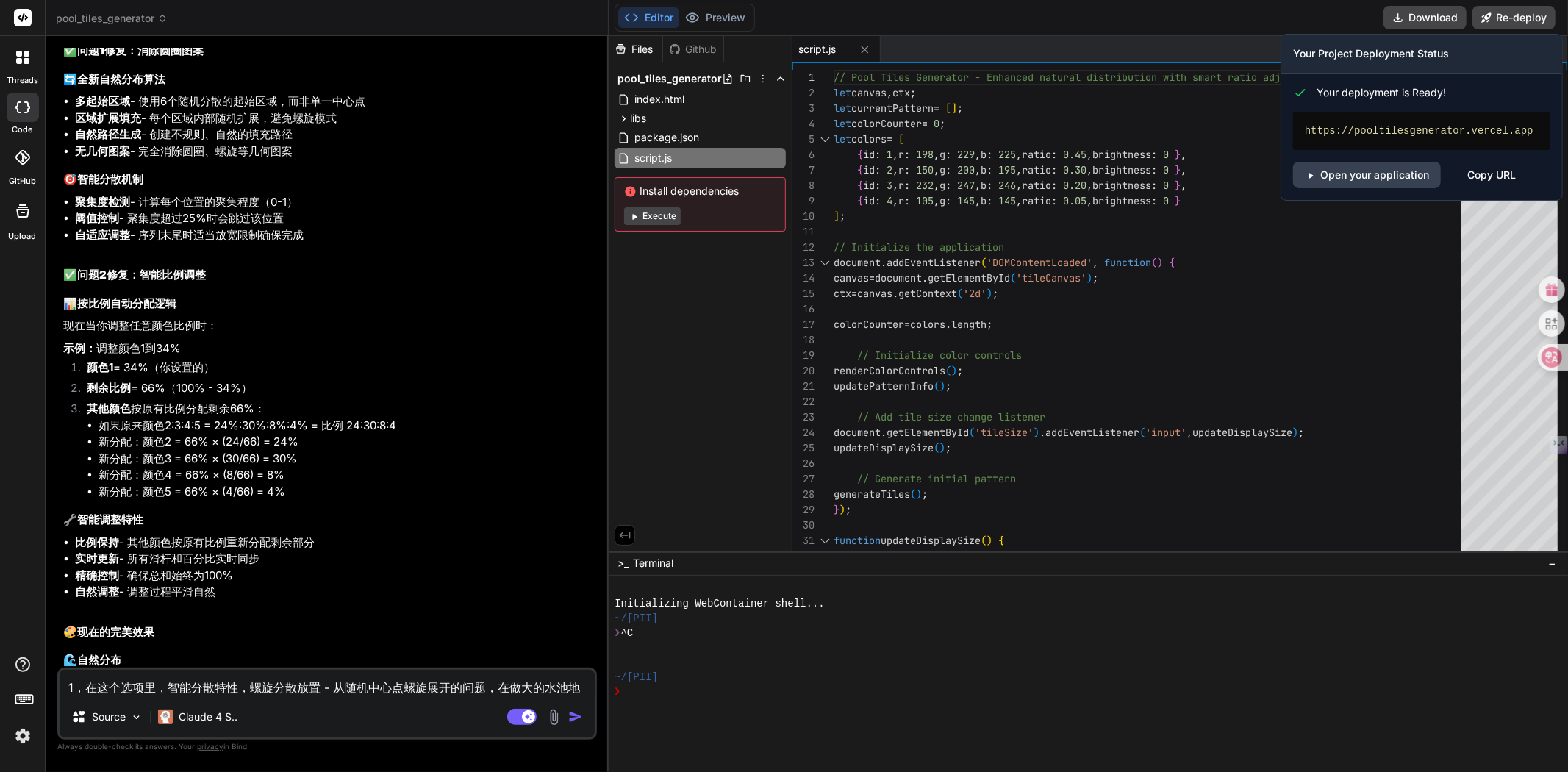 click on "Copy URL" at bounding box center (1492, 175) 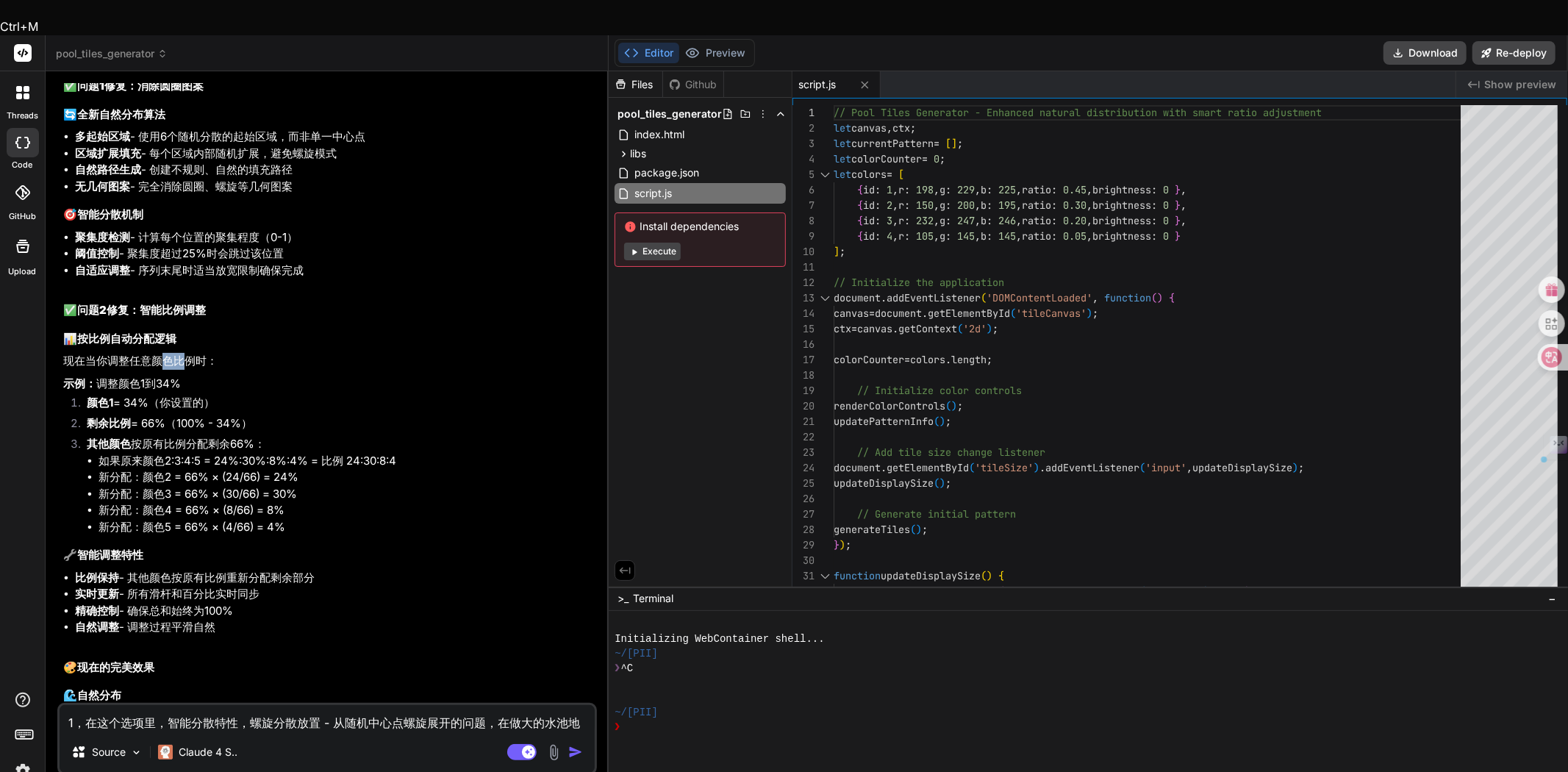 drag, startPoint x: 159, startPoint y: 127, endPoint x: 189, endPoint y: 127, distance: 30 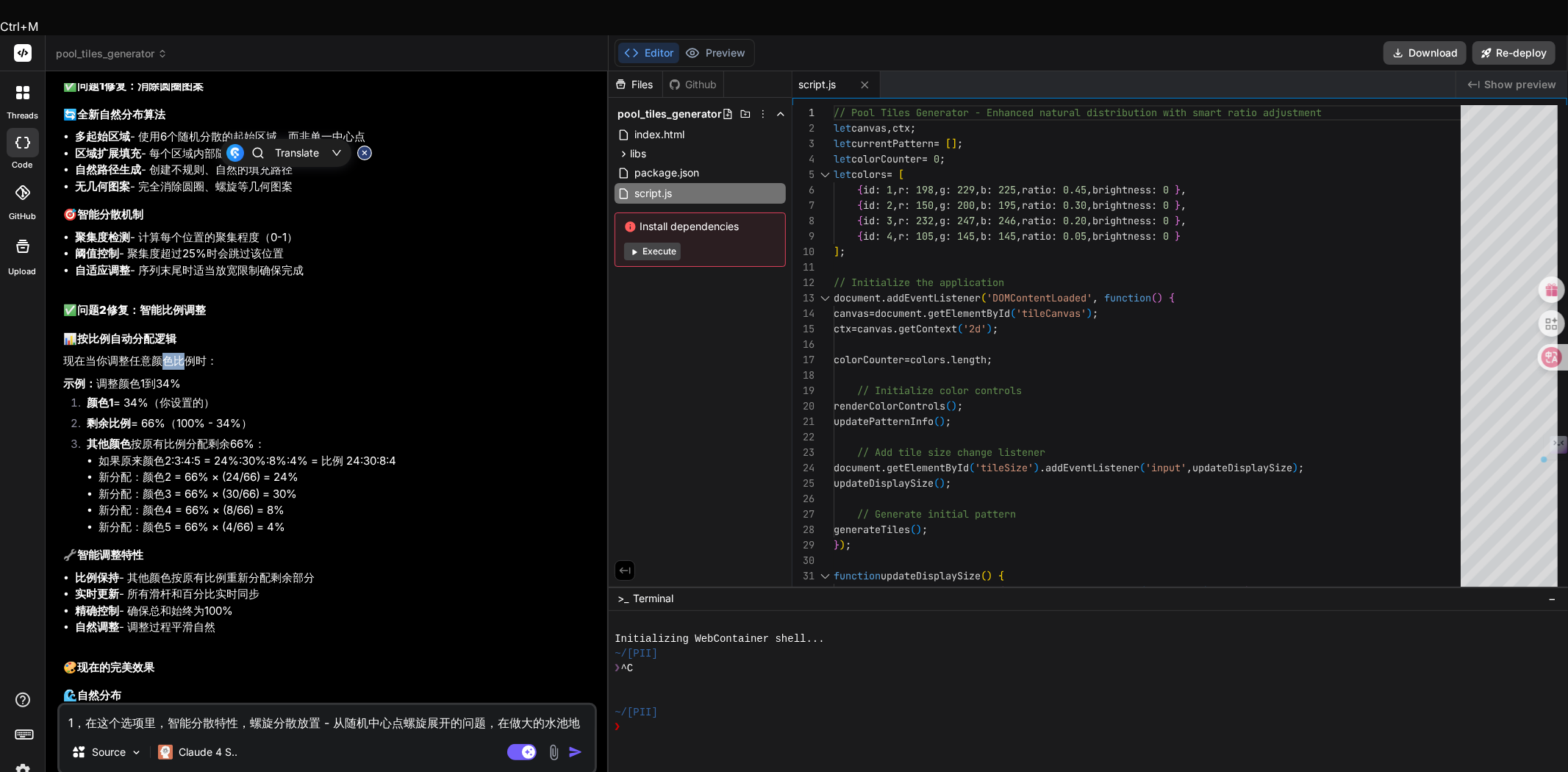 click on "现在当你调整任意颜色比例时：" at bounding box center [329, 361] 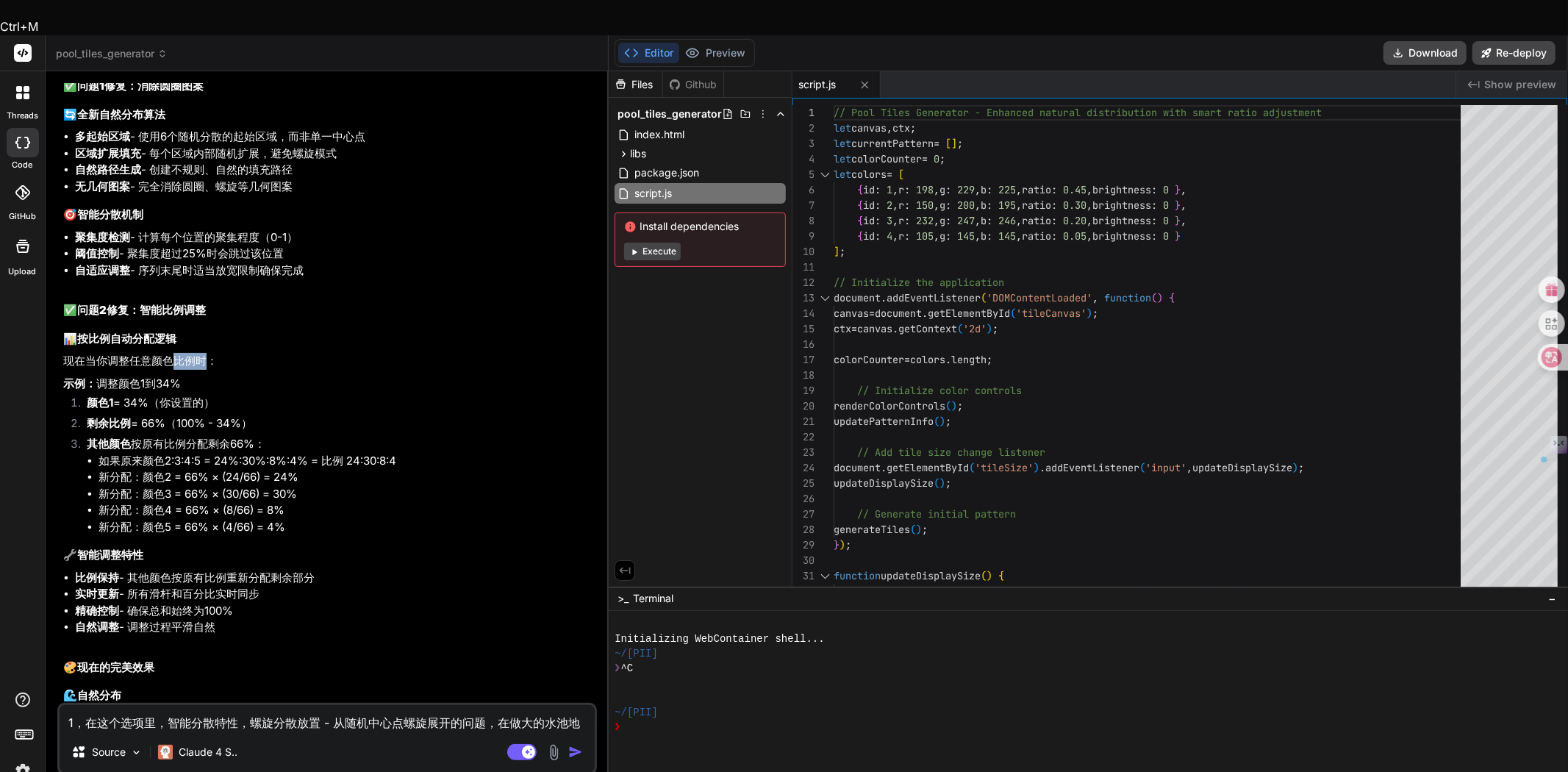drag, startPoint x: 176, startPoint y: 132, endPoint x: 204, endPoint y: 129, distance: 28.160256 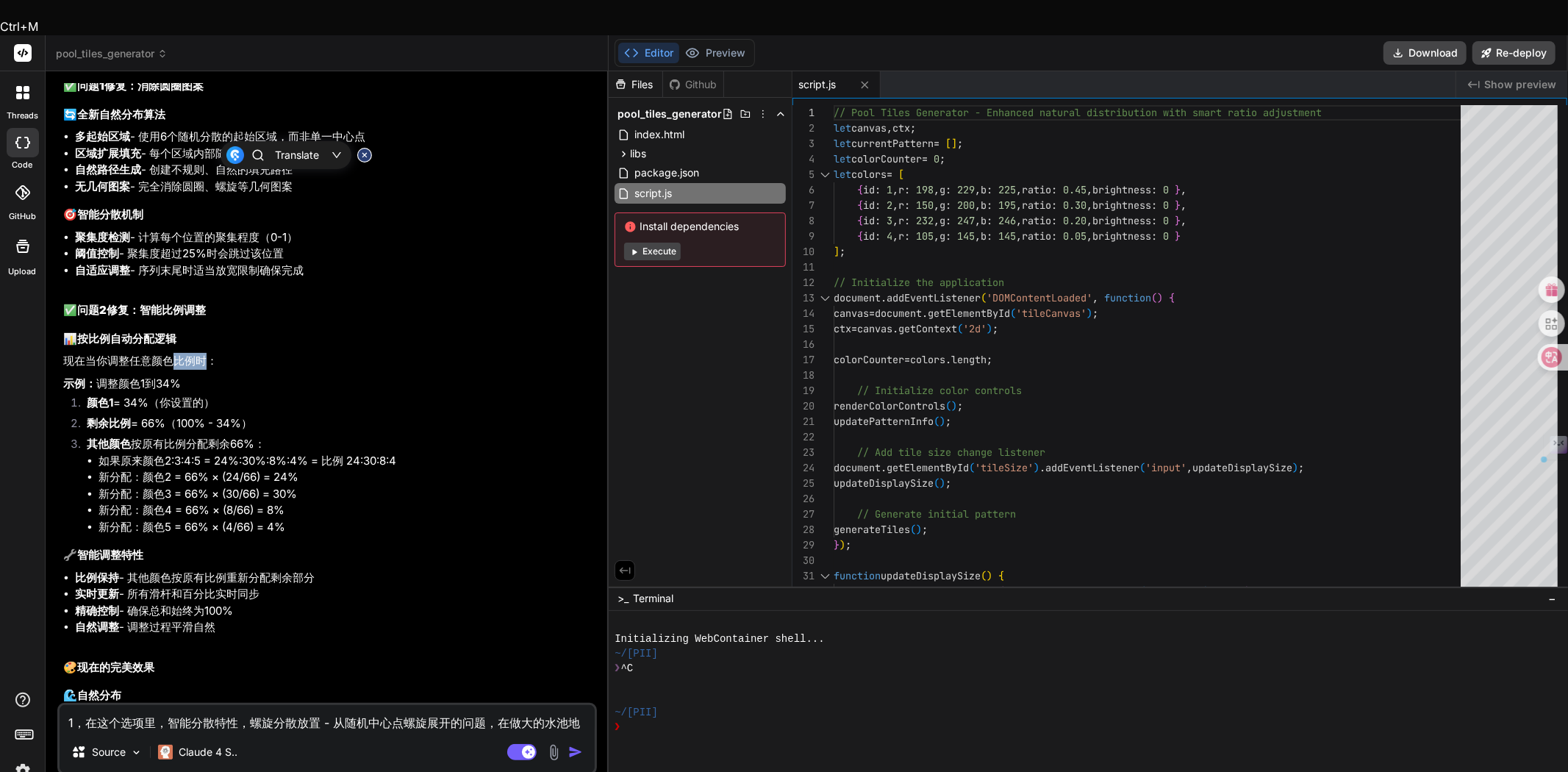 copy on "比例时" 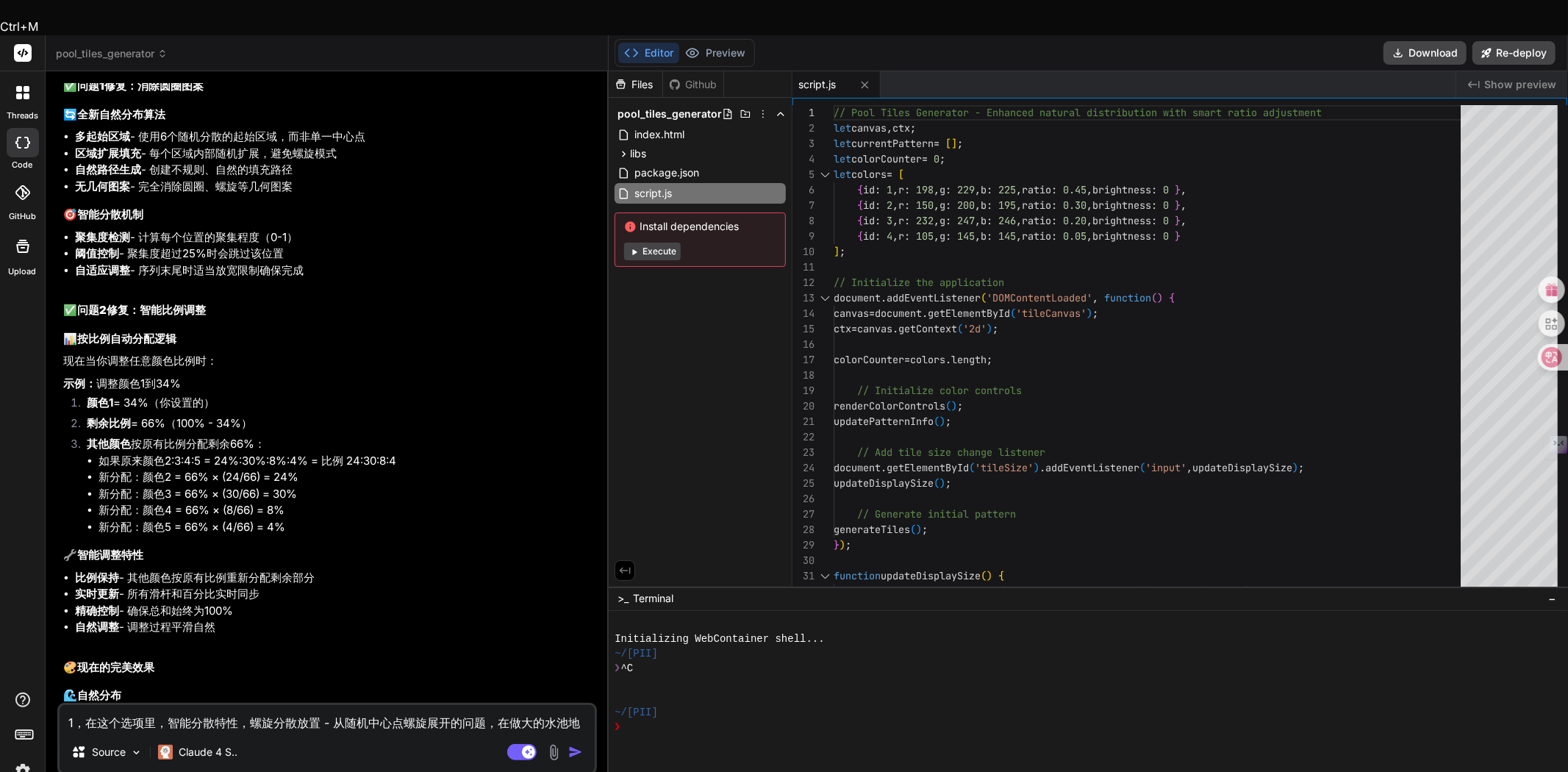 click on "1，在这个选项里，智能分散特性，螺旋分散放置 - 从随机中心点螺旋展开的问题，在做大的水池地砖会有一个类似圆圈的图案显示，不理想。确保均匀分布是很好保持自然舒雅效果。2，在比例能自由的调整，我在调整呢比例能自动调整其他设调，例如我在调整1，34%，2是24%，3是30%，那第四第五能自动调整剩下比例。" at bounding box center (327, 718) 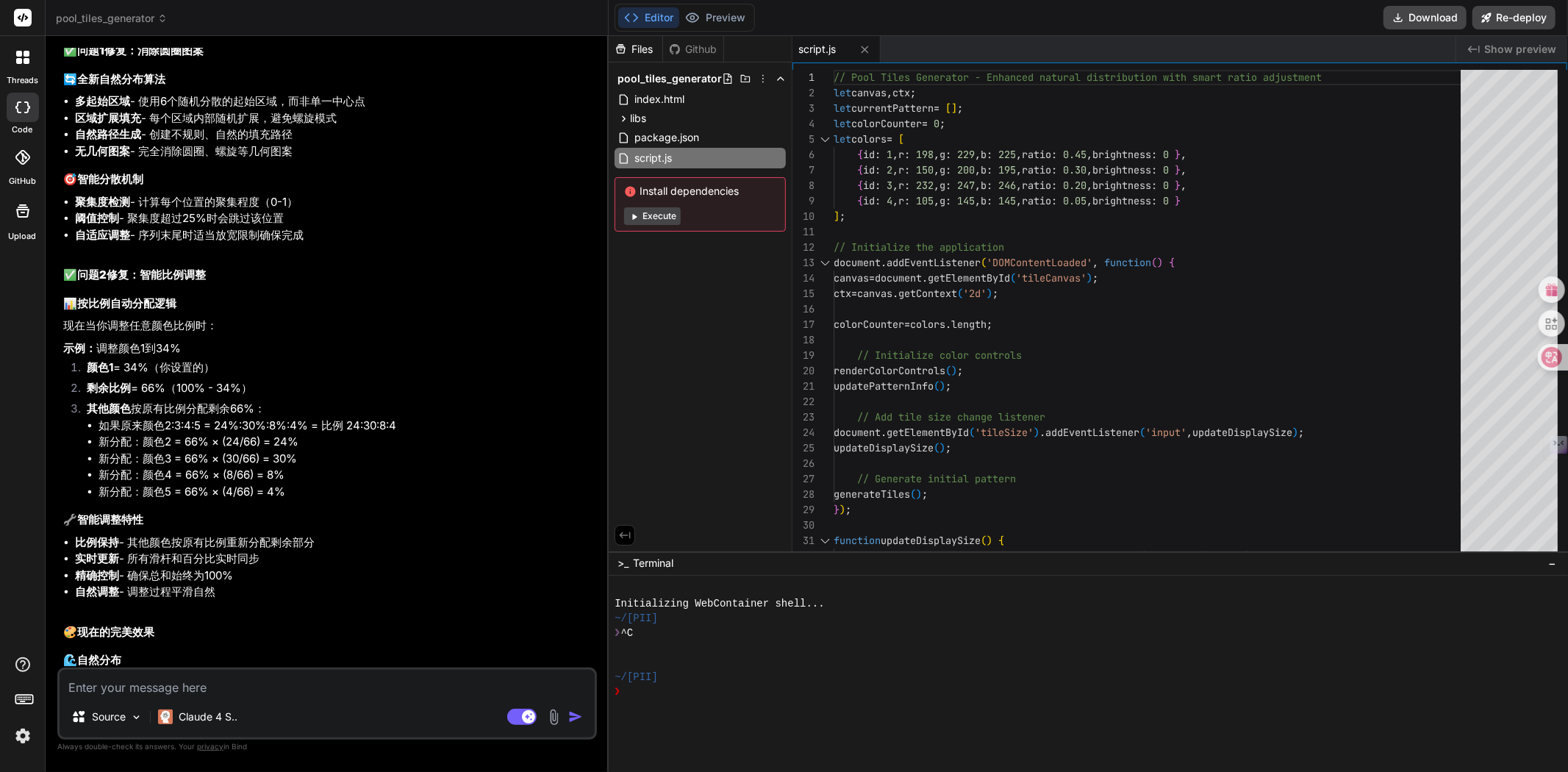 paste on "比例时" 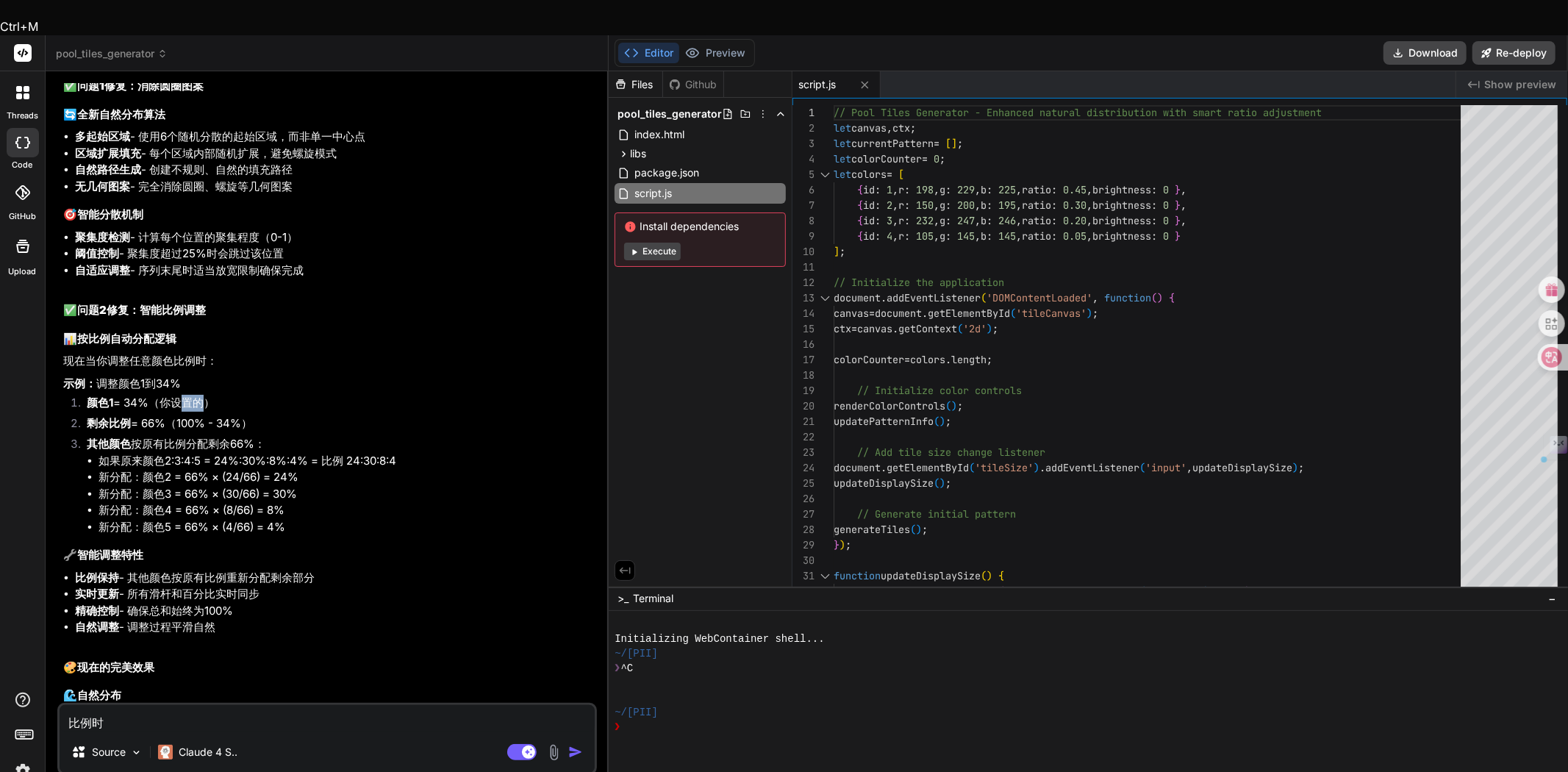 drag, startPoint x: 185, startPoint y: 168, endPoint x: 192, endPoint y: 170, distance: 7.28011 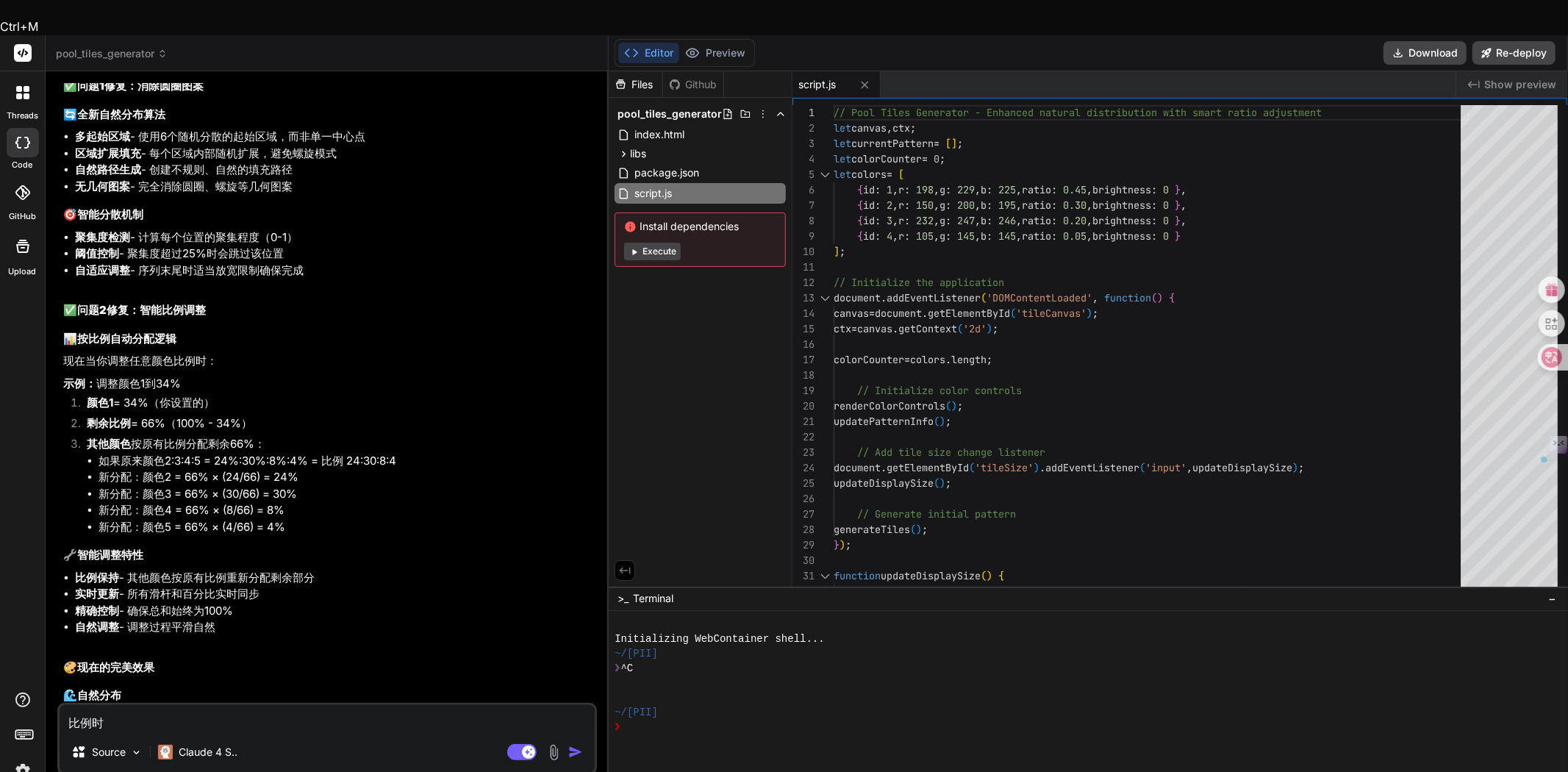 click on "比例时" at bounding box center (327, 718) 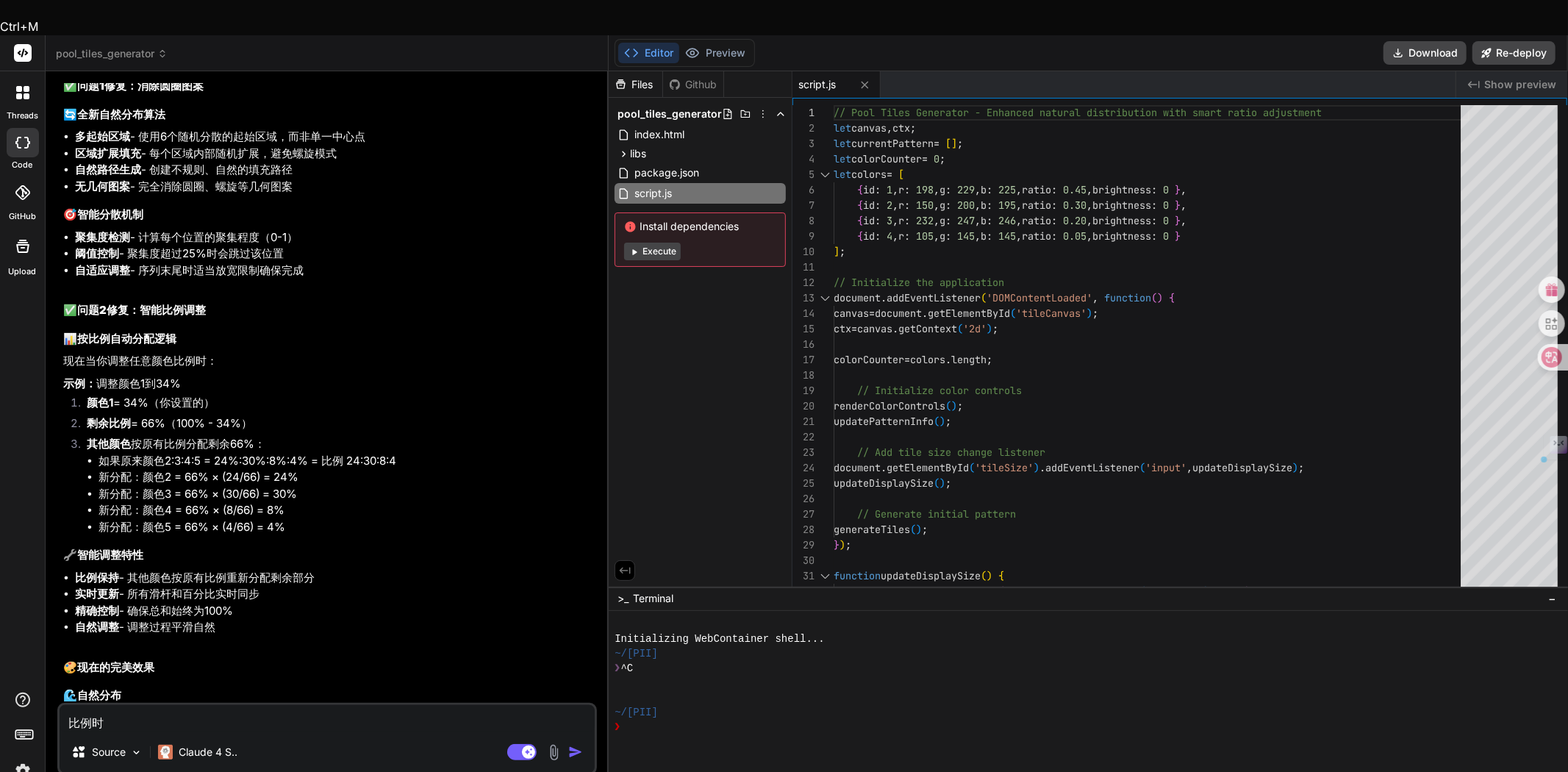 drag, startPoint x: 90, startPoint y: 685, endPoint x: 101, endPoint y: 685, distance: 11 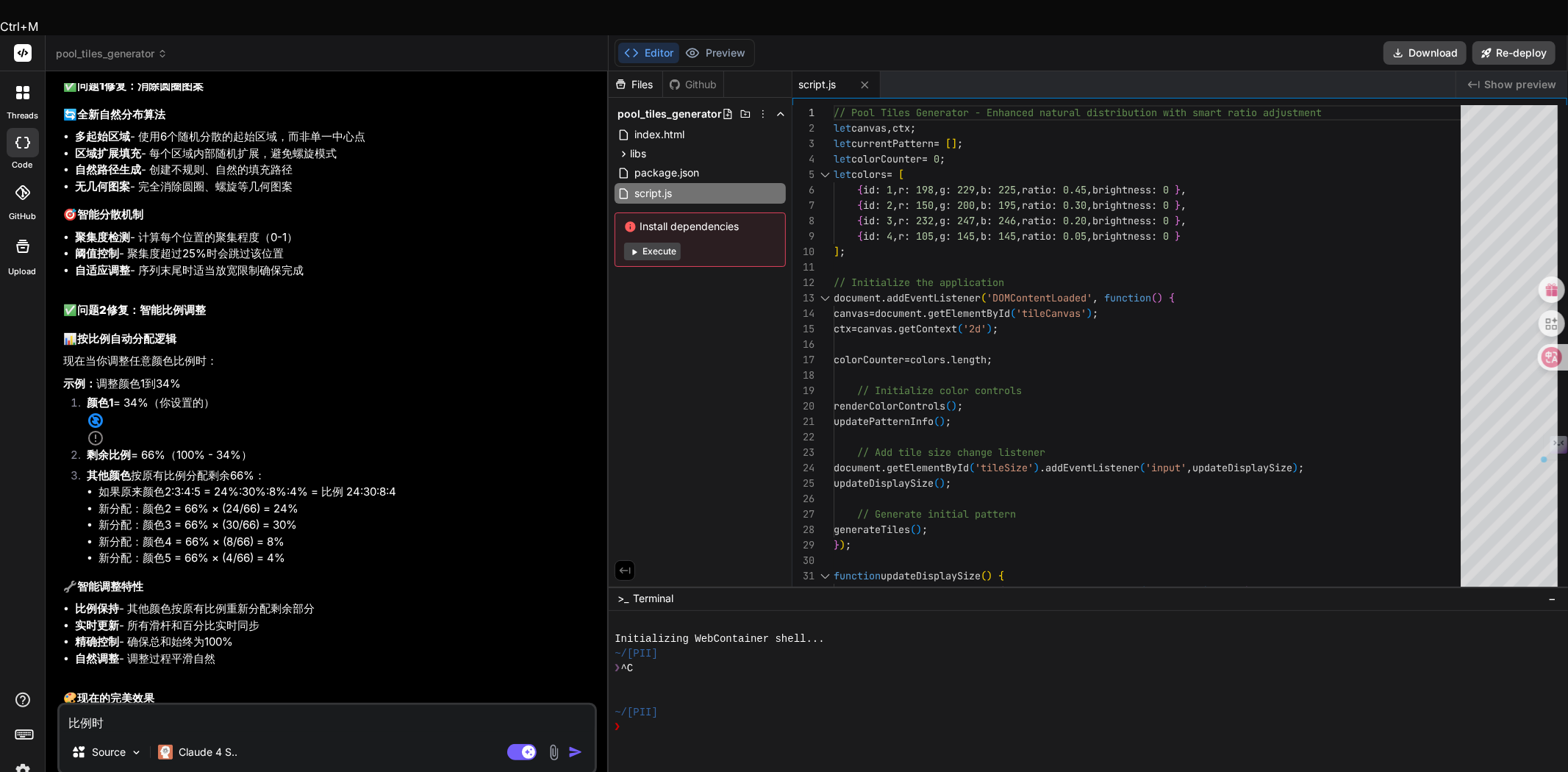 paste on "设置" 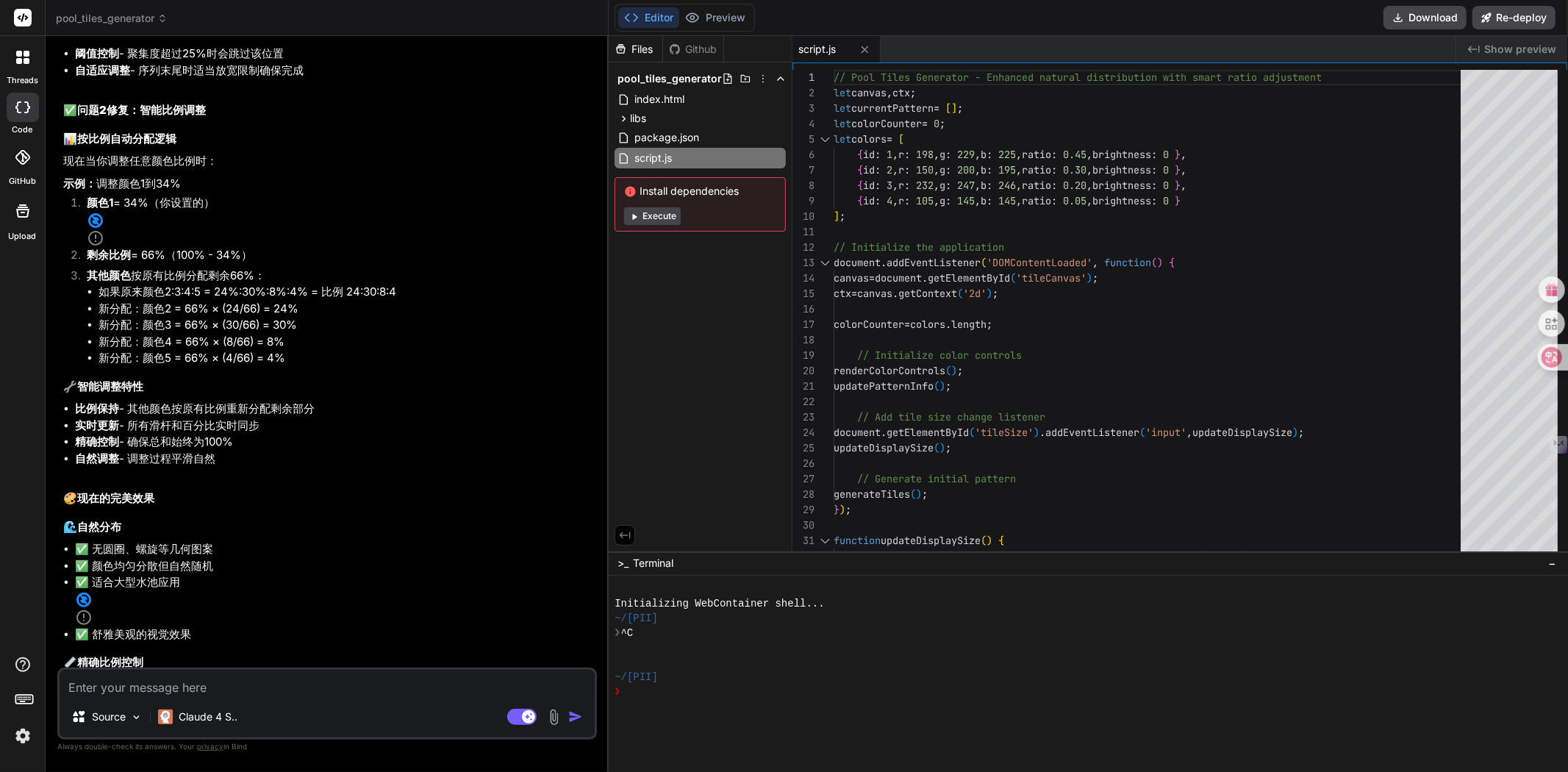 scroll, scrollTop: 4945, scrollLeft: 0, axis: vertical 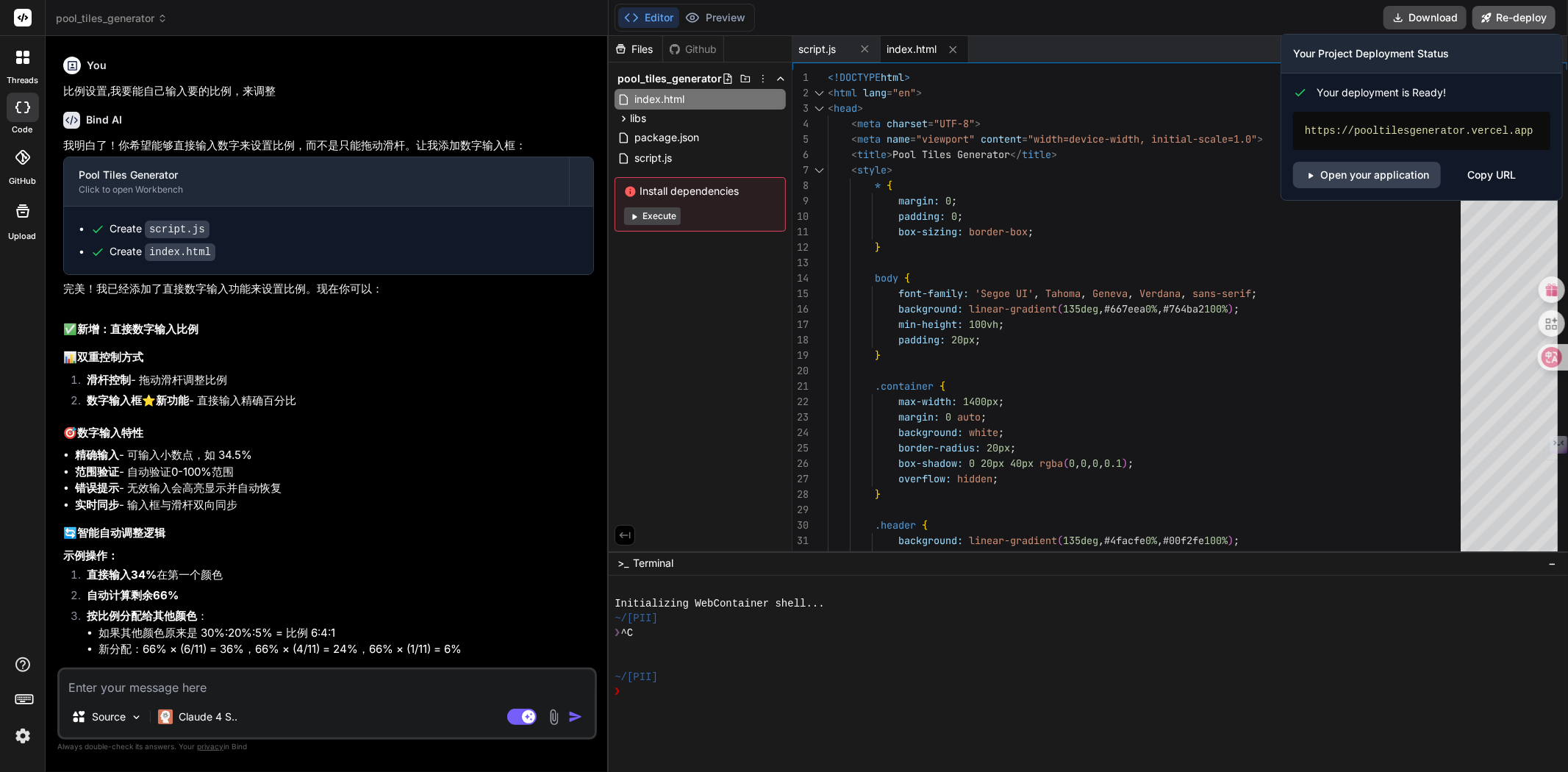 click on "Re-deploy" at bounding box center (1514, 18) 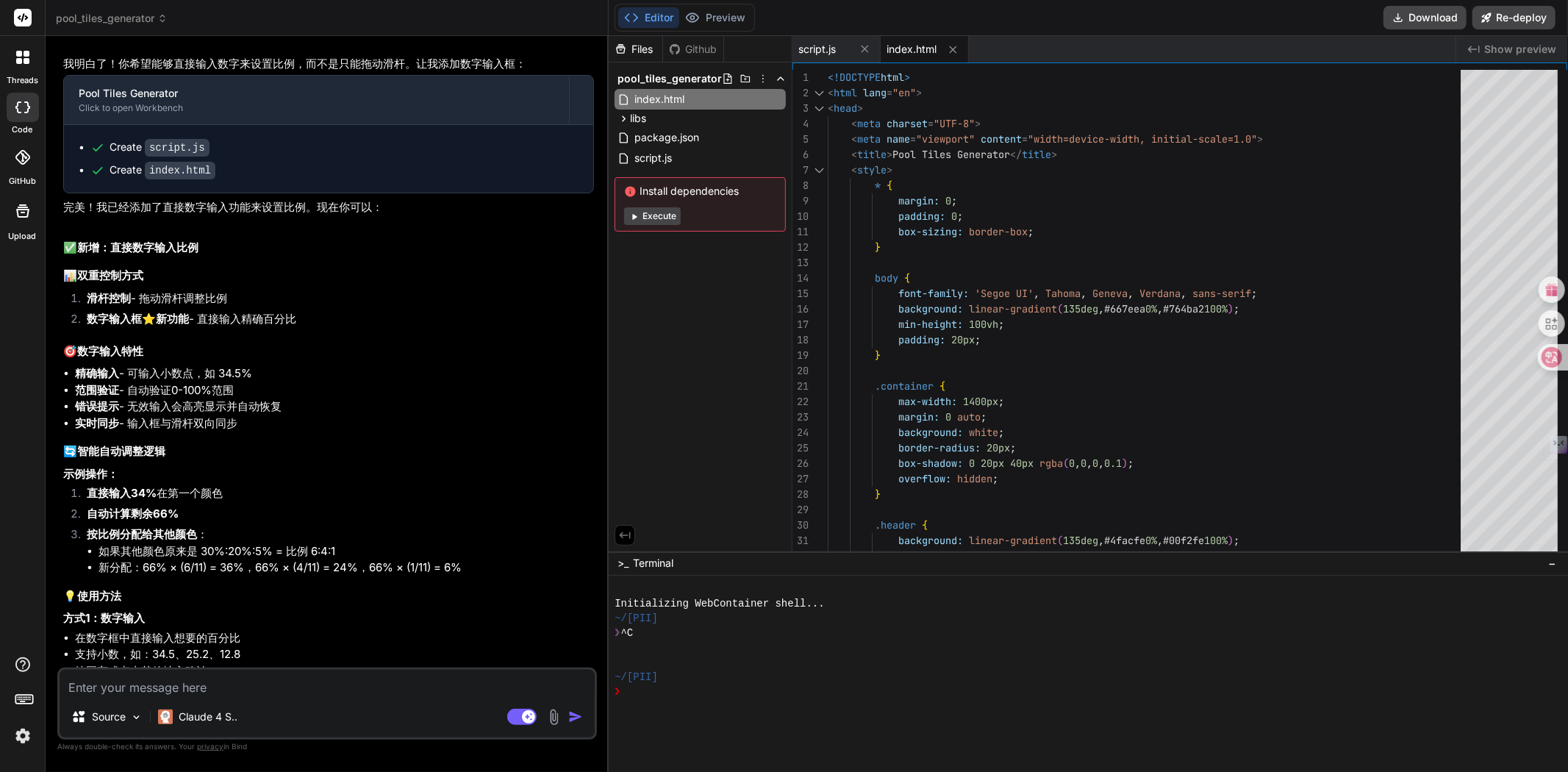scroll, scrollTop: 5698, scrollLeft: 0, axis: vertical 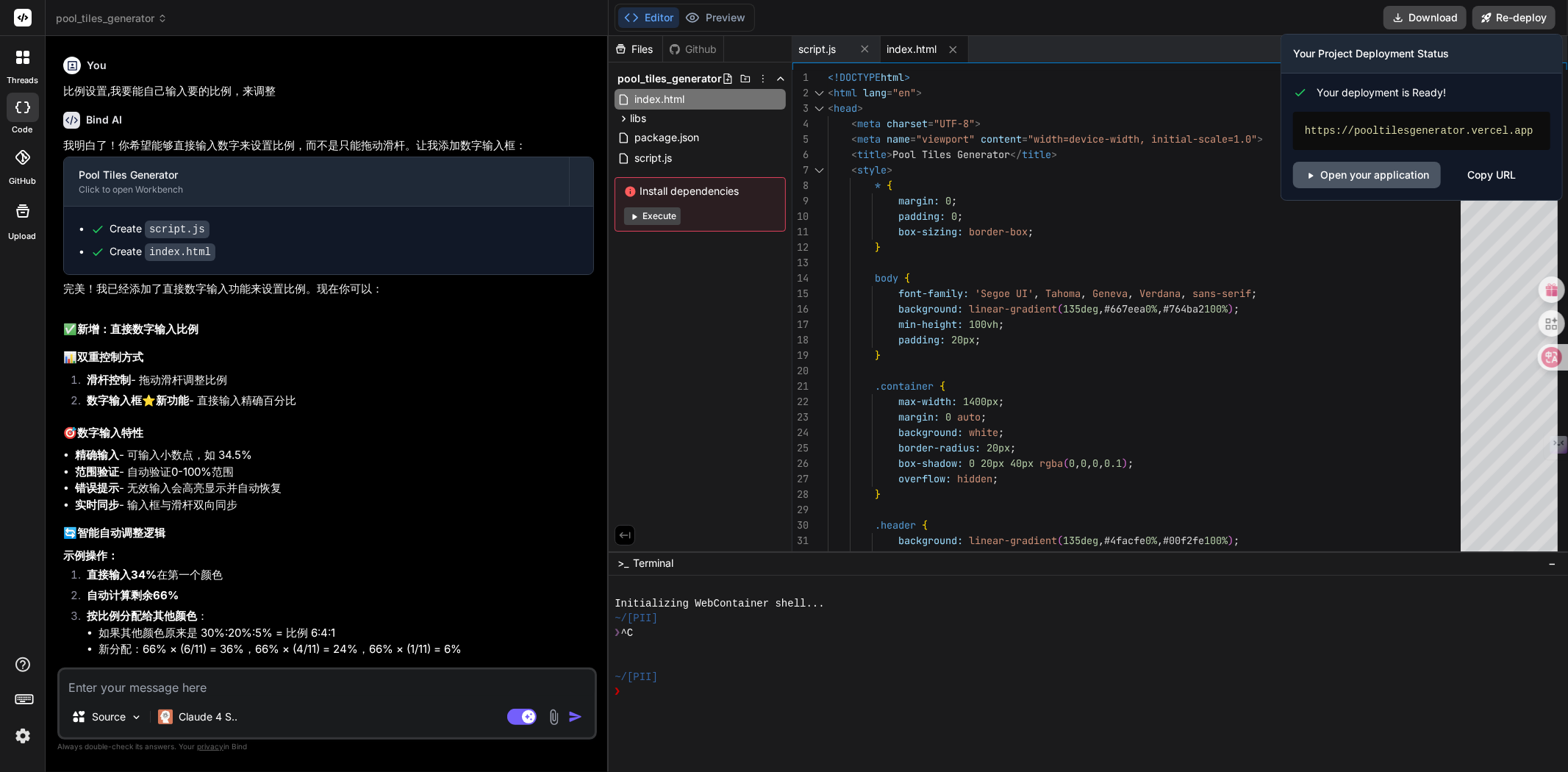 click on "Open your application" at bounding box center (1367, 175) 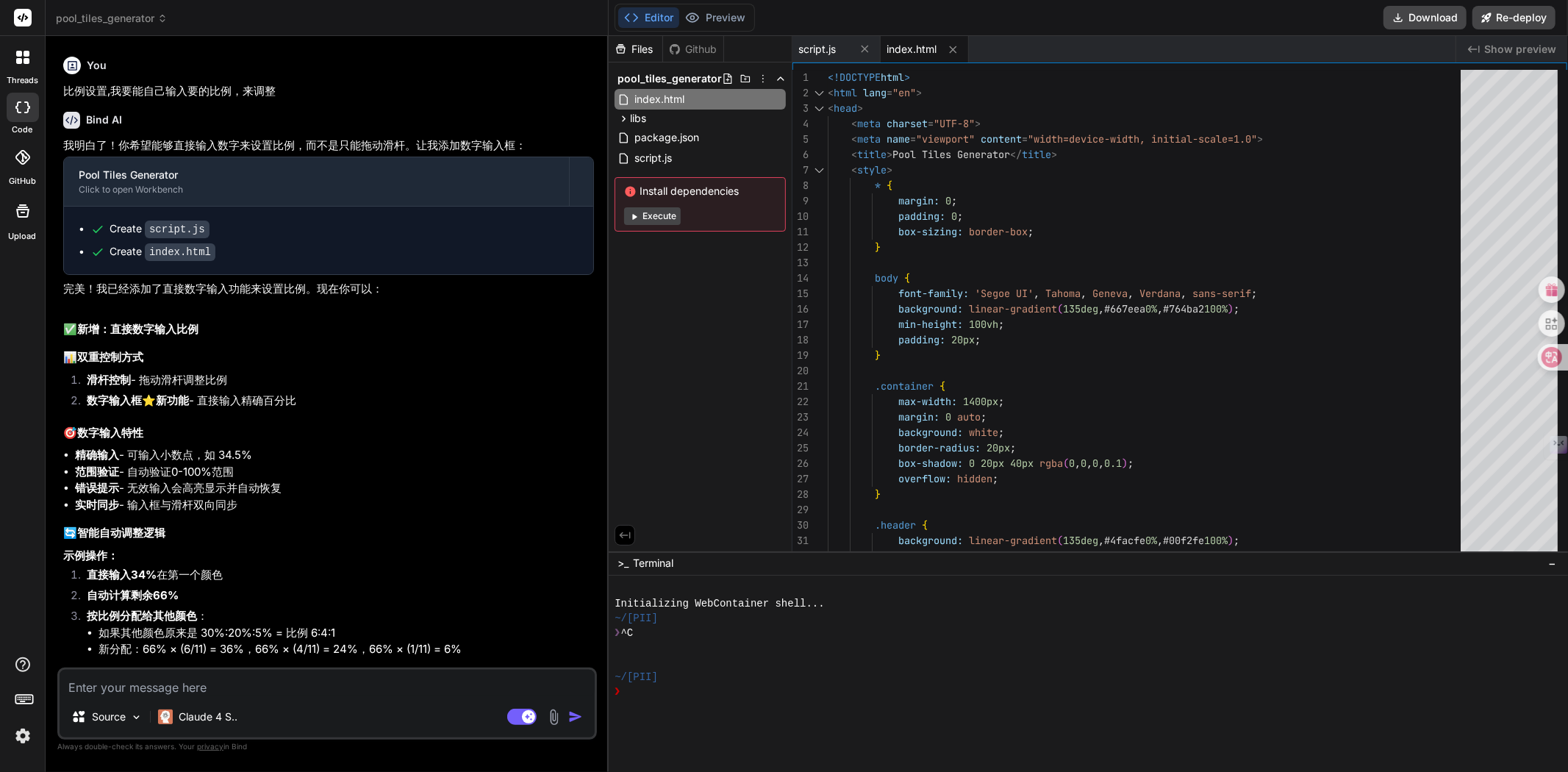 click at bounding box center [327, 683] 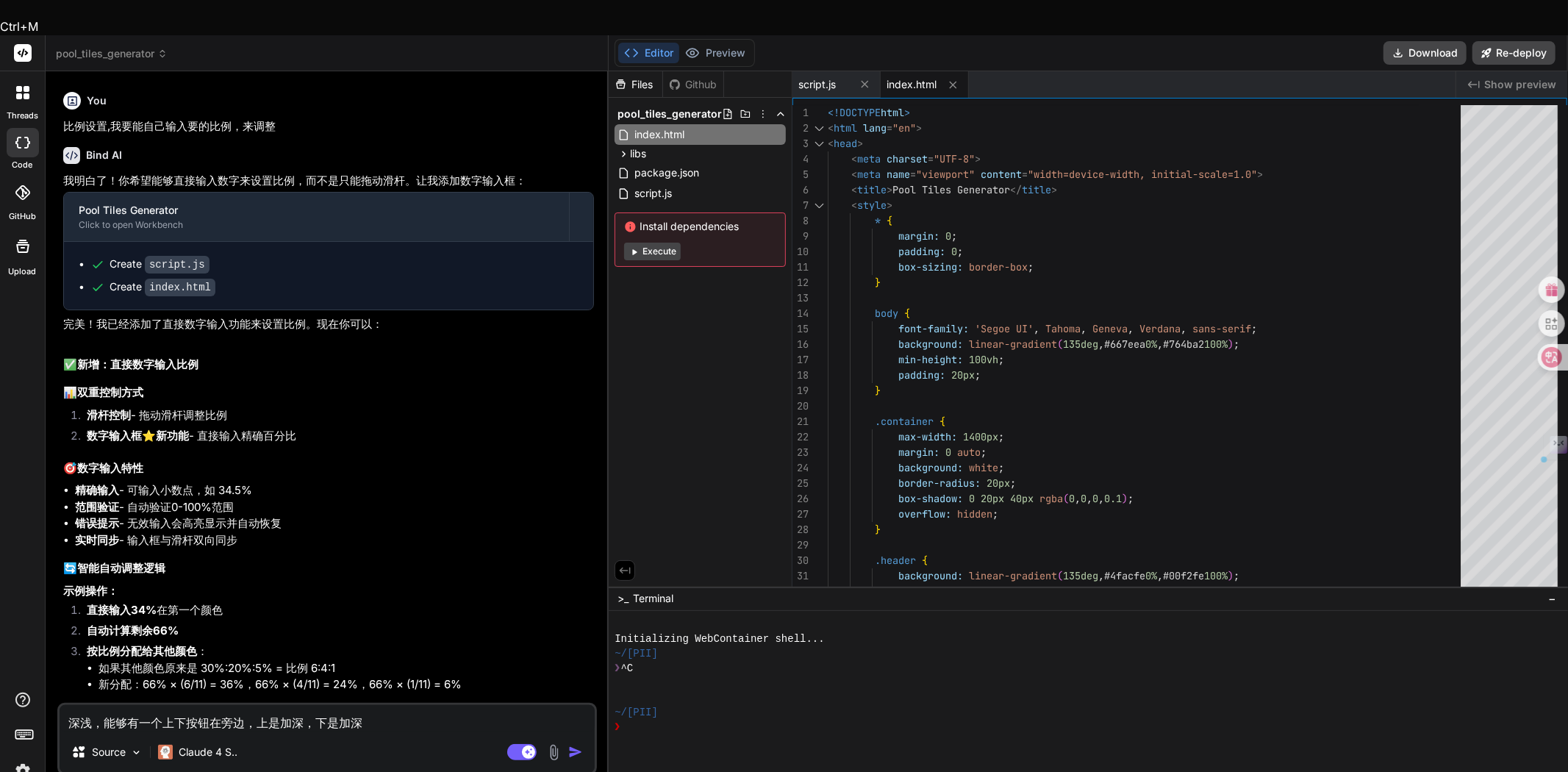 drag, startPoint x: 300, startPoint y: 687, endPoint x: 282, endPoint y: 689, distance: 18.11077 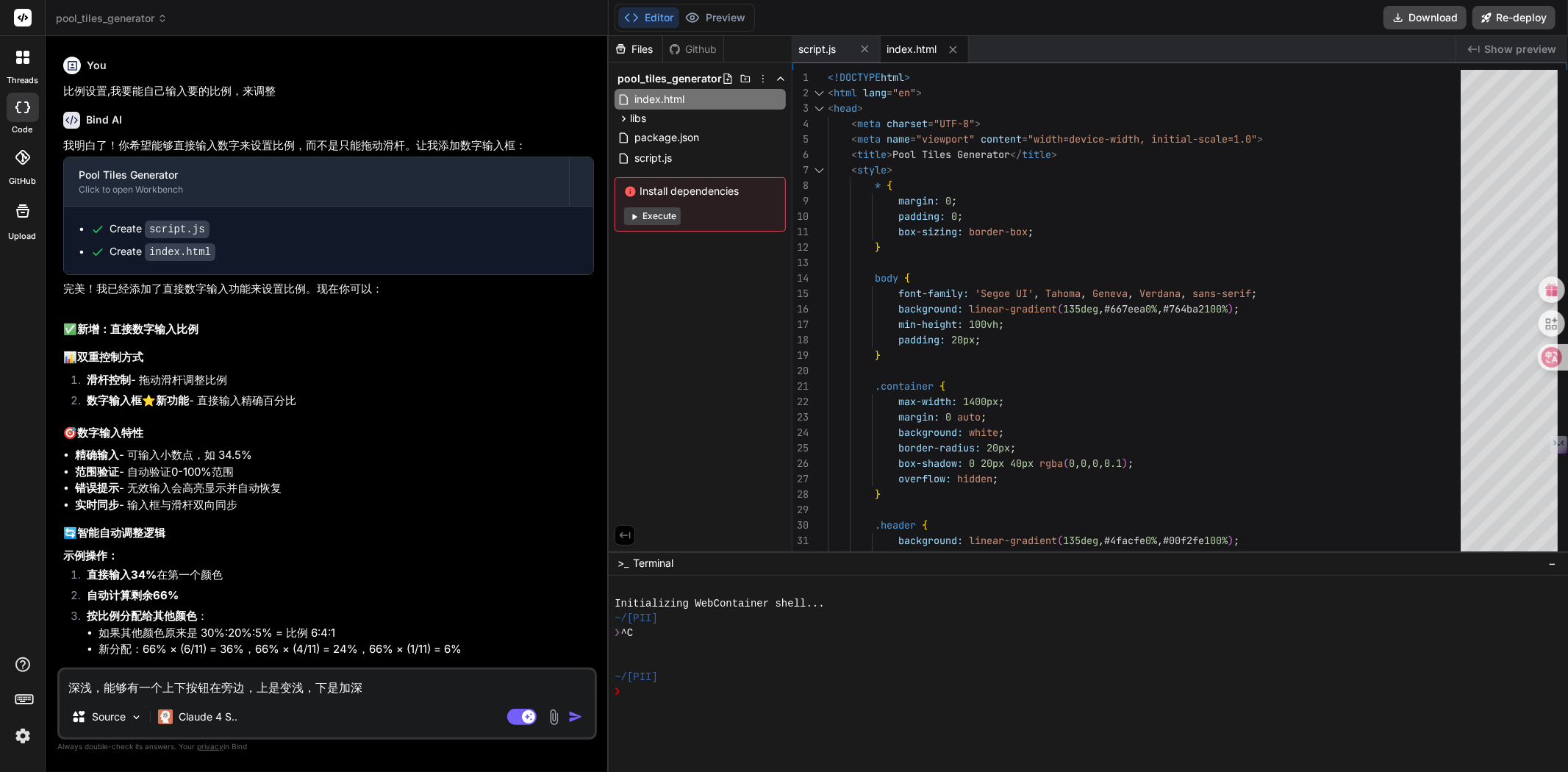 click on "深浅，能够有一个上下按钮在旁边，上是变浅，下是加深" at bounding box center [327, 683] 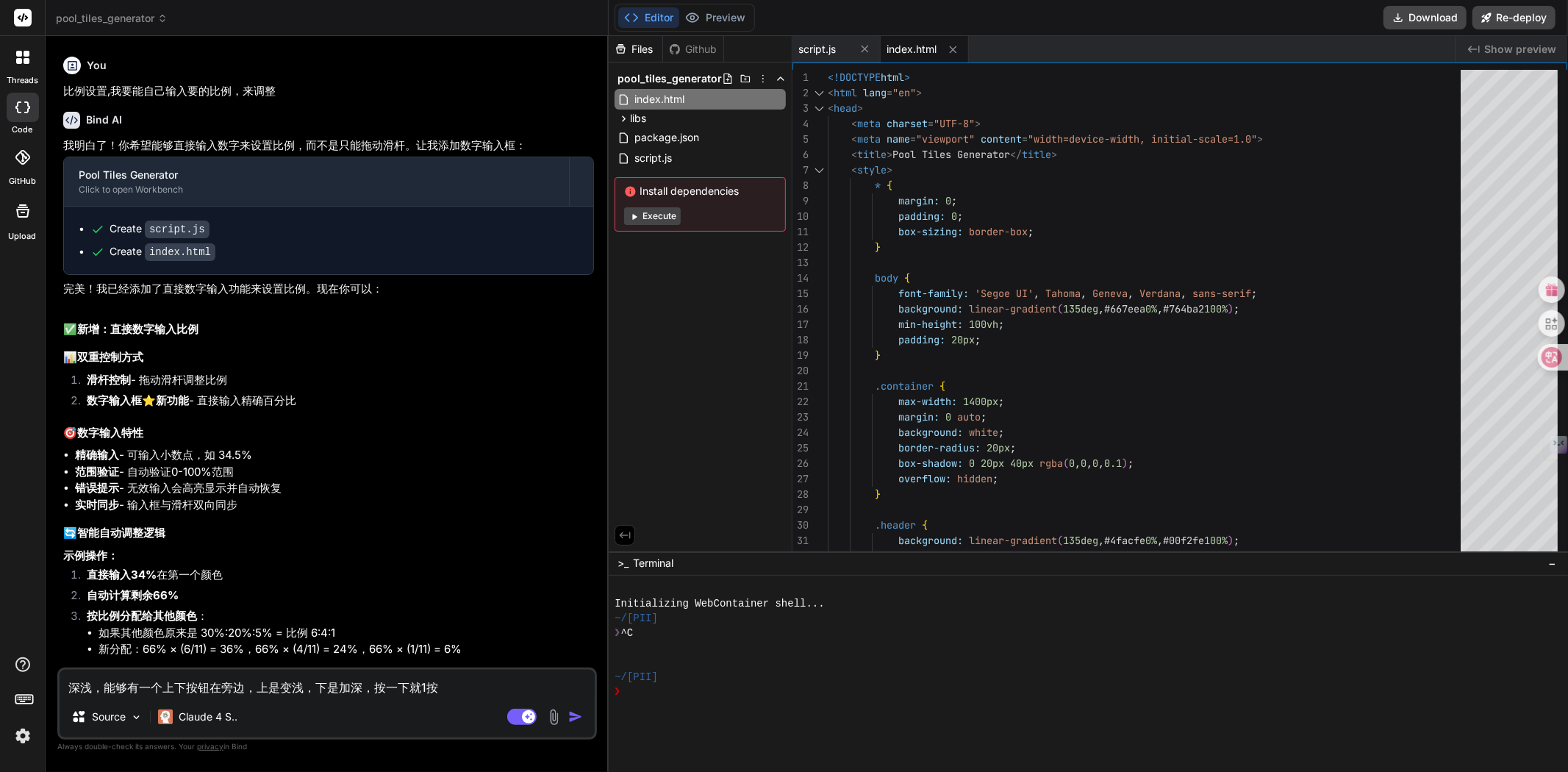 click on "深浅，能够有一个上下按钮在旁边，上是变浅，下是加深，按一下就1按" at bounding box center [327, 683] 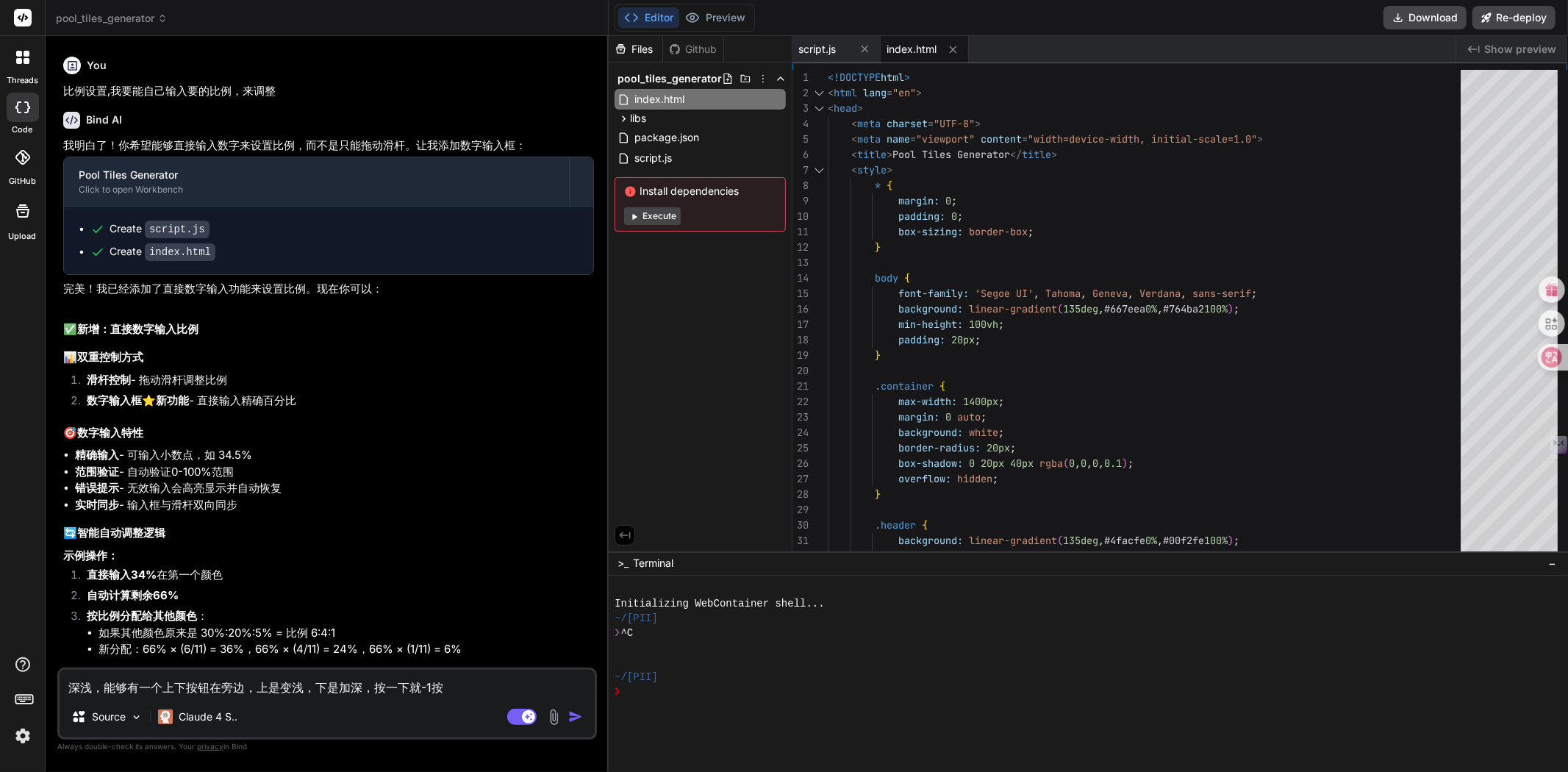 click on "深浅，能够有一个上下按钮在旁边，上是变浅，下是加深，按一下就-1按" at bounding box center [327, 683] 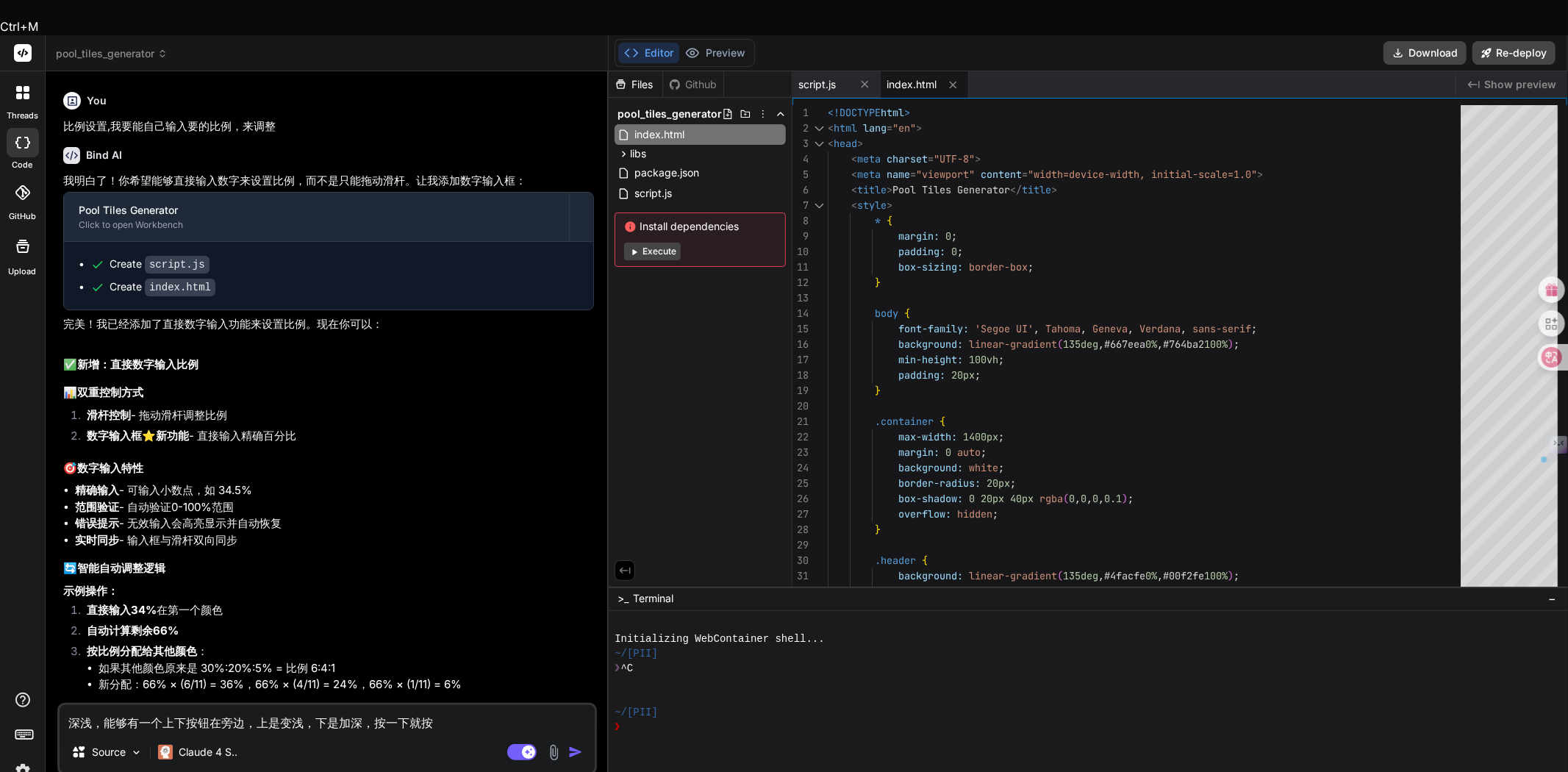 drag, startPoint x: 442, startPoint y: 685, endPoint x: 373, endPoint y: 679, distance: 69.26038 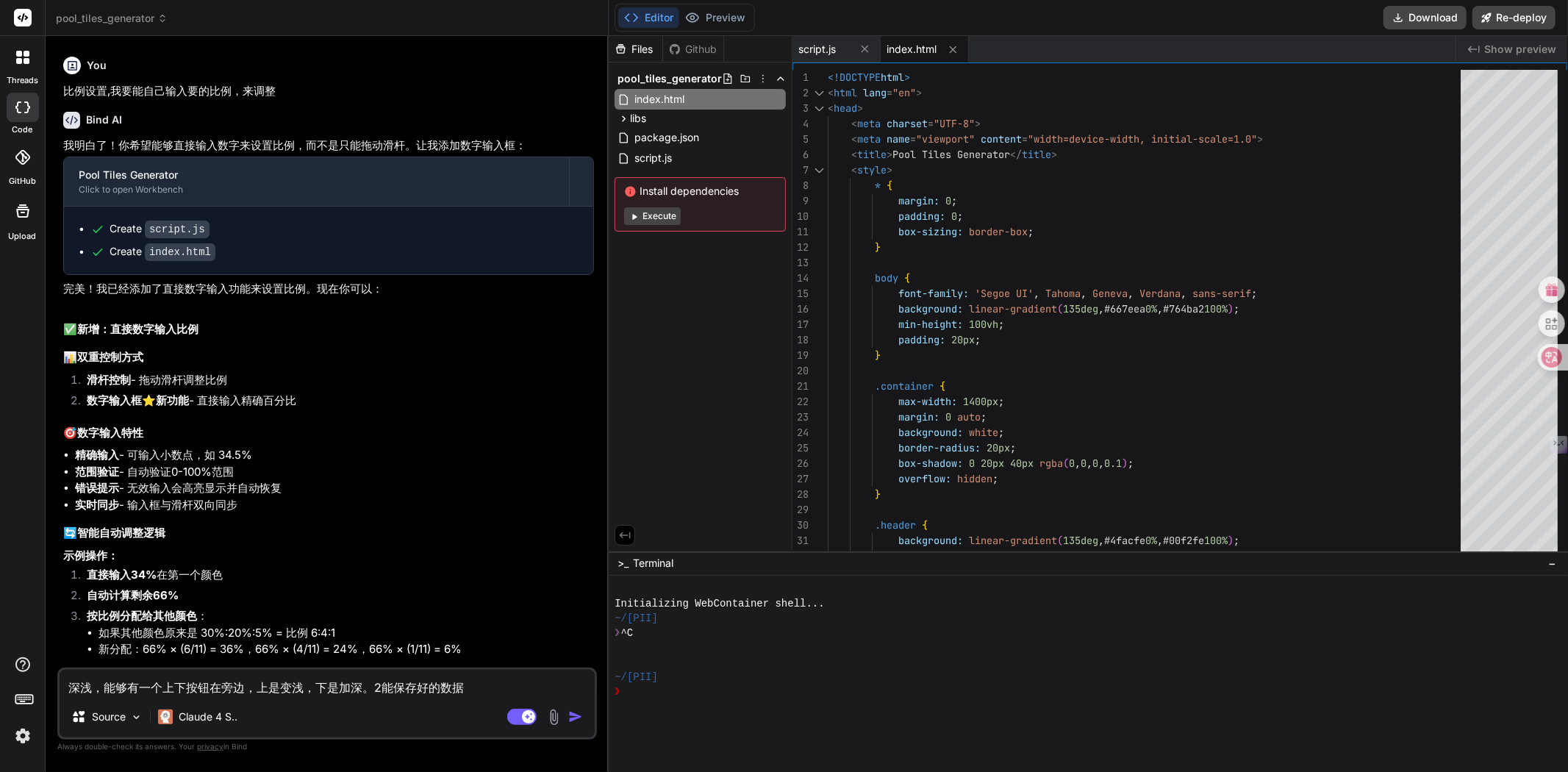 click on "深浅，能够有一个上下按钮在旁边，上是变浅，下是加深。2能保存好的数据" at bounding box center [327, 683] 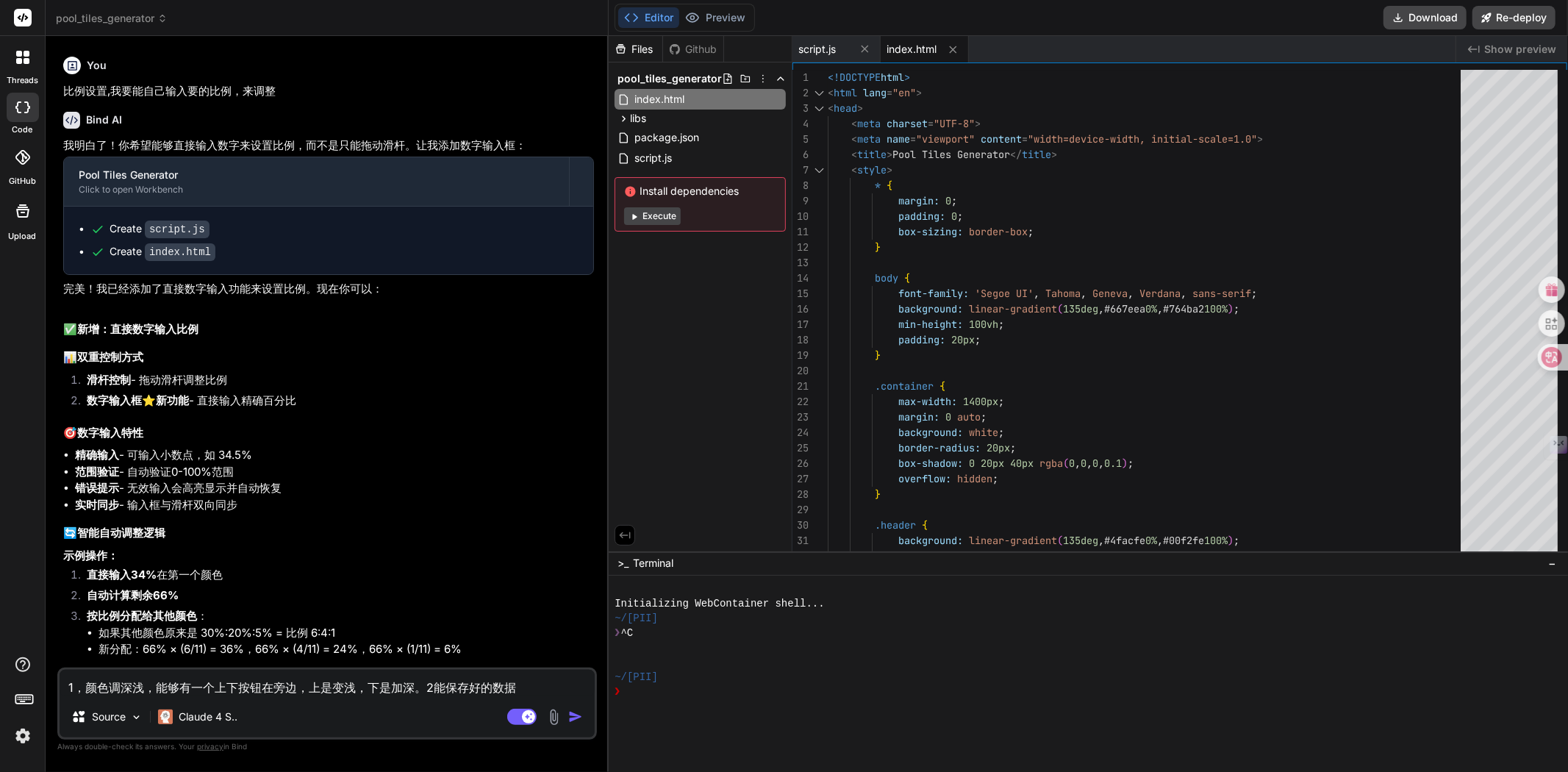 click on "1，颜色调深浅，能够有一个上下按钮在旁边，上是变浅，下是加深。2能保存好的数据" at bounding box center (327, 683) 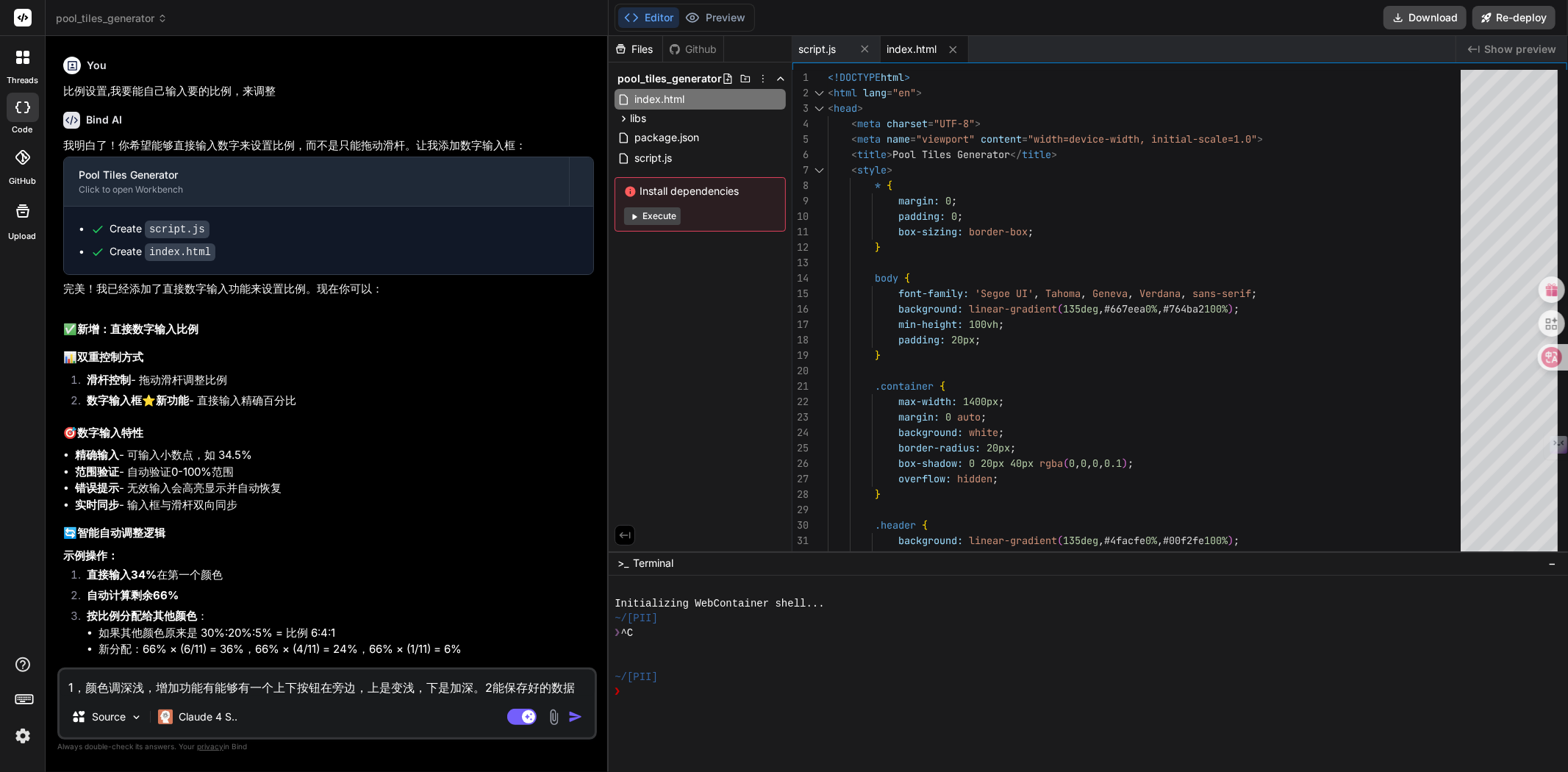 click on "1，颜色调深浅，增加功能有能够有一个上下按钮在旁边，上是变浅，下是加深。2能保存好的数据" at bounding box center (327, 683) 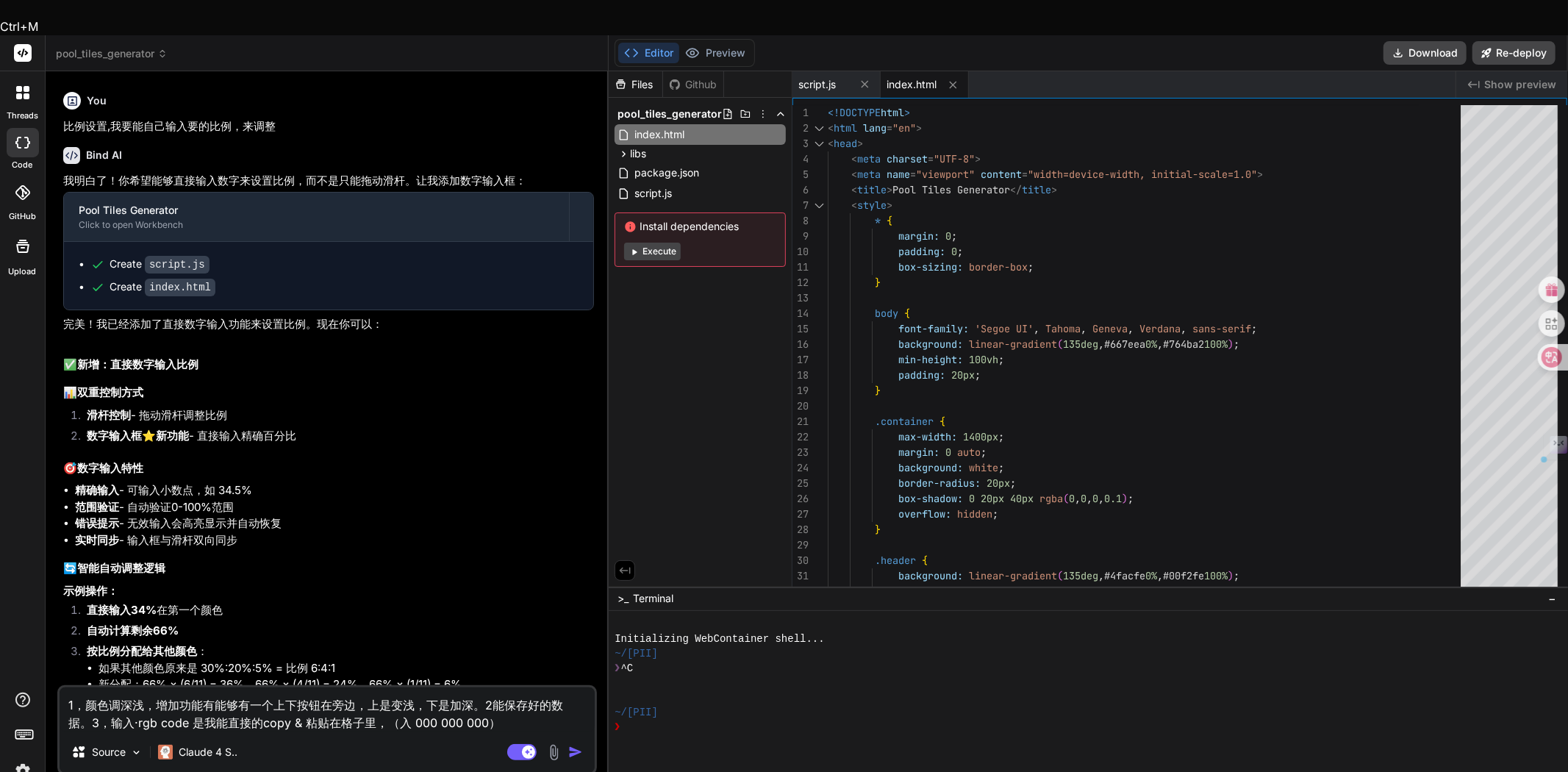 drag, startPoint x: 370, startPoint y: 688, endPoint x: 360, endPoint y: 689, distance: 10.049876 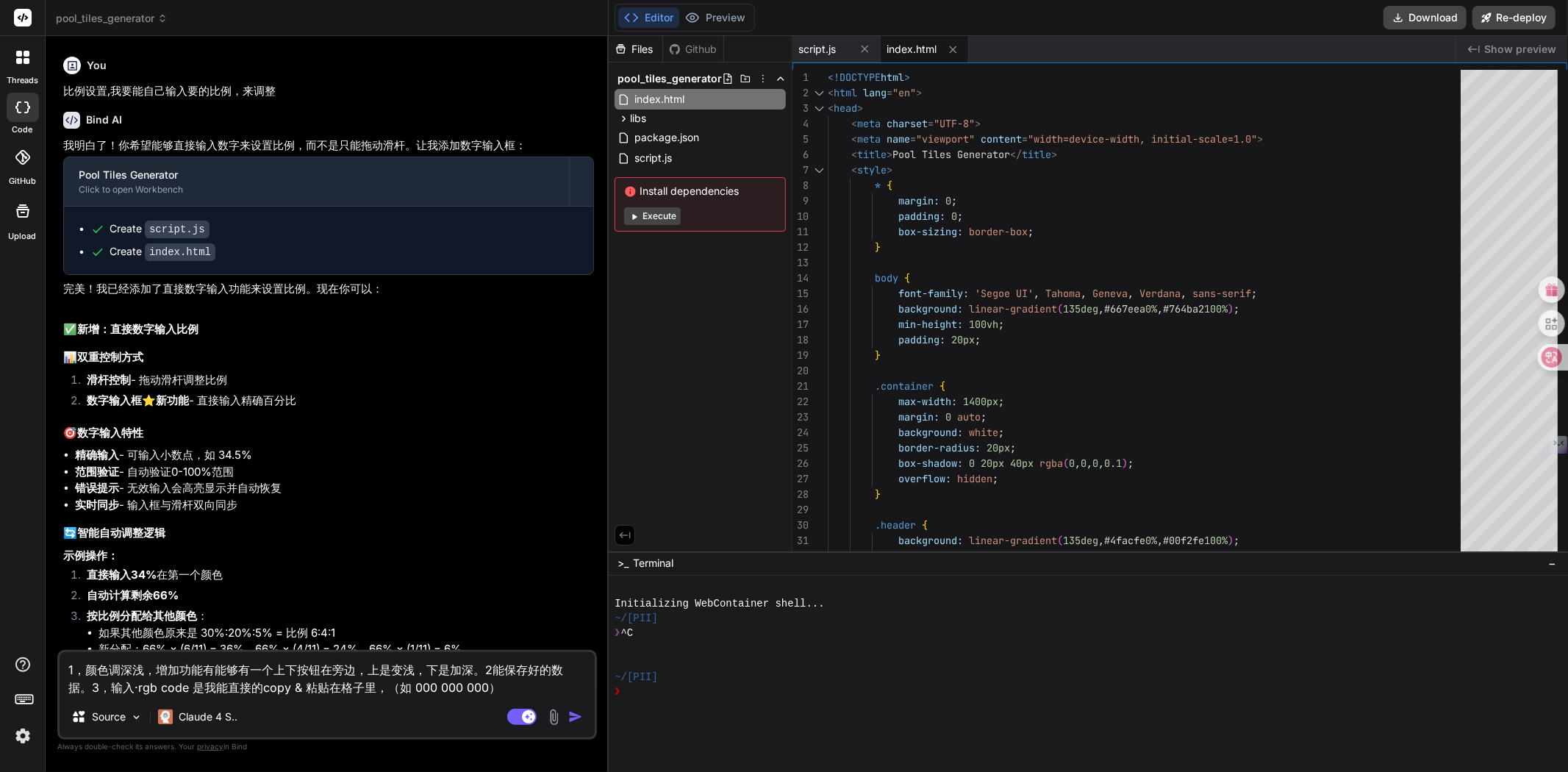click on "1，颜色调深浅，增加功能有能够有一个上下按钮在旁边，上是变浅，下是加深。2能保存好的数据。3，输入·rgb code 是我能直接的copy & 粘贴在格子里，（如 000 000 000）" at bounding box center (327, 674) 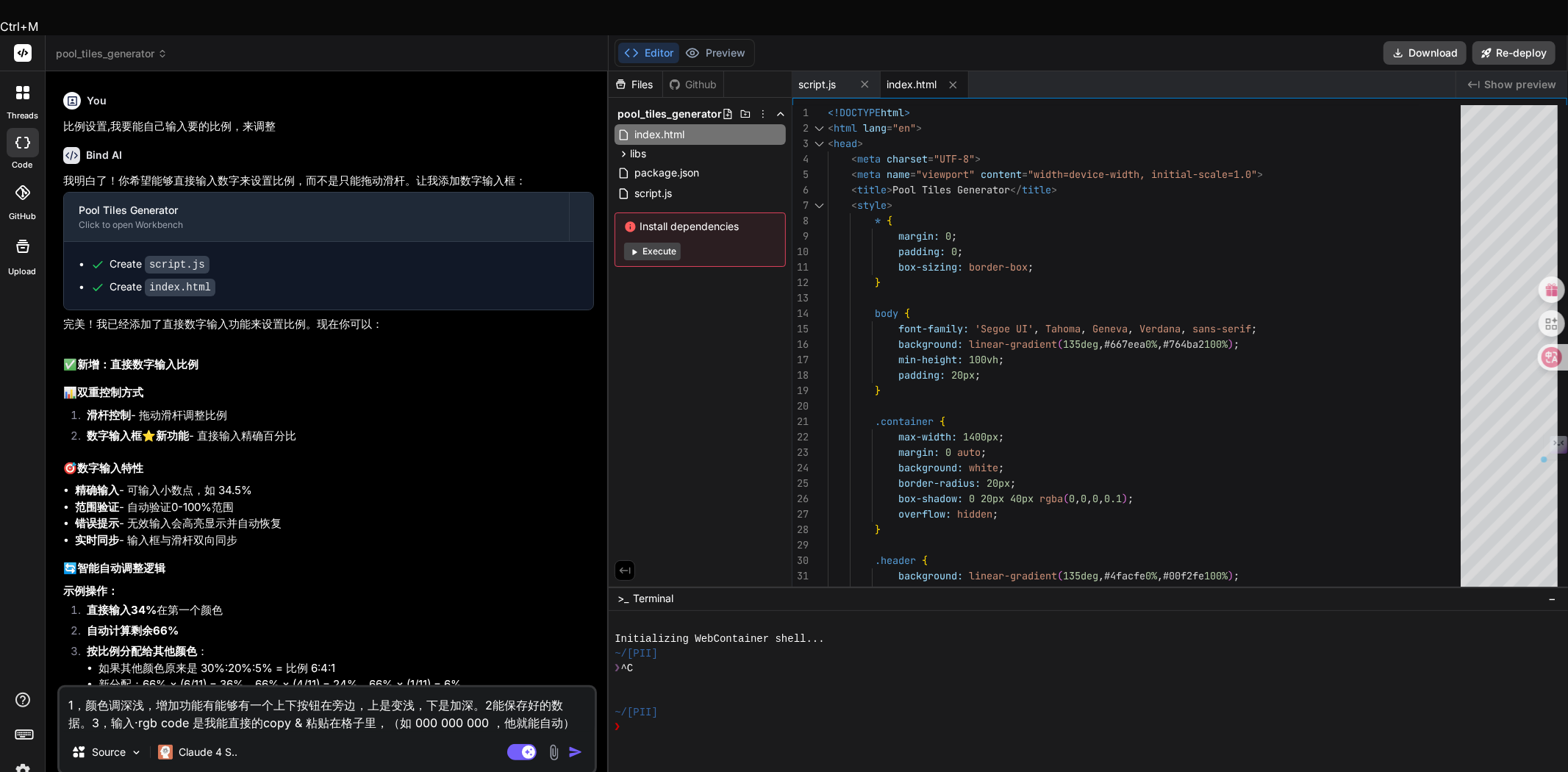 drag, startPoint x: 431, startPoint y: 691, endPoint x: 412, endPoint y: 691, distance: 19 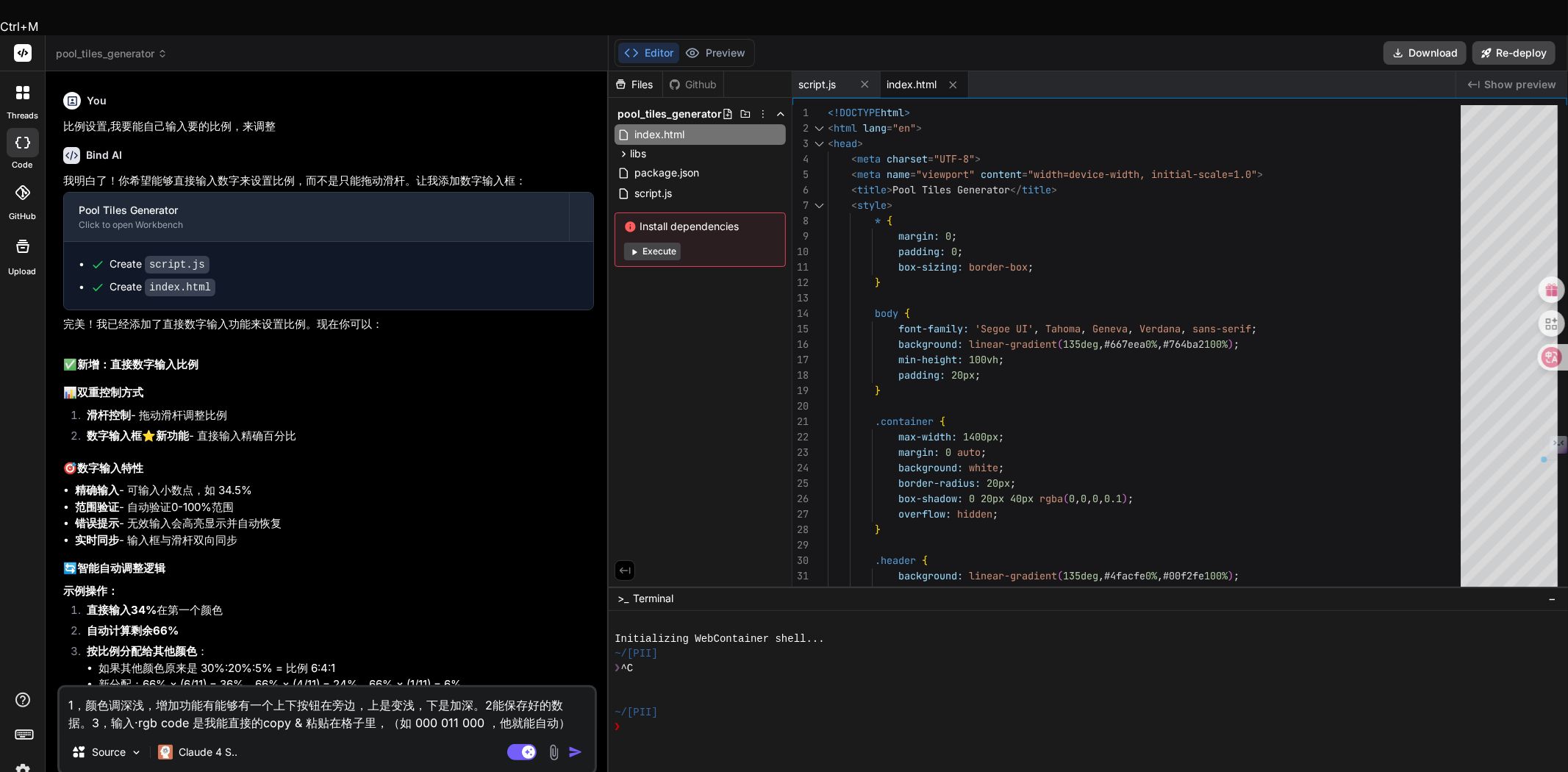 drag, startPoint x: 436, startPoint y: 685, endPoint x: 449, endPoint y: 684, distance: 13.038405 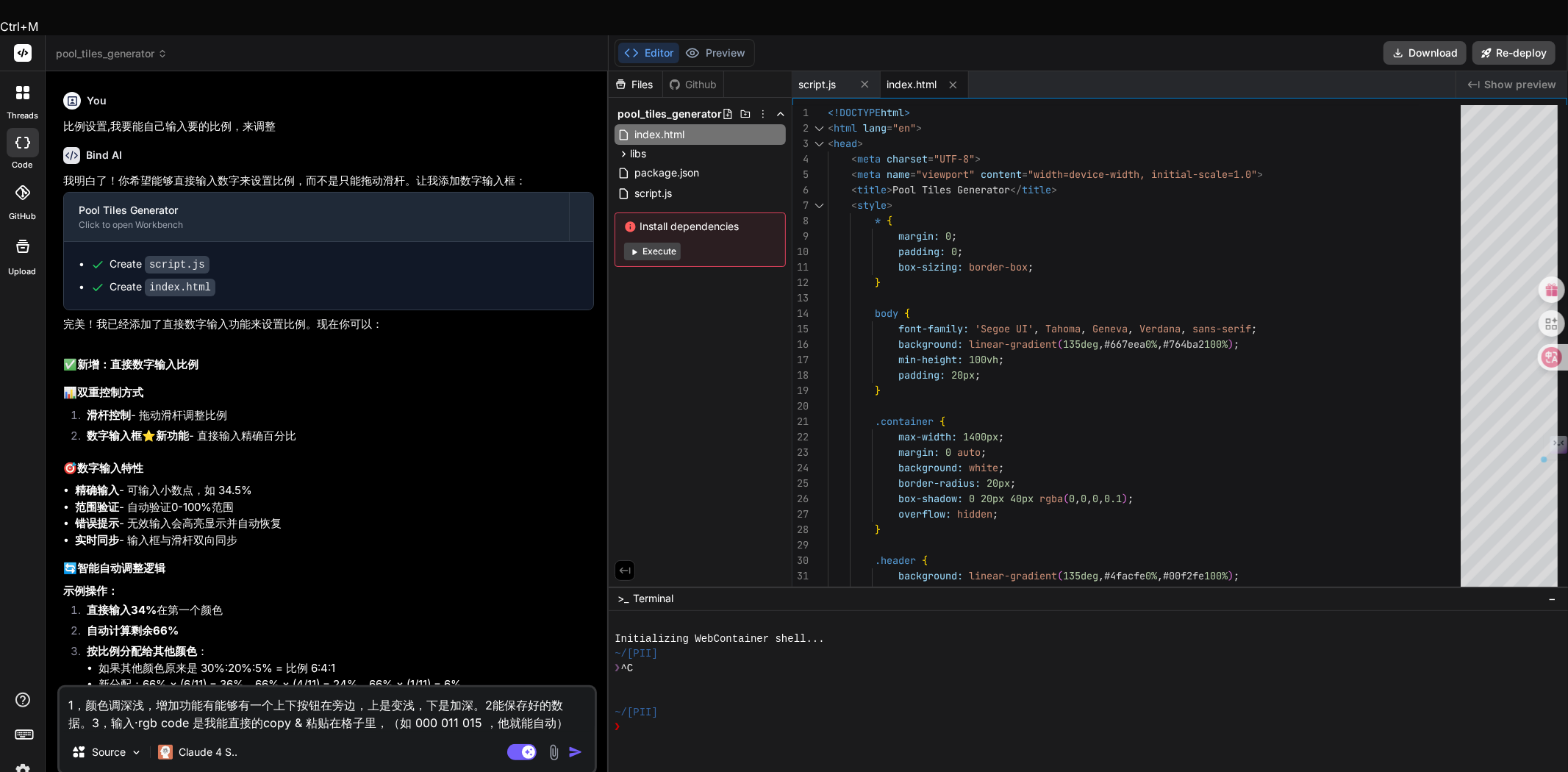 click on "1，颜色调深浅，增加功能有能够有一个上下按钮在旁边，上是变浅，下是加深。2能保存好的数据。3，输入·rgb code 是我能直接的copy & 粘贴在格子里，（如 000 011 015 ，他就能自动）" at bounding box center [327, 710] 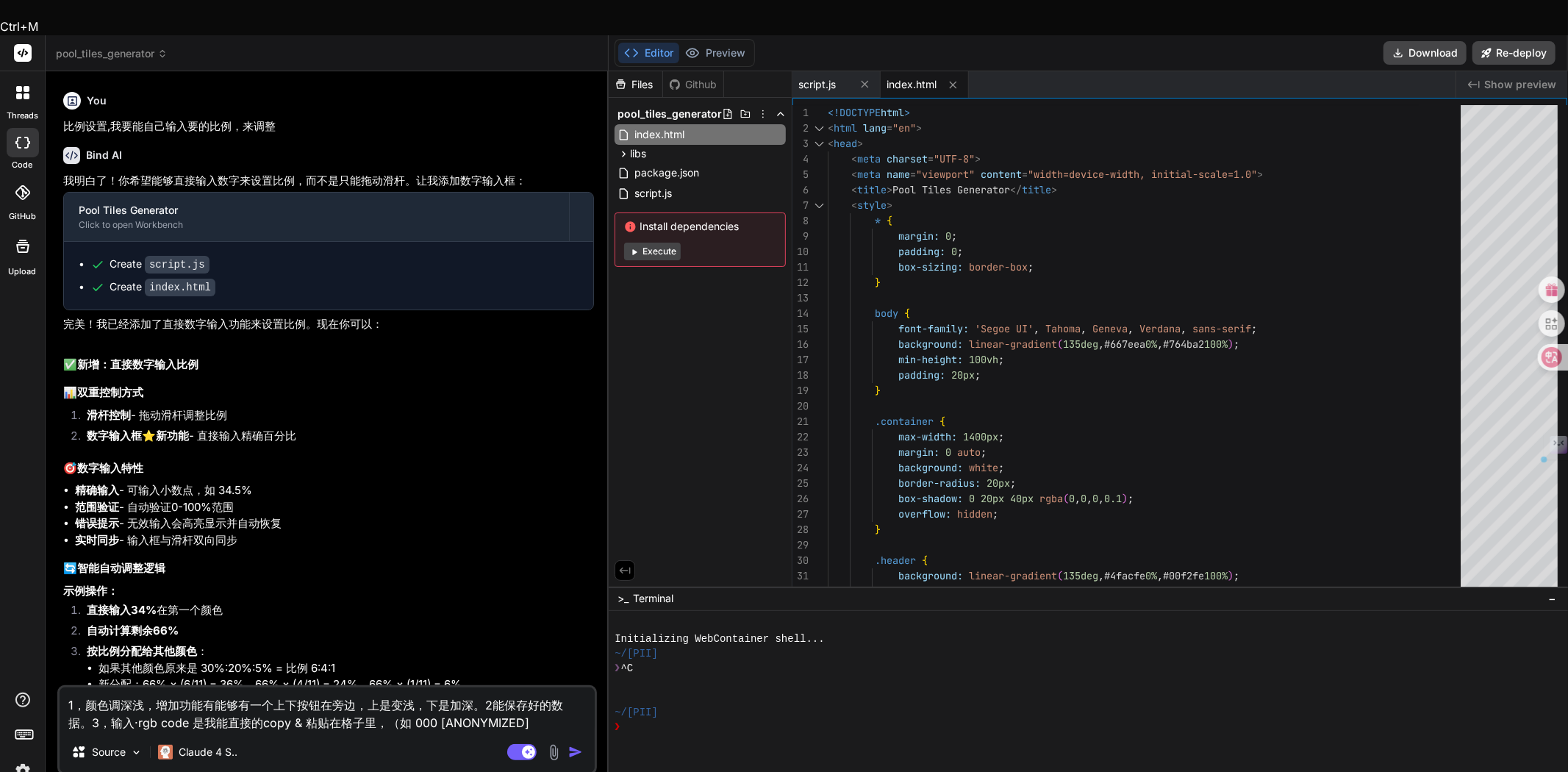 drag, startPoint x: 401, startPoint y: 686, endPoint x: 384, endPoint y: 684, distance: 17.117243 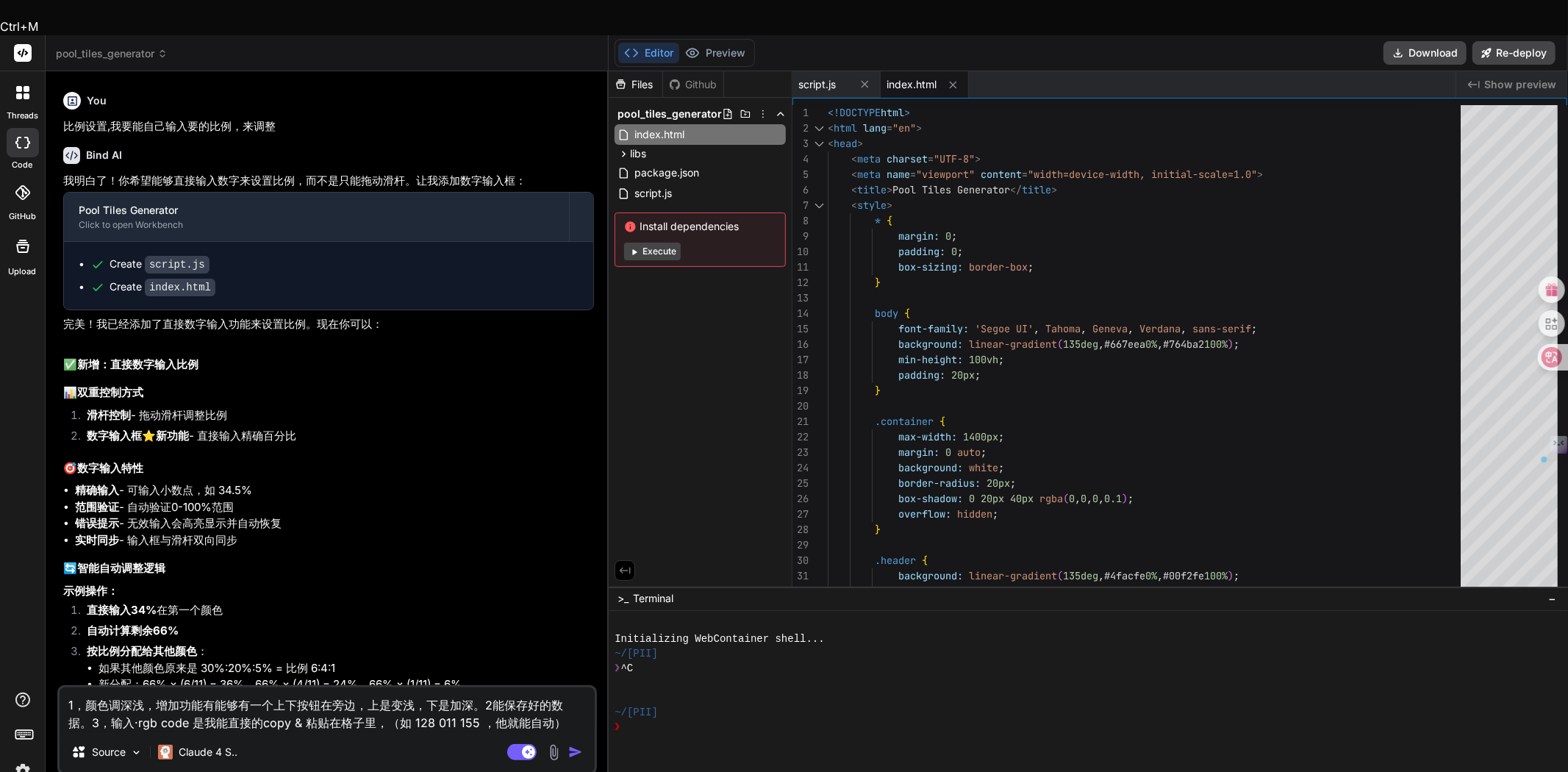 drag, startPoint x: 420, startPoint y: 682, endPoint x: 406, endPoint y: 685, distance: 14.317821 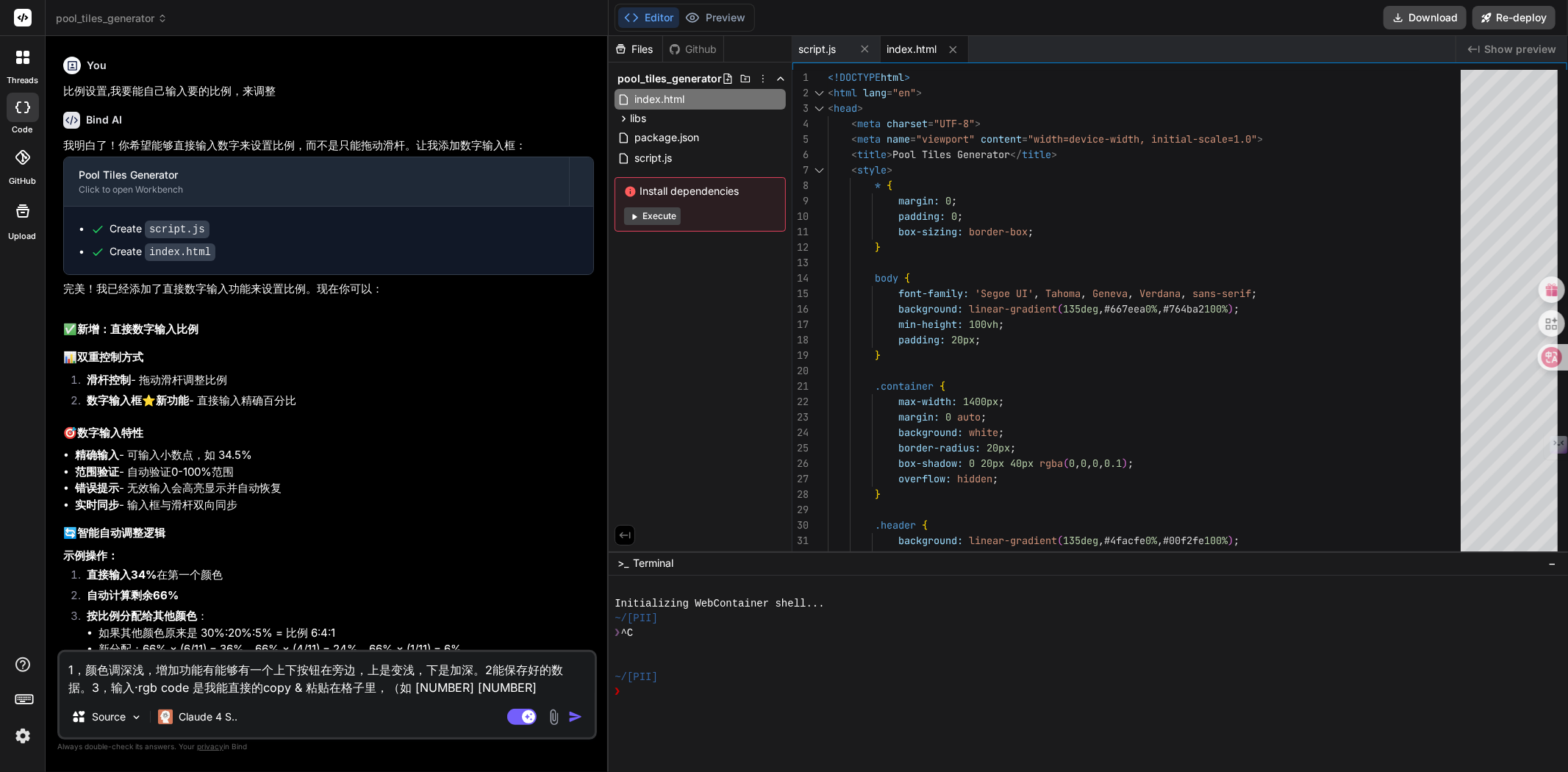click on "1，颜色调深浅，增加功能有能够有一个上下按钮在旁边，上是变浅，下是加深。2能保存好的数据。3，输入·rgb code 是我能直接的copy & 粘贴在格子里，（如 [NUMBER] [NUMBER] [NUMBER] ，他就能自动）" at bounding box center (327, 674) 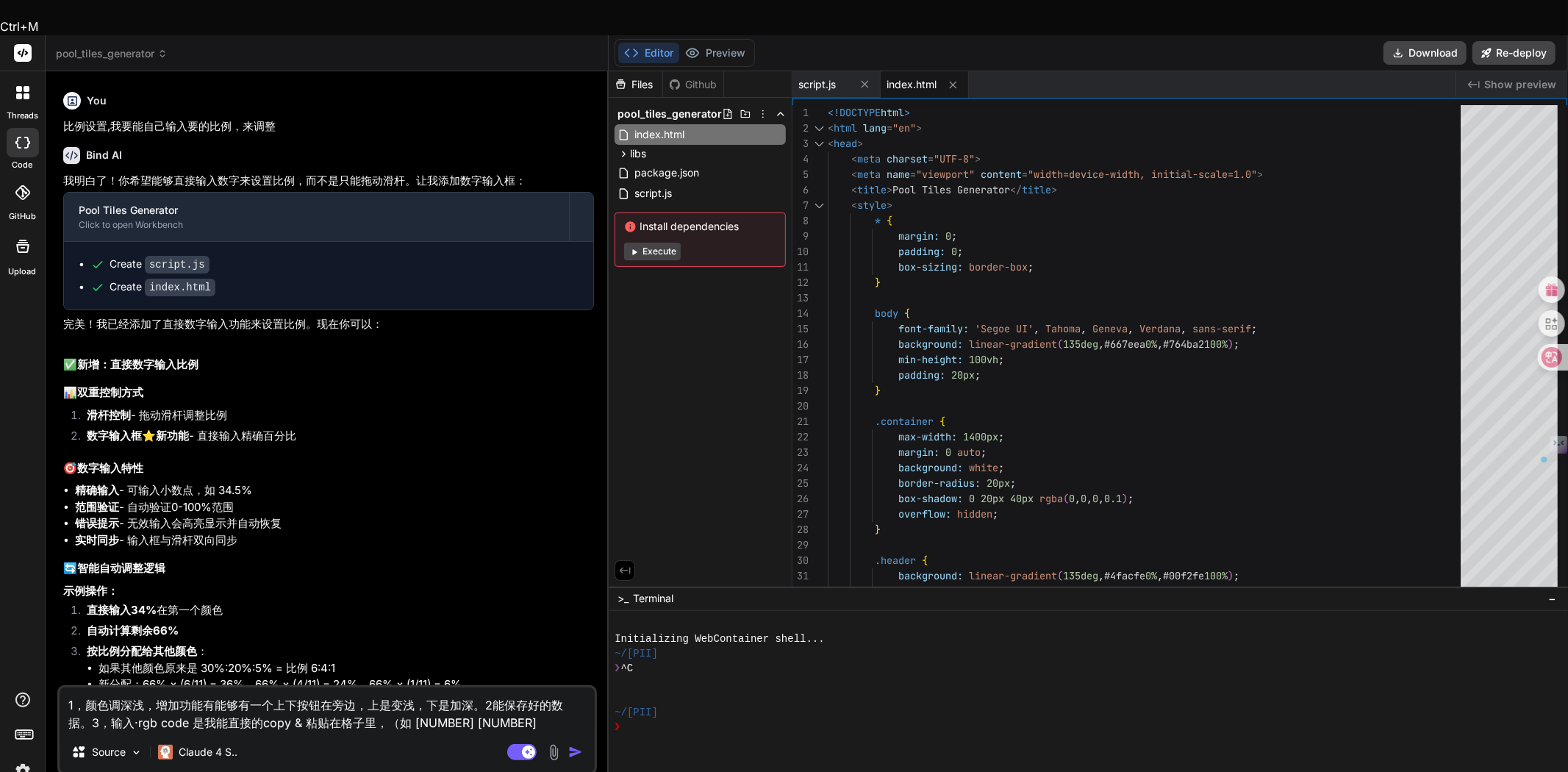 drag, startPoint x: 283, startPoint y: 686, endPoint x: 299, endPoint y: 687, distance: 16.03122 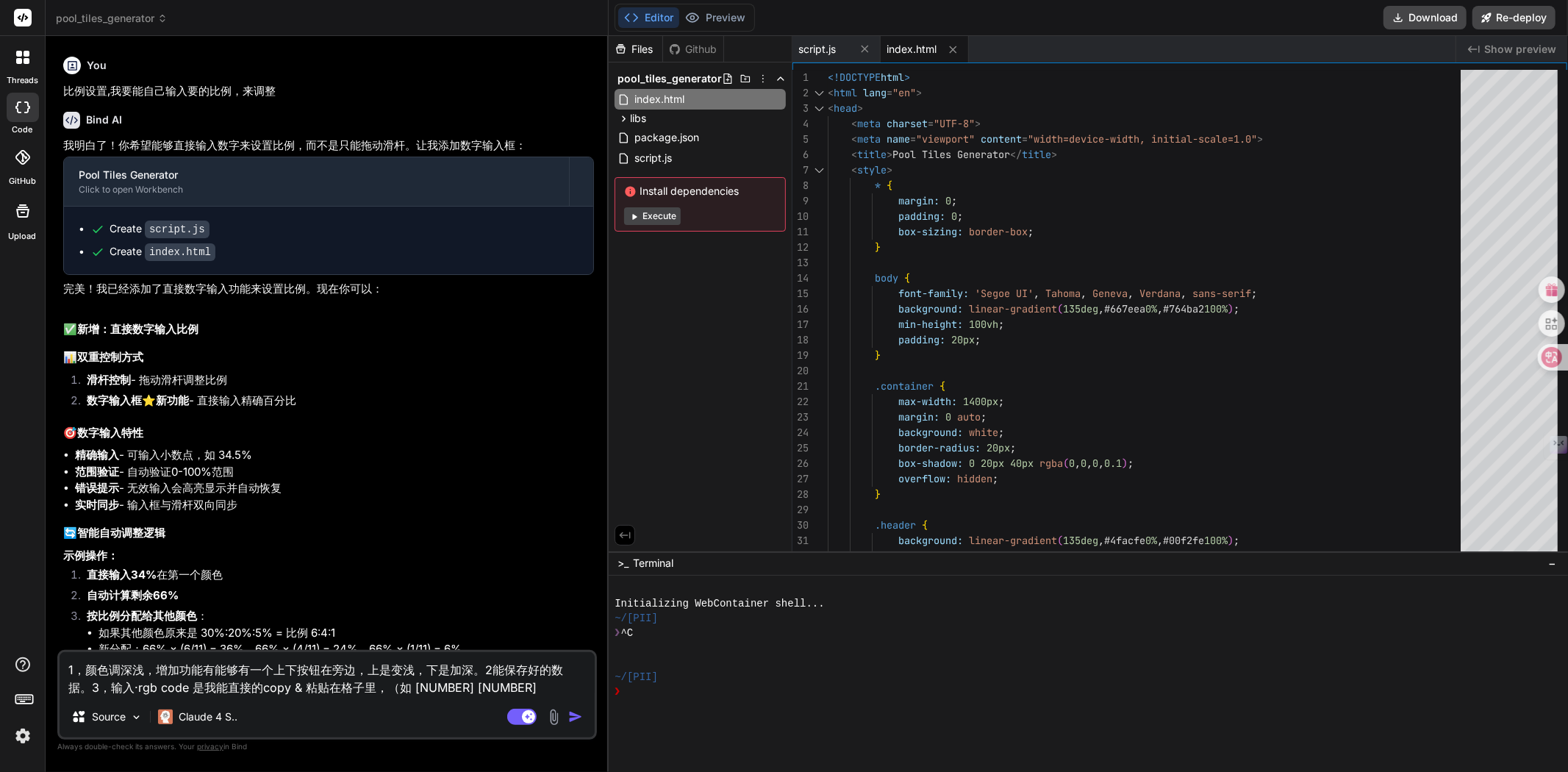 paste on "粘贴" 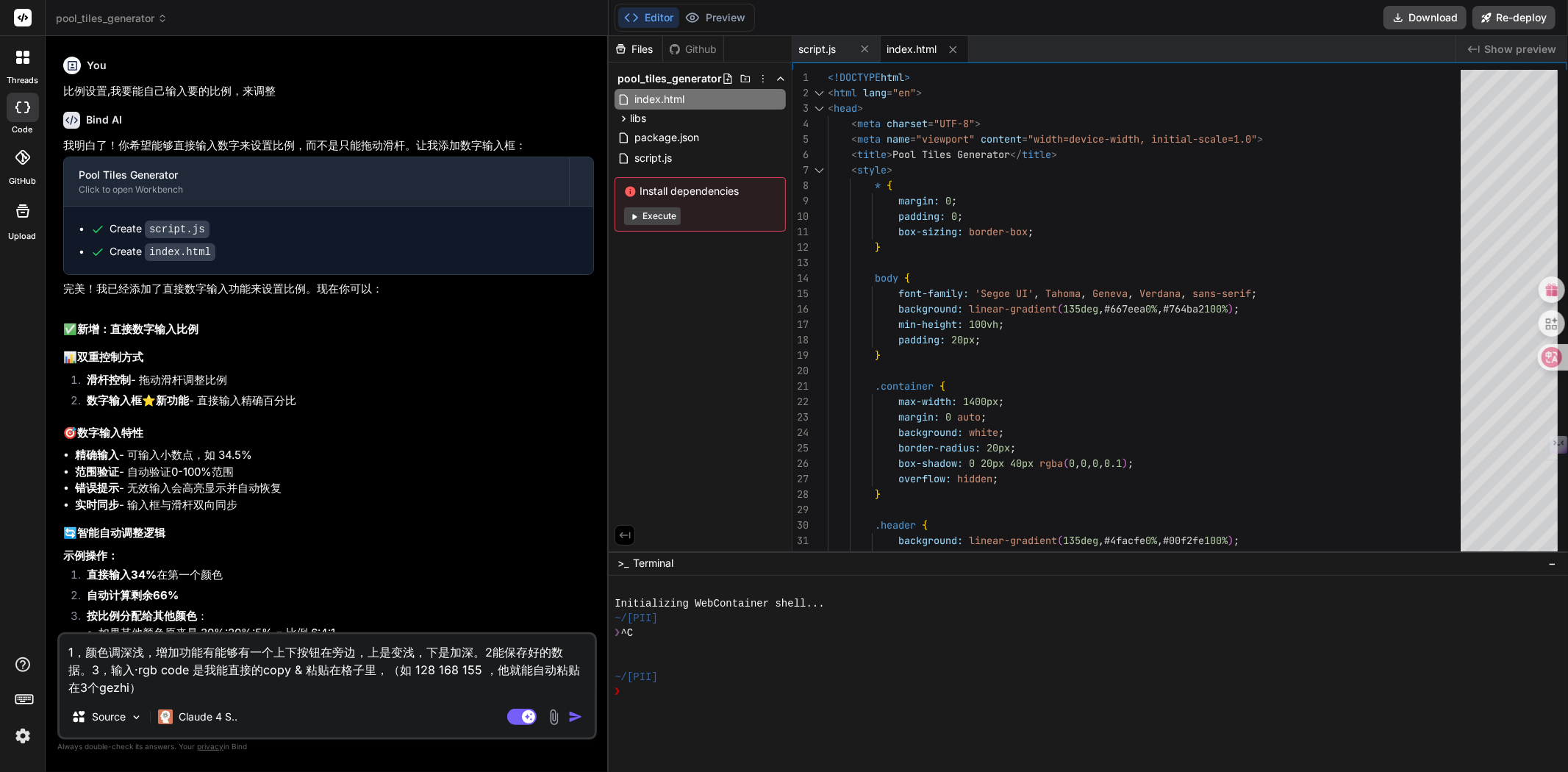 scroll, scrollTop: 0, scrollLeft: 0, axis: both 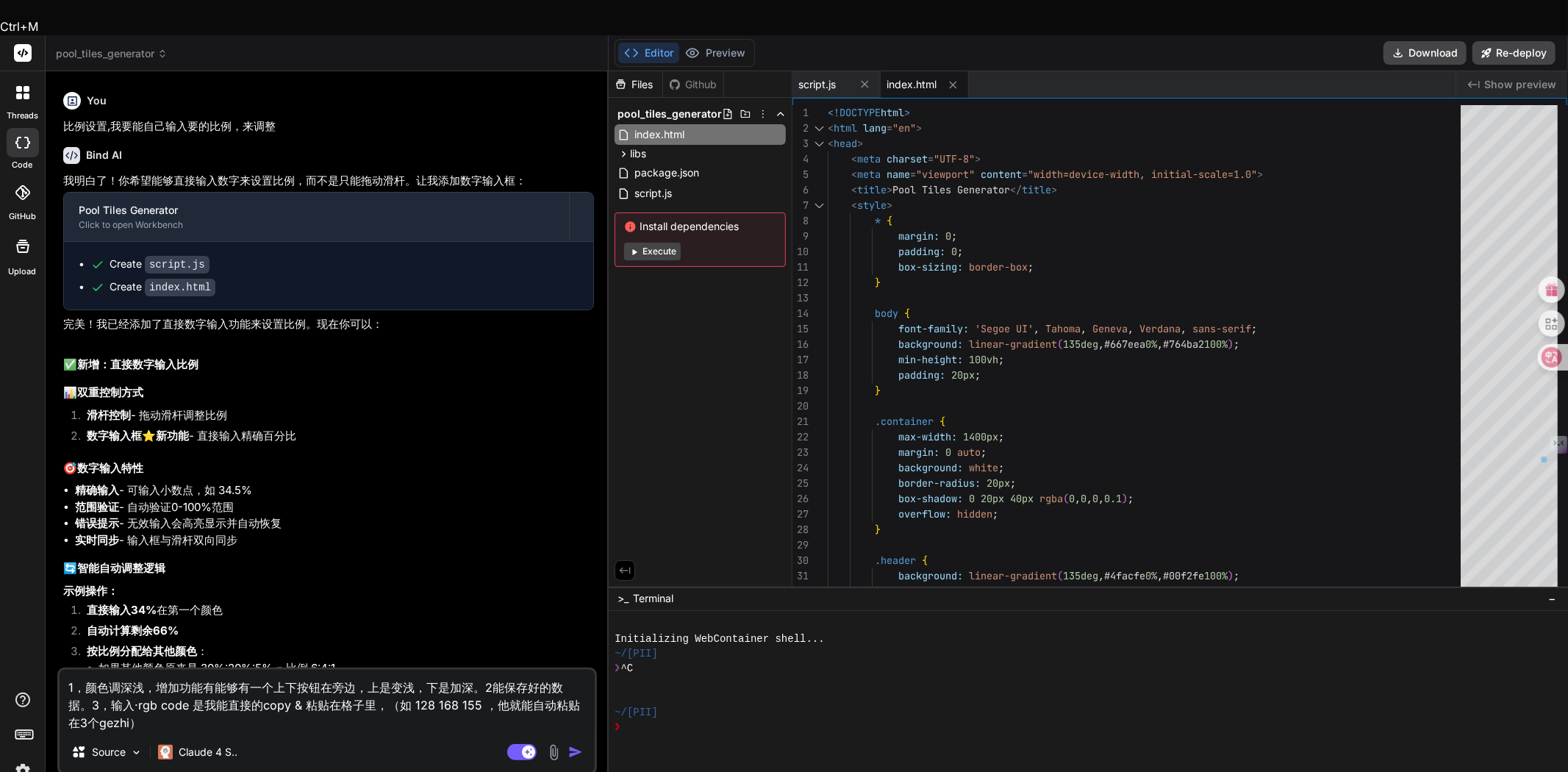 drag, startPoint x: 282, startPoint y: 671, endPoint x: 354, endPoint y: 664, distance: 72.3395 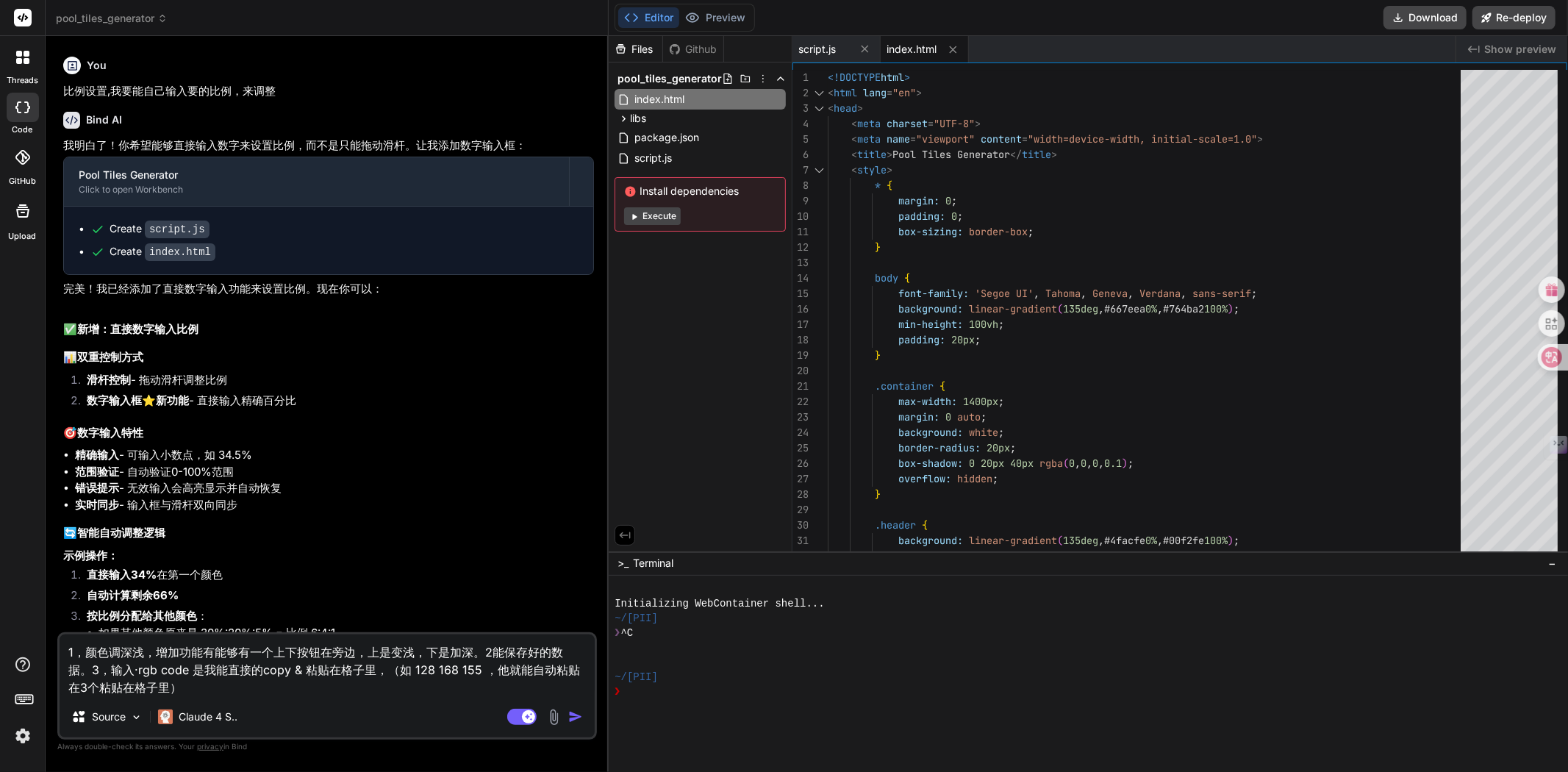 click on "1，颜色调深浅，增加功能有能够有一个上下按钮在旁边，上是变浅，下是加深。2能保存好的数据。3，输入·rgb code 是我能直接的copy & 粘贴在格子里，（如 128 168 155 ，他就能自动粘贴在3个粘贴在格子里）" at bounding box center [327, 665] 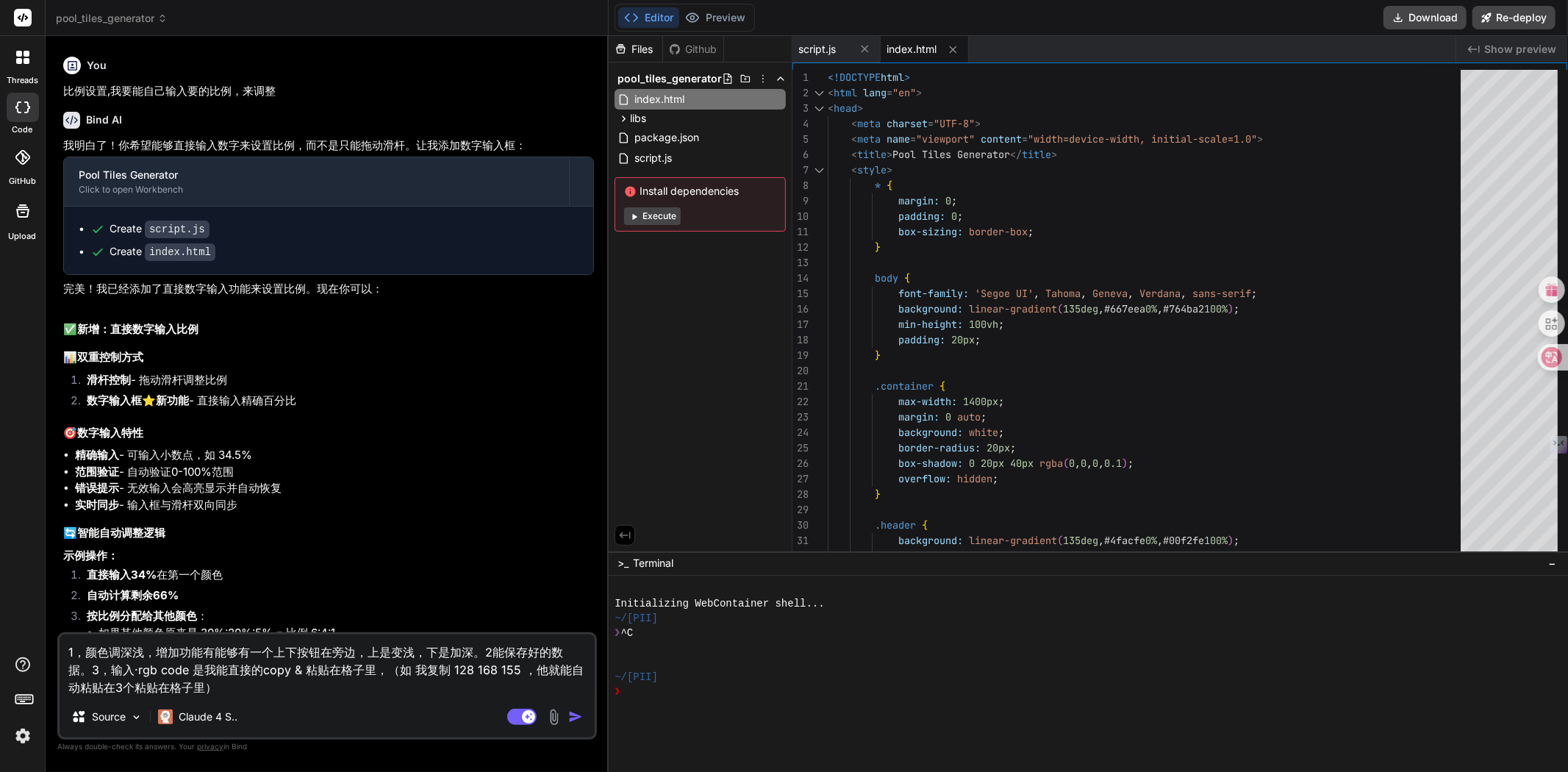 click on "1，颜色调深浅，增加功能有能够有一个上下按钮在旁边，上是变浅，下是加深。2能保存好的数据。3，输入·rgb code 是我能直接的copy & 粘贴在格子里，（如 我复制 128 168 155 ，他就能自动粘贴在3个粘贴在格子里）" at bounding box center (327, 665) 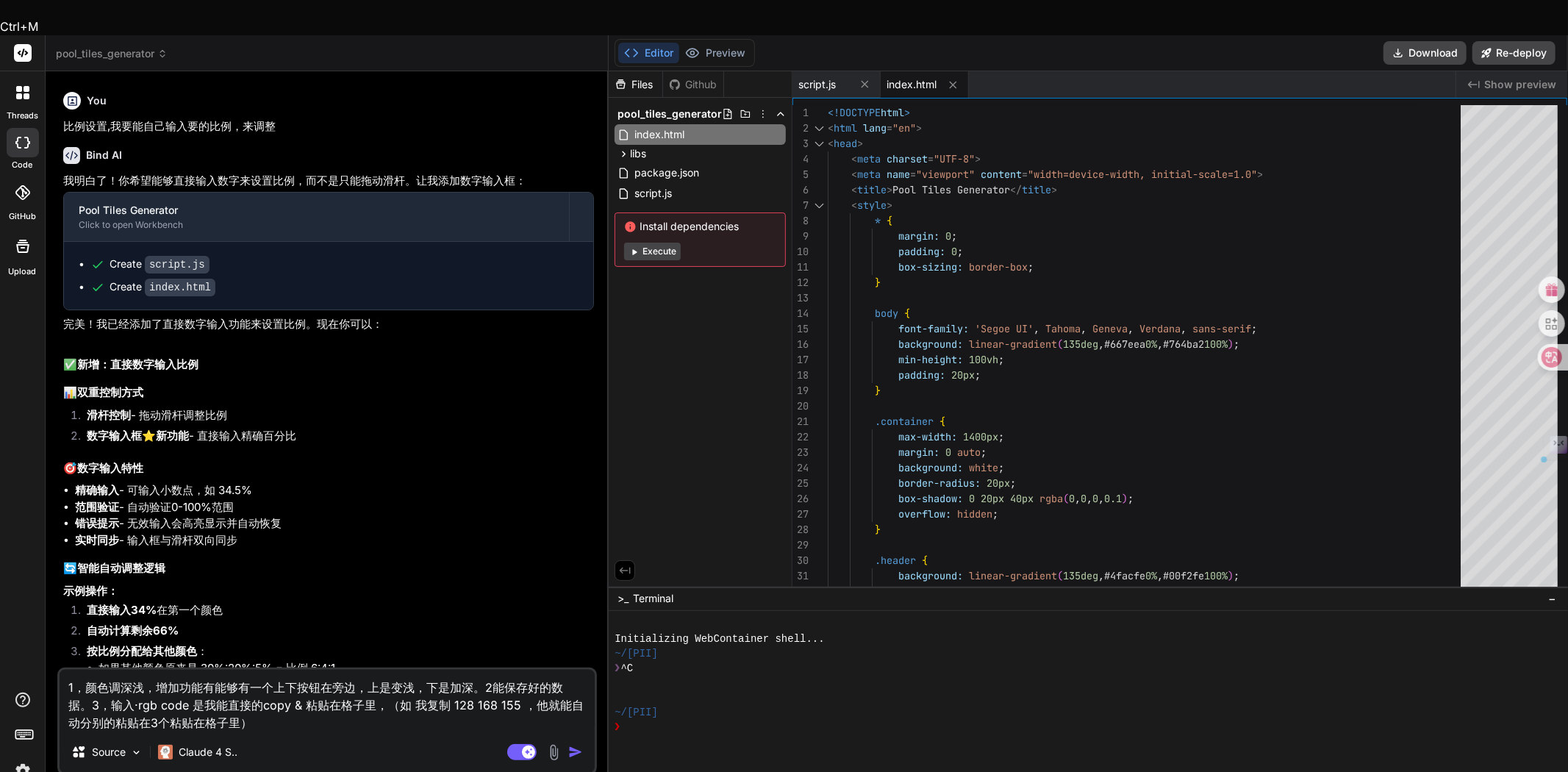 drag, startPoint x: 484, startPoint y: 672, endPoint x: 423, endPoint y: 671, distance: 61.0082 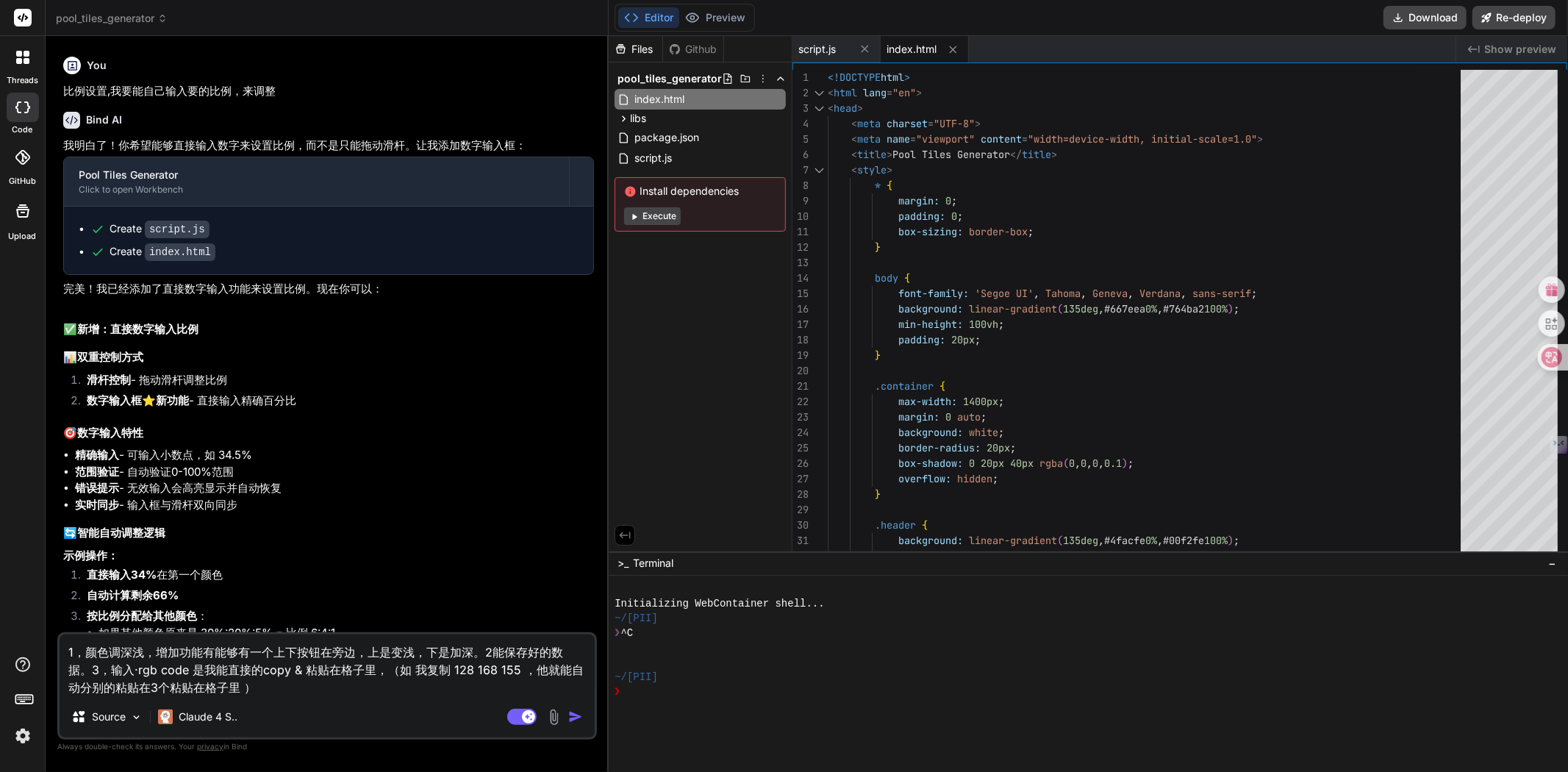 click on "1，颜色调深浅，增加功能有能够有一个上下按钮在旁边，上是变浅，下是加深。2能保存好的数据。3，输入·rgb code 是我能直接的copy & 粘贴在格子里，（如 我复制 128 168 155 ，他就能自动分别的粘贴在3个粘贴在格子里 ）" at bounding box center [327, 665] 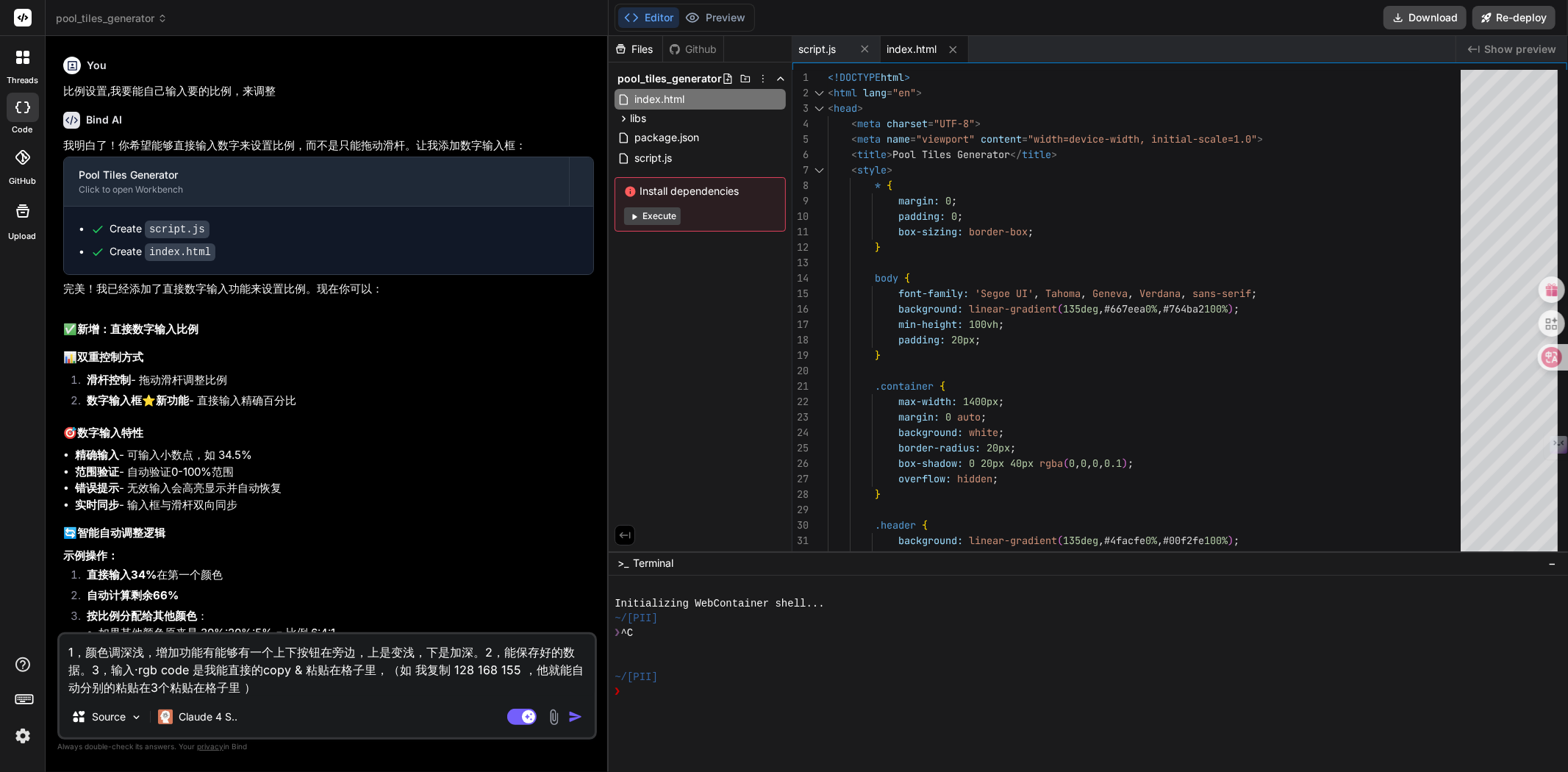 click on "1，颜色调深浅，增加功能有能够有一个上下按钮在旁边，上是变浅，下是加深。2，能保存好的数据。3，输入·rgb code 是我能直接的copy & 粘贴在格子里，（如 我复制 128 168 155 ，他就能自动分别的粘贴在3个粘贴在格子里 ）" at bounding box center (327, 665) 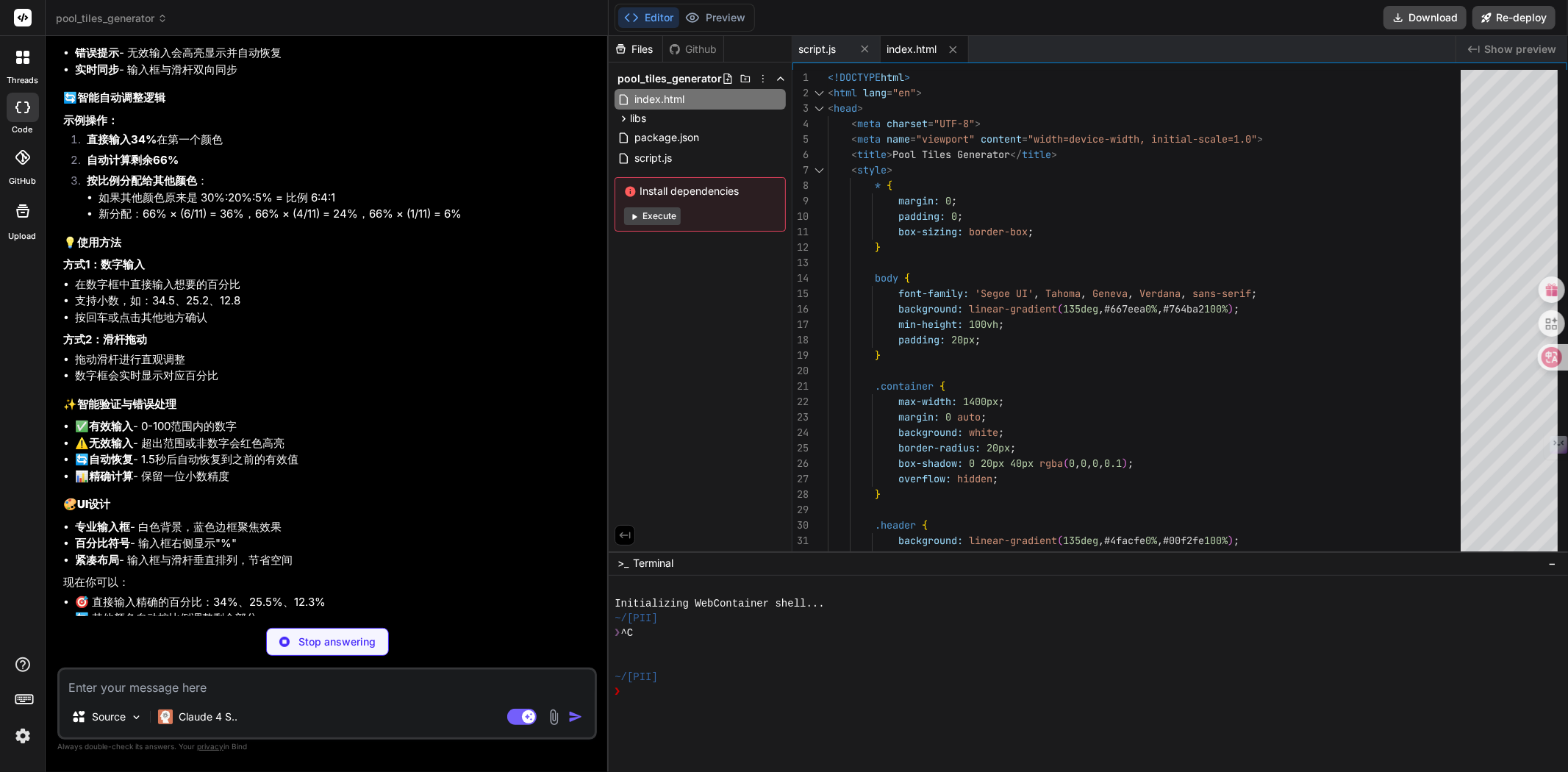 scroll, scrollTop: 6164, scrollLeft: 0, axis: vertical 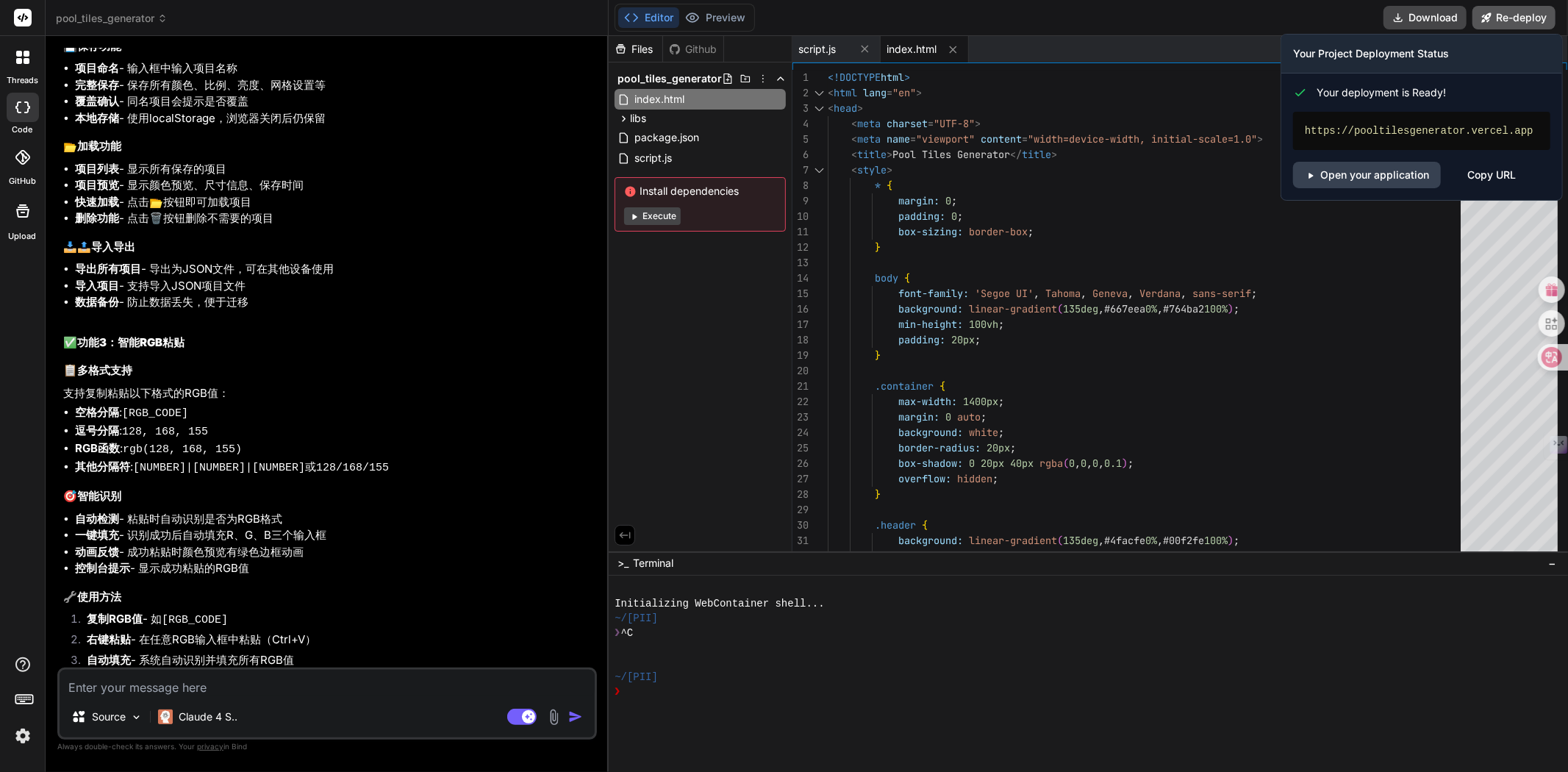 click on "Re-deploy" at bounding box center (1514, 18) 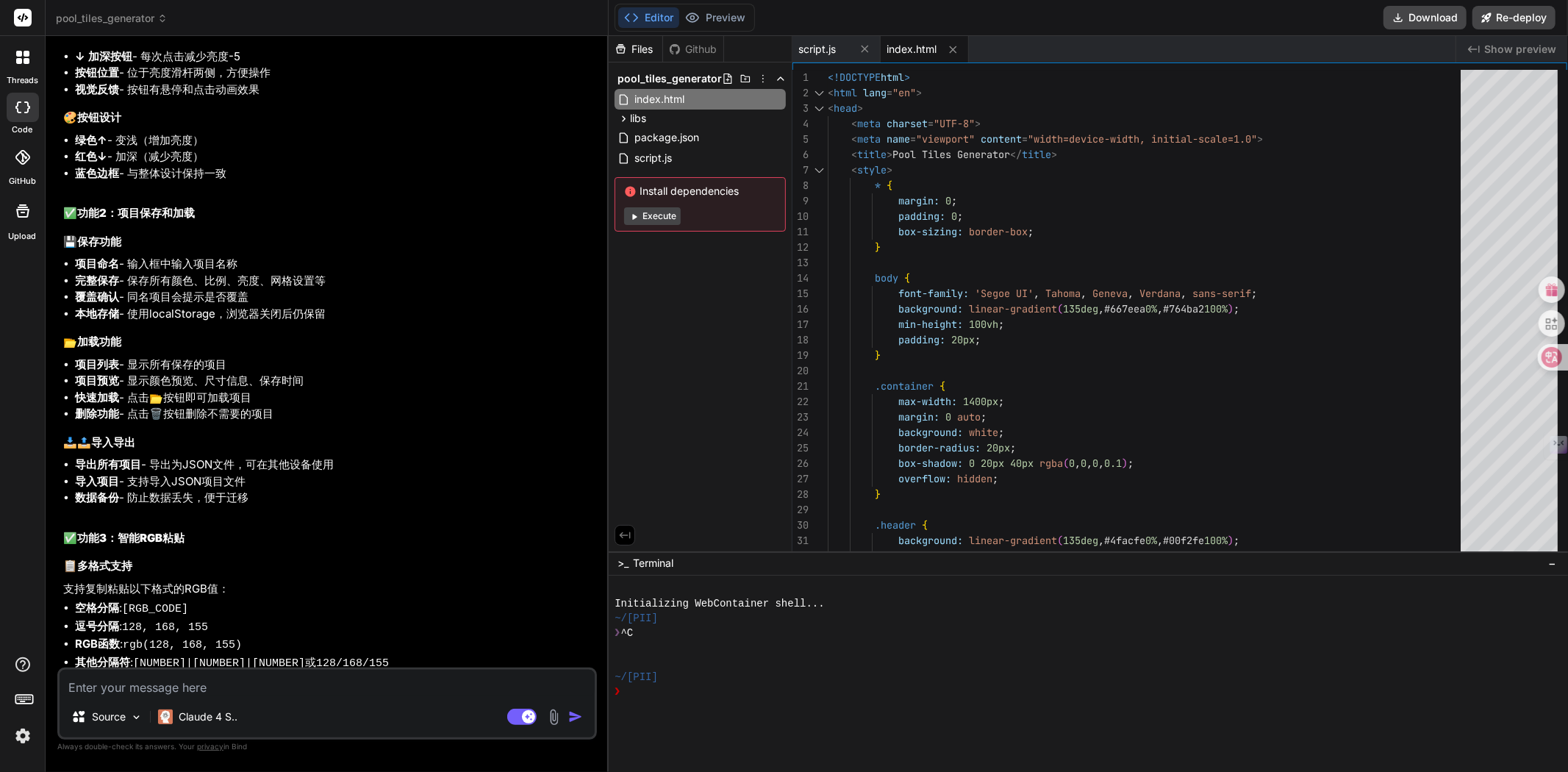scroll, scrollTop: 7108, scrollLeft: 0, axis: vertical 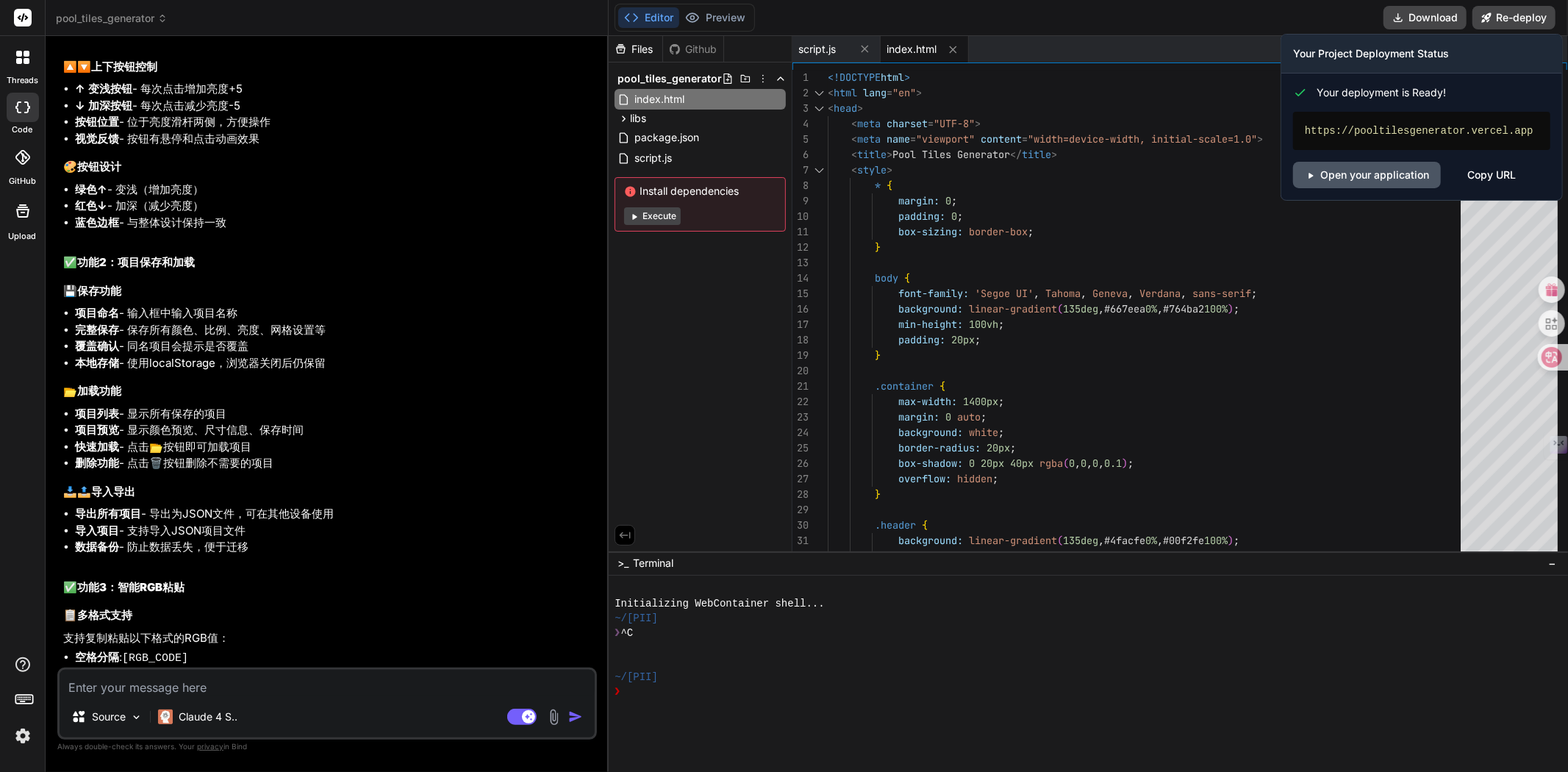 click on "Open your application" at bounding box center [1367, 175] 